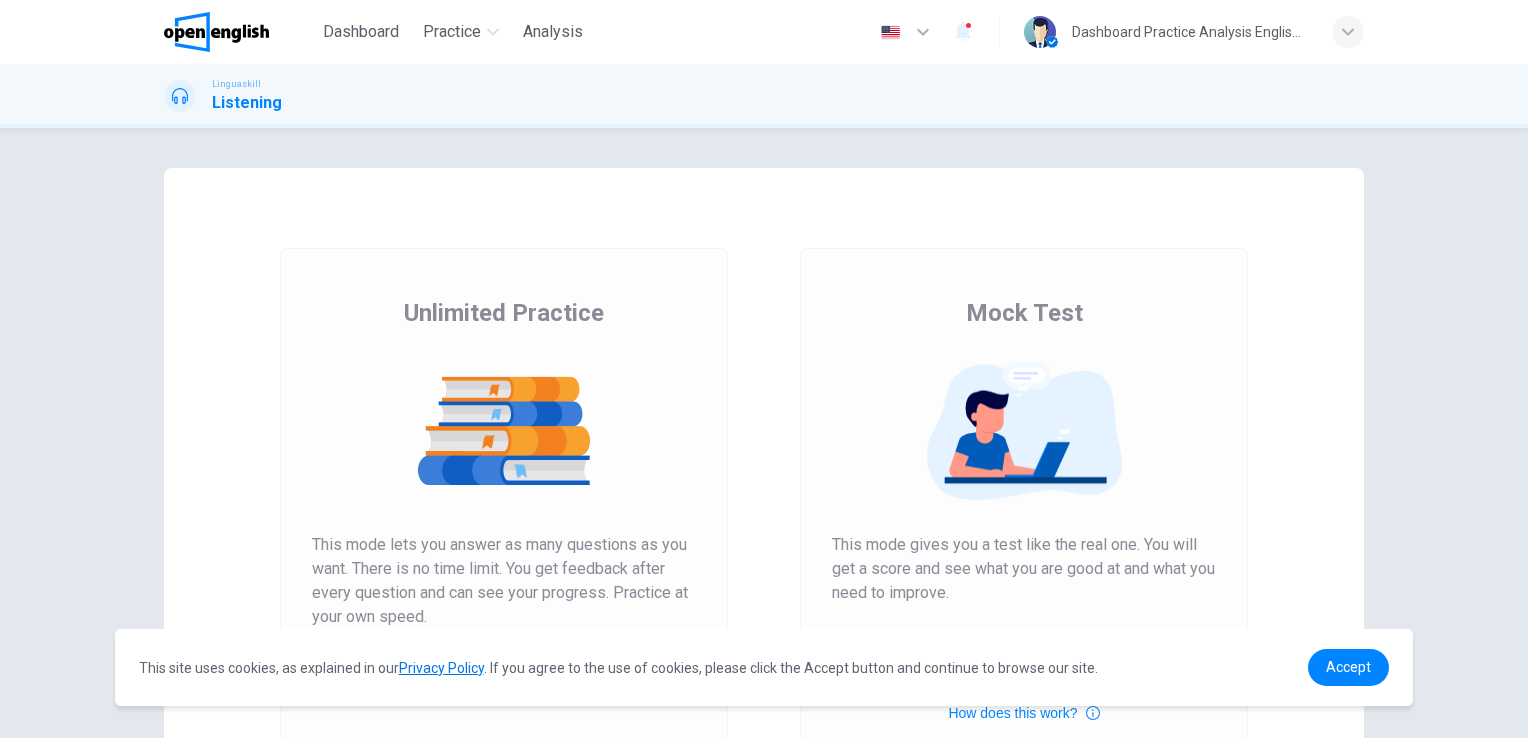 scroll, scrollTop: 0, scrollLeft: 0, axis: both 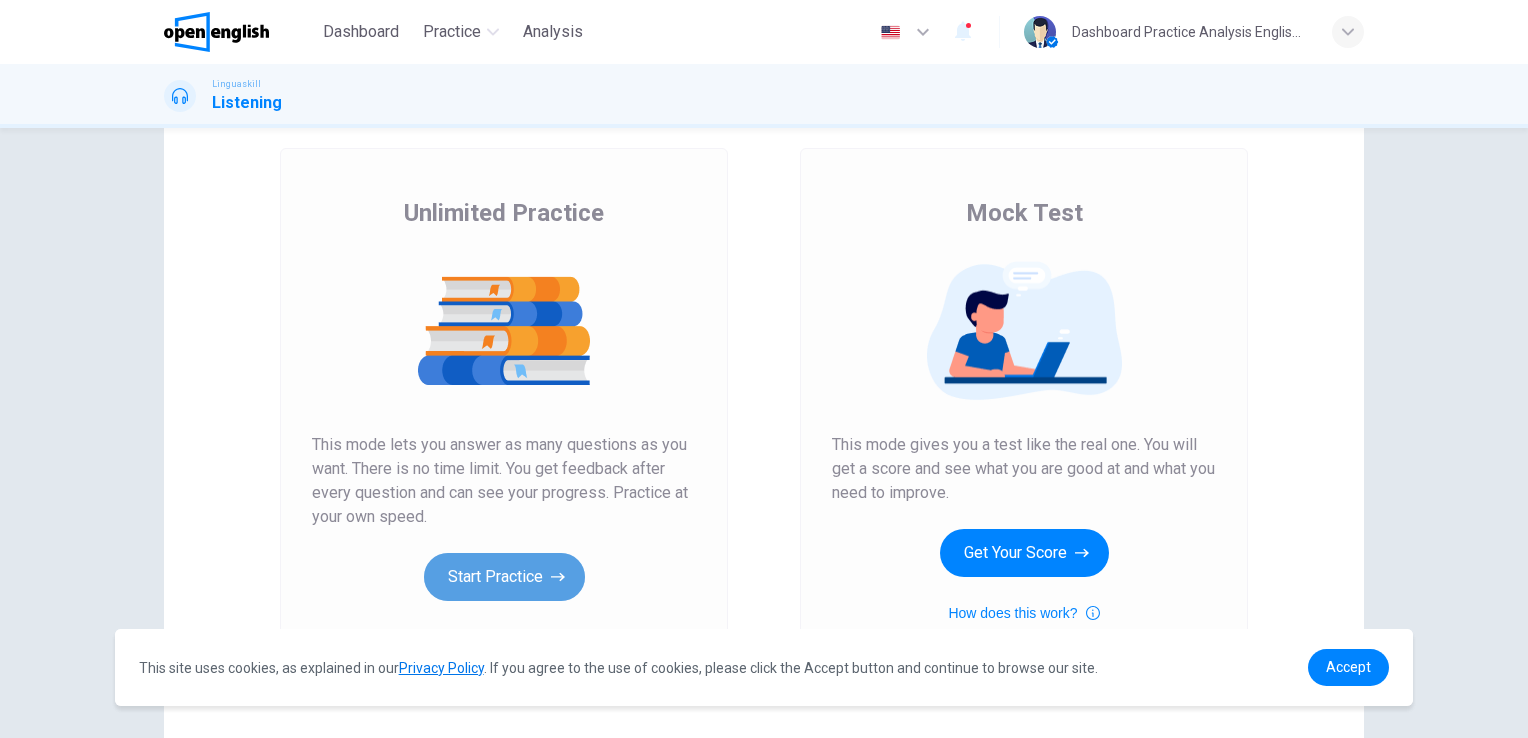 click on "Start Practice" at bounding box center (504, 577) 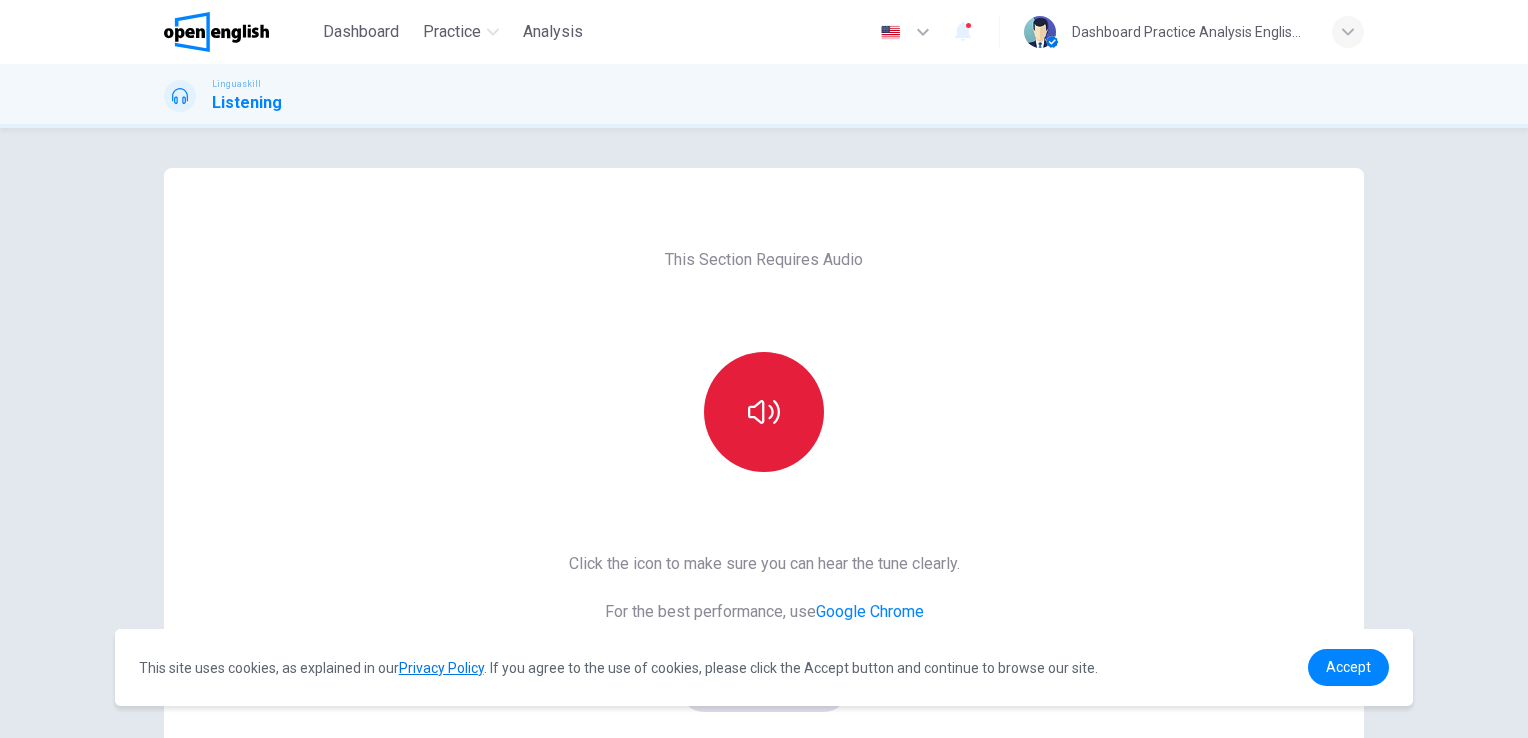 click 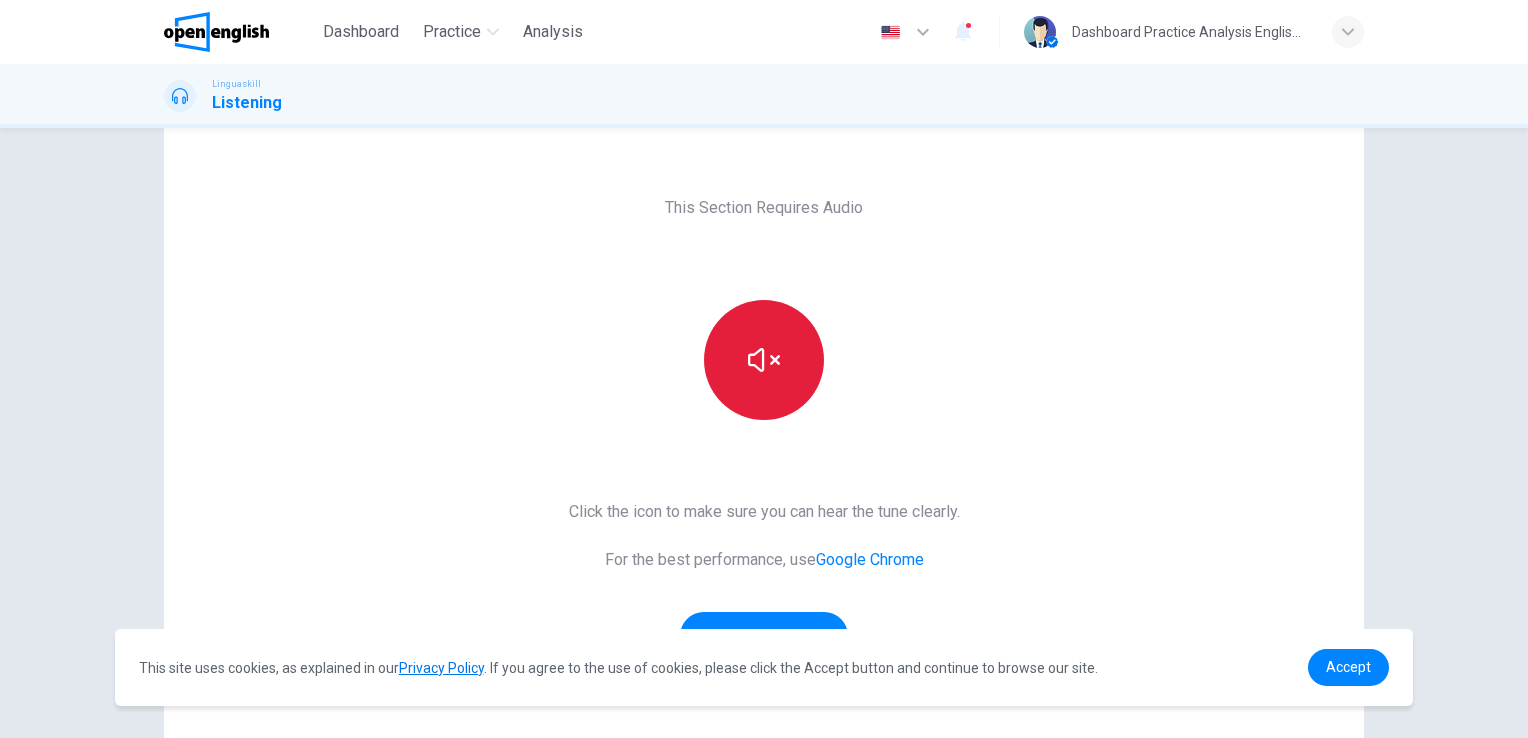 scroll, scrollTop: 100, scrollLeft: 0, axis: vertical 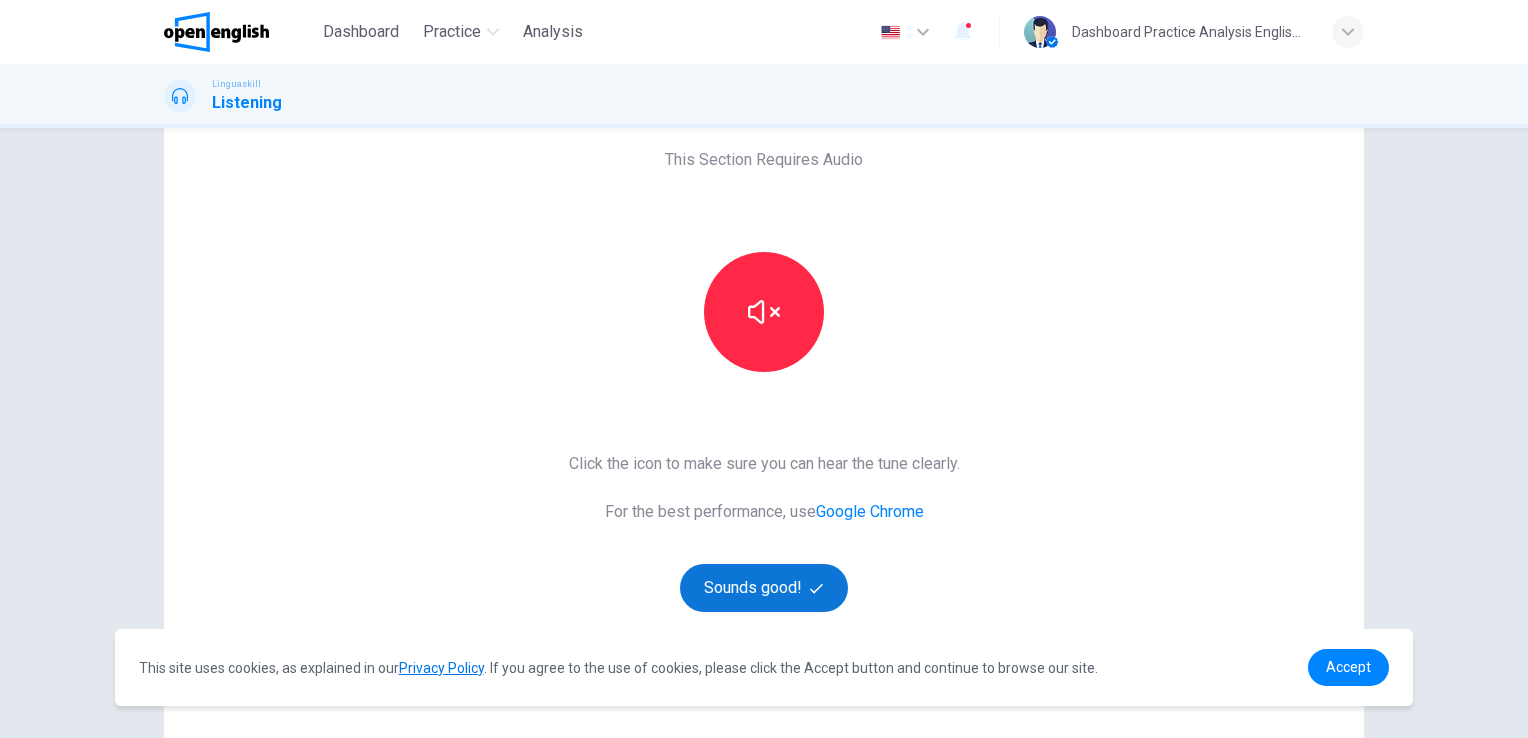 click on "Sounds good!" at bounding box center (764, 588) 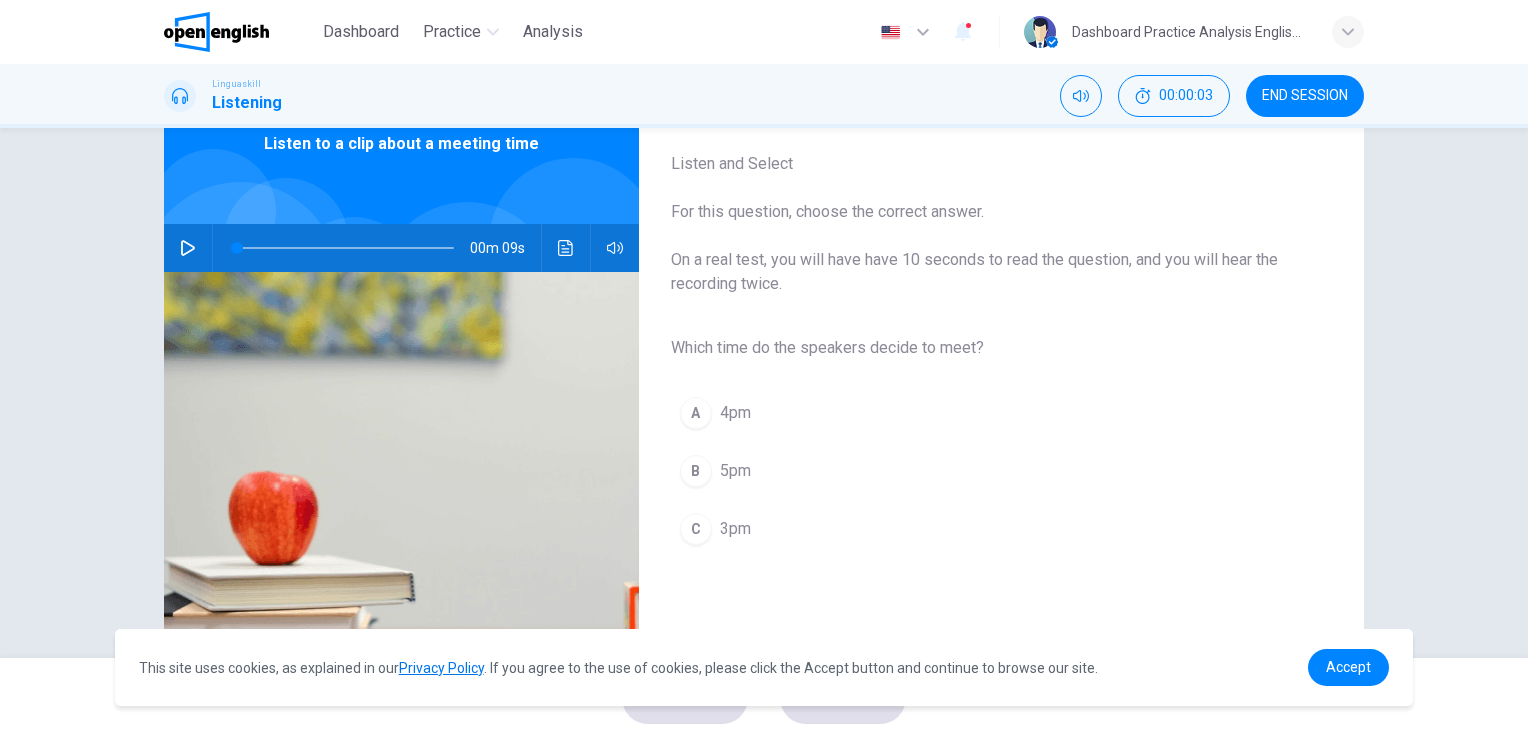 scroll, scrollTop: 0, scrollLeft: 0, axis: both 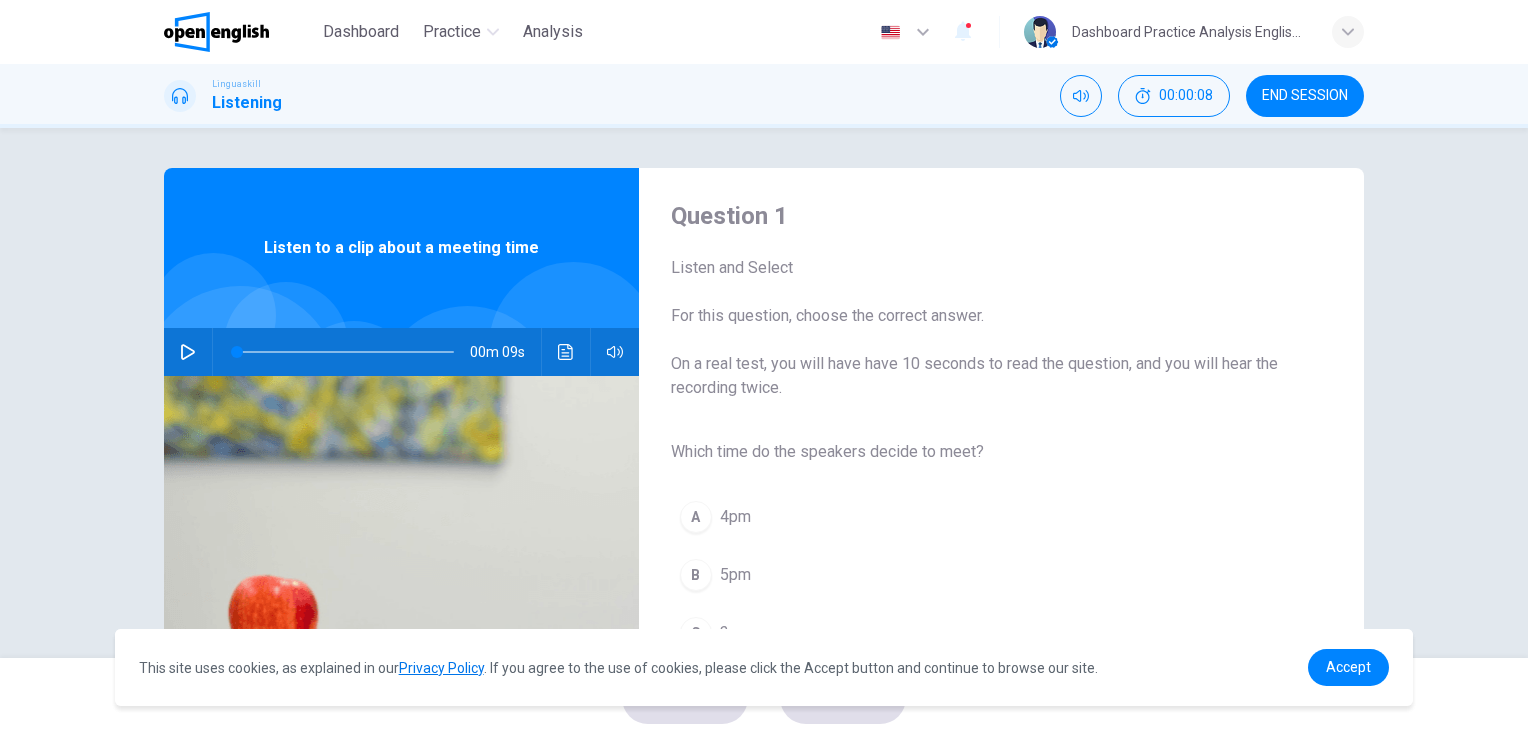 click 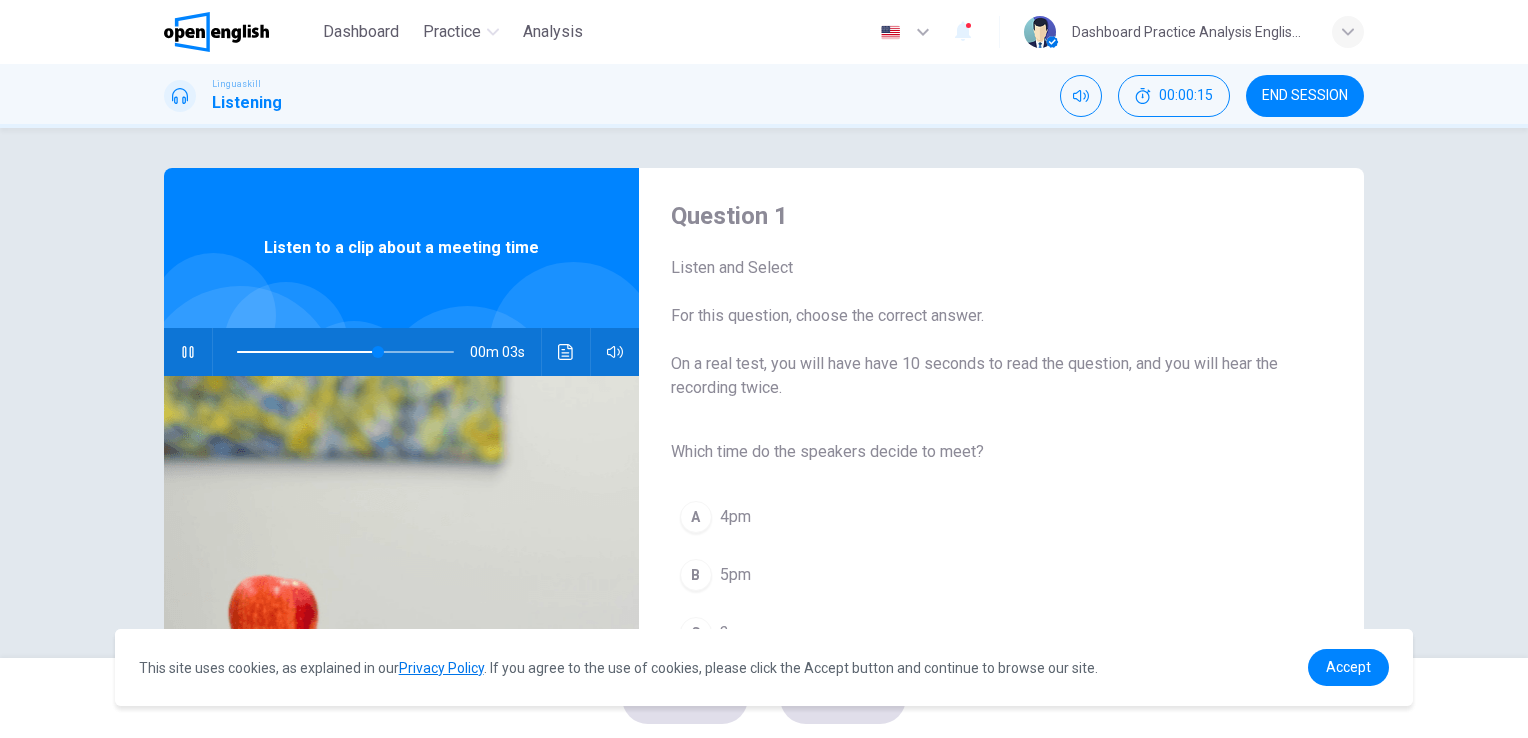 scroll, scrollTop: 100, scrollLeft: 0, axis: vertical 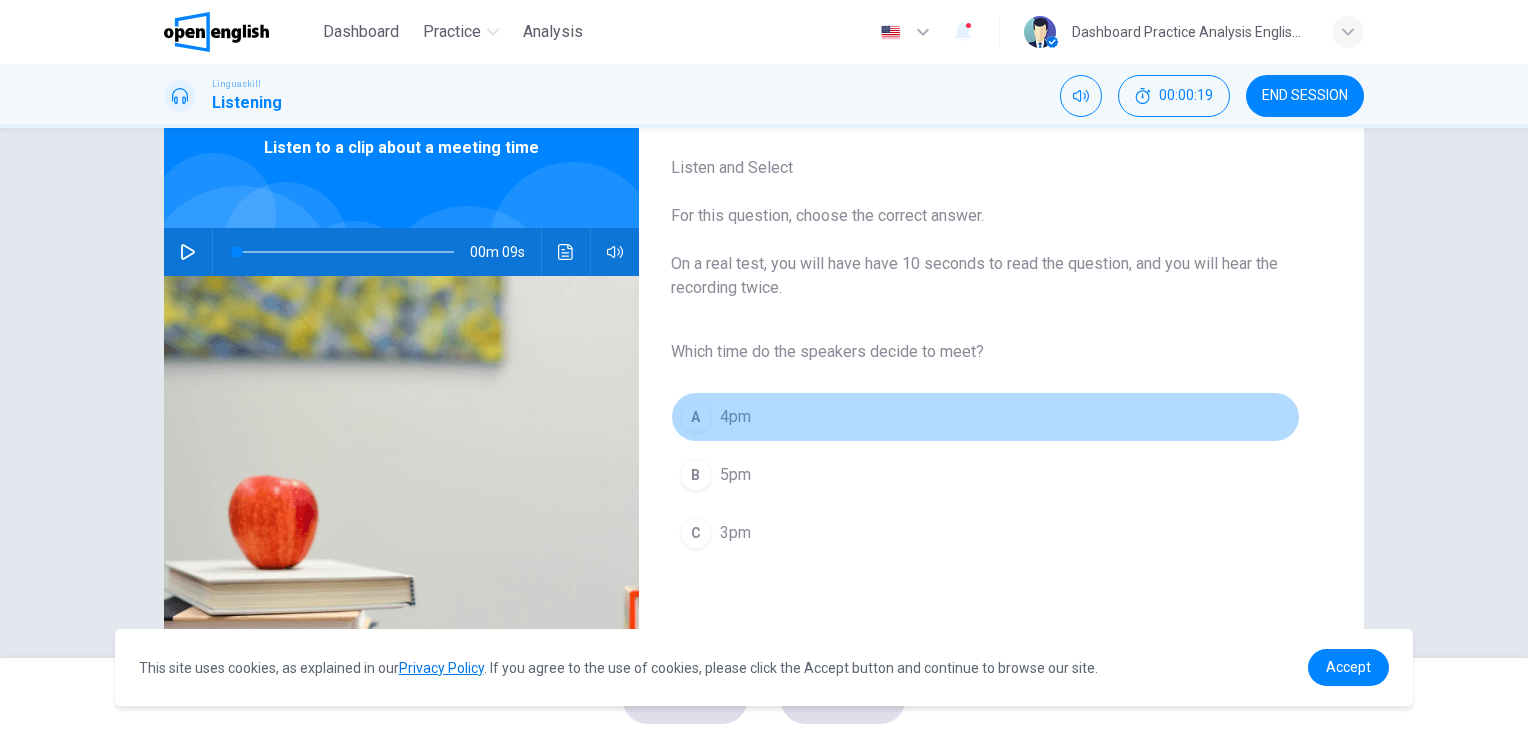click on "A 4pm" at bounding box center (985, 417) 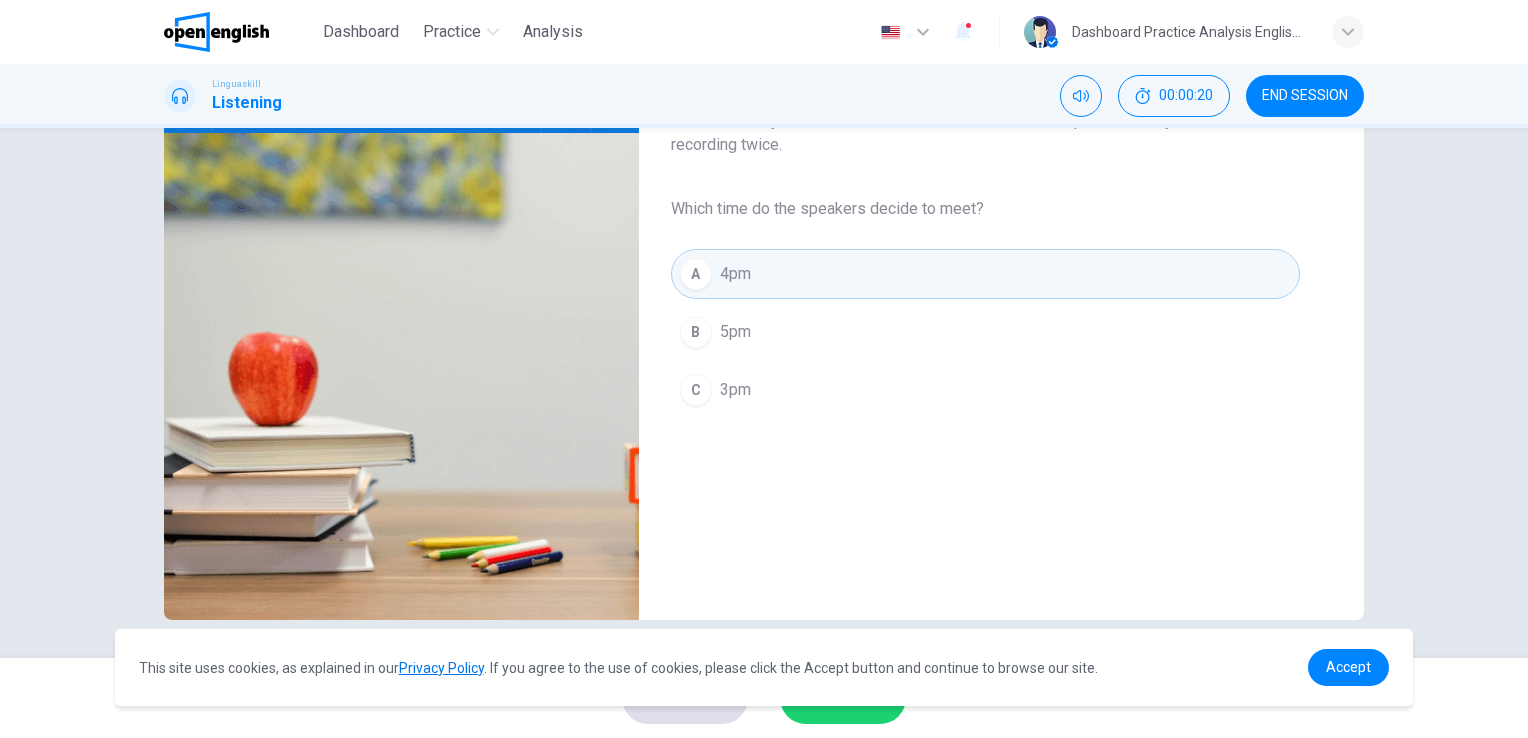 scroll, scrollTop: 244, scrollLeft: 0, axis: vertical 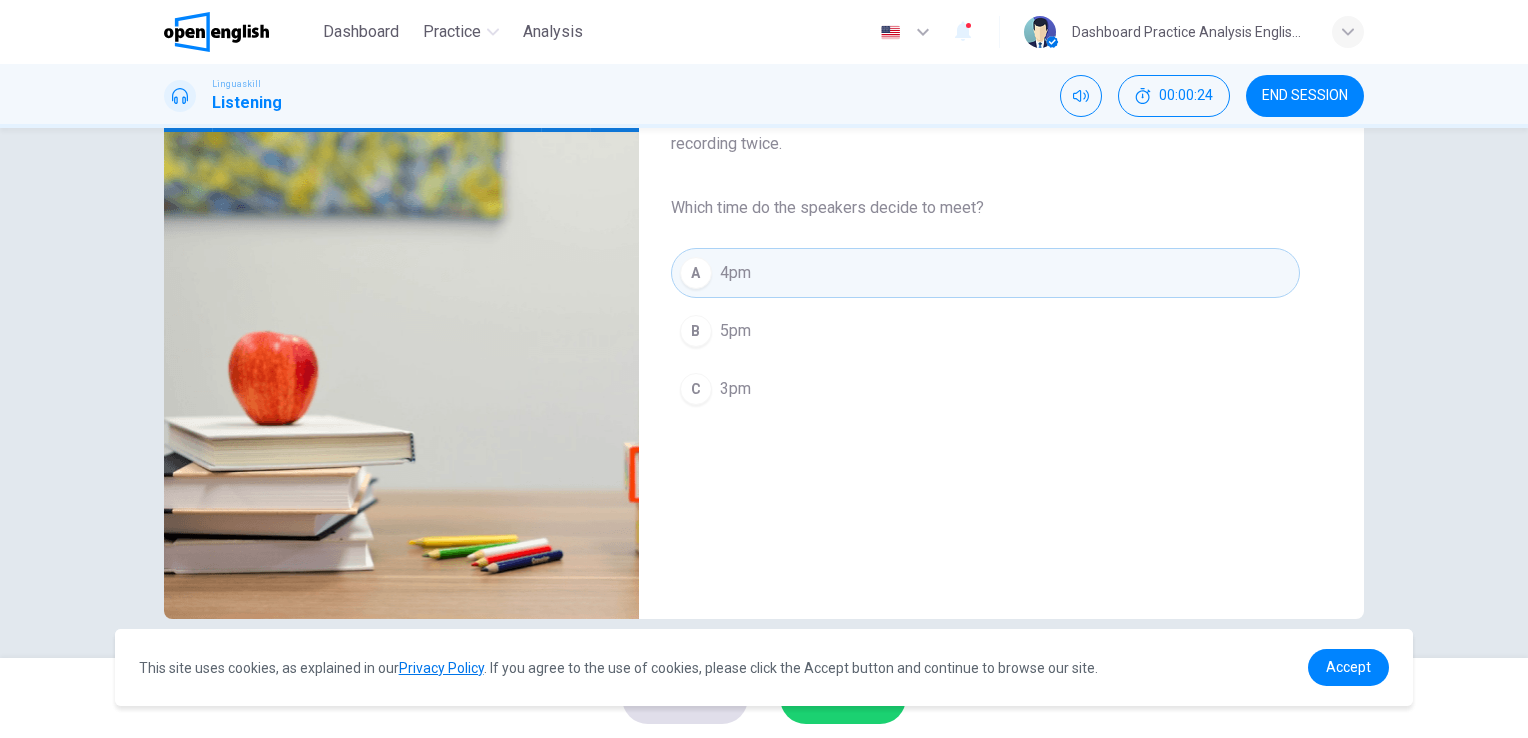 click on "SUBMIT" at bounding box center [843, 698] 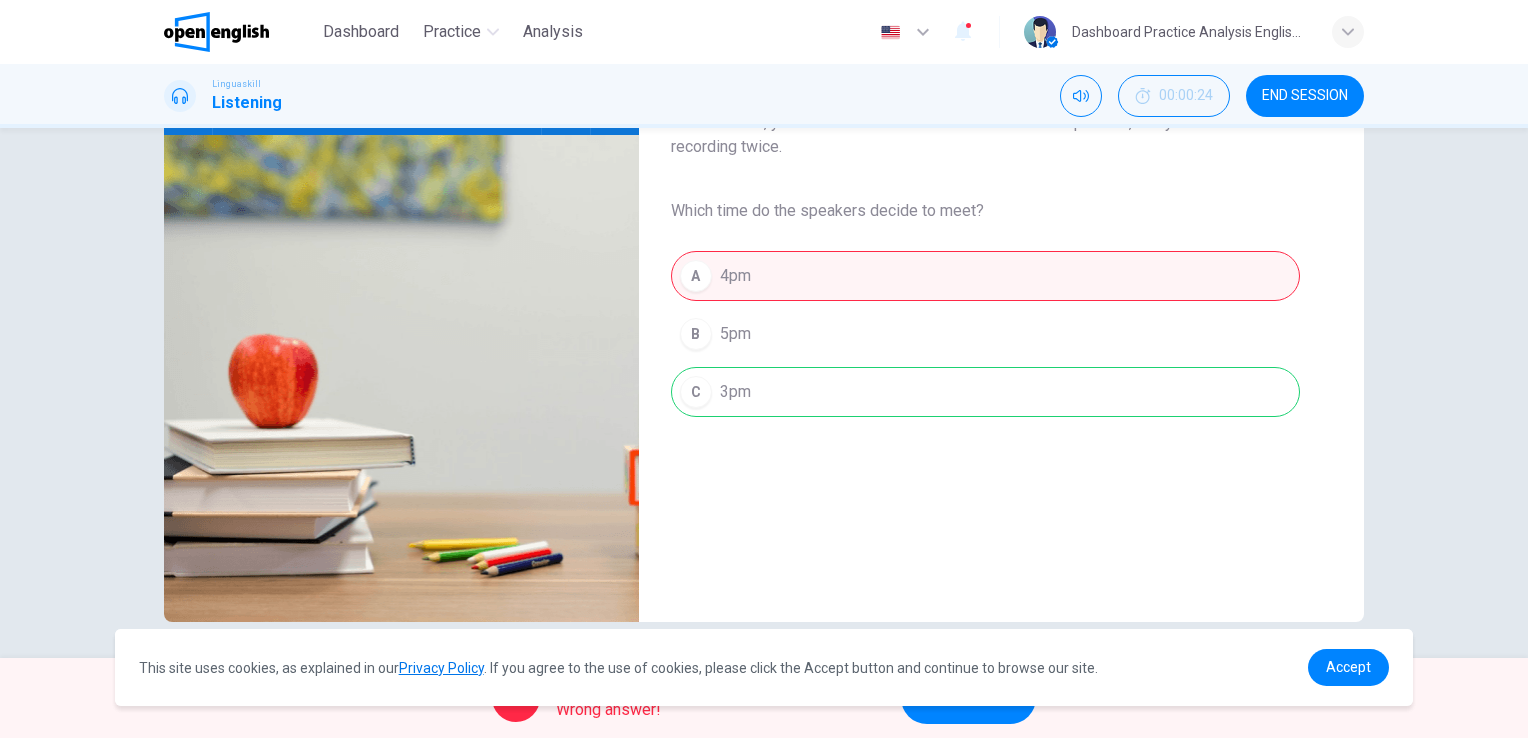 scroll, scrollTop: 244, scrollLeft: 0, axis: vertical 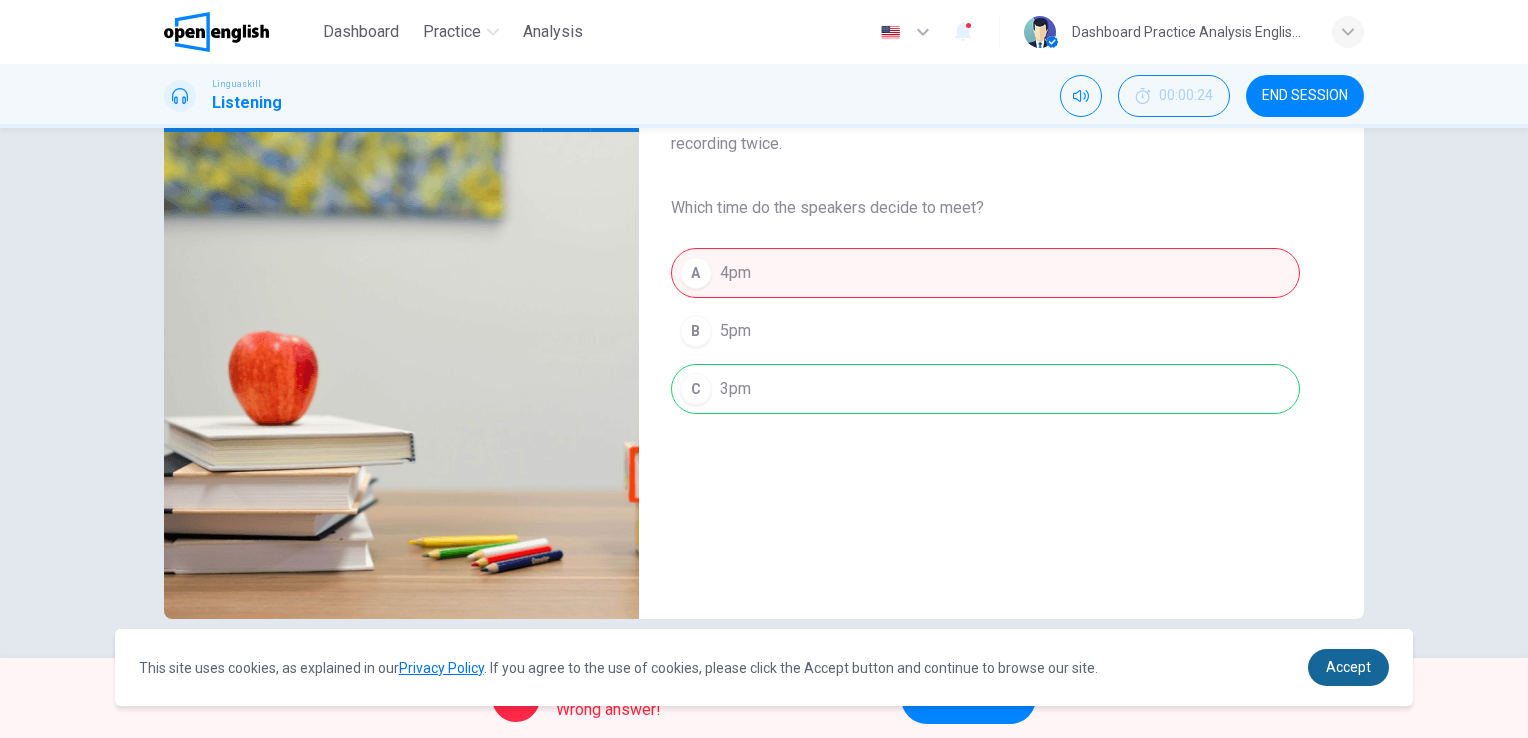 click on "Accept" at bounding box center [1348, 667] 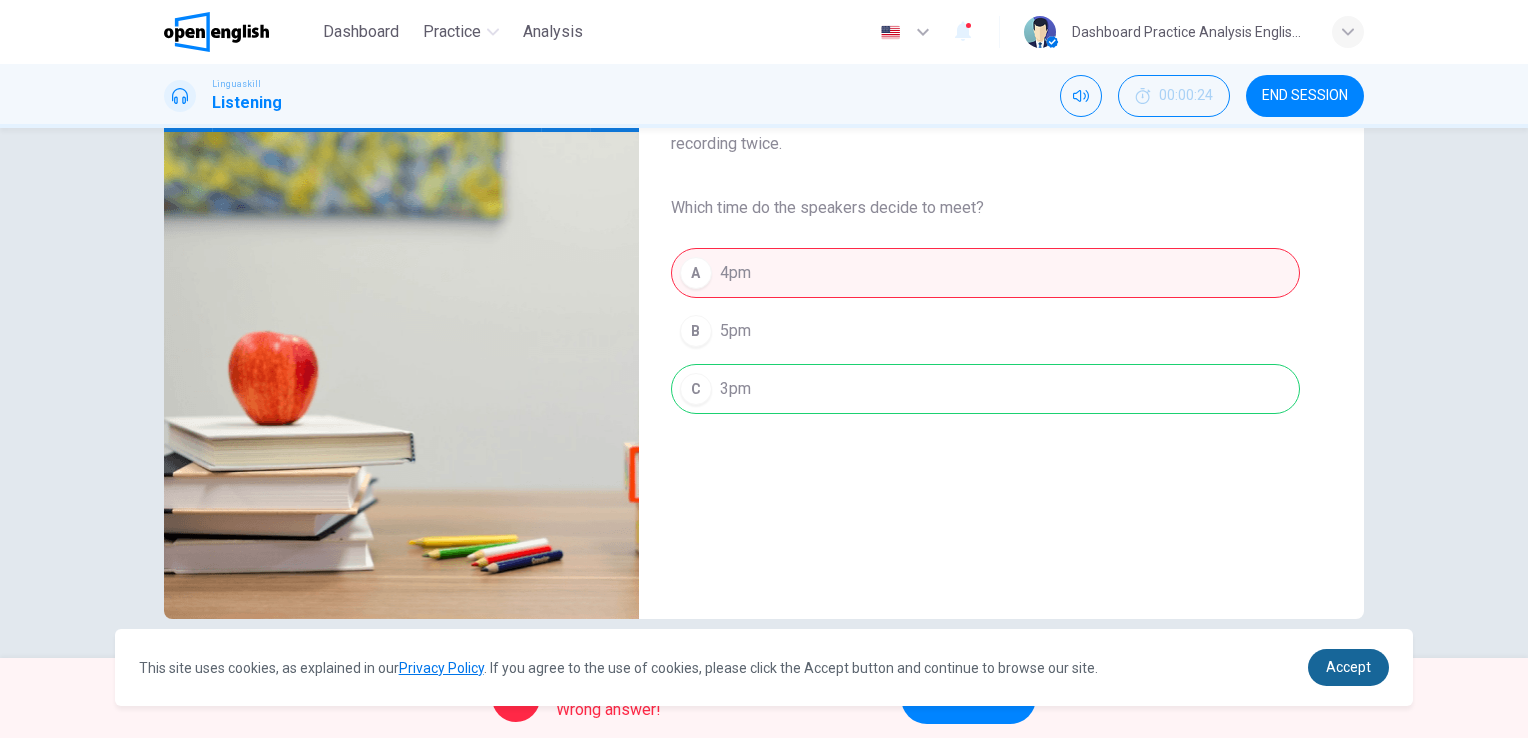 click on "Accept" at bounding box center (1348, 667) 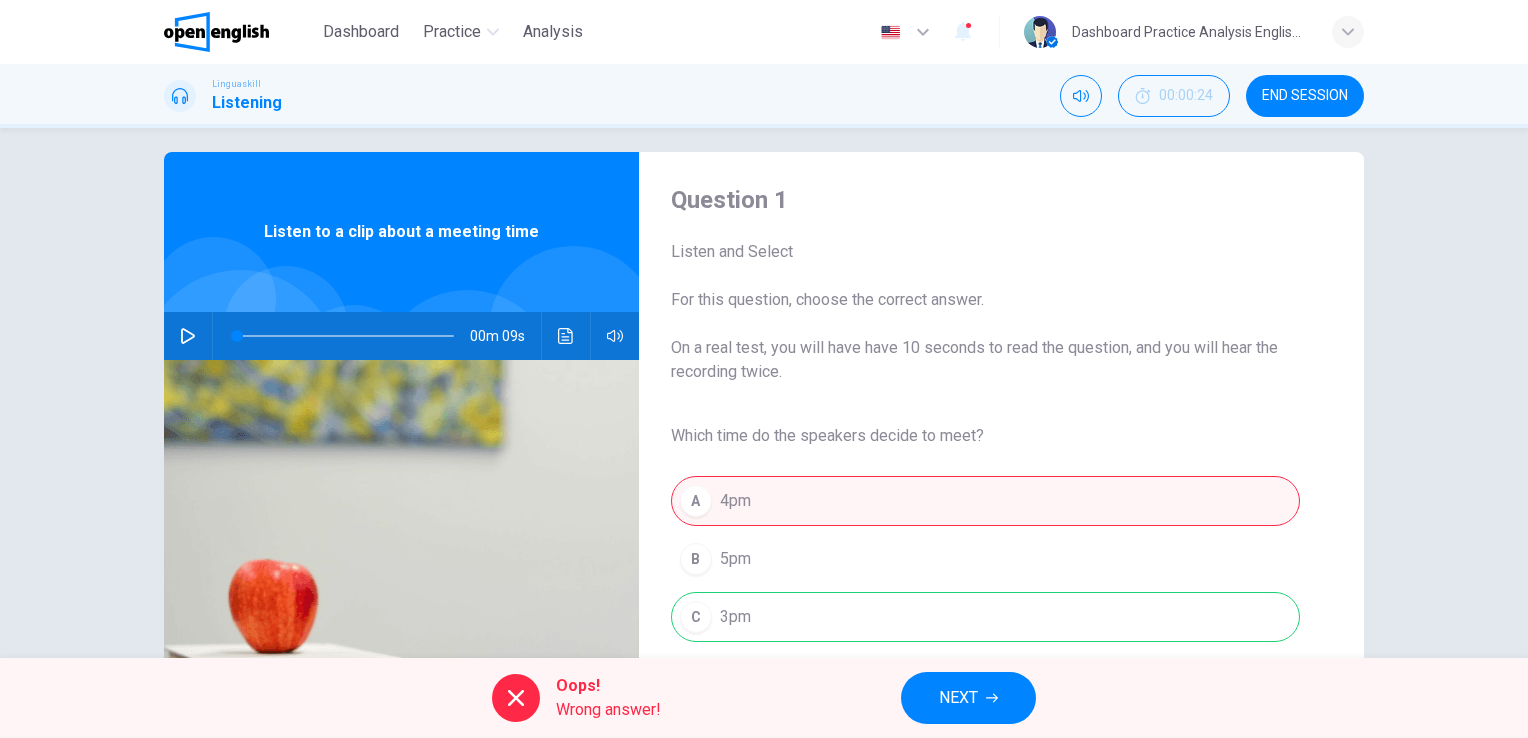 scroll, scrollTop: 0, scrollLeft: 0, axis: both 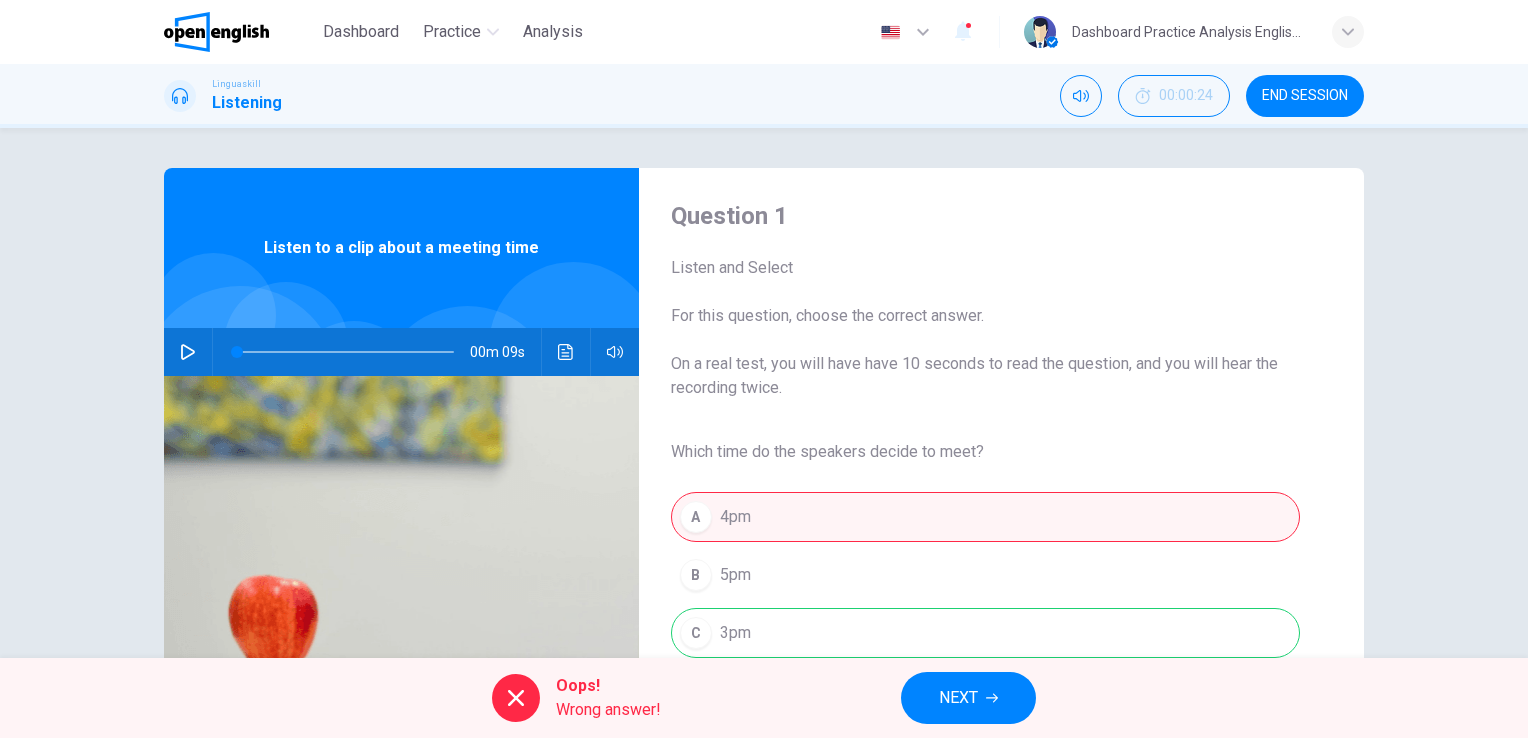click 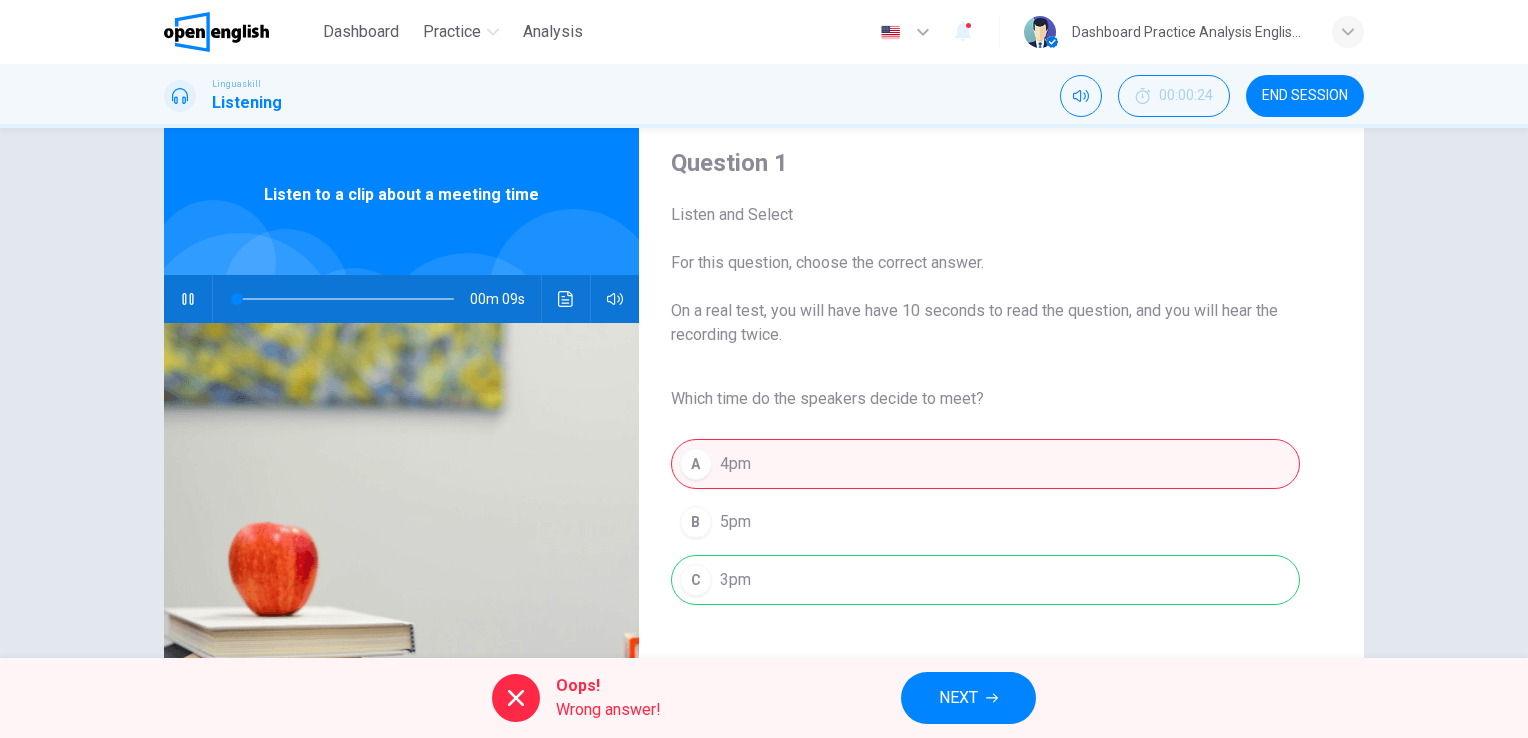 scroll, scrollTop: 200, scrollLeft: 0, axis: vertical 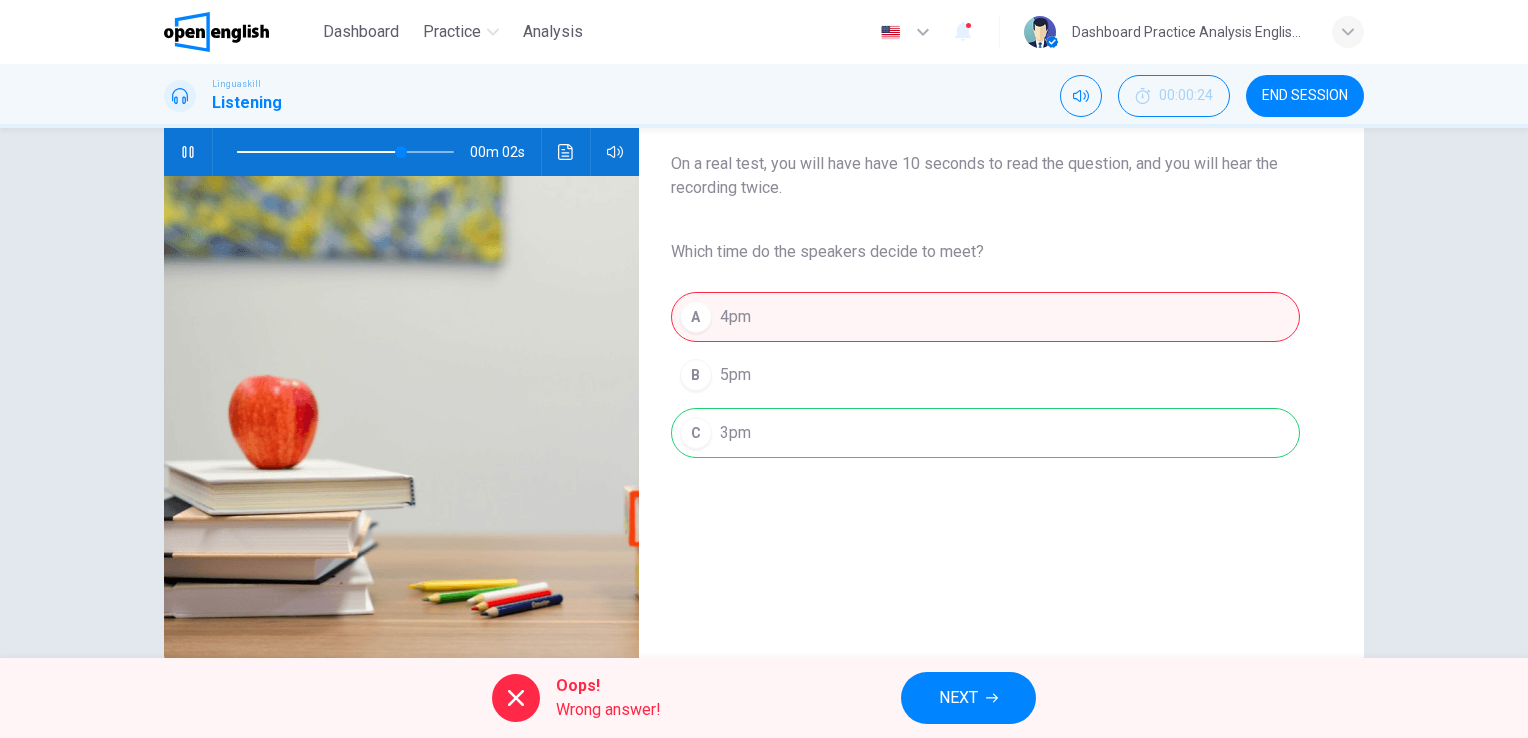 click on "A 4pm B 5pm C 3pm" at bounding box center (985, 375) 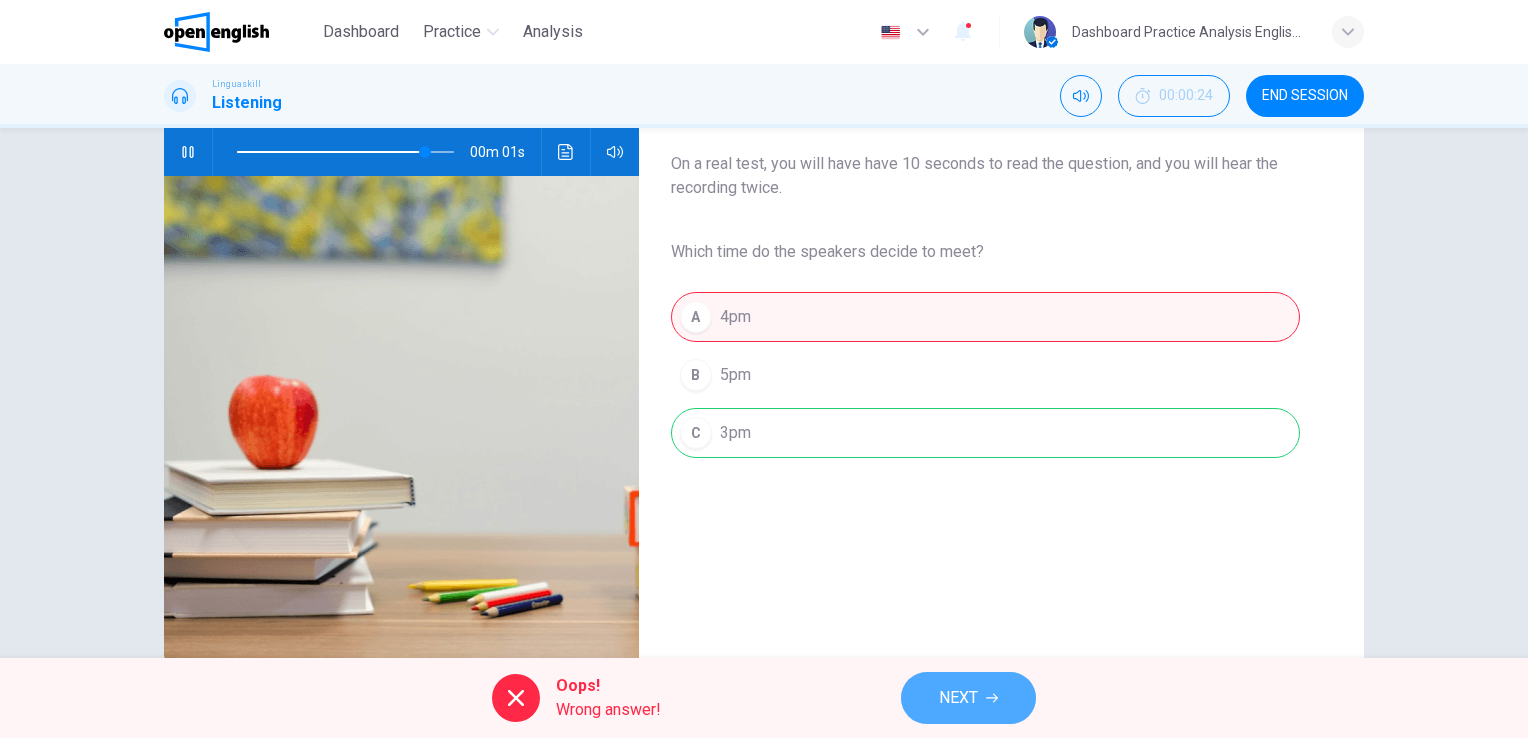 drag, startPoint x: 1006, startPoint y: 704, endPoint x: 1000, endPoint y: 682, distance: 22.803509 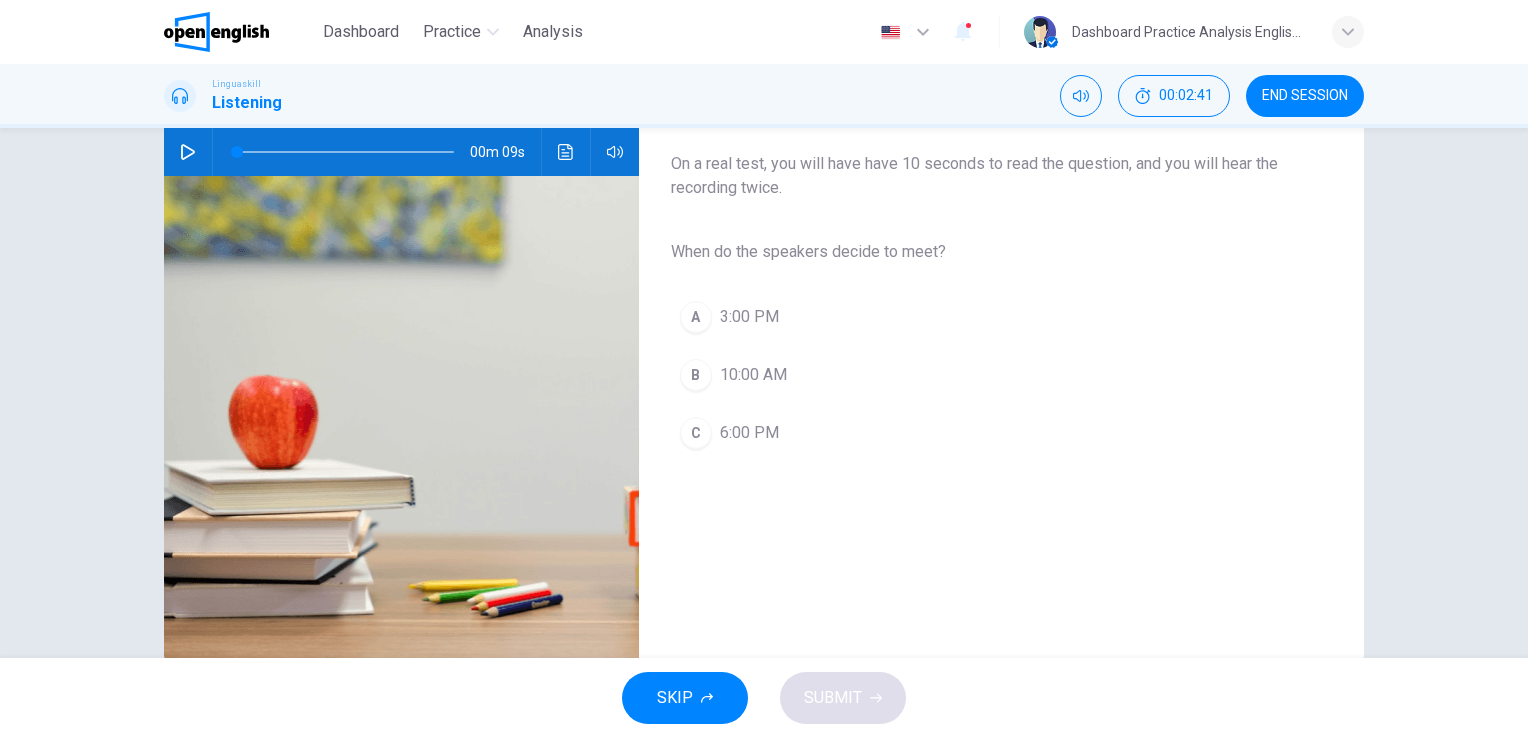 click 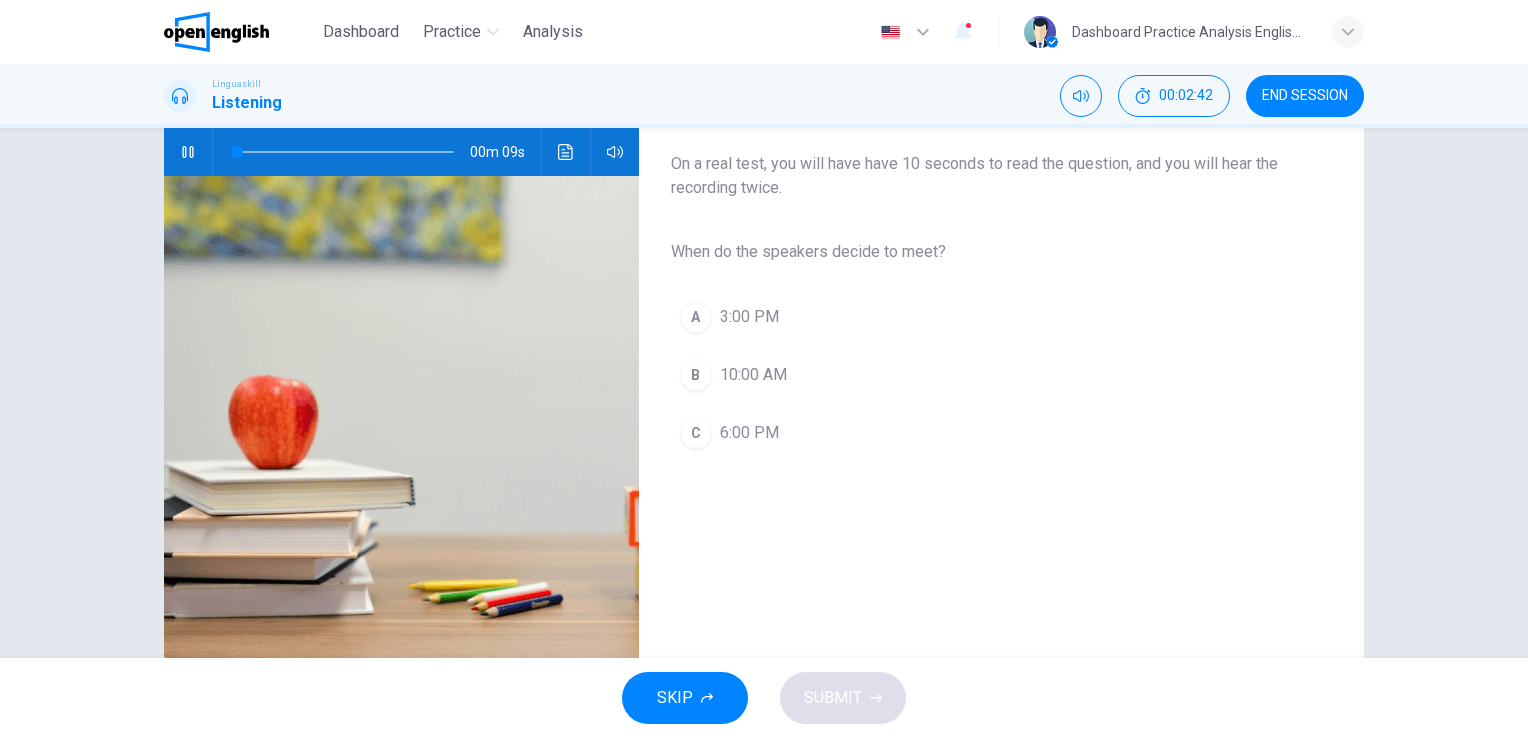 scroll, scrollTop: 100, scrollLeft: 0, axis: vertical 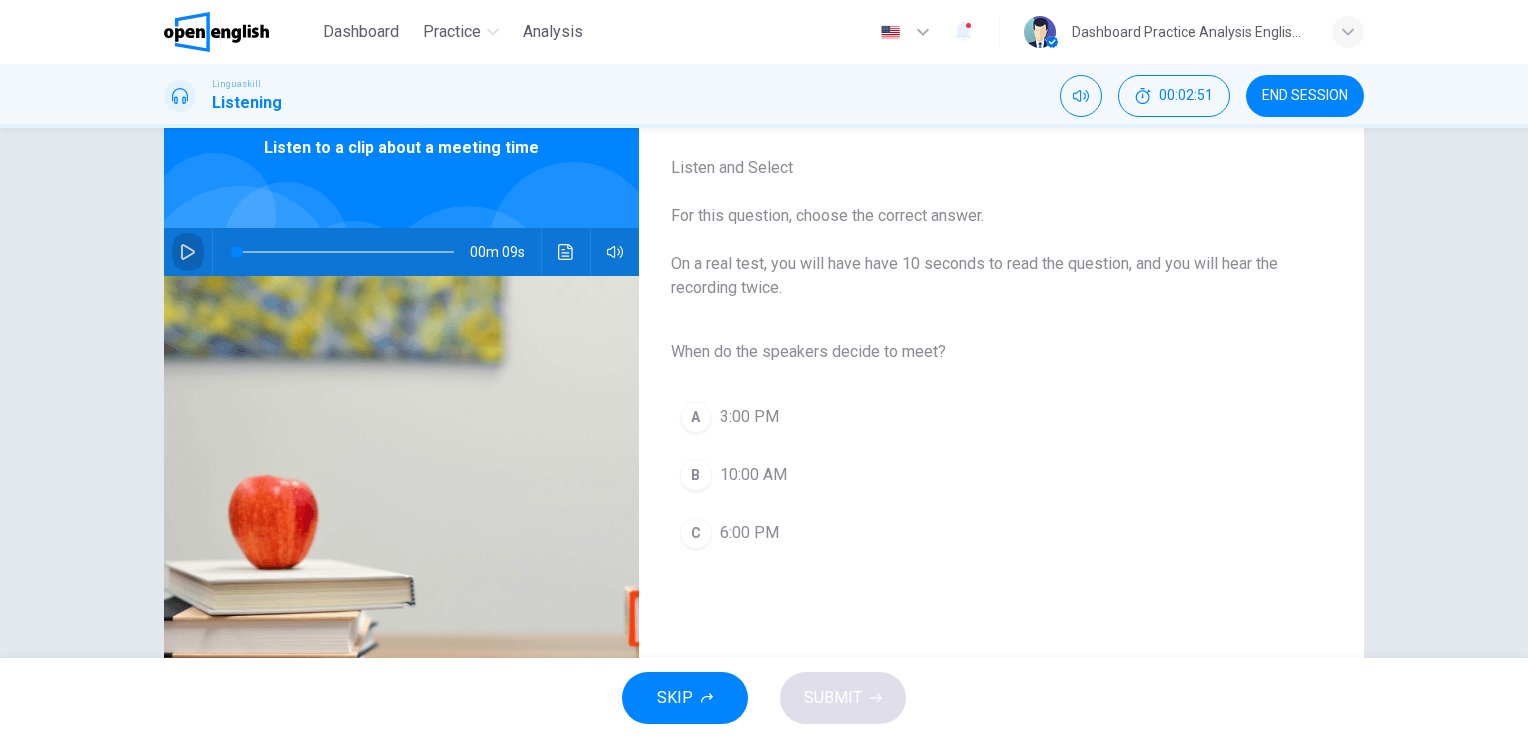 click 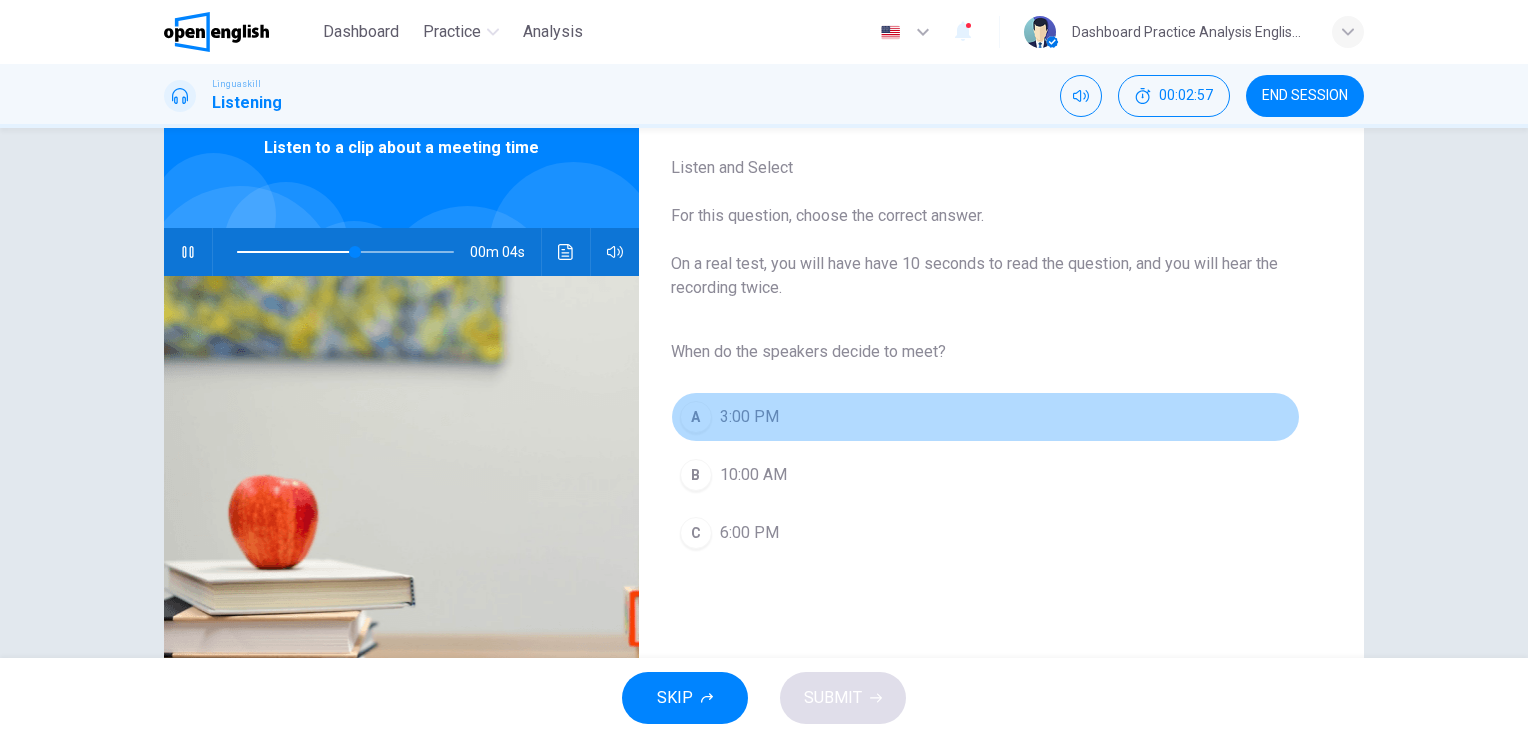 click on "A 3:00 PM" at bounding box center (985, 417) 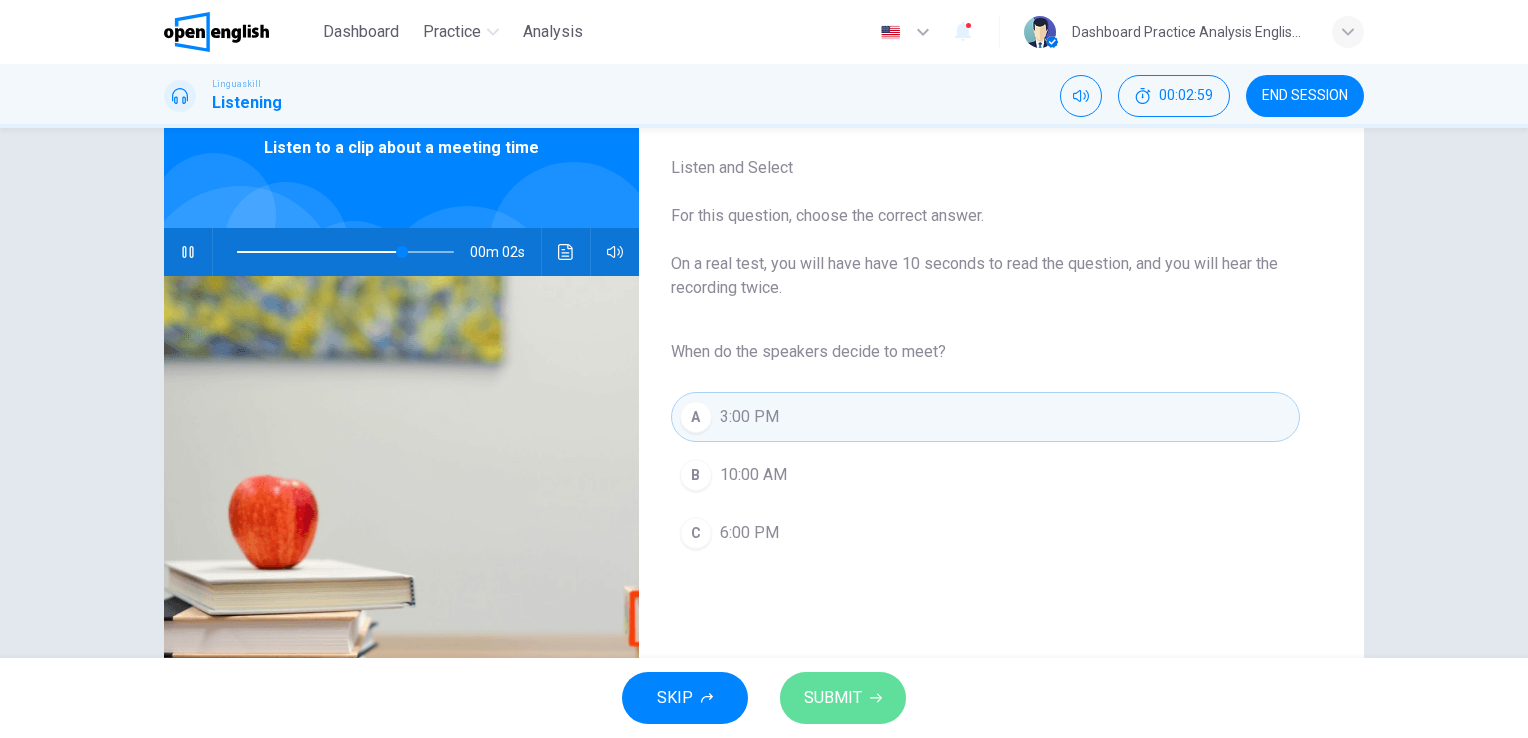 click on "SUBMIT" at bounding box center (833, 698) 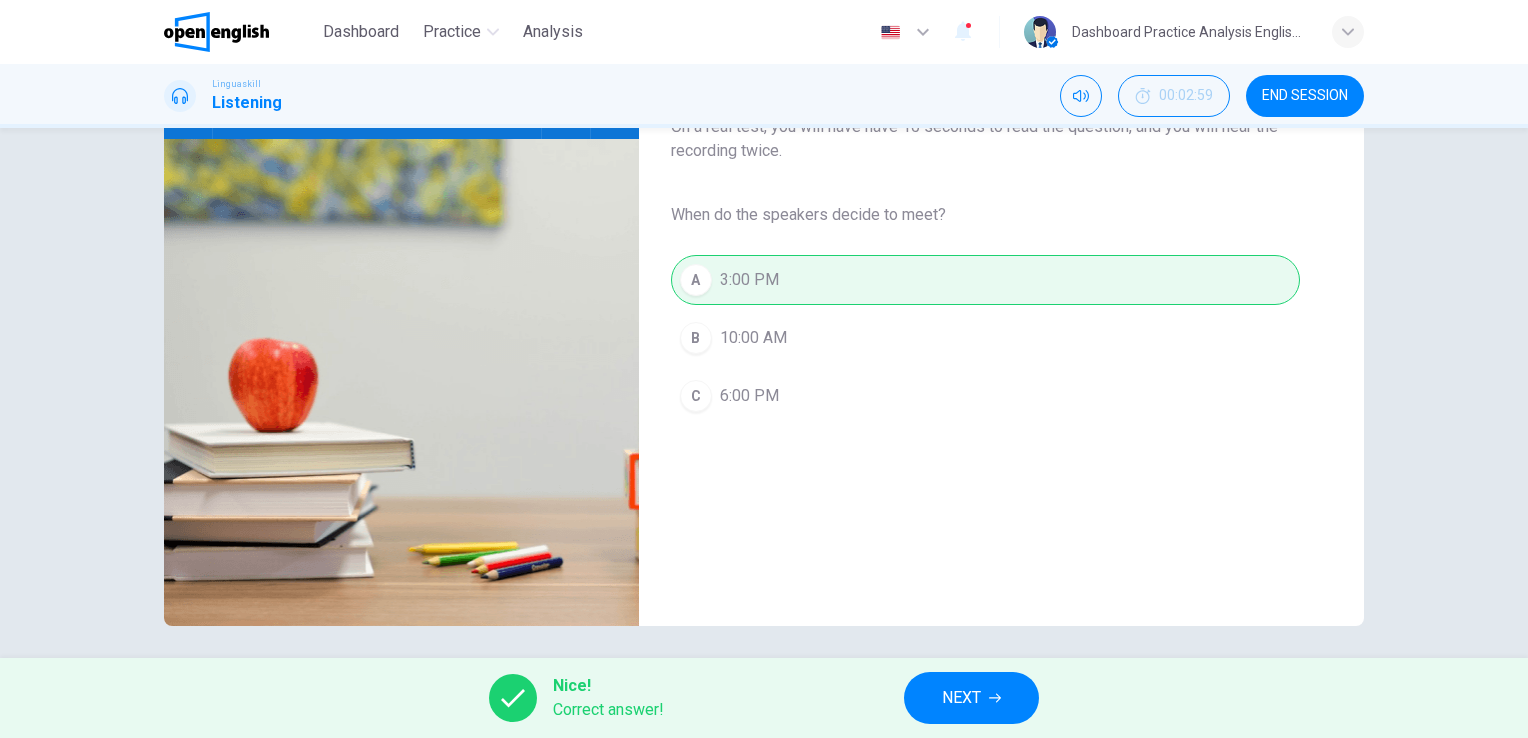 scroll, scrollTop: 244, scrollLeft: 0, axis: vertical 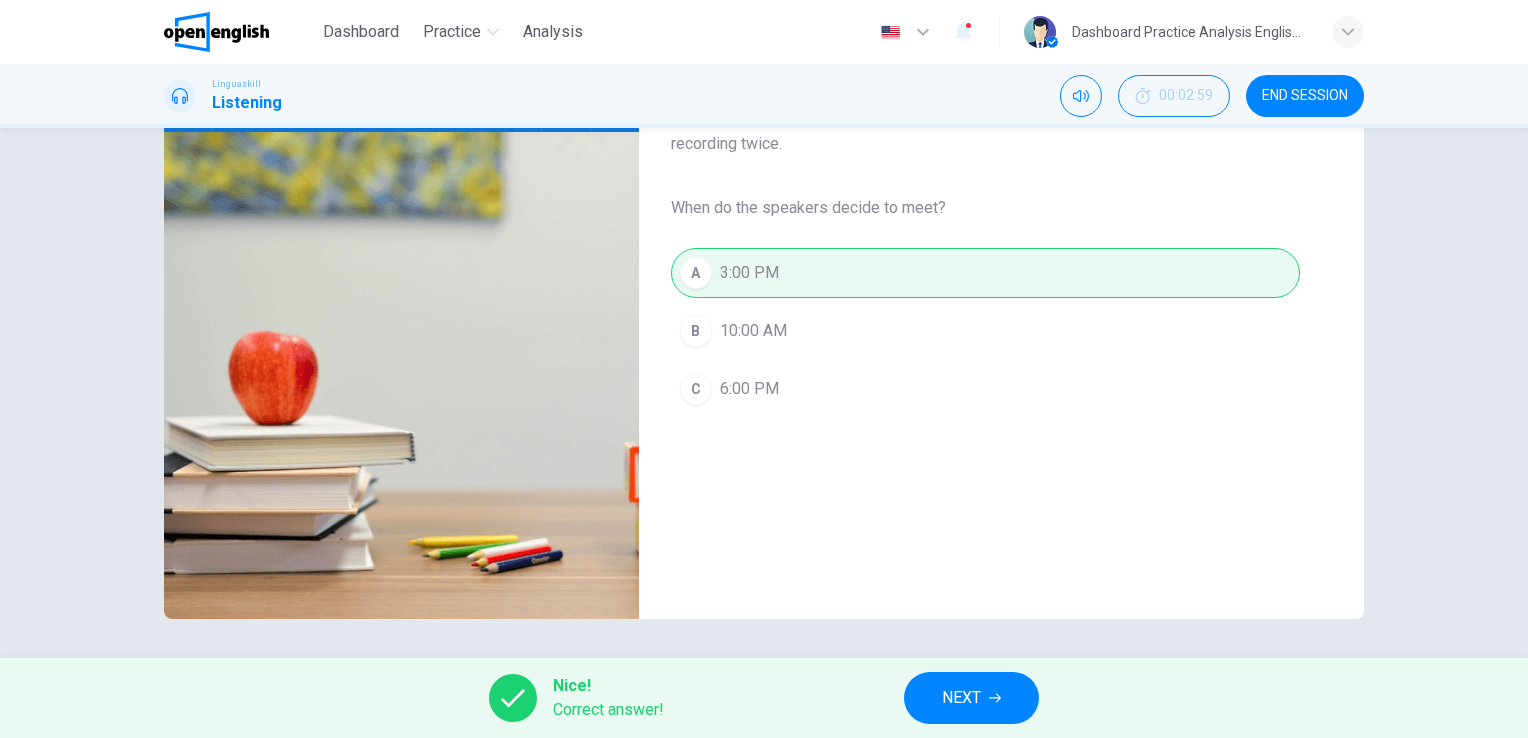 type on "*" 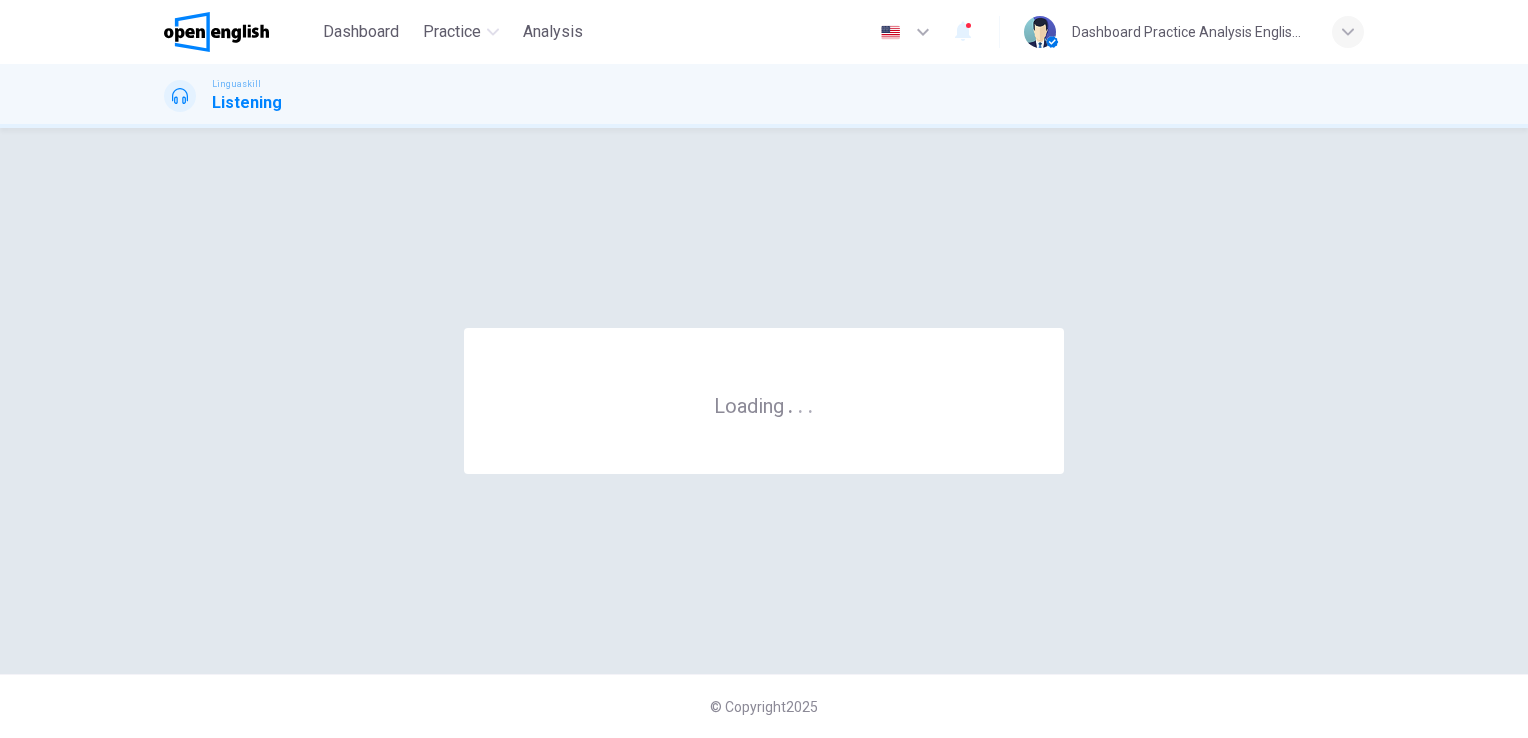 scroll, scrollTop: 0, scrollLeft: 0, axis: both 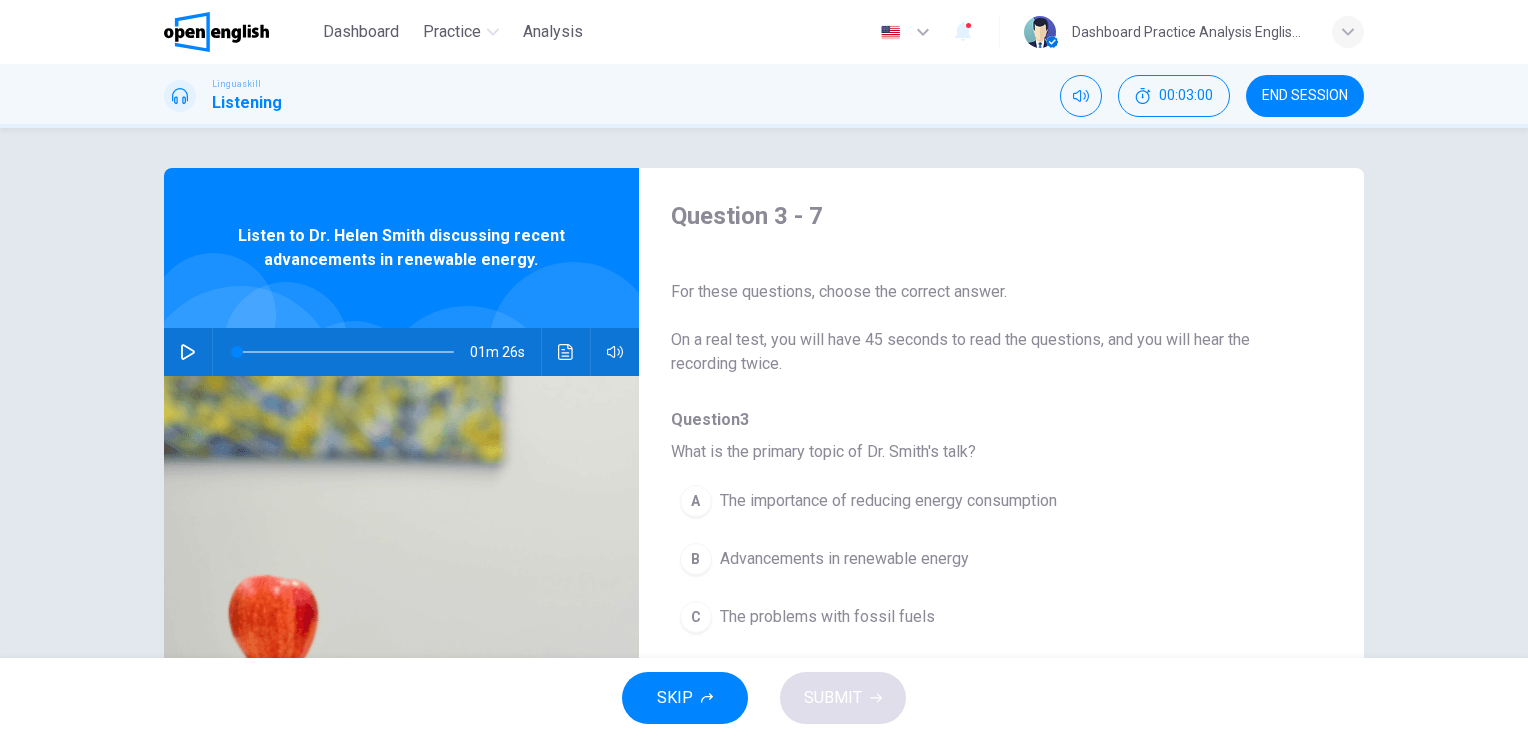 click at bounding box center [188, 352] 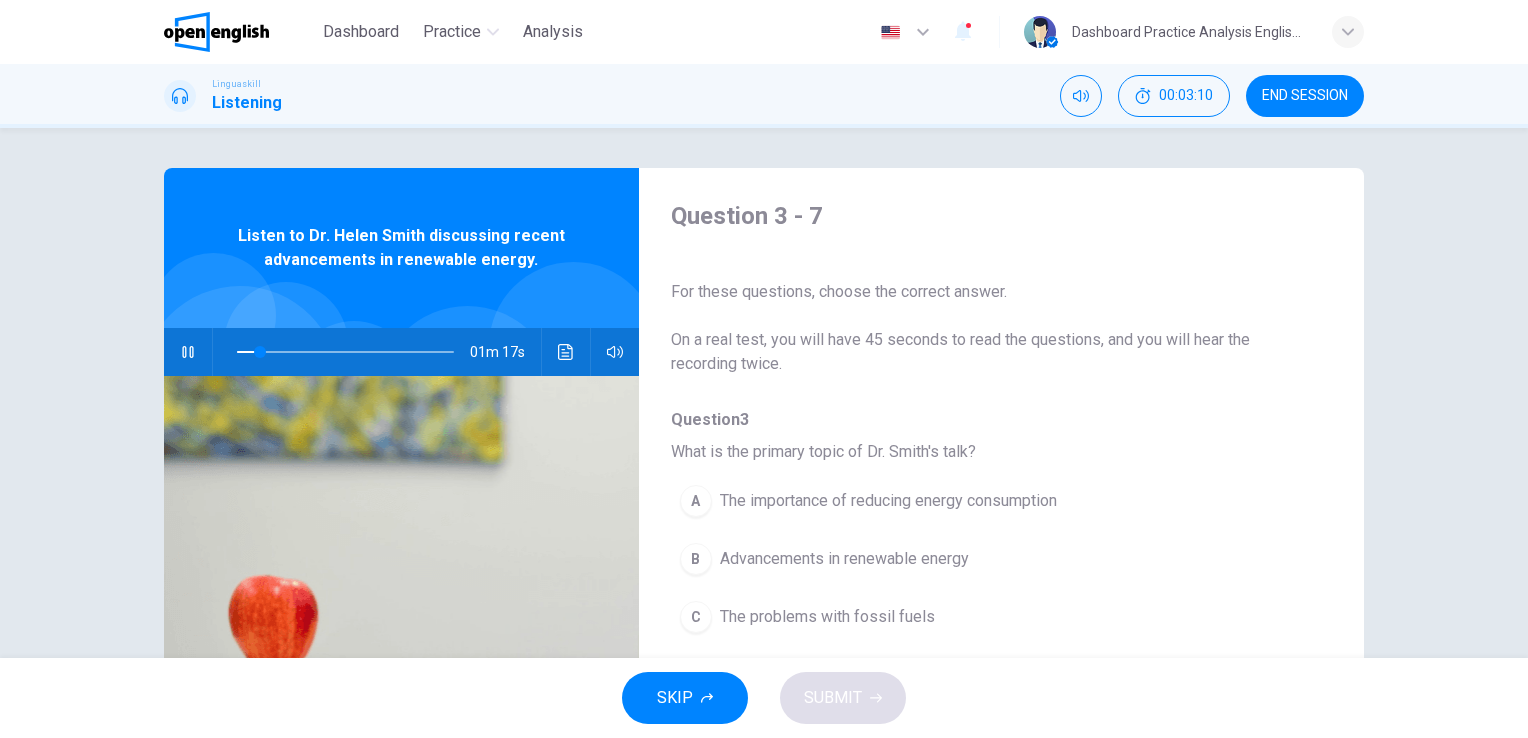 click on "Question 3 - 7 For these questions, choose the correct answer. On a real test, you will have 45 seconds to read the questions, and you will hear the recording twice." at bounding box center (985, 288) 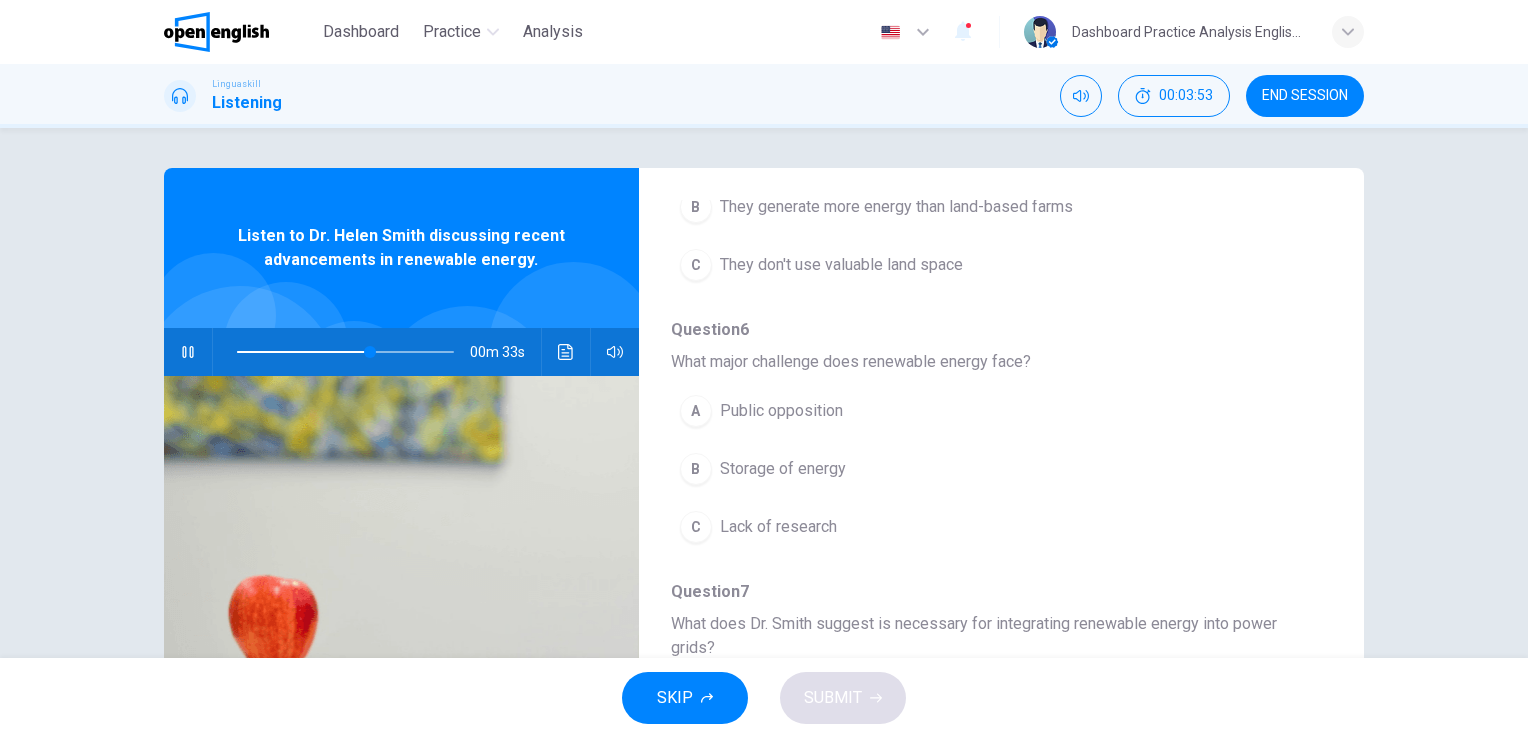 scroll, scrollTop: 880, scrollLeft: 0, axis: vertical 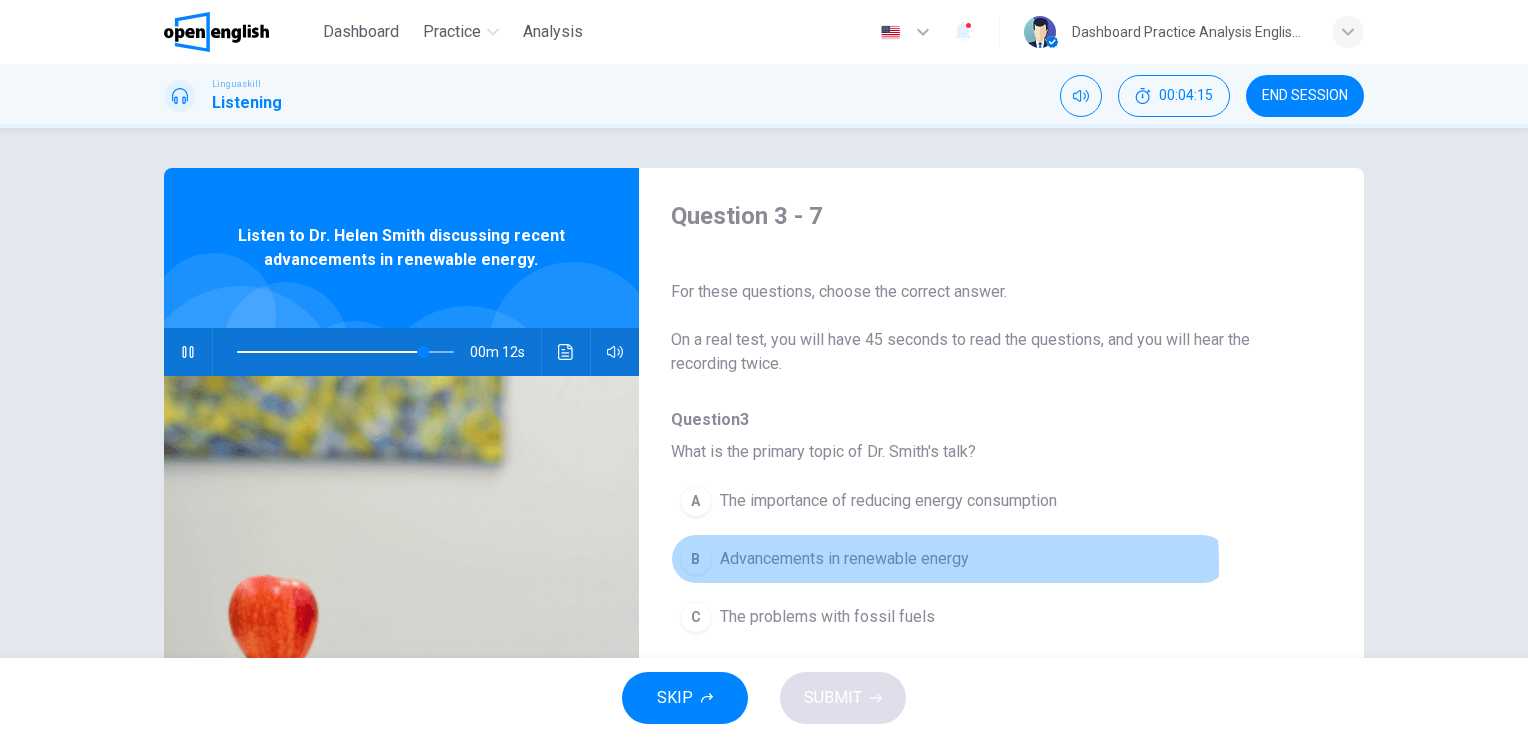 click on "Advancements in renewable energy" at bounding box center [844, 559] 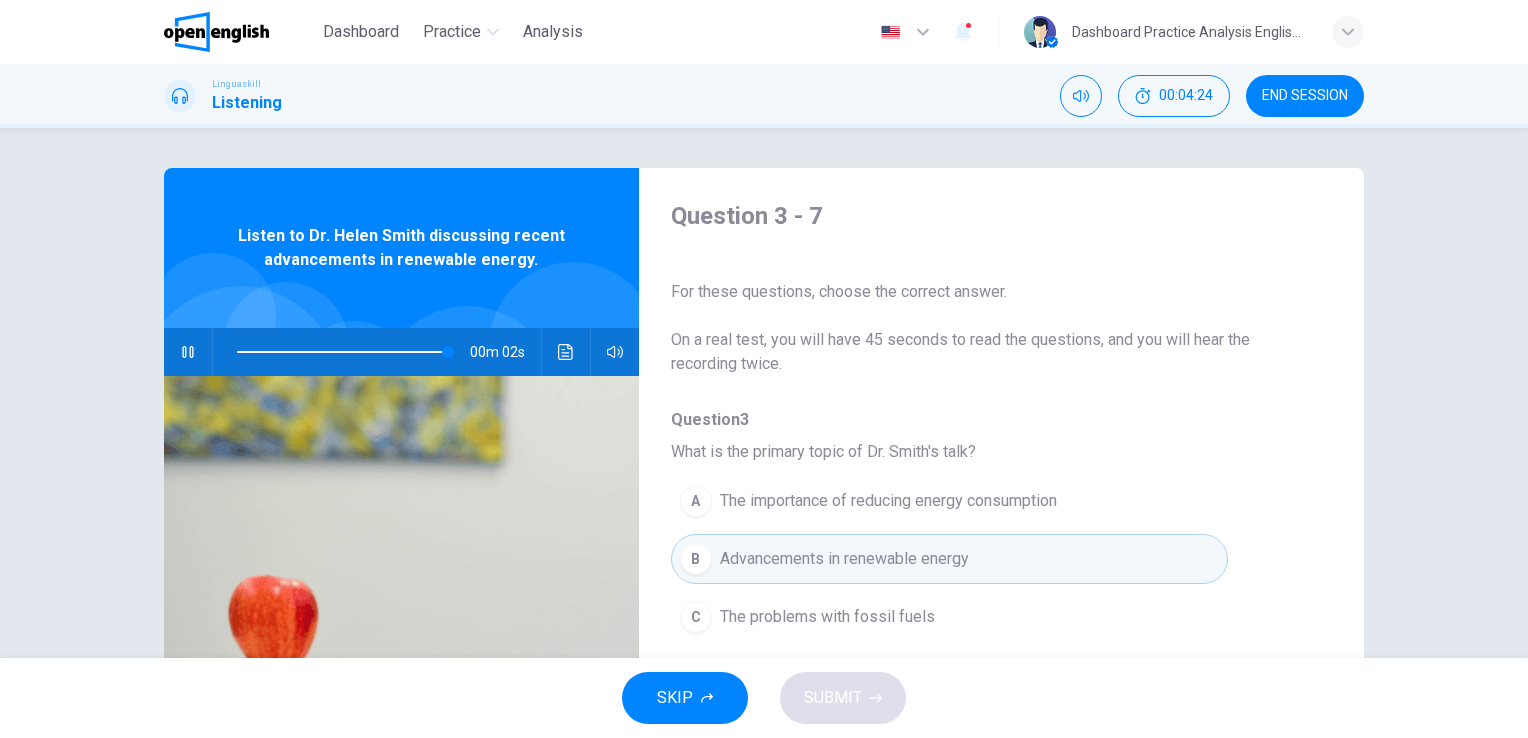 click 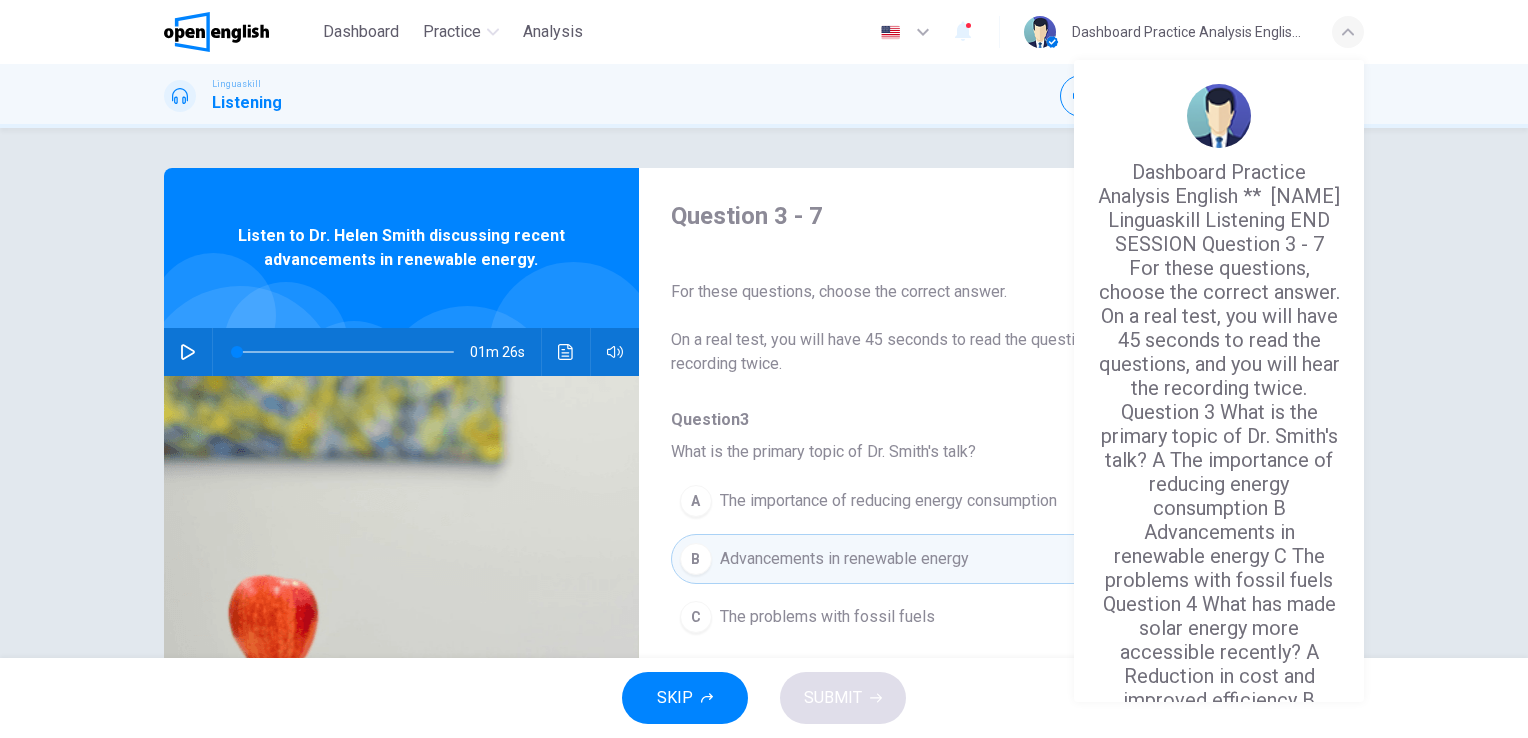 click at bounding box center (764, 369) 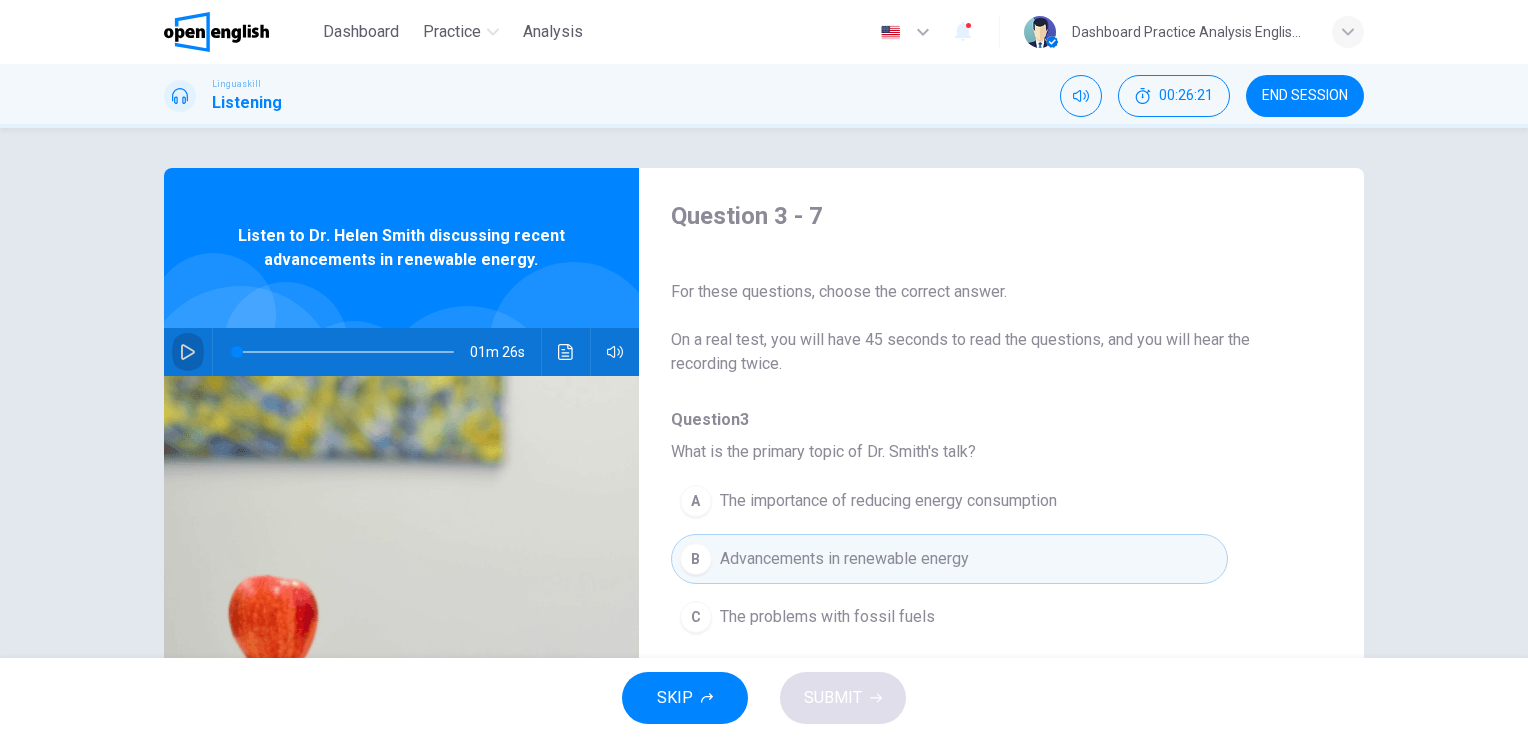 click 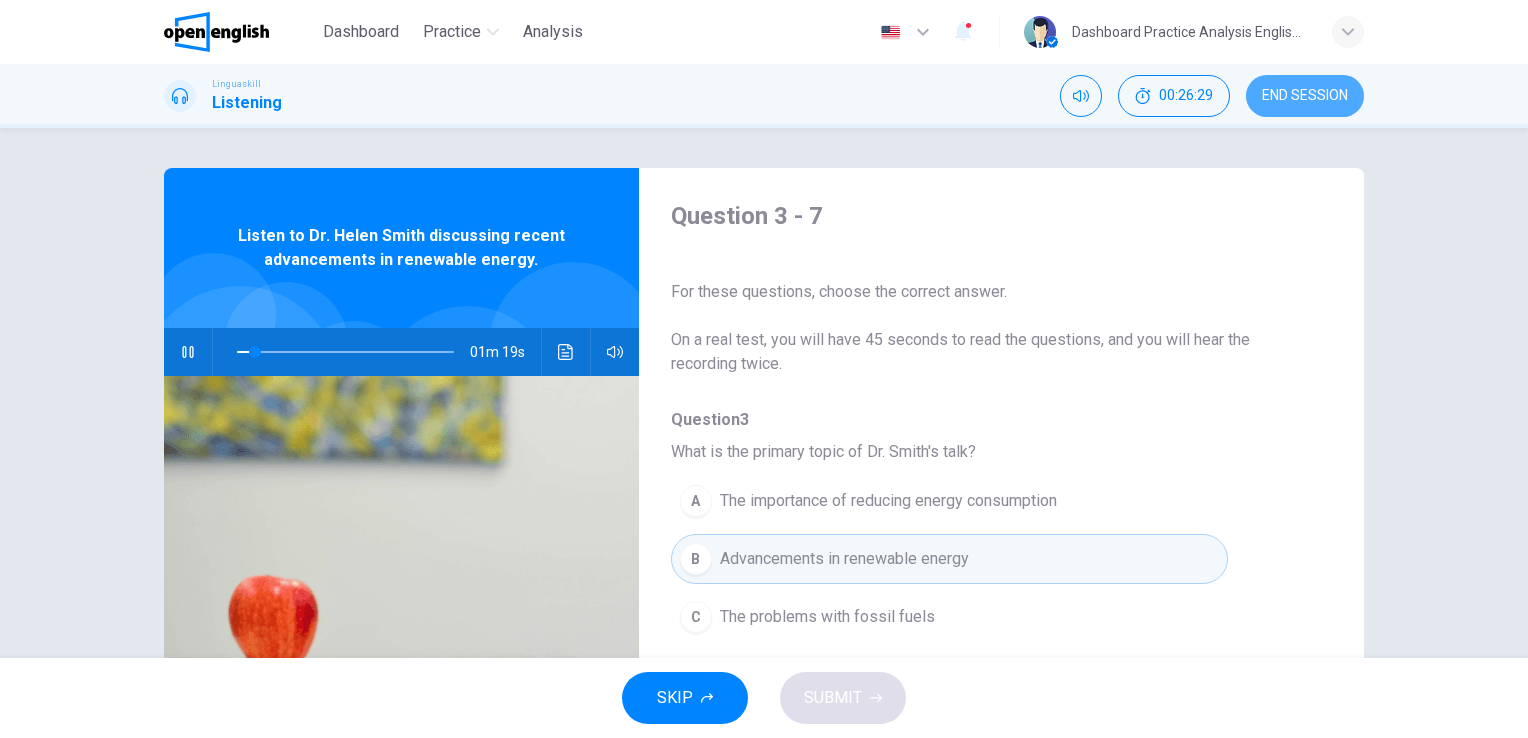 click on "END SESSION" at bounding box center [1305, 96] 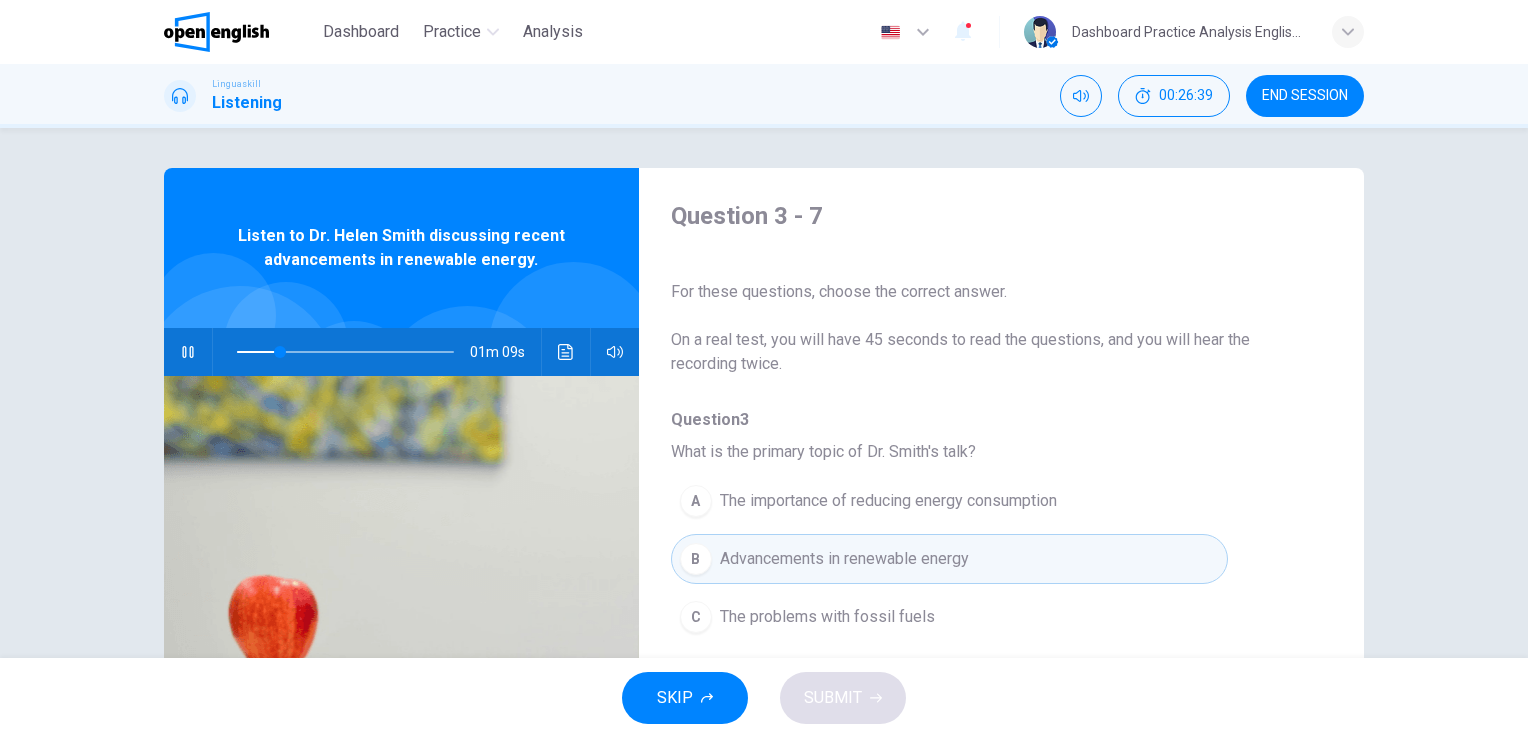 click on "The importance of reducing energy consumption" at bounding box center (888, 501) 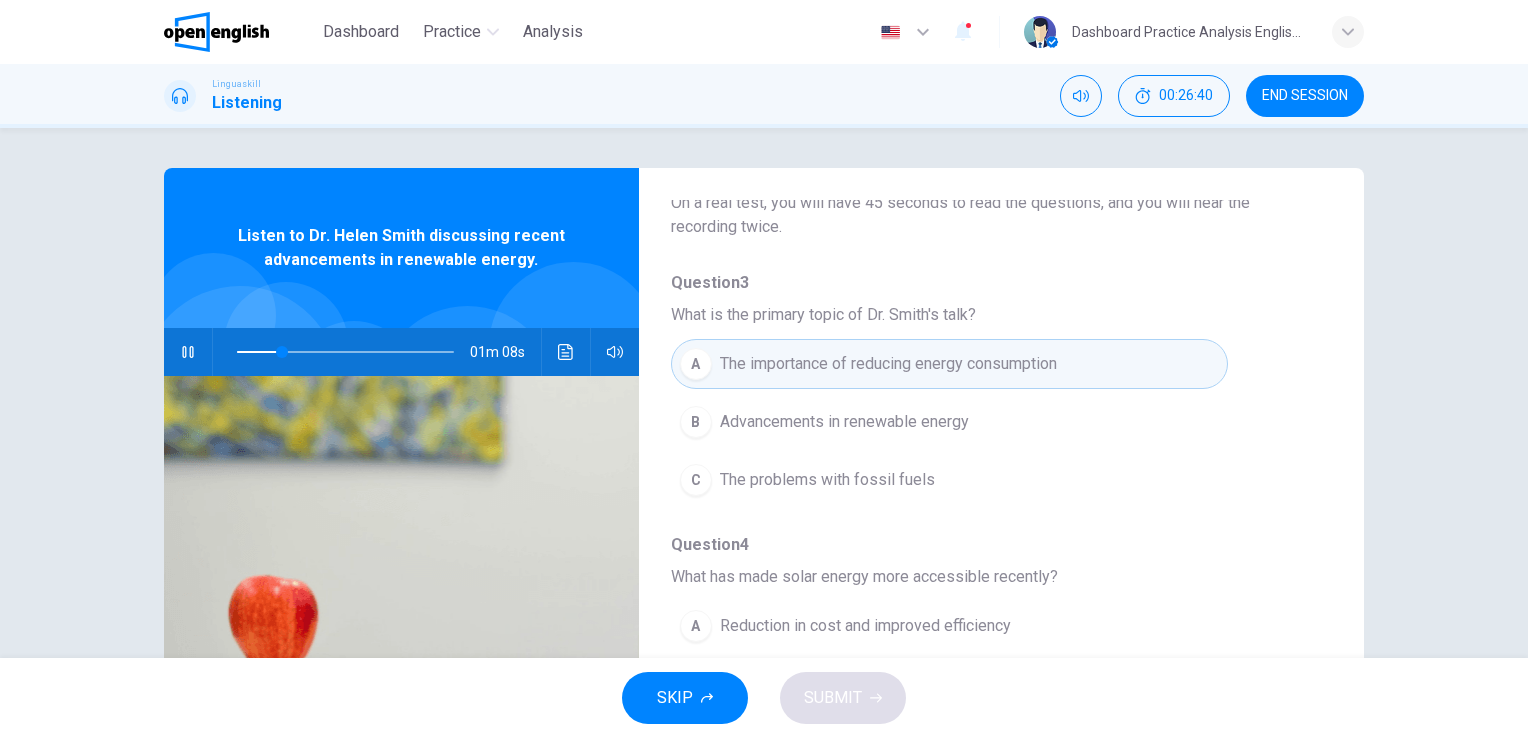 scroll, scrollTop: 300, scrollLeft: 0, axis: vertical 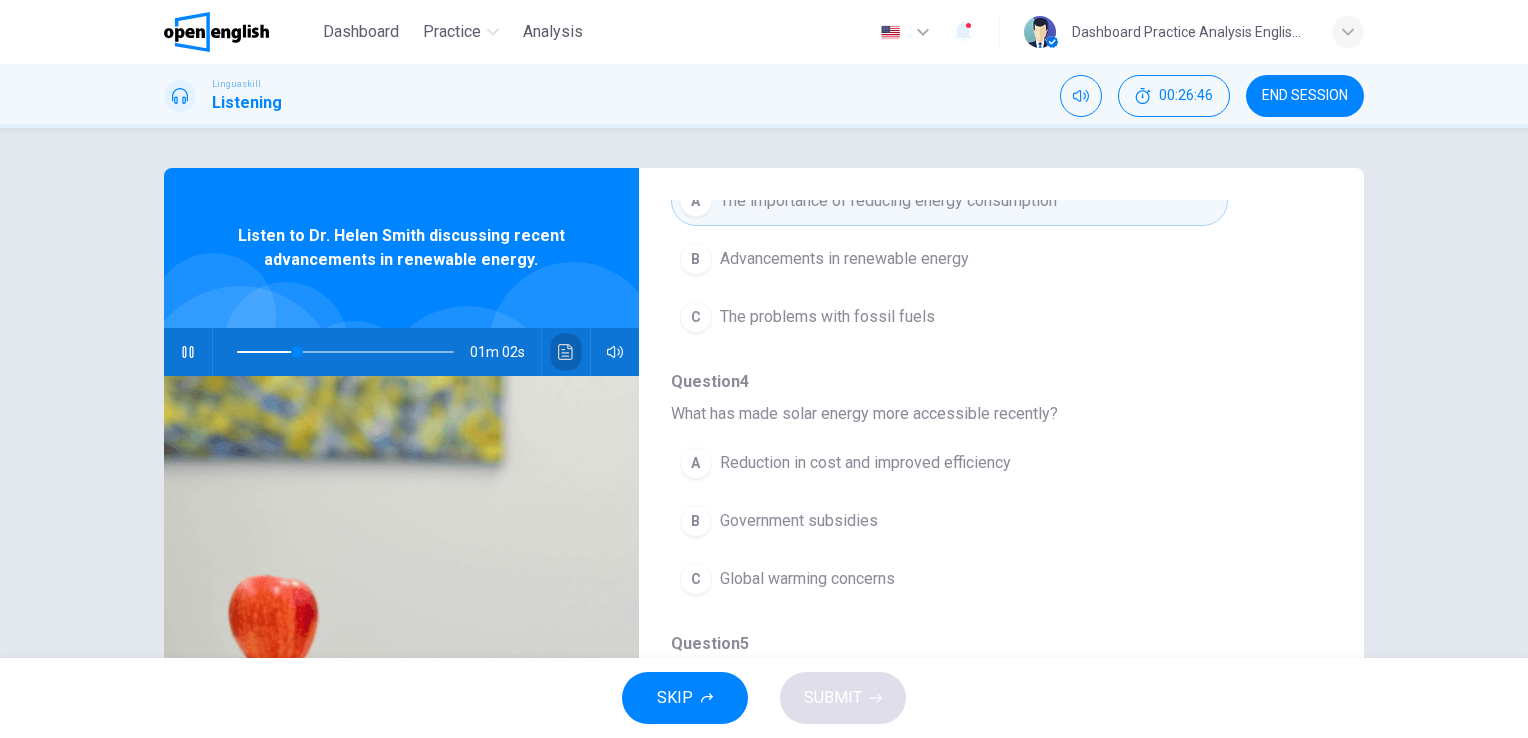 click at bounding box center (566, 352) 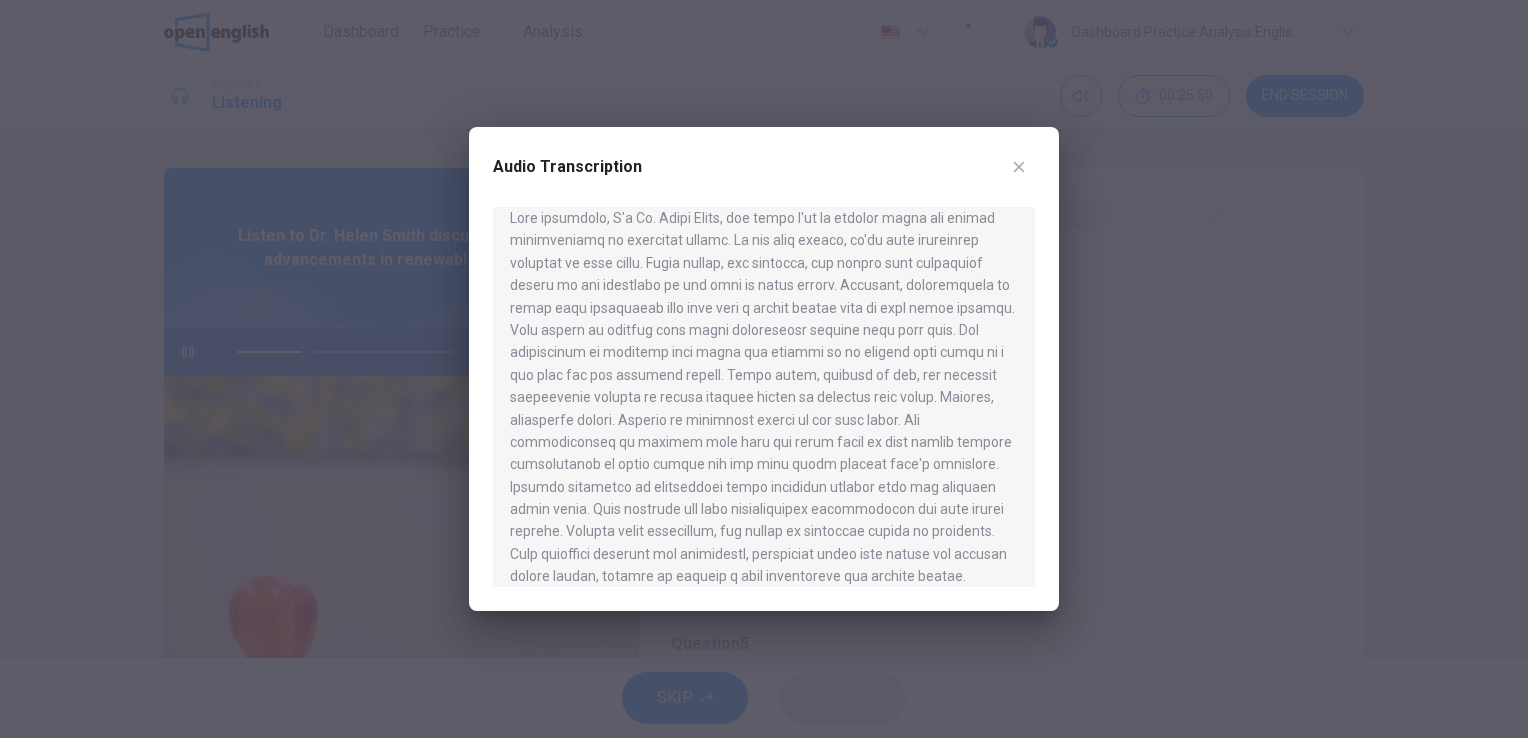 scroll, scrollTop: 0, scrollLeft: 0, axis: both 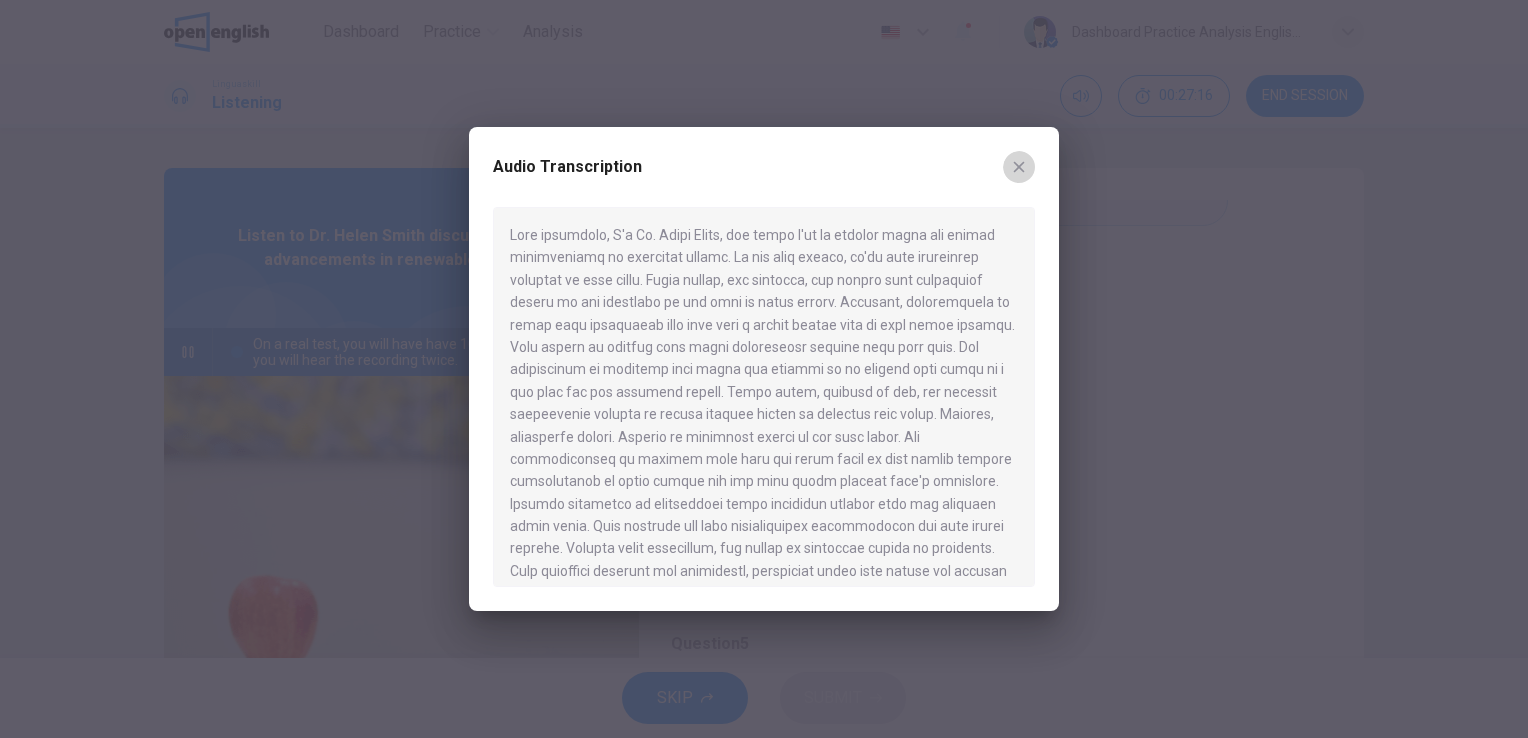 click 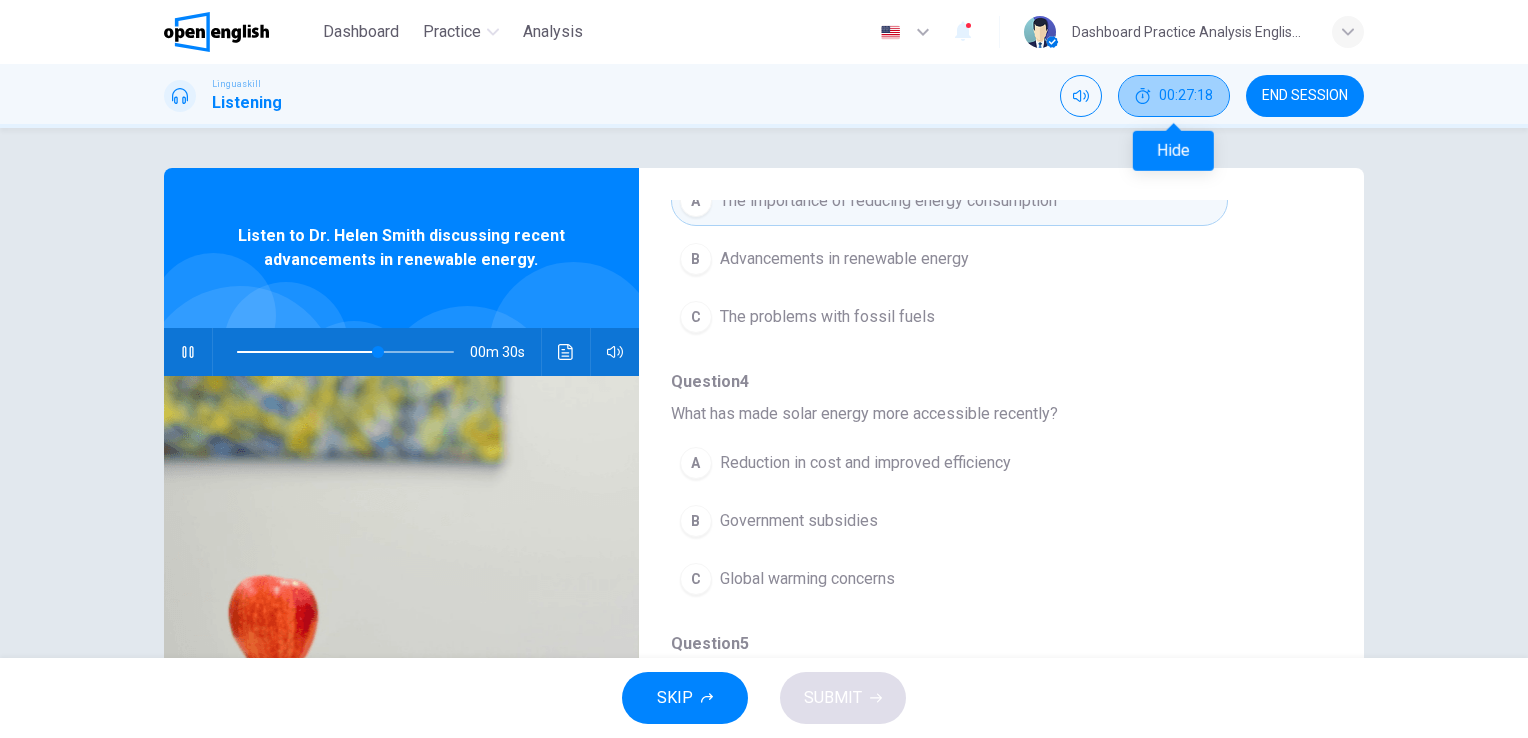 click on "00:27:18" at bounding box center [1174, 96] 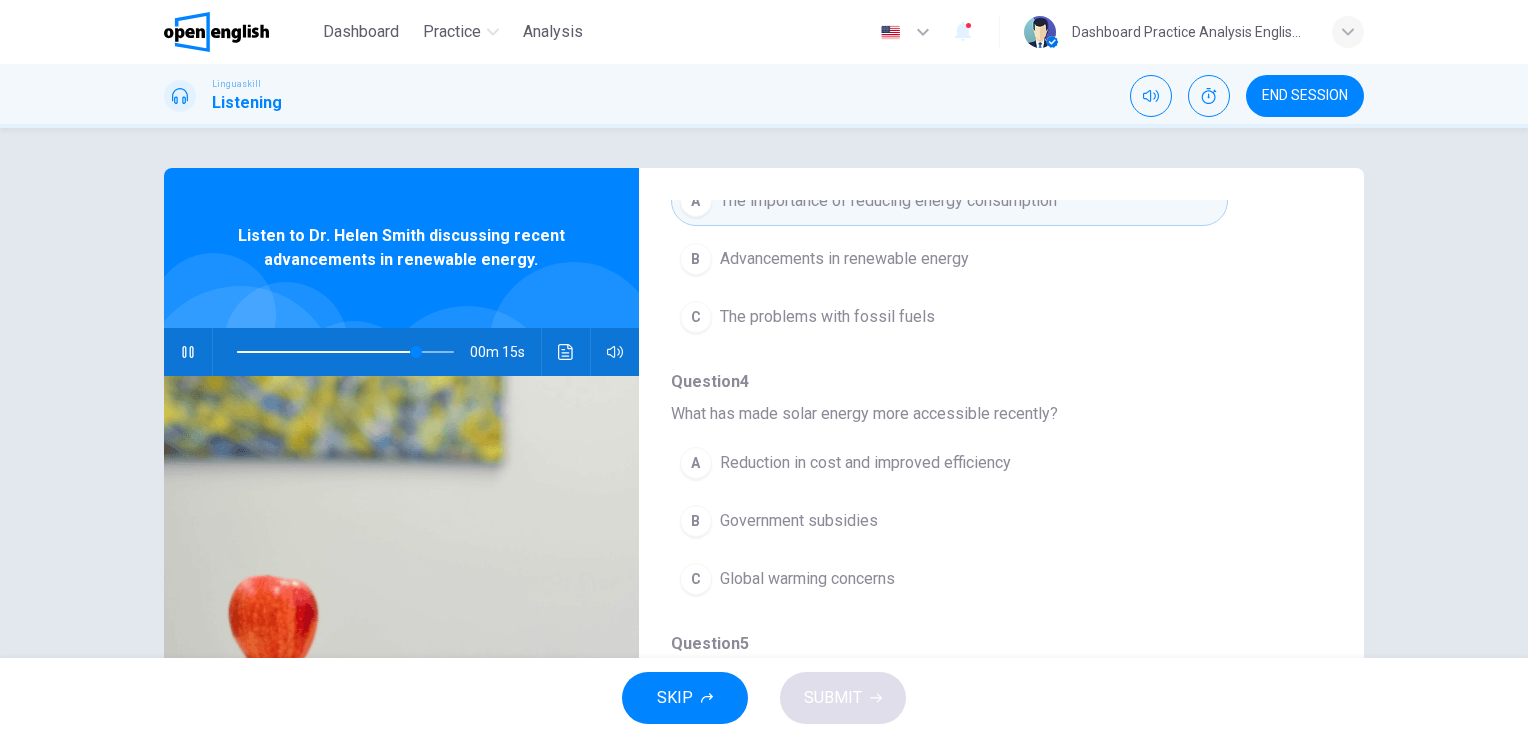 scroll, scrollTop: 400, scrollLeft: 0, axis: vertical 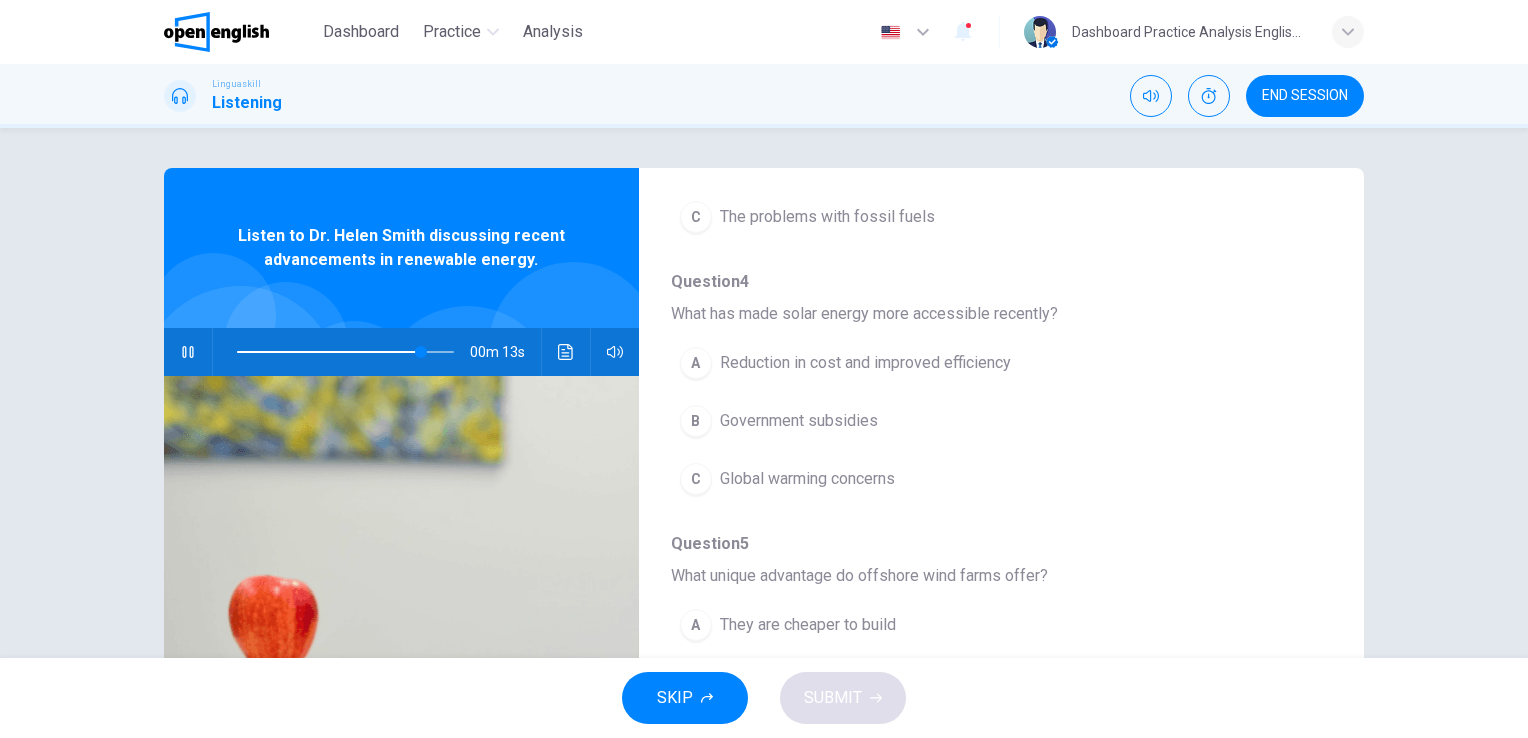 click on "Global warming concerns" at bounding box center (807, 479) 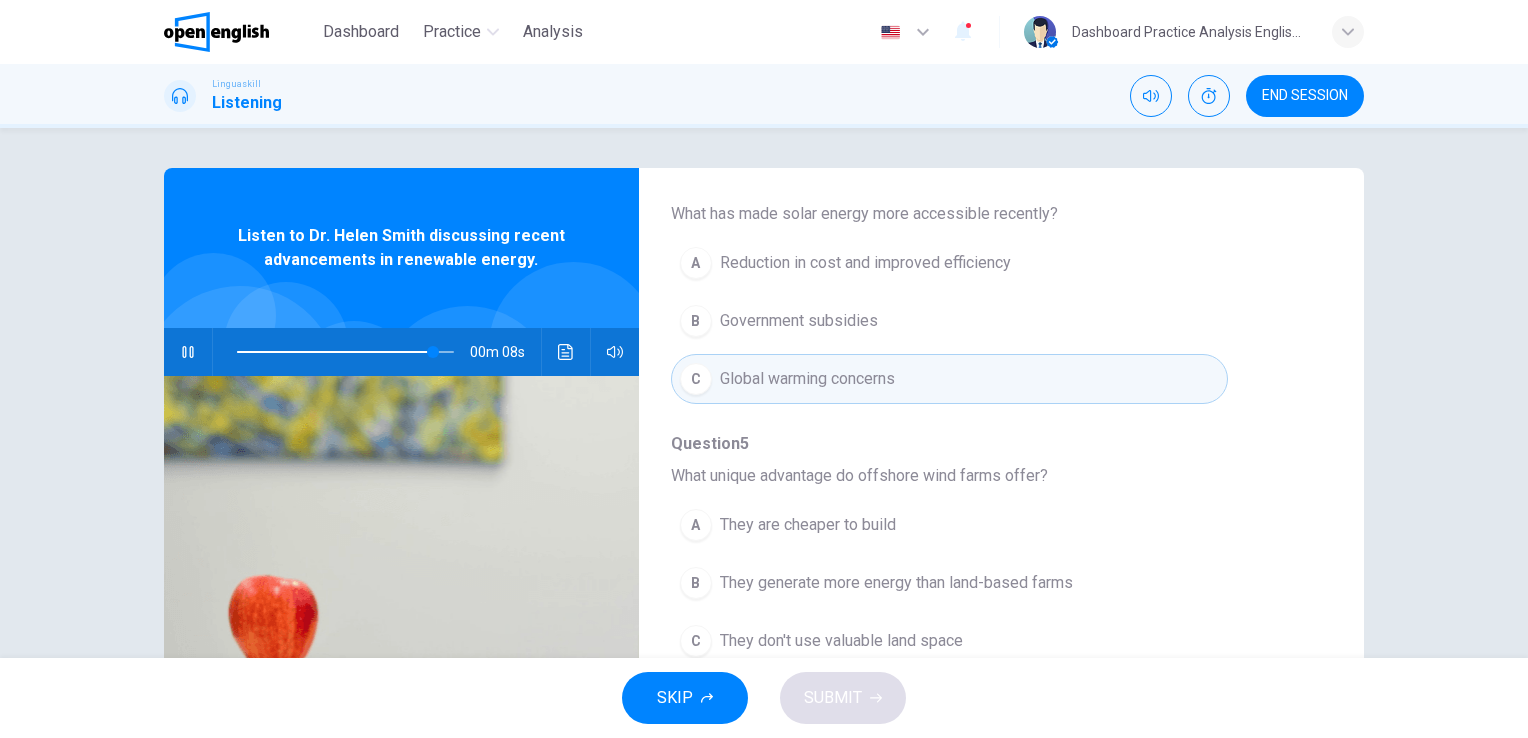scroll, scrollTop: 600, scrollLeft: 0, axis: vertical 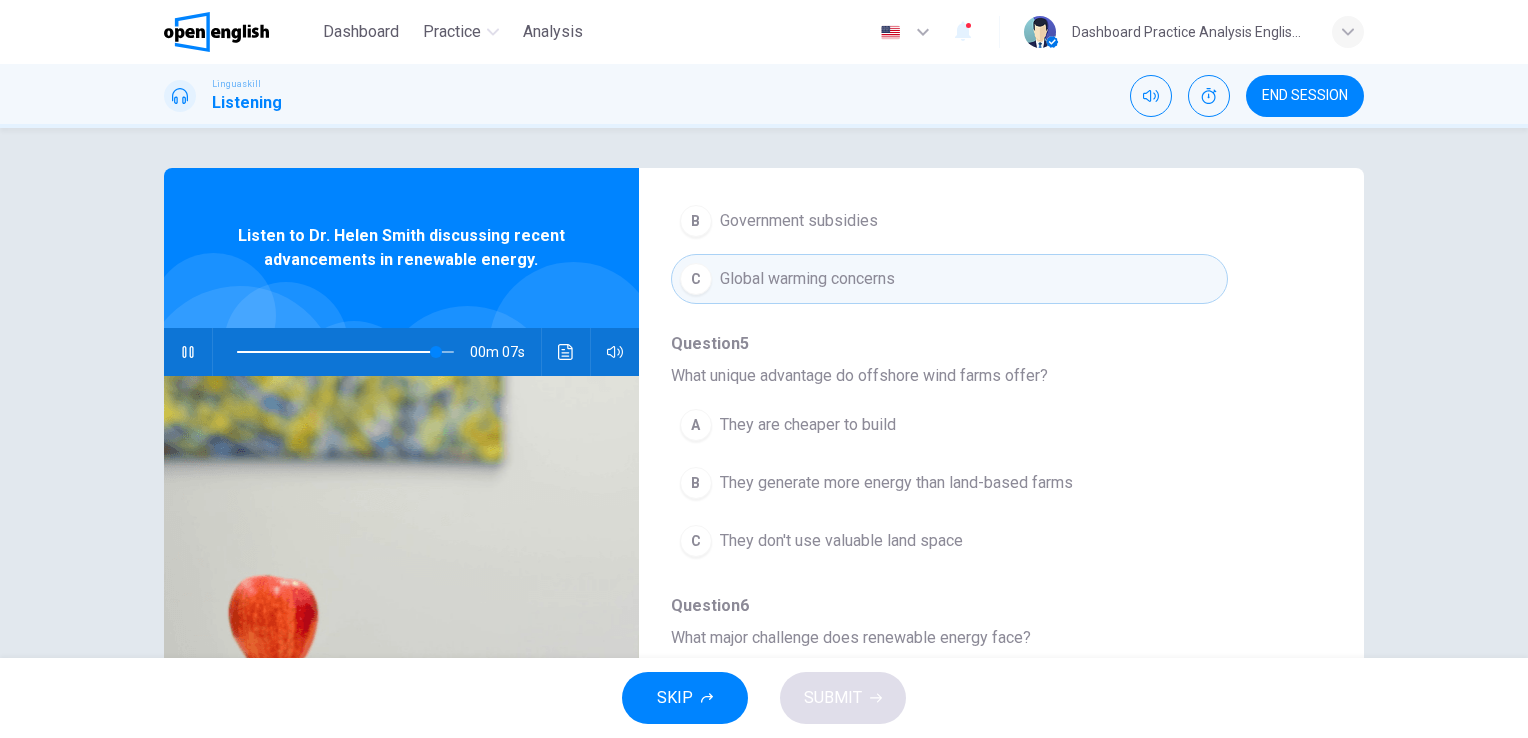 click on "They don't use valuable land space" at bounding box center [841, 541] 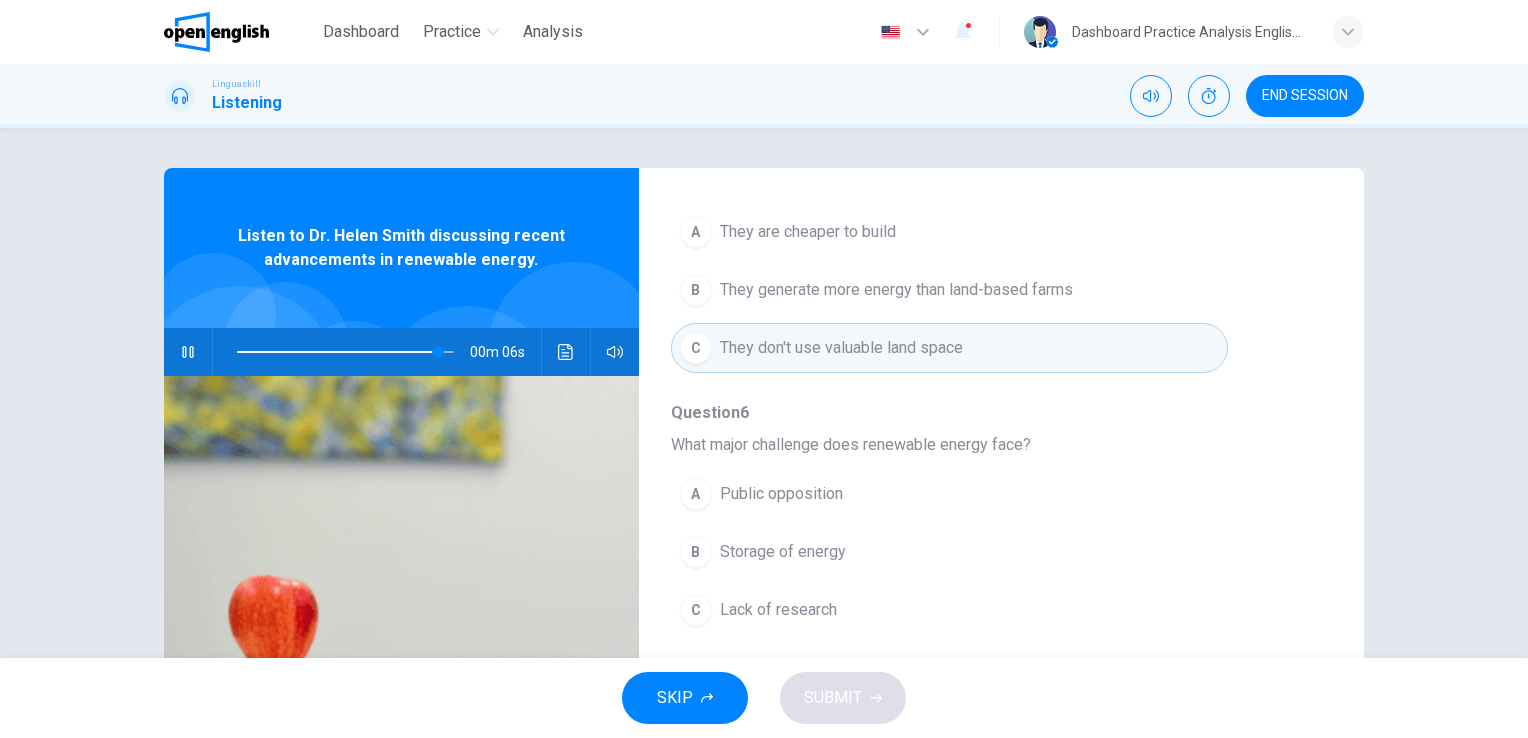scroll, scrollTop: 800, scrollLeft: 0, axis: vertical 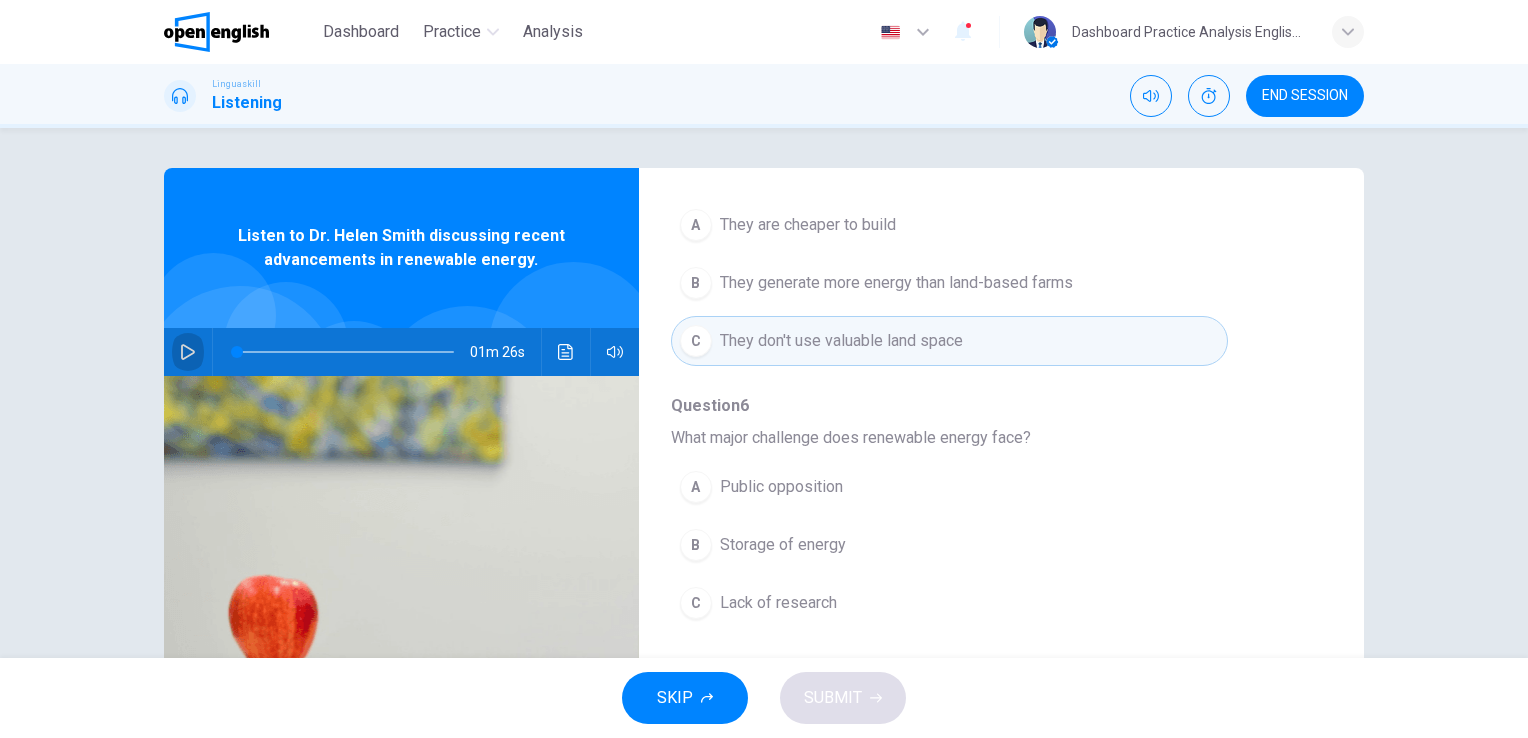 click at bounding box center (188, 352) 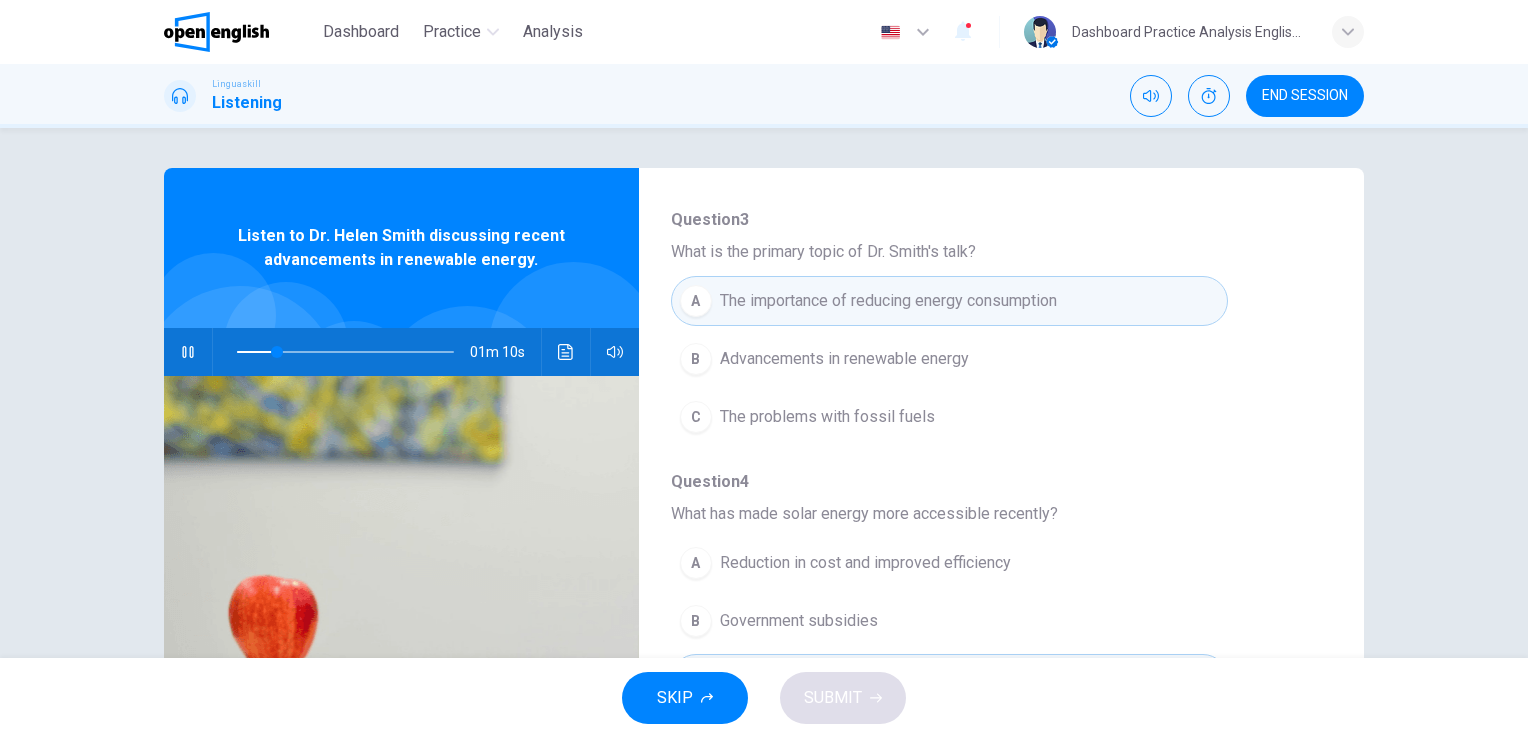 scroll, scrollTop: 300, scrollLeft: 0, axis: vertical 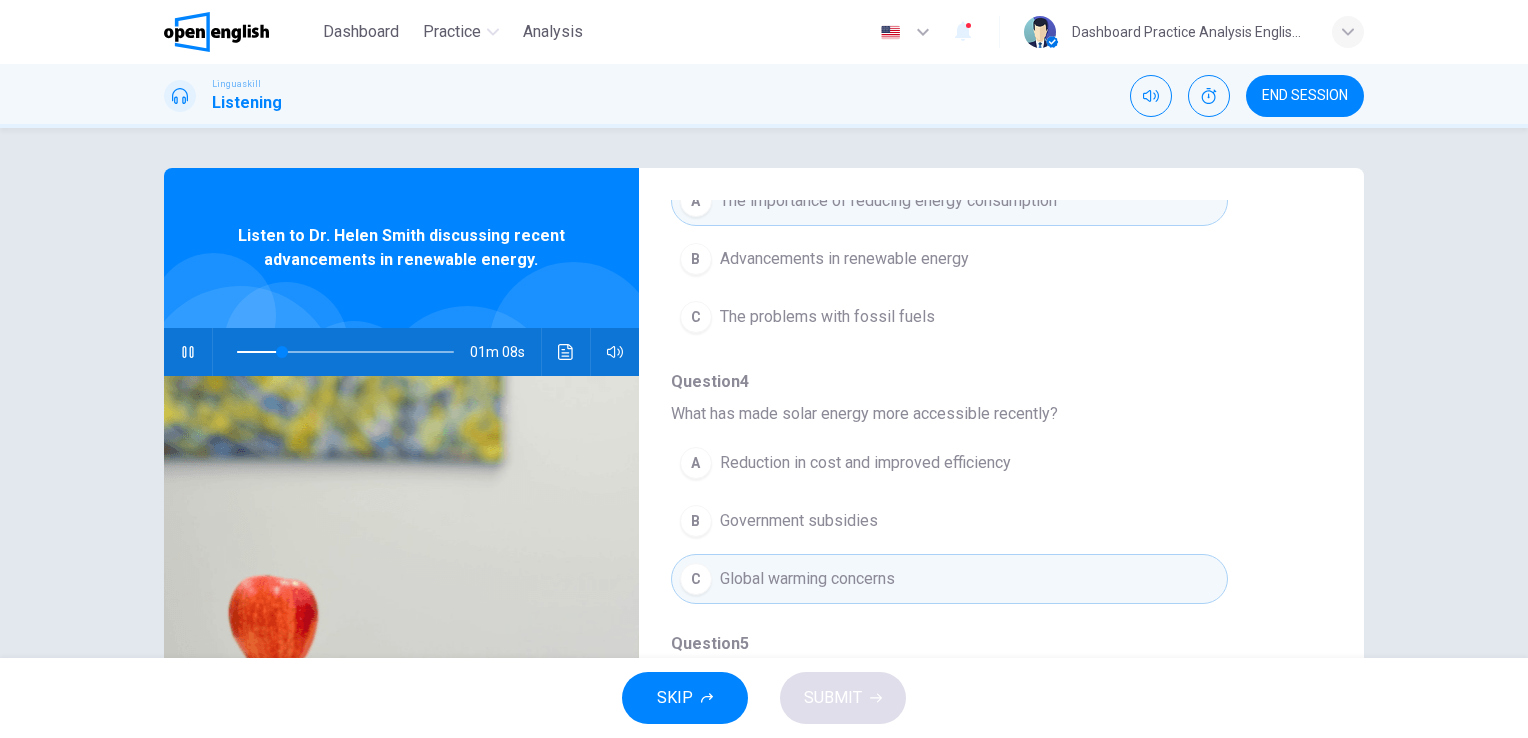 click on "Reduction in cost and improved efficiency" at bounding box center (865, 463) 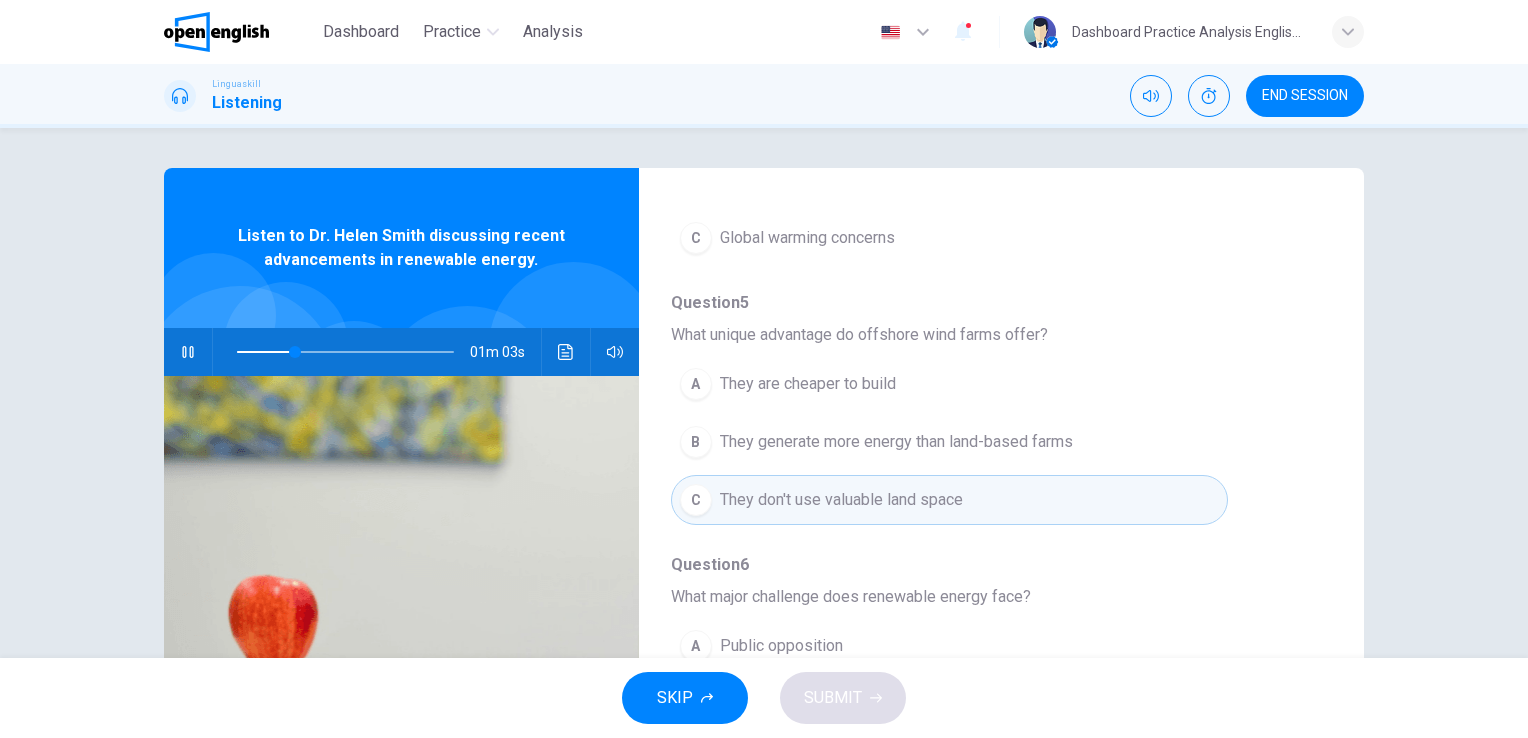 scroll, scrollTop: 700, scrollLeft: 0, axis: vertical 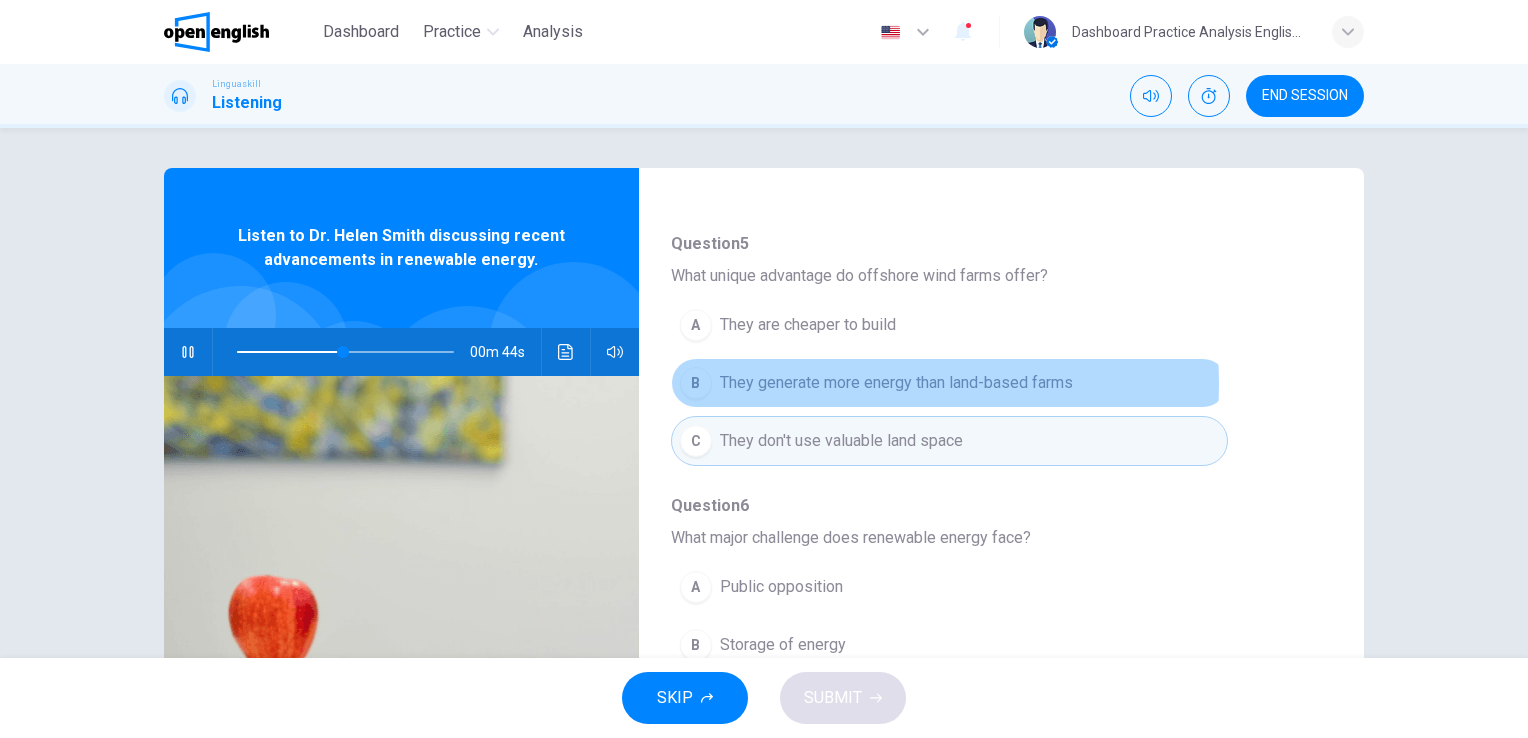 click on "They generate more energy than land-based farms" at bounding box center [896, 383] 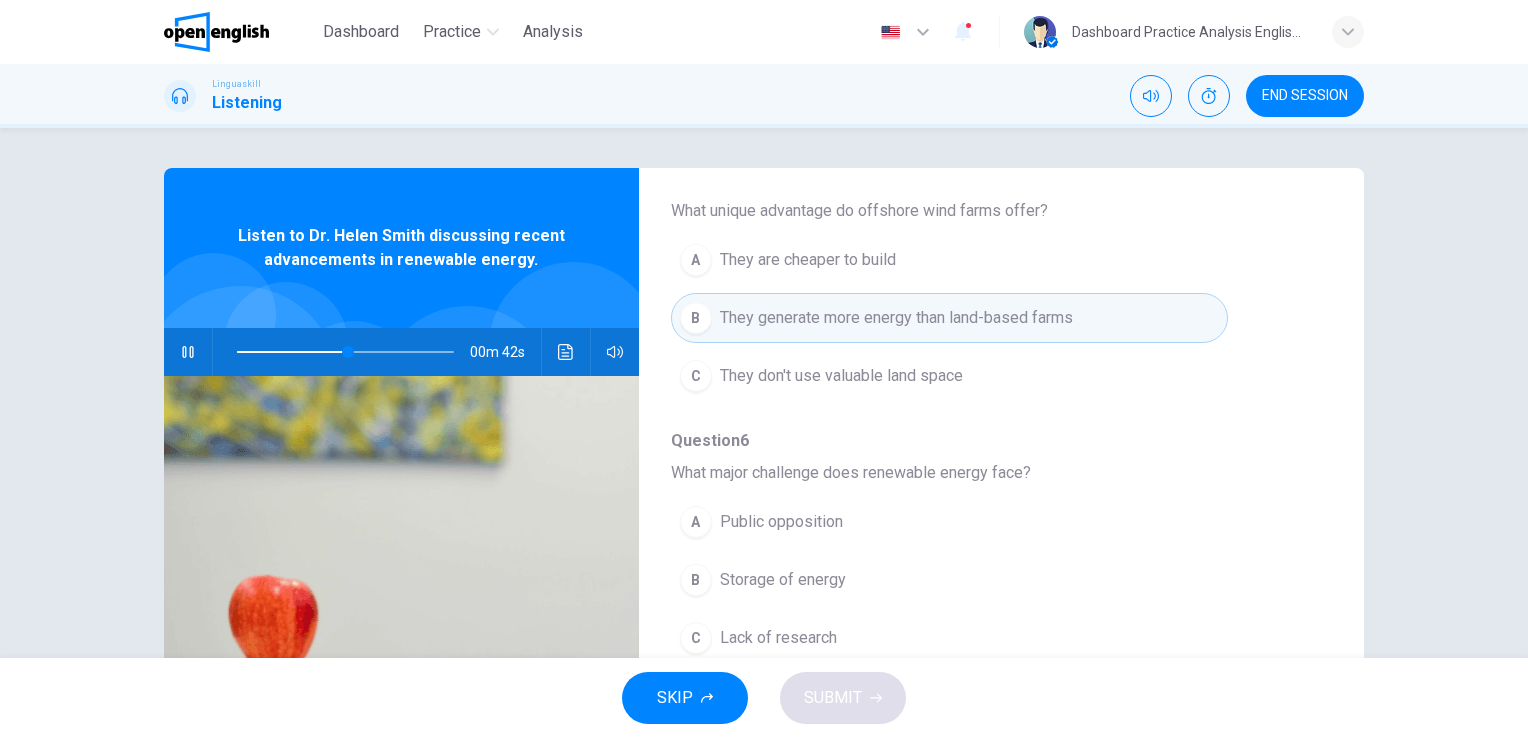 scroll, scrollTop: 800, scrollLeft: 0, axis: vertical 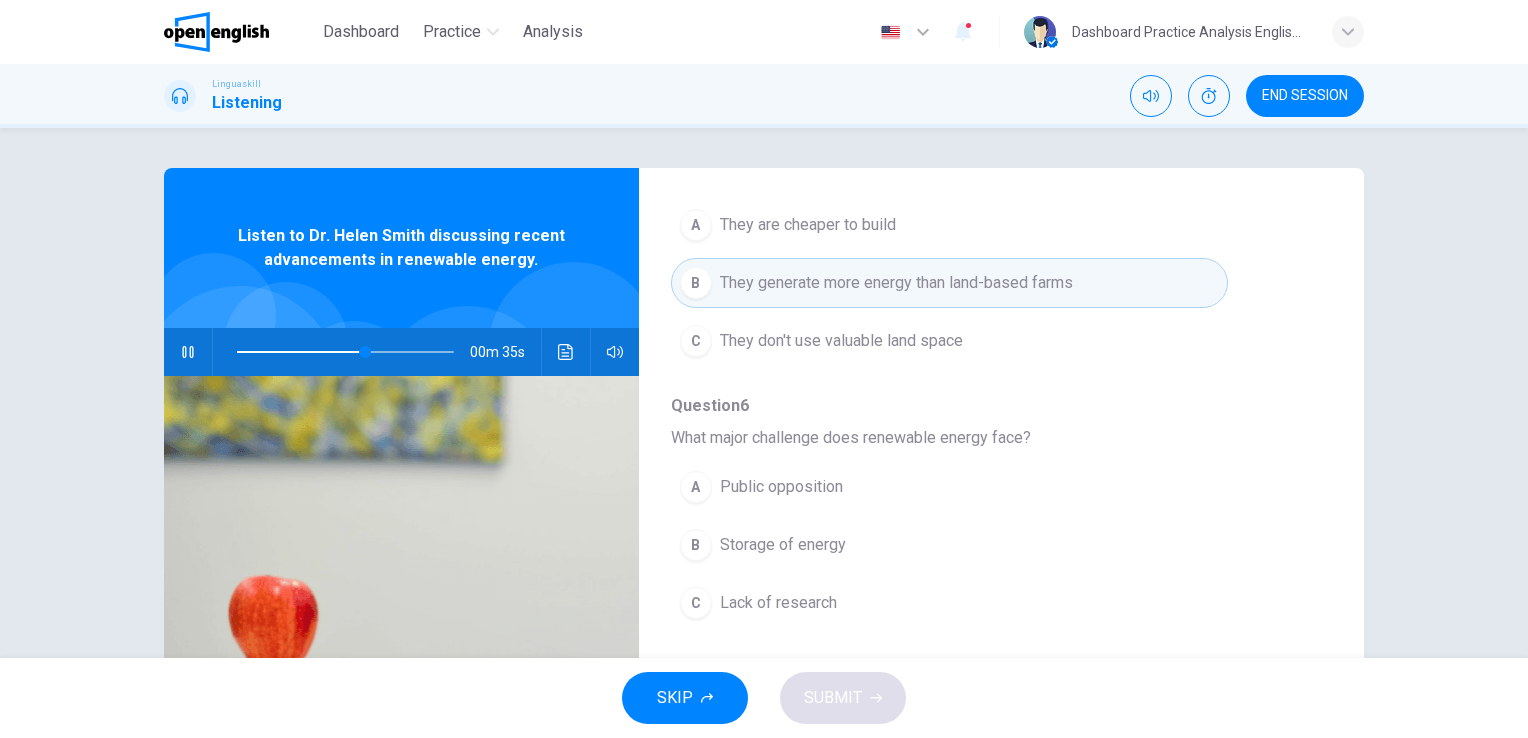 click on "B Storage of energy" at bounding box center (949, 545) 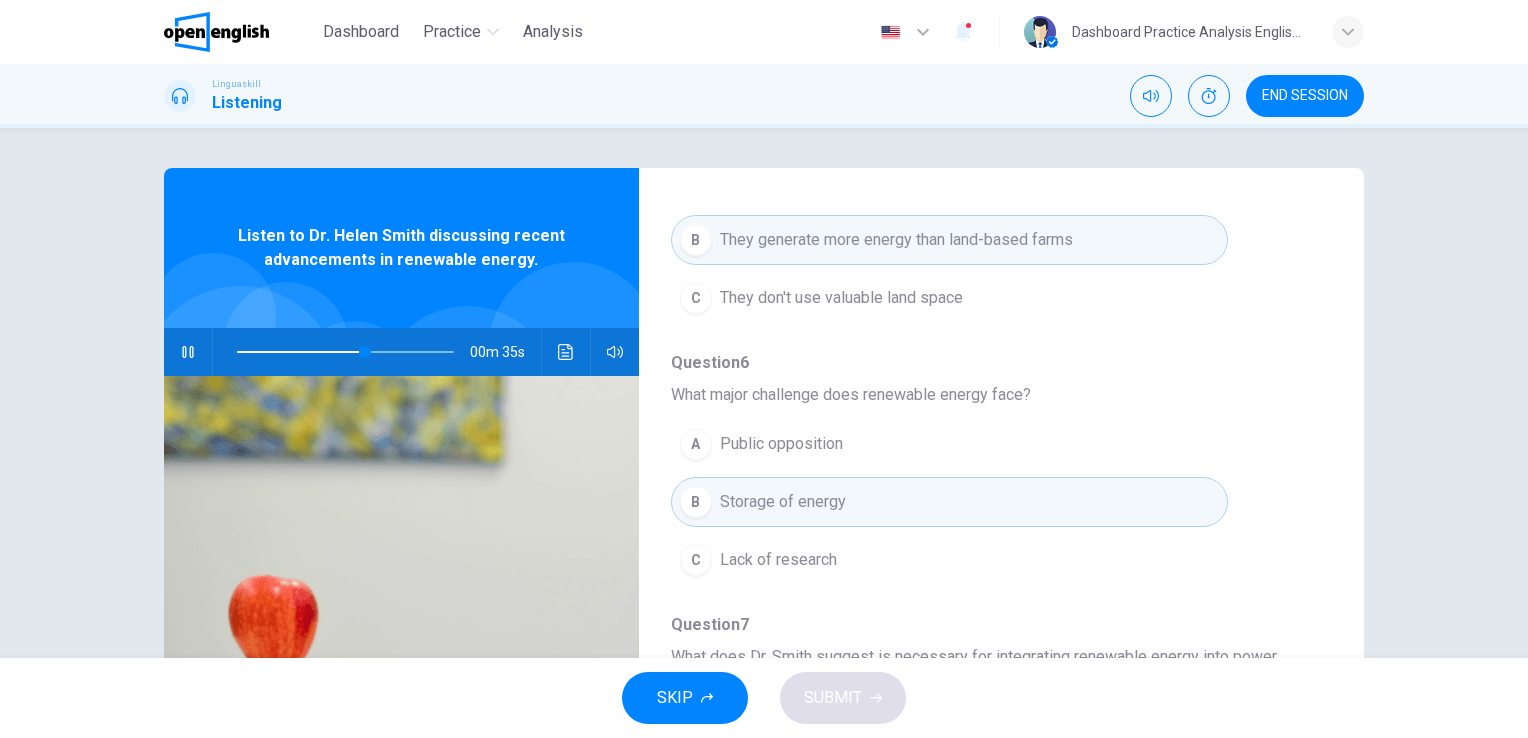 scroll, scrollTop: 880, scrollLeft: 0, axis: vertical 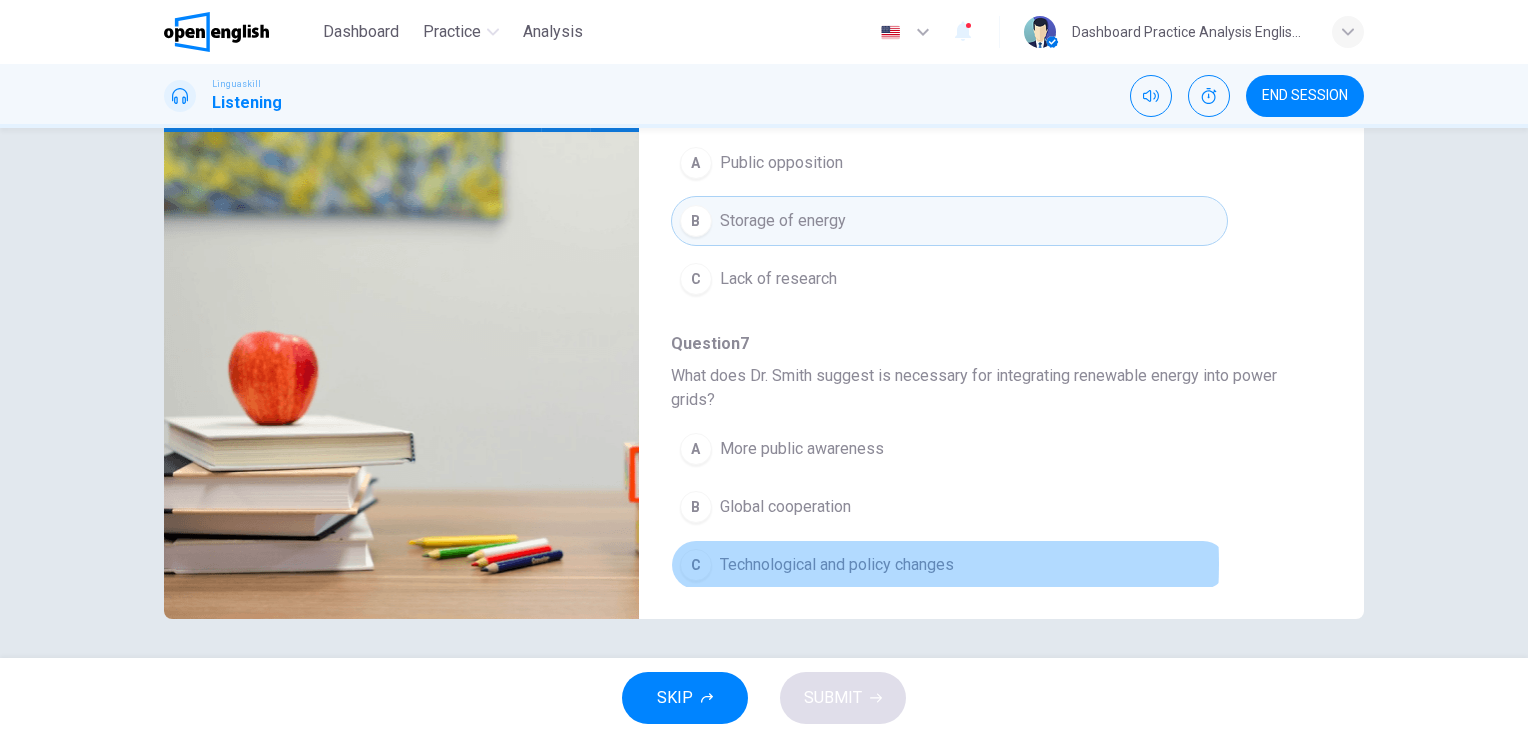 click on "Technological and policy changes" at bounding box center (837, 565) 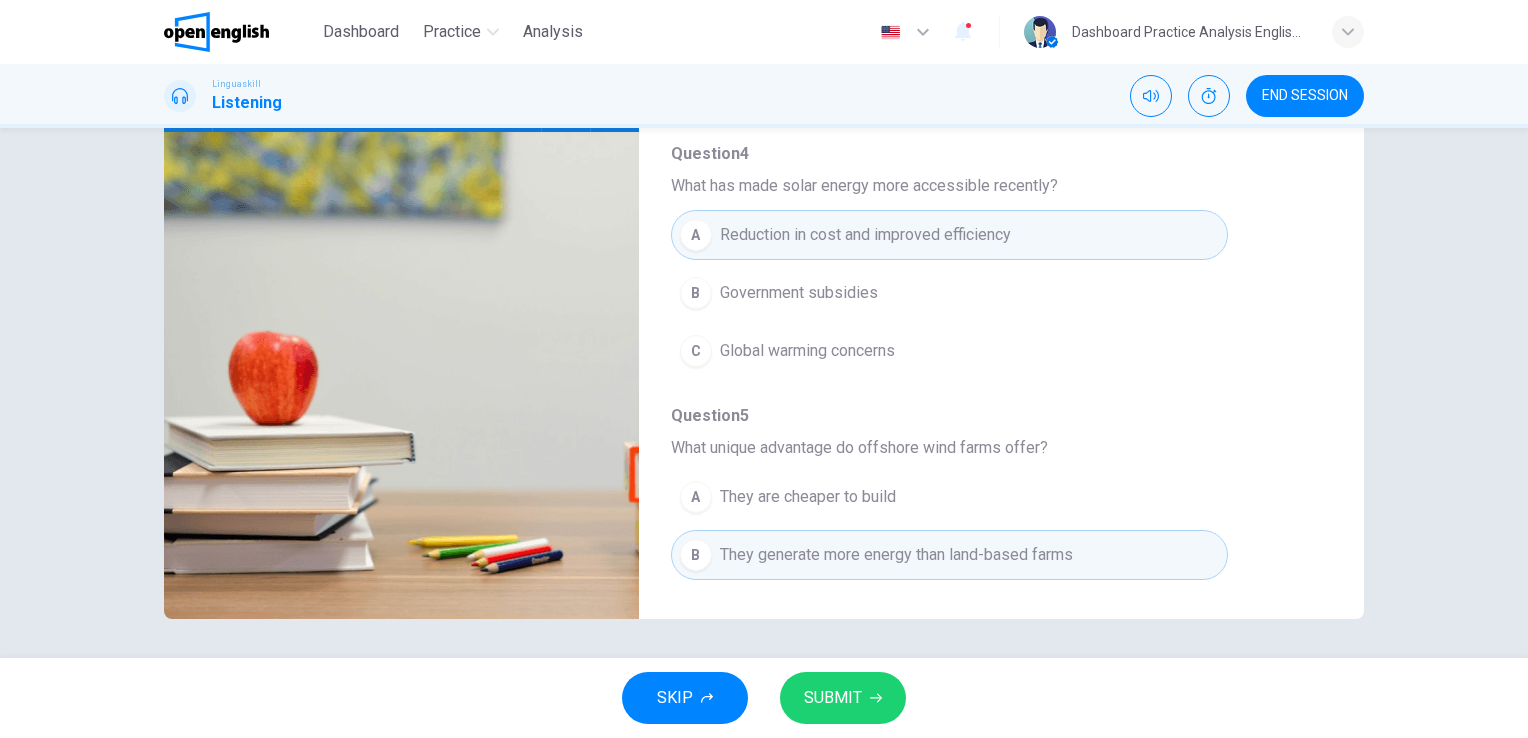scroll, scrollTop: 280, scrollLeft: 0, axis: vertical 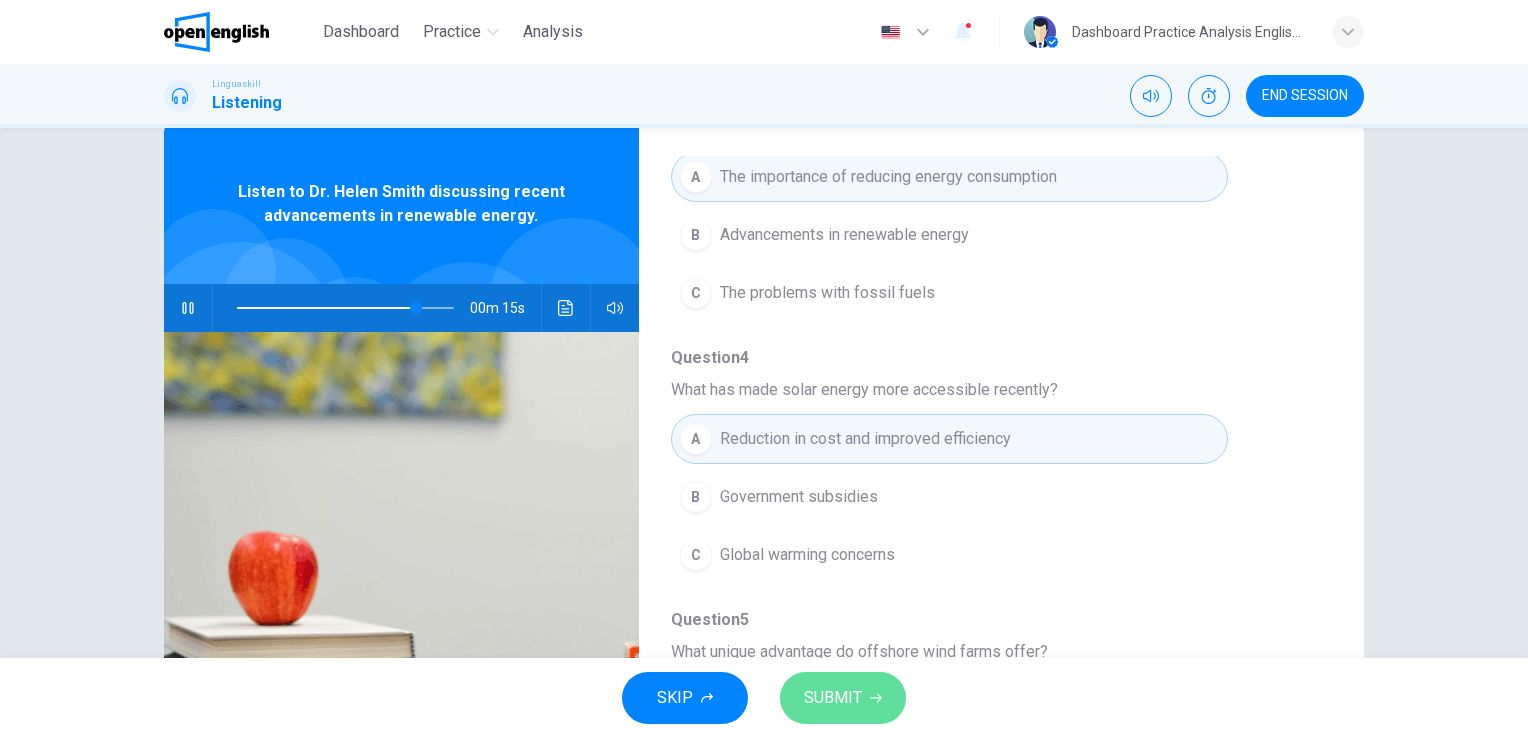 click on "SUBMIT" at bounding box center [833, 698] 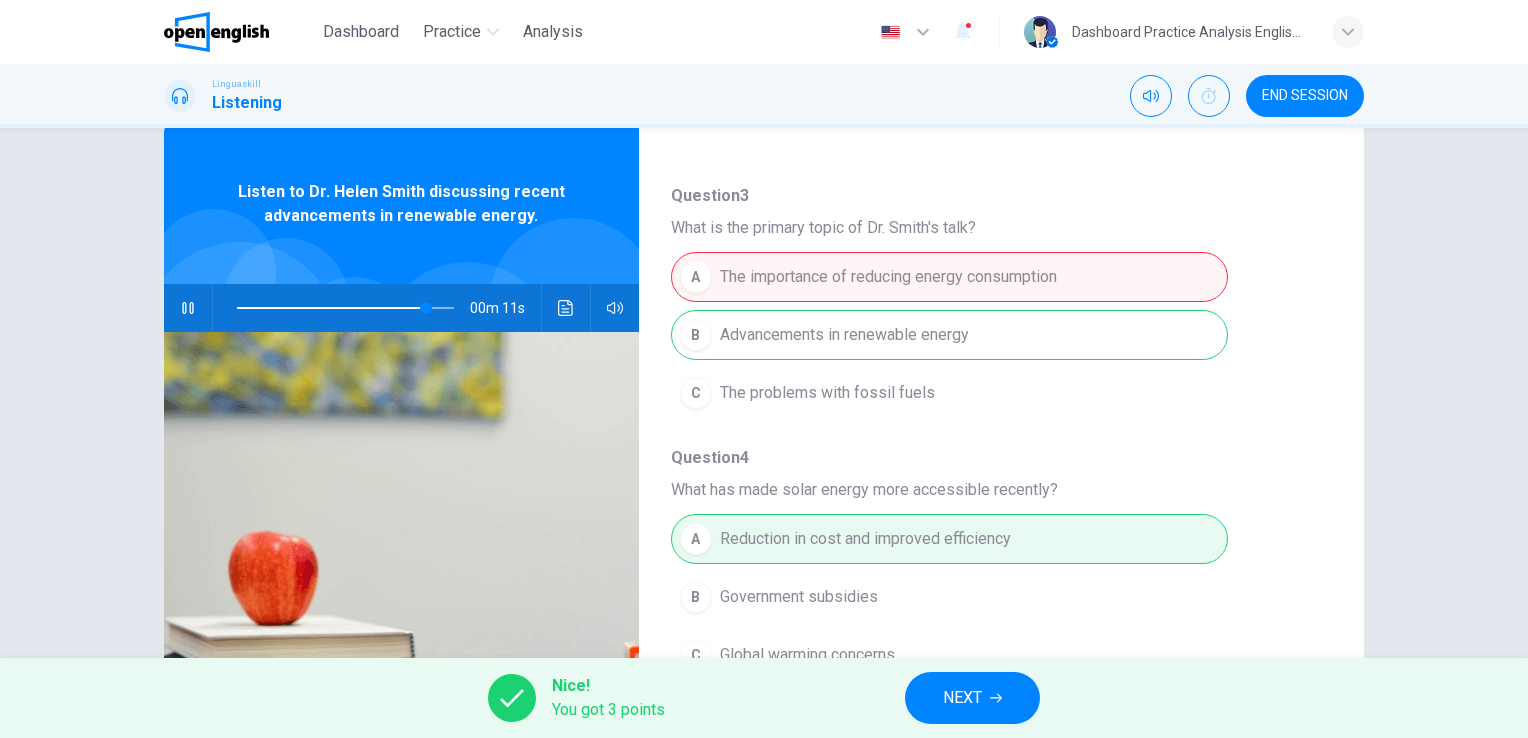 scroll, scrollTop: 0, scrollLeft: 0, axis: both 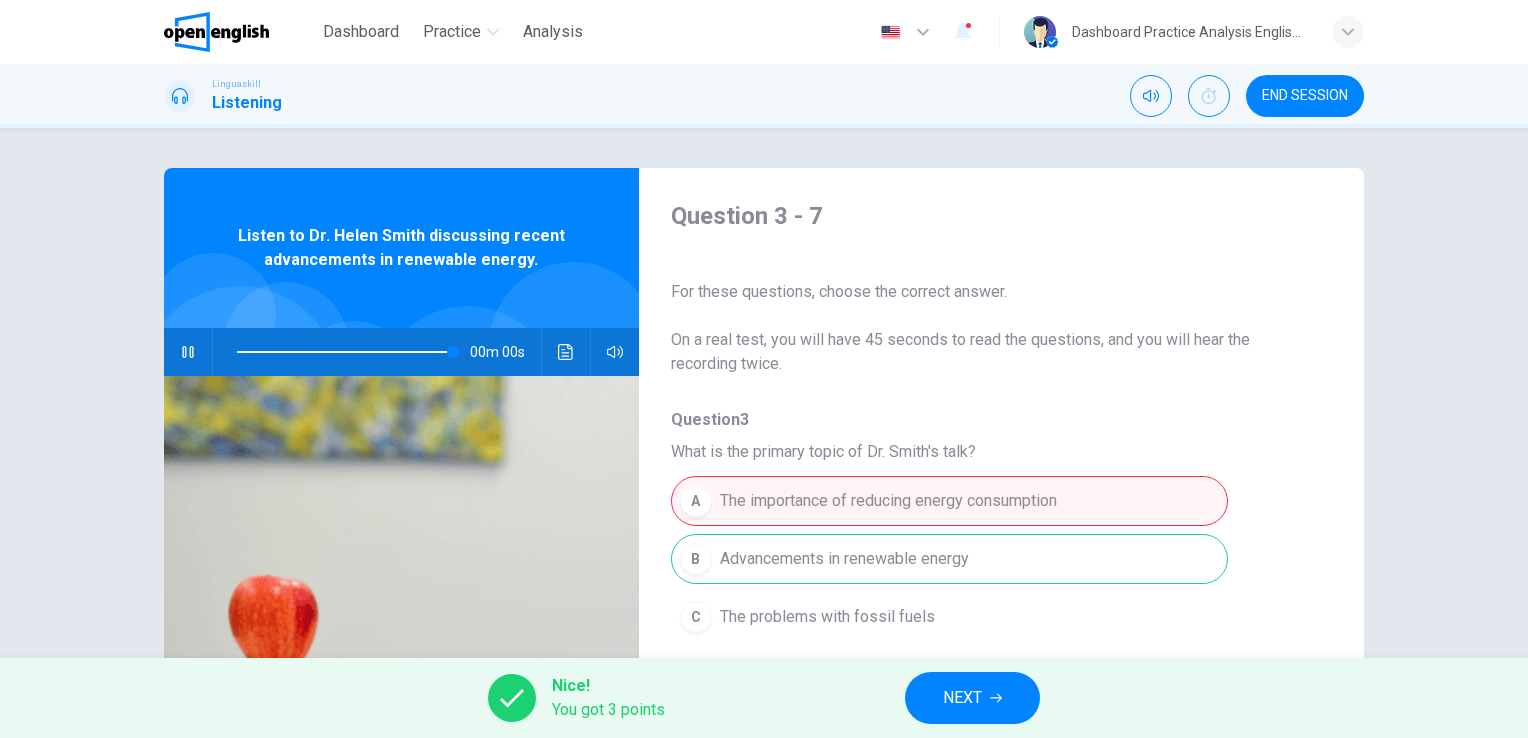 type on "*" 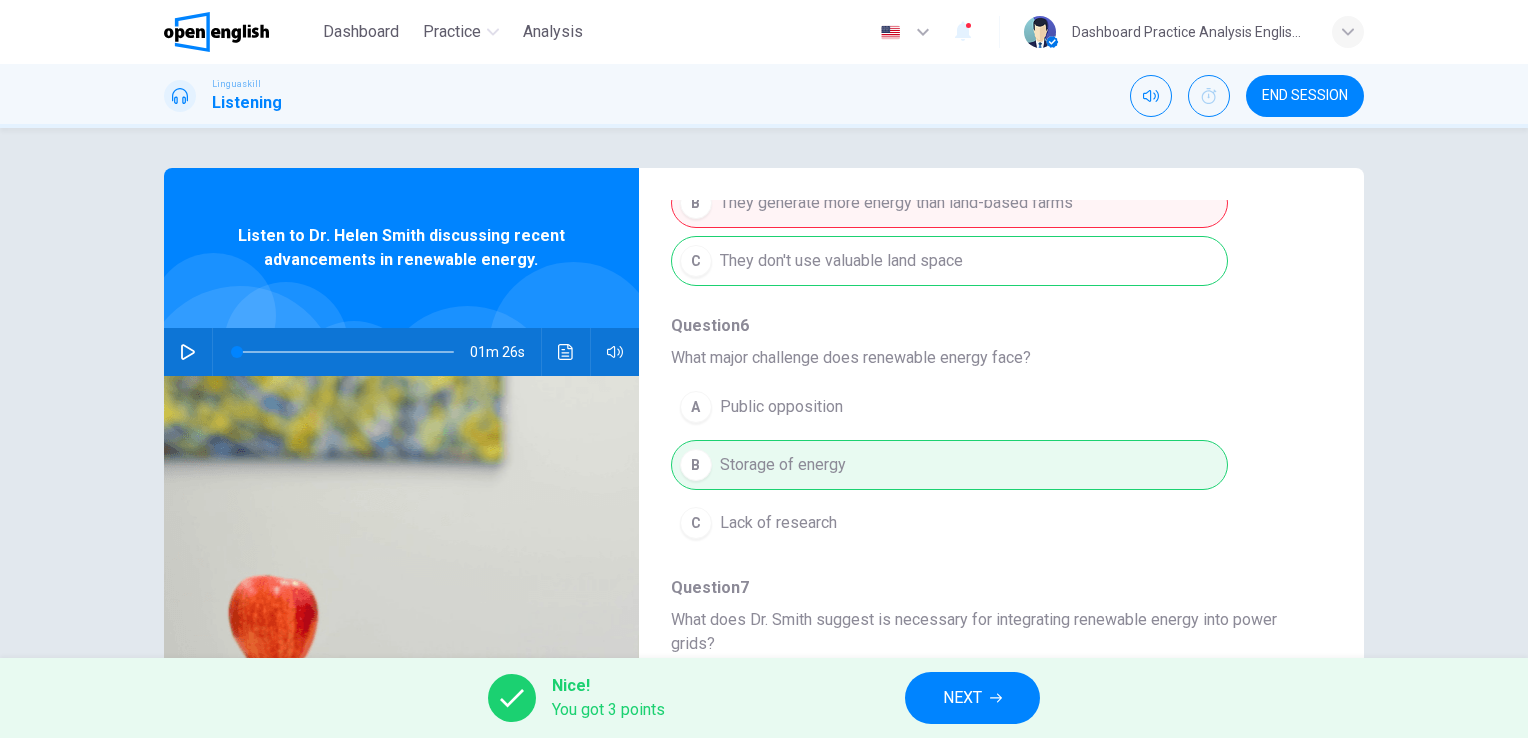 scroll, scrollTop: 880, scrollLeft: 0, axis: vertical 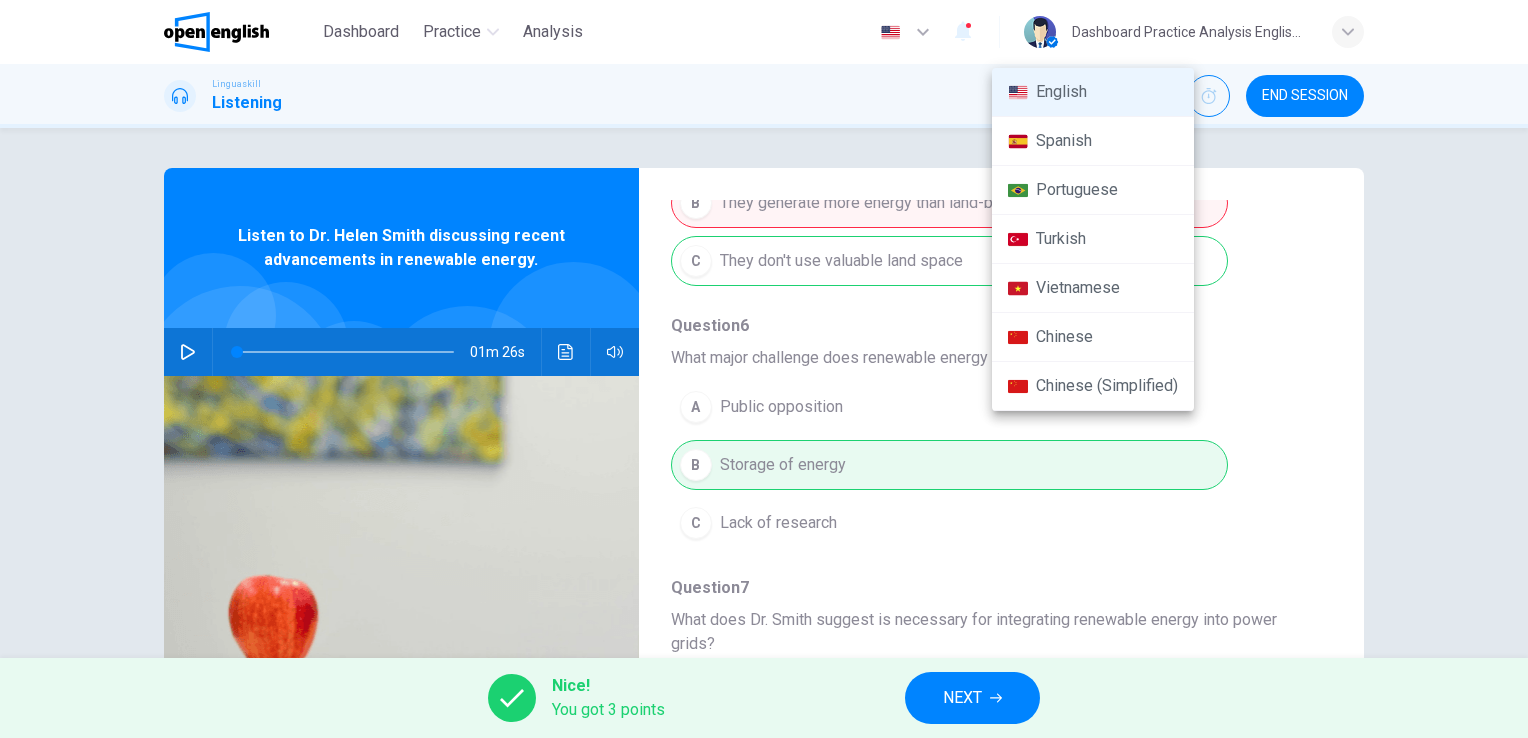 click at bounding box center [764, 369] 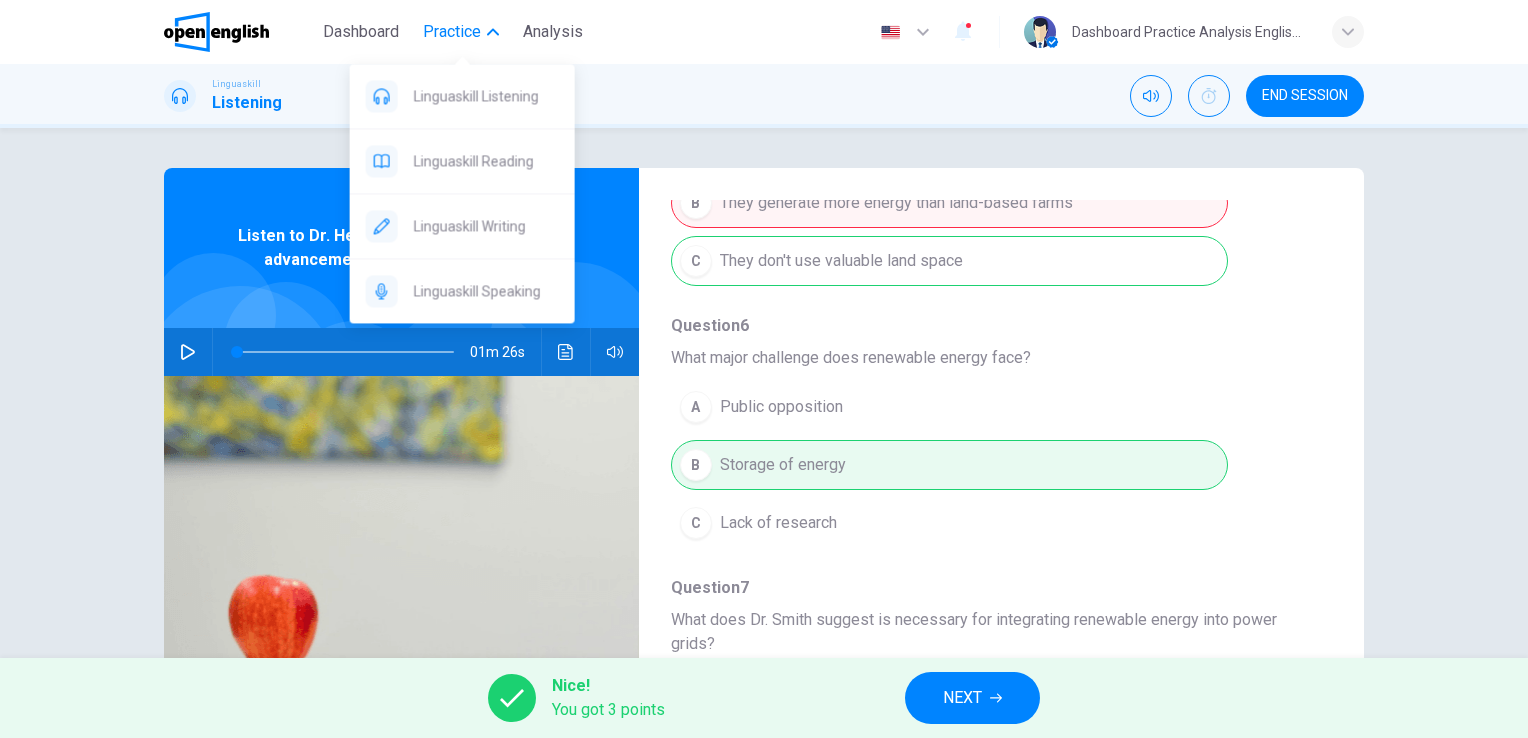 click on "Practice" at bounding box center [452, 32] 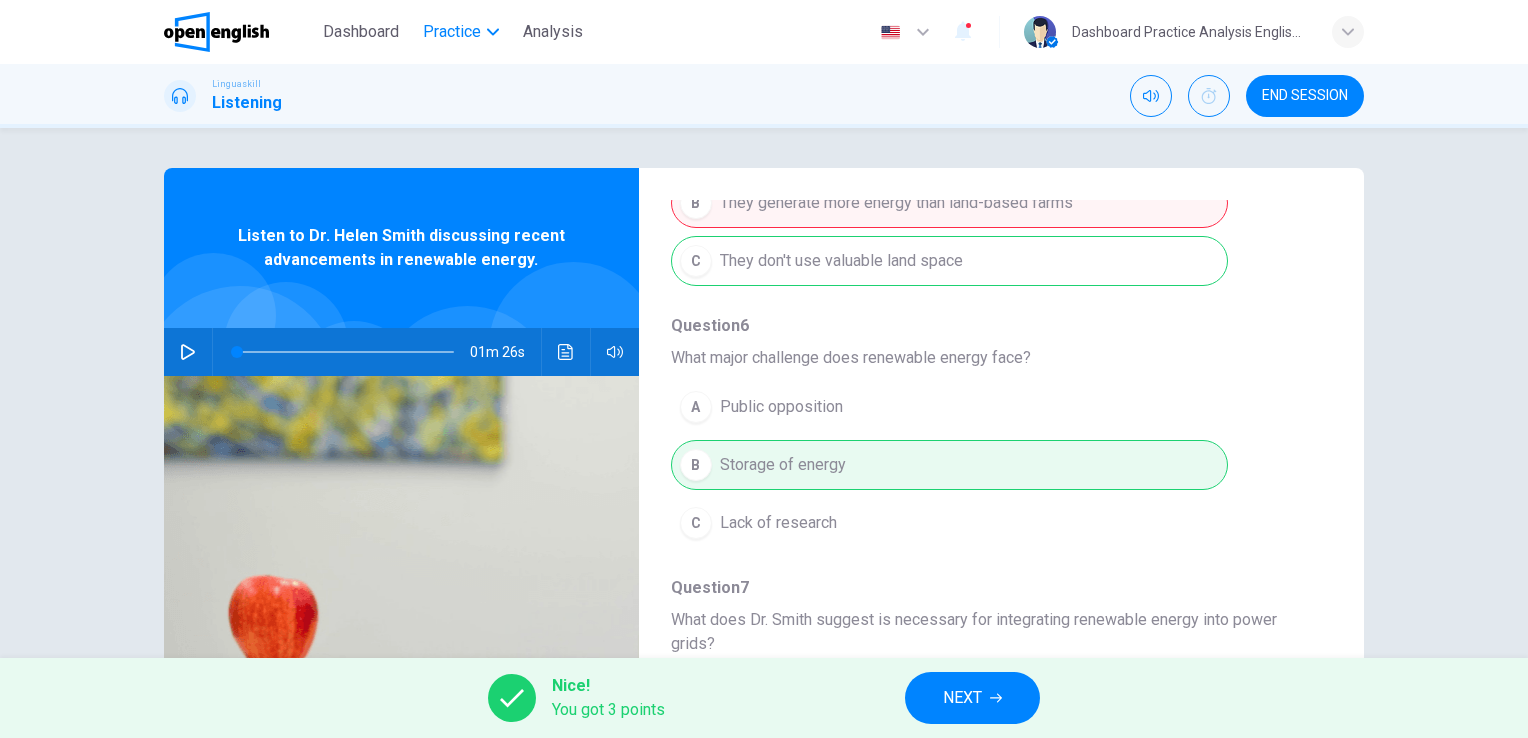 click on "Practice" at bounding box center (452, 32) 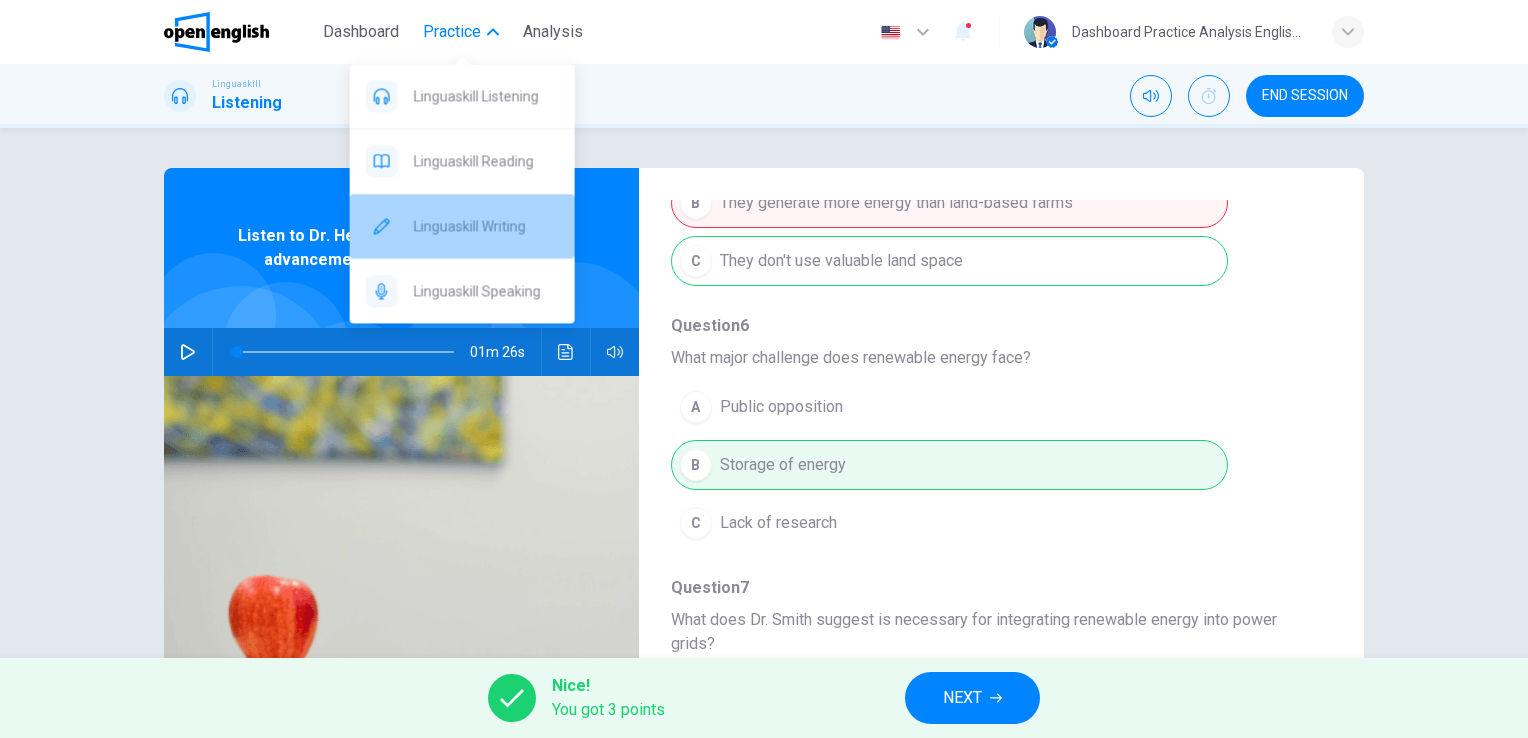 click on "Linguaskill Writing" at bounding box center [462, 226] 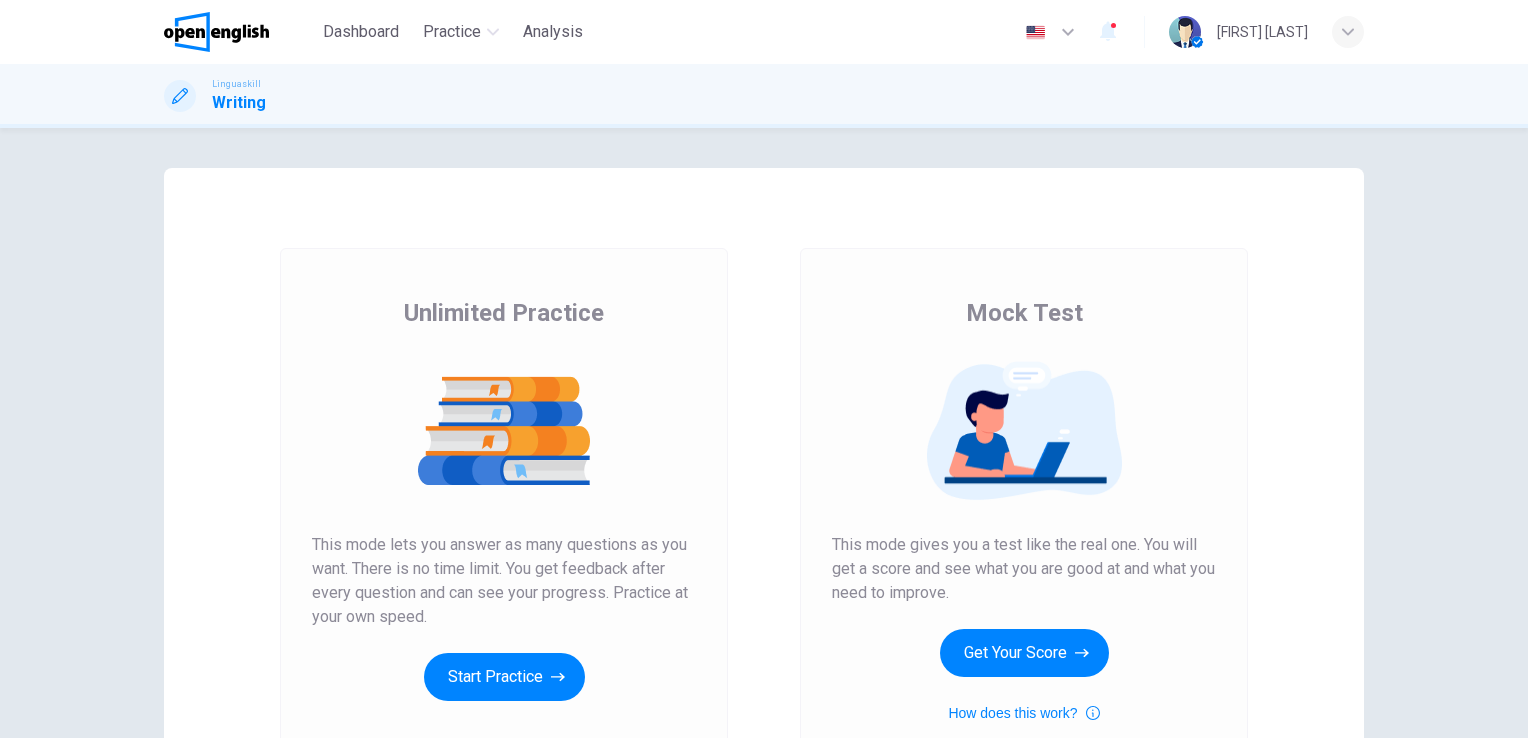 scroll, scrollTop: 0, scrollLeft: 0, axis: both 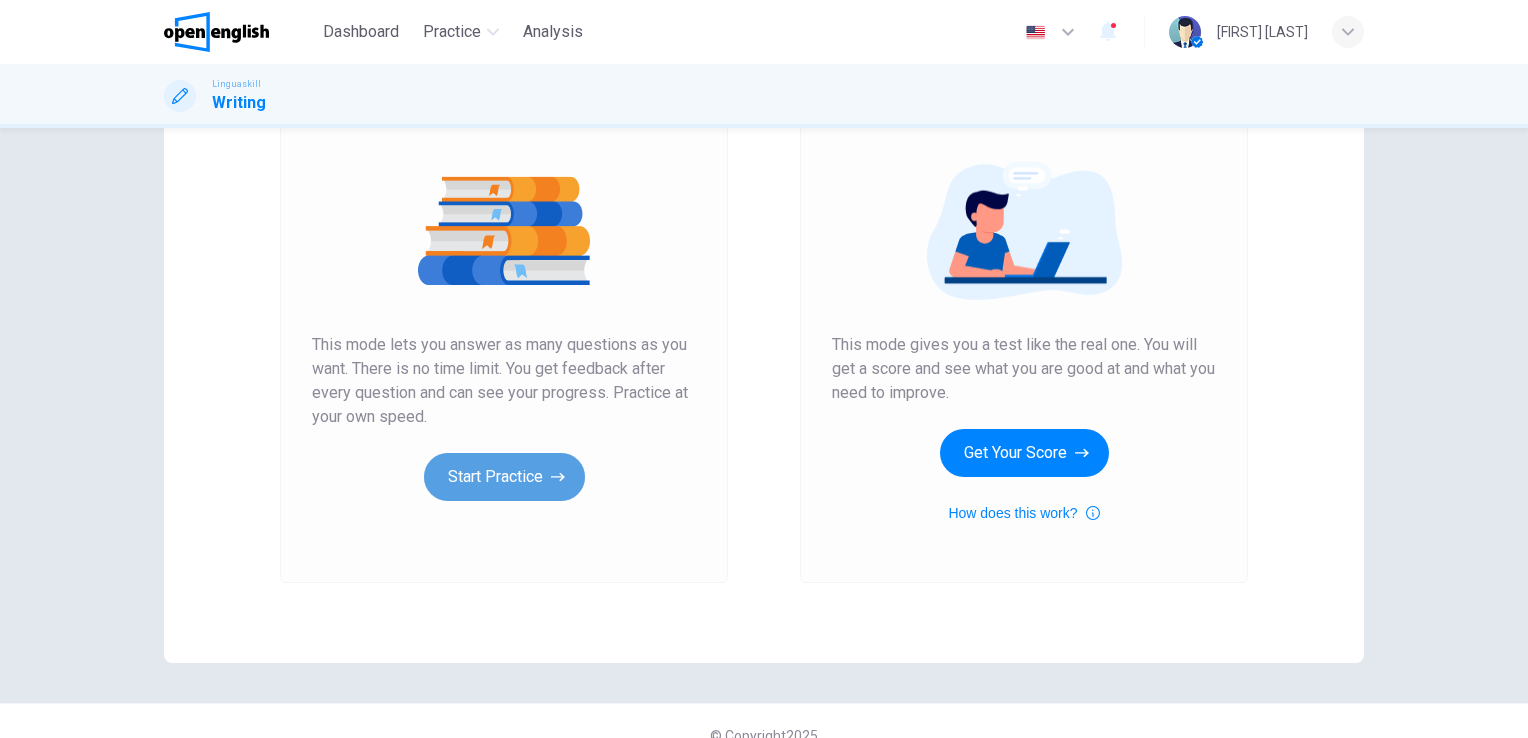 click on "Start Practice" at bounding box center (504, 477) 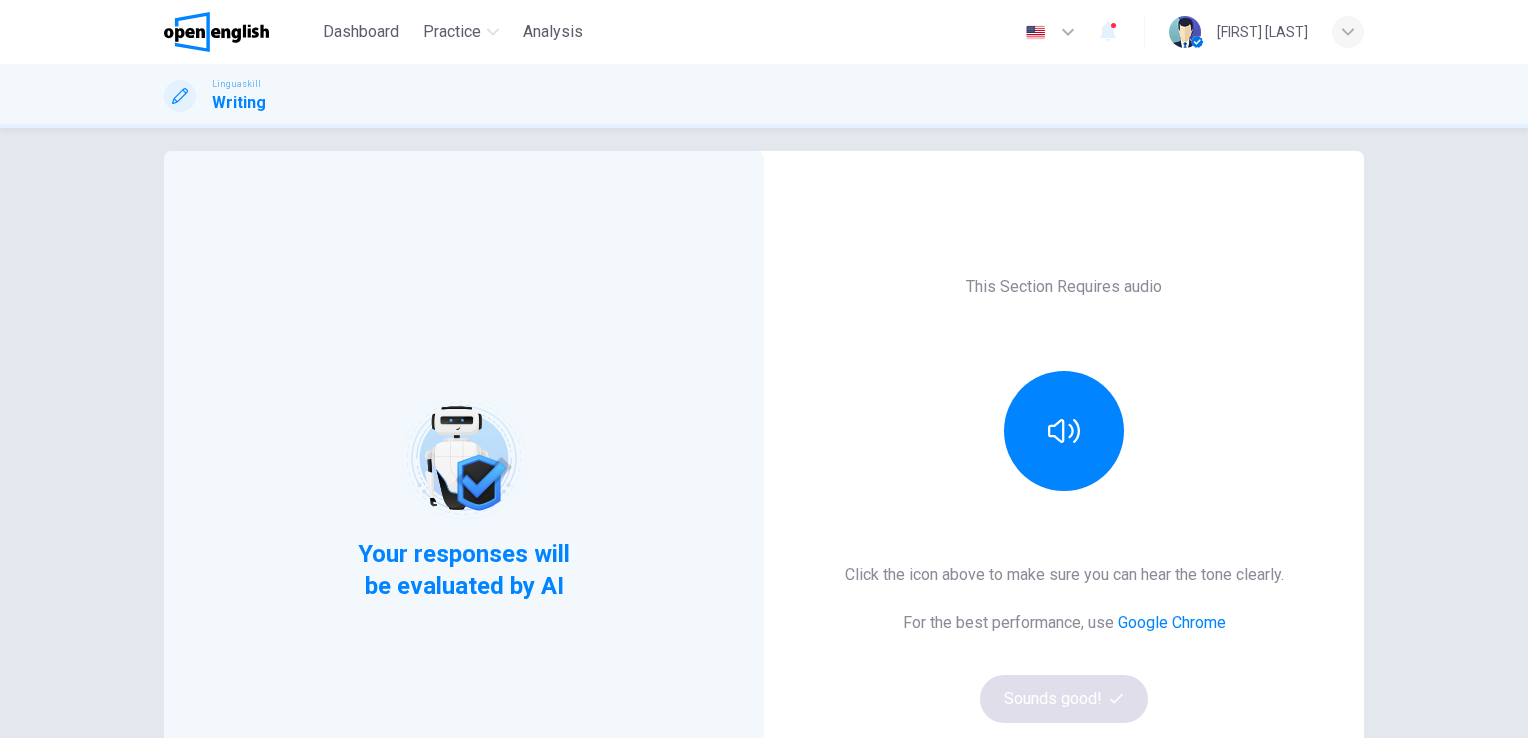 scroll, scrollTop: 0, scrollLeft: 0, axis: both 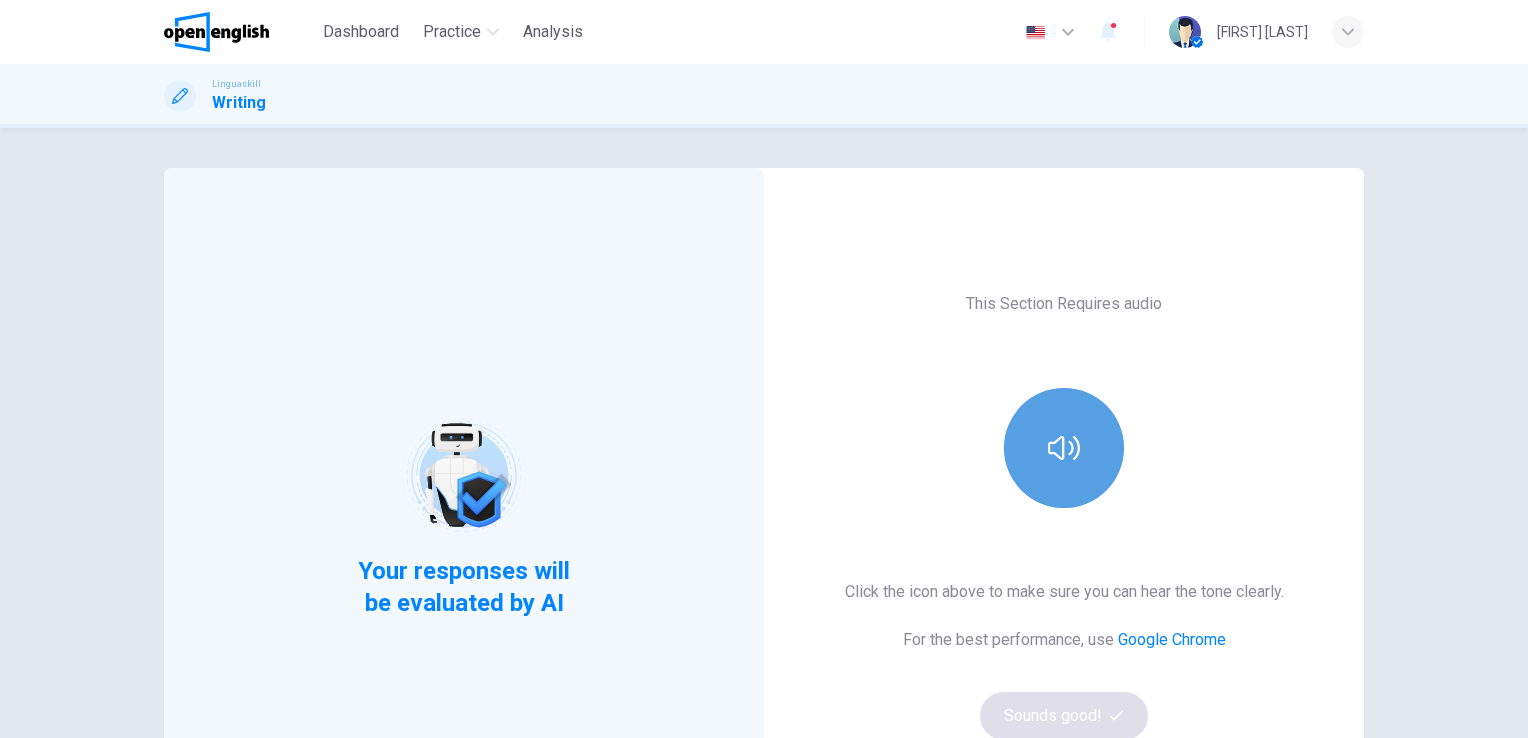 click 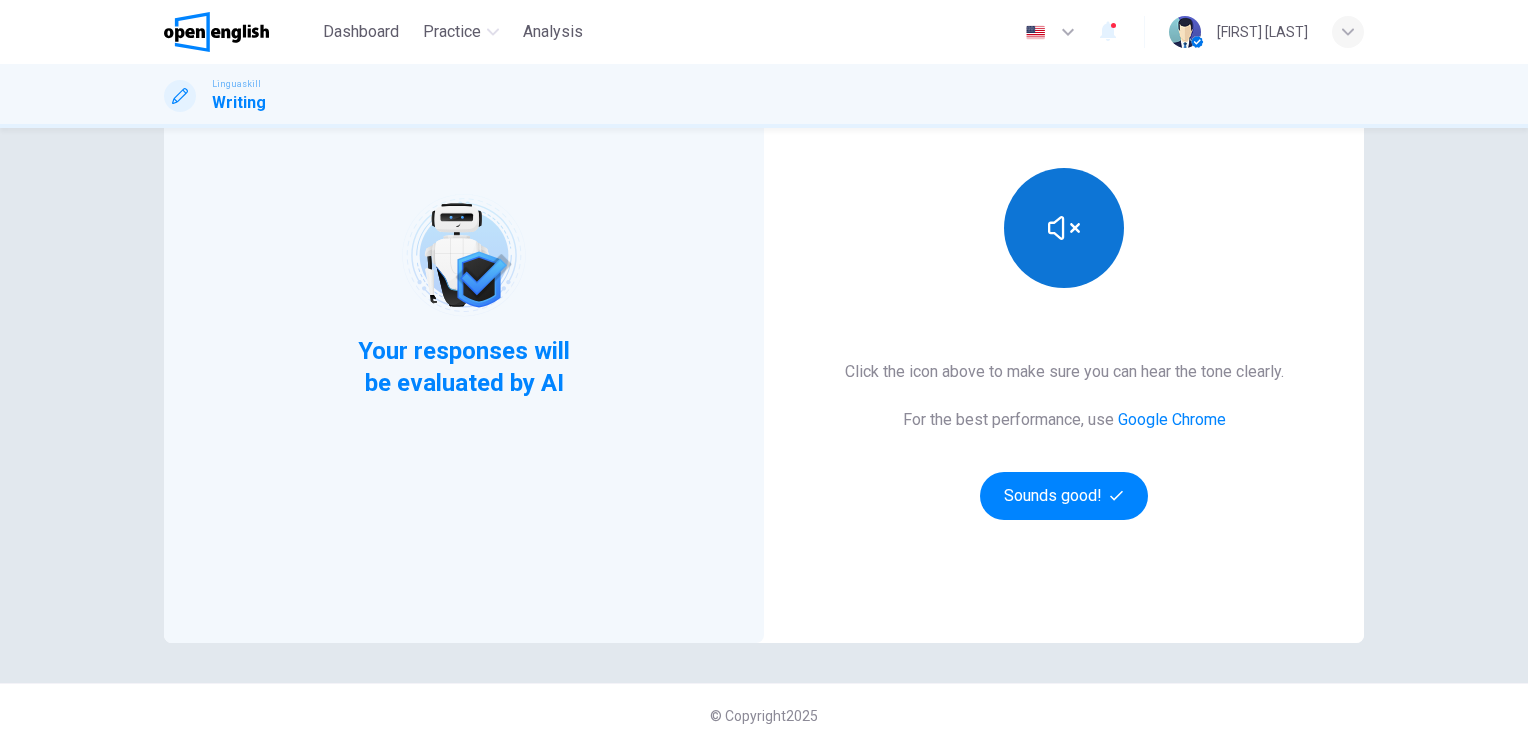 scroll, scrollTop: 228, scrollLeft: 0, axis: vertical 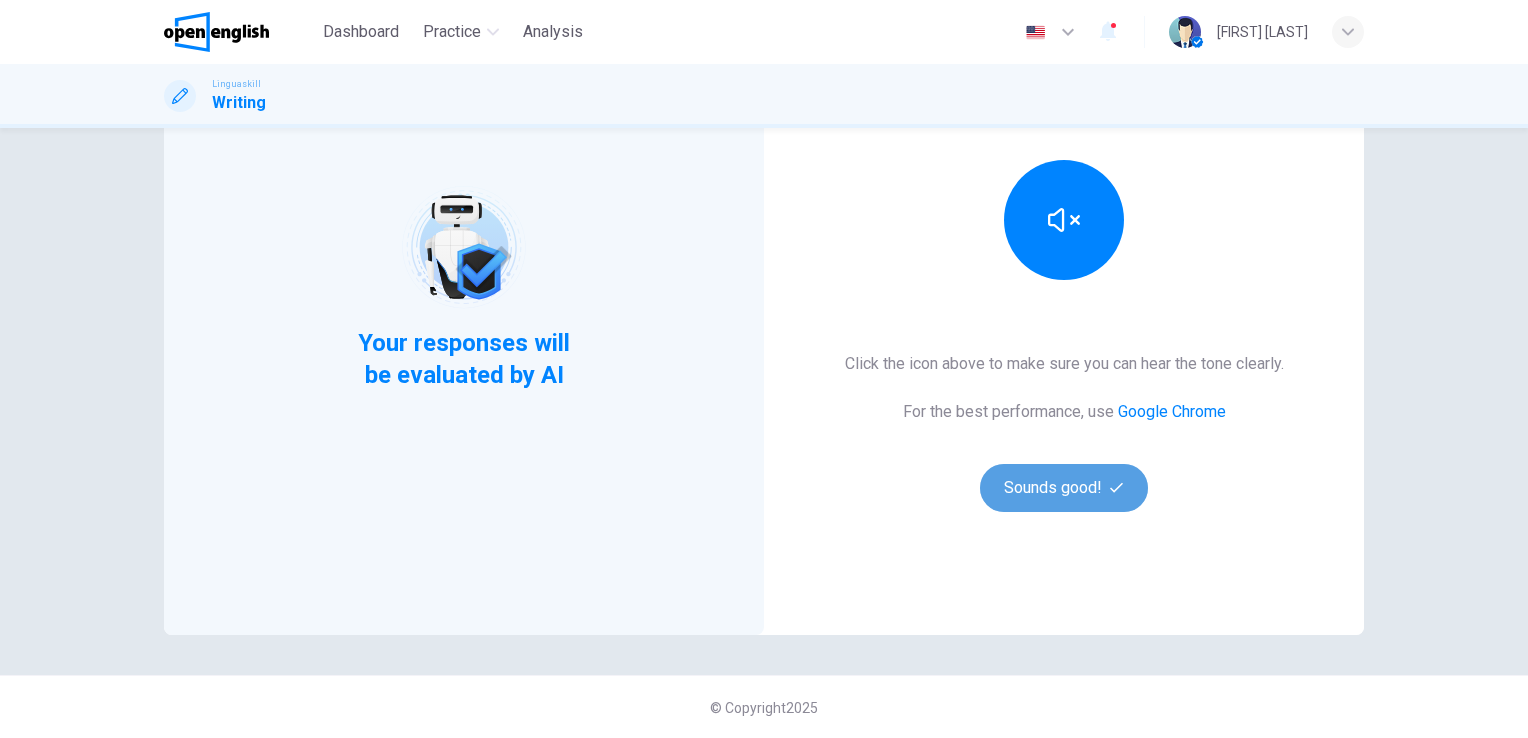 click on "Sounds good!" at bounding box center [1064, 488] 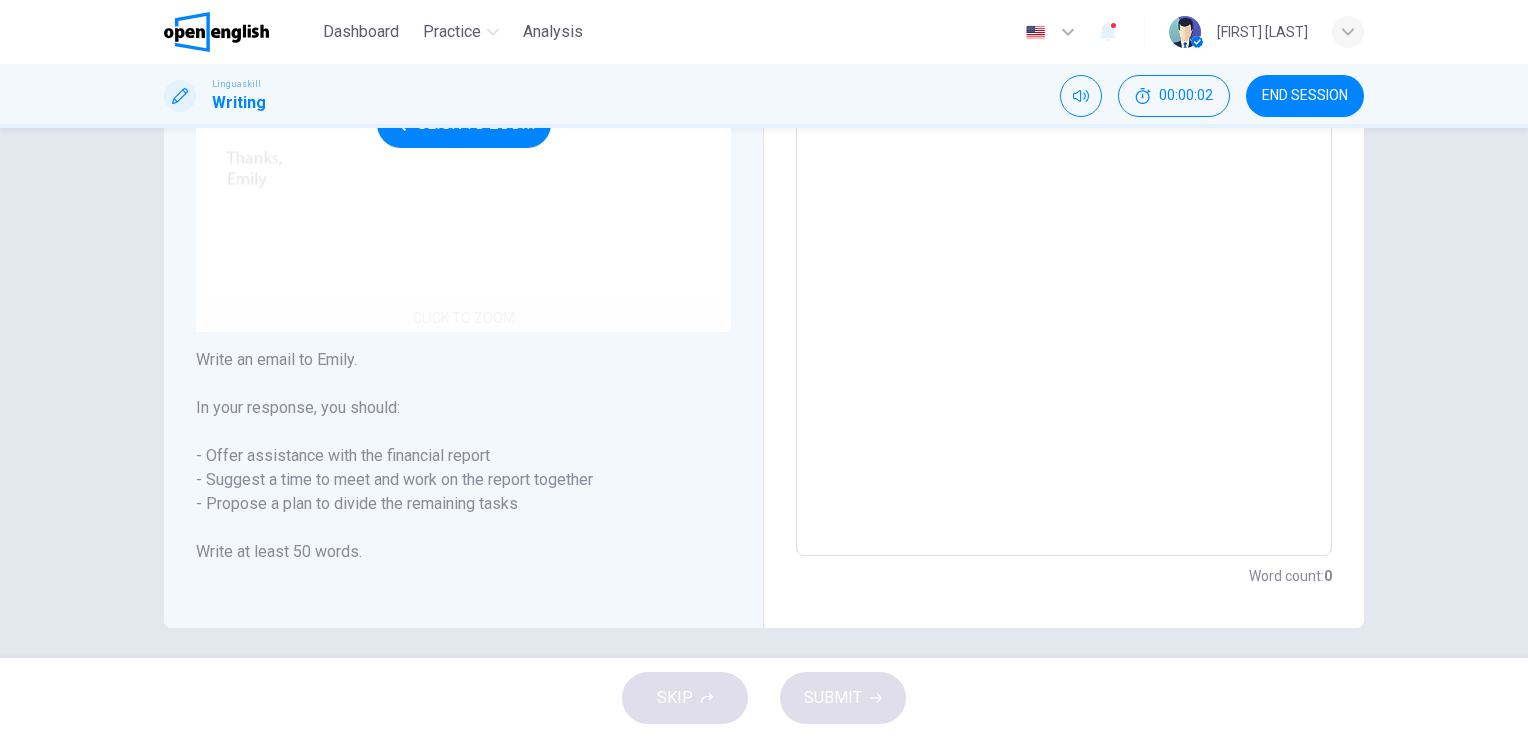 scroll, scrollTop: 328, scrollLeft: 0, axis: vertical 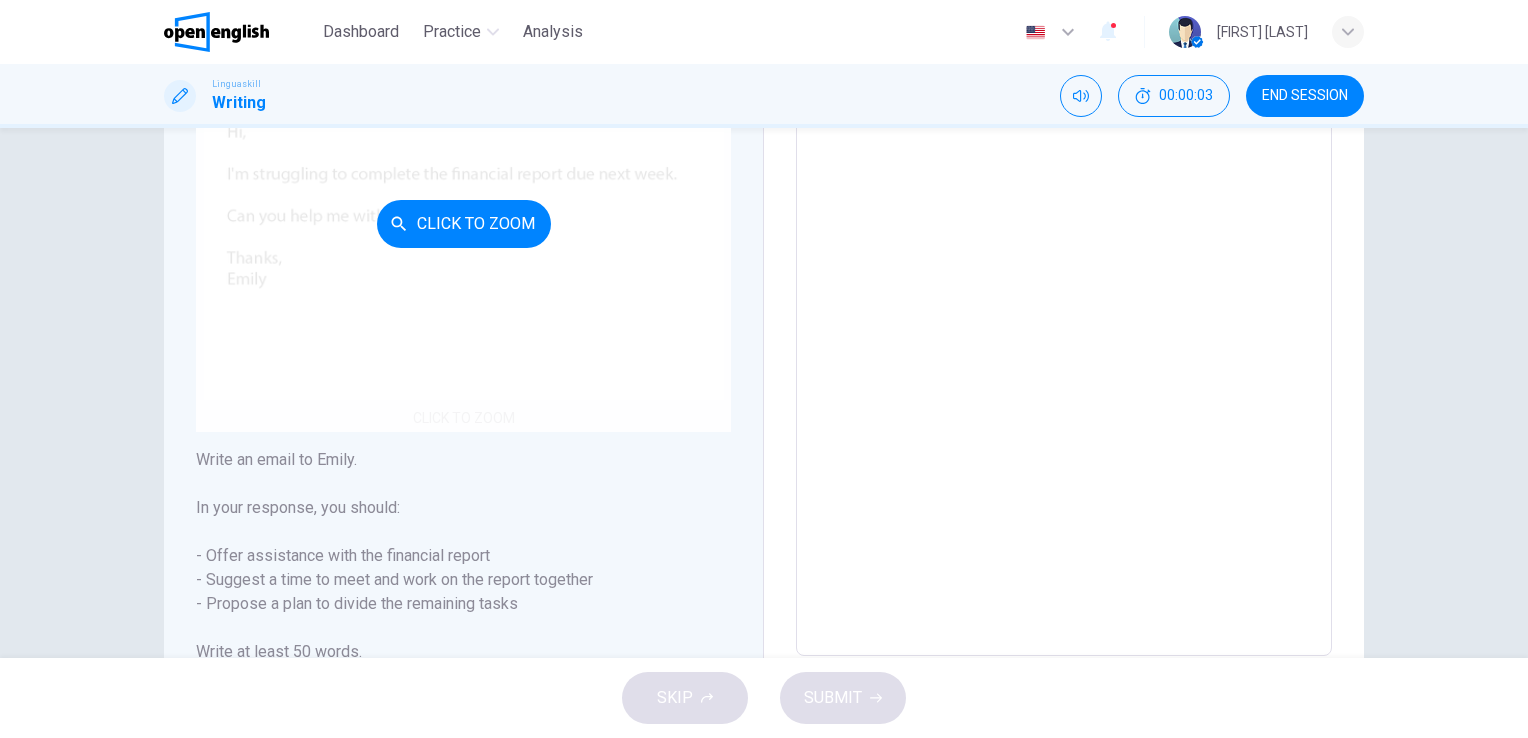 click on "Click to Zoom" at bounding box center [464, 224] 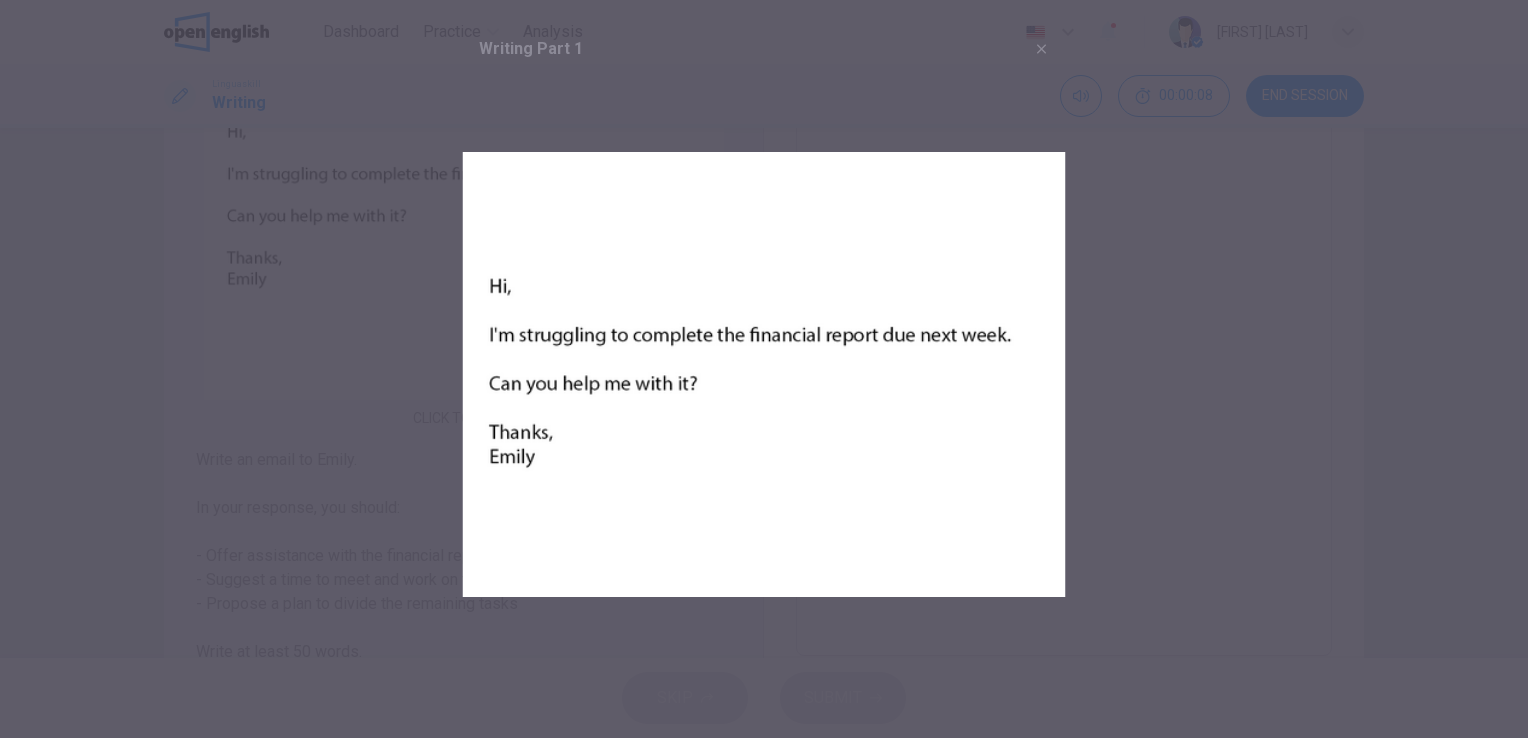 click at bounding box center (764, 374) 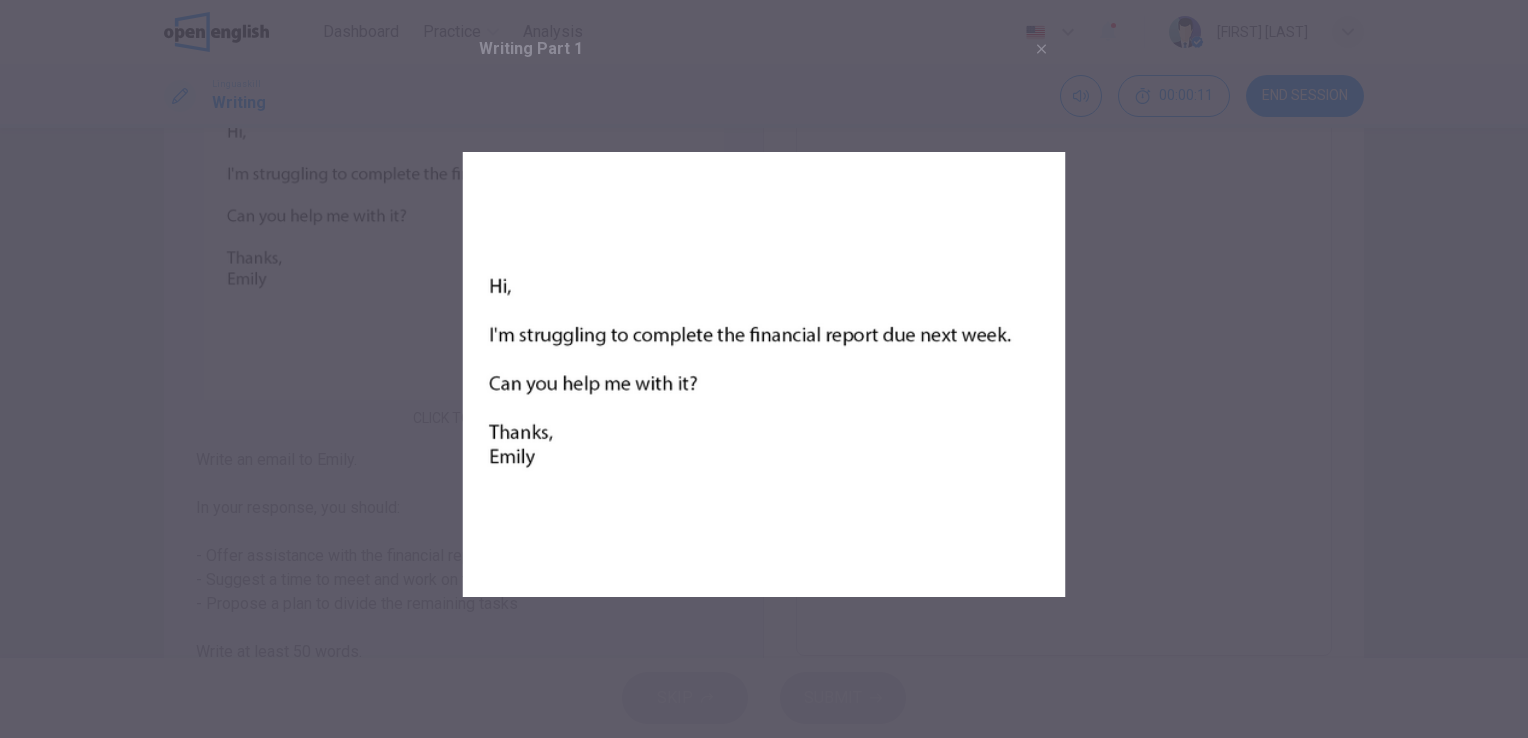 click 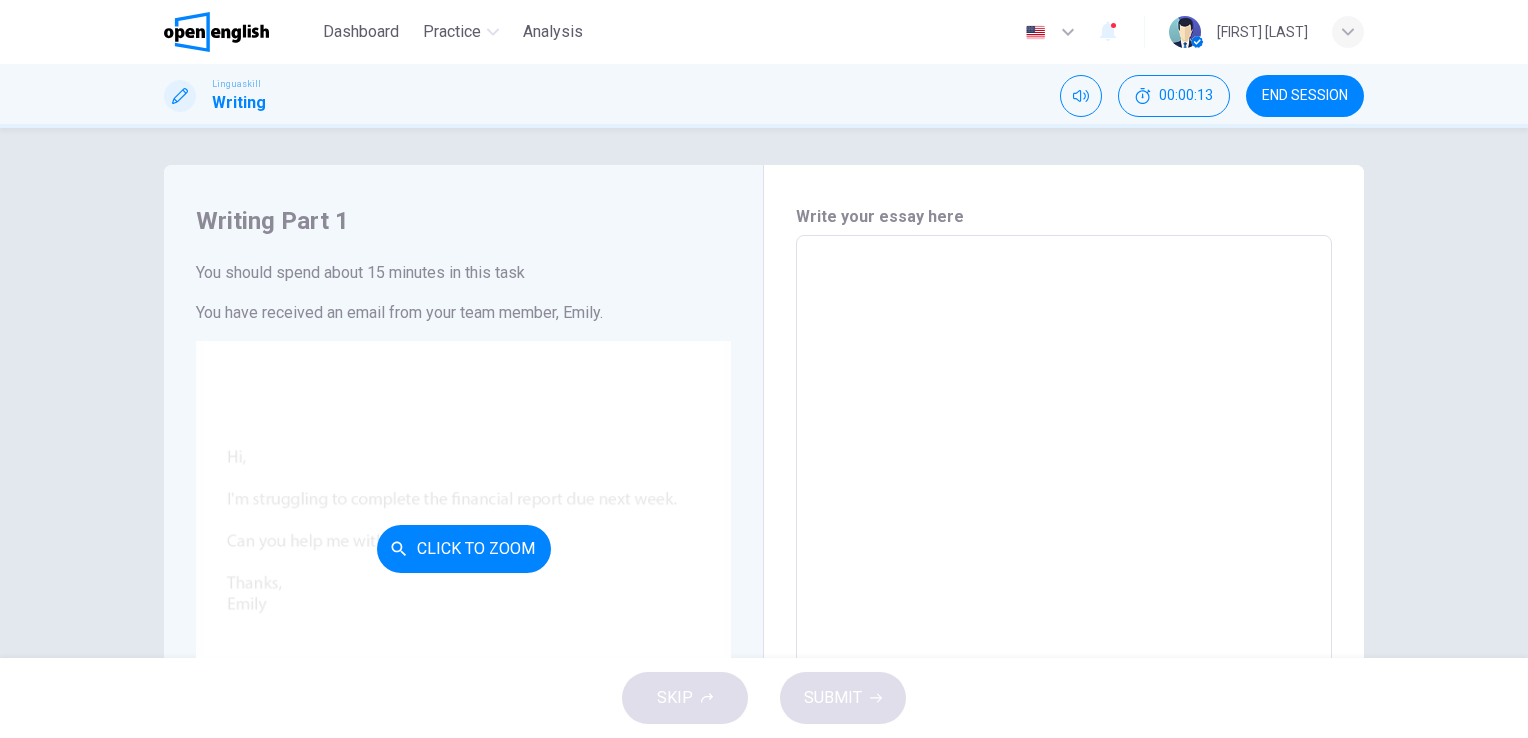 scroll, scrollTop: 0, scrollLeft: 0, axis: both 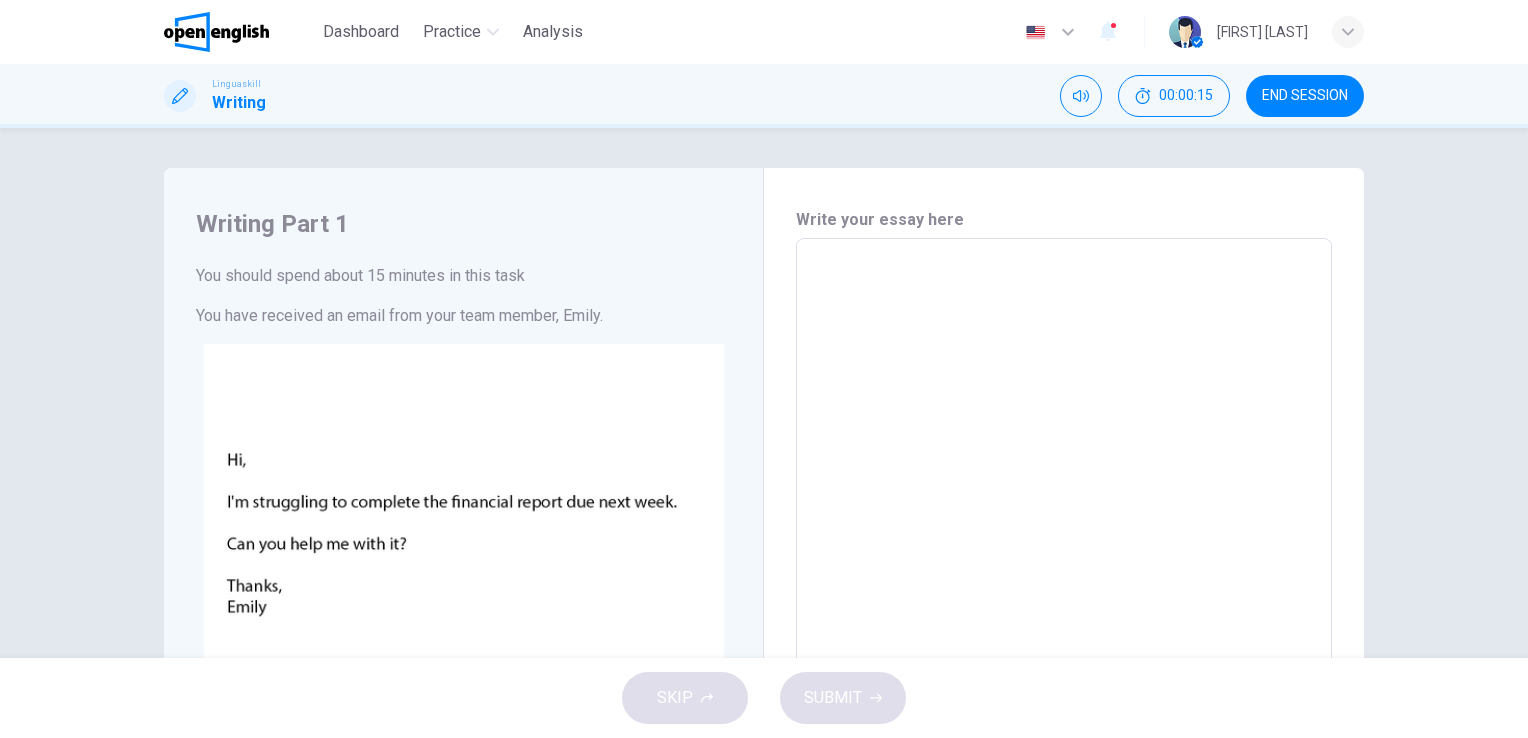 click at bounding box center (1064, 611) 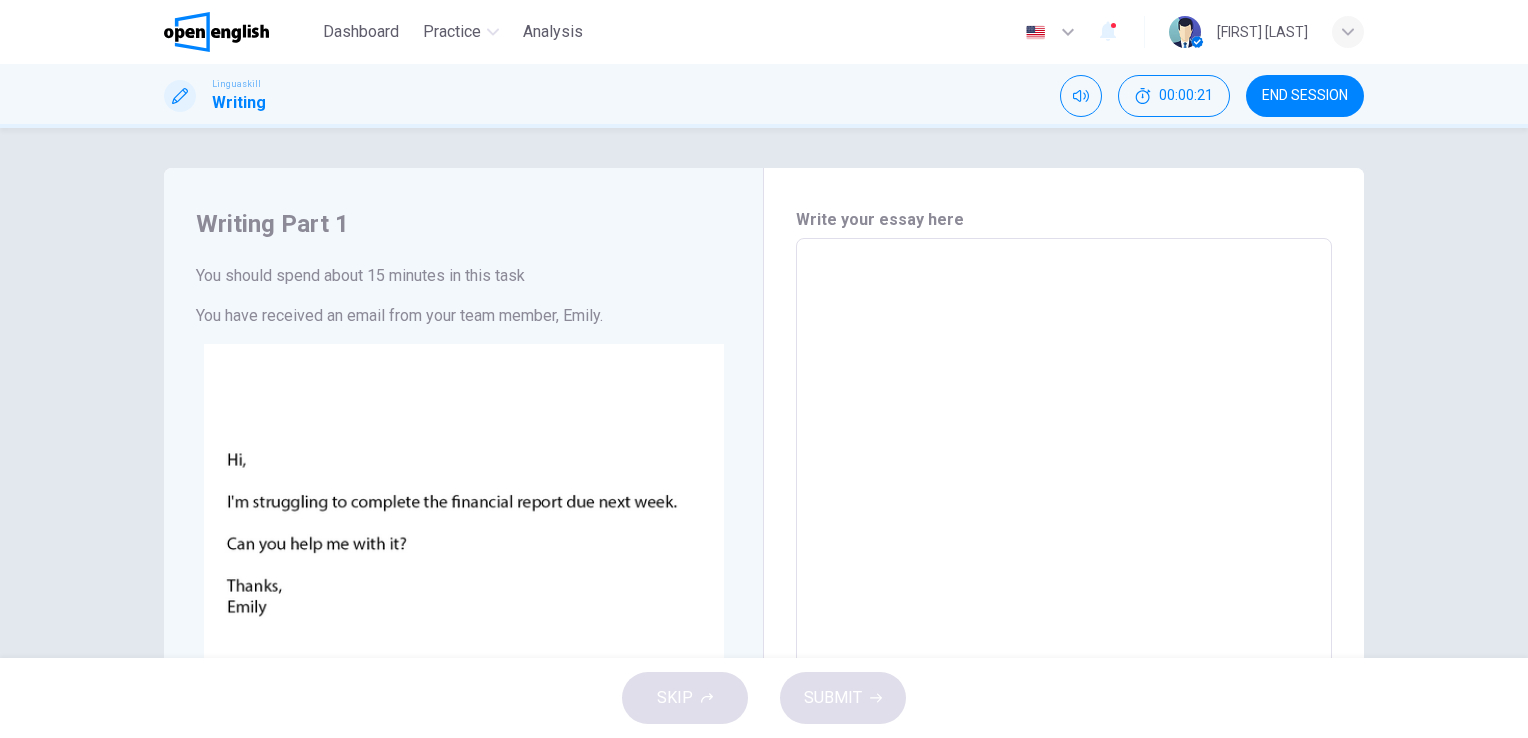 type on "*" 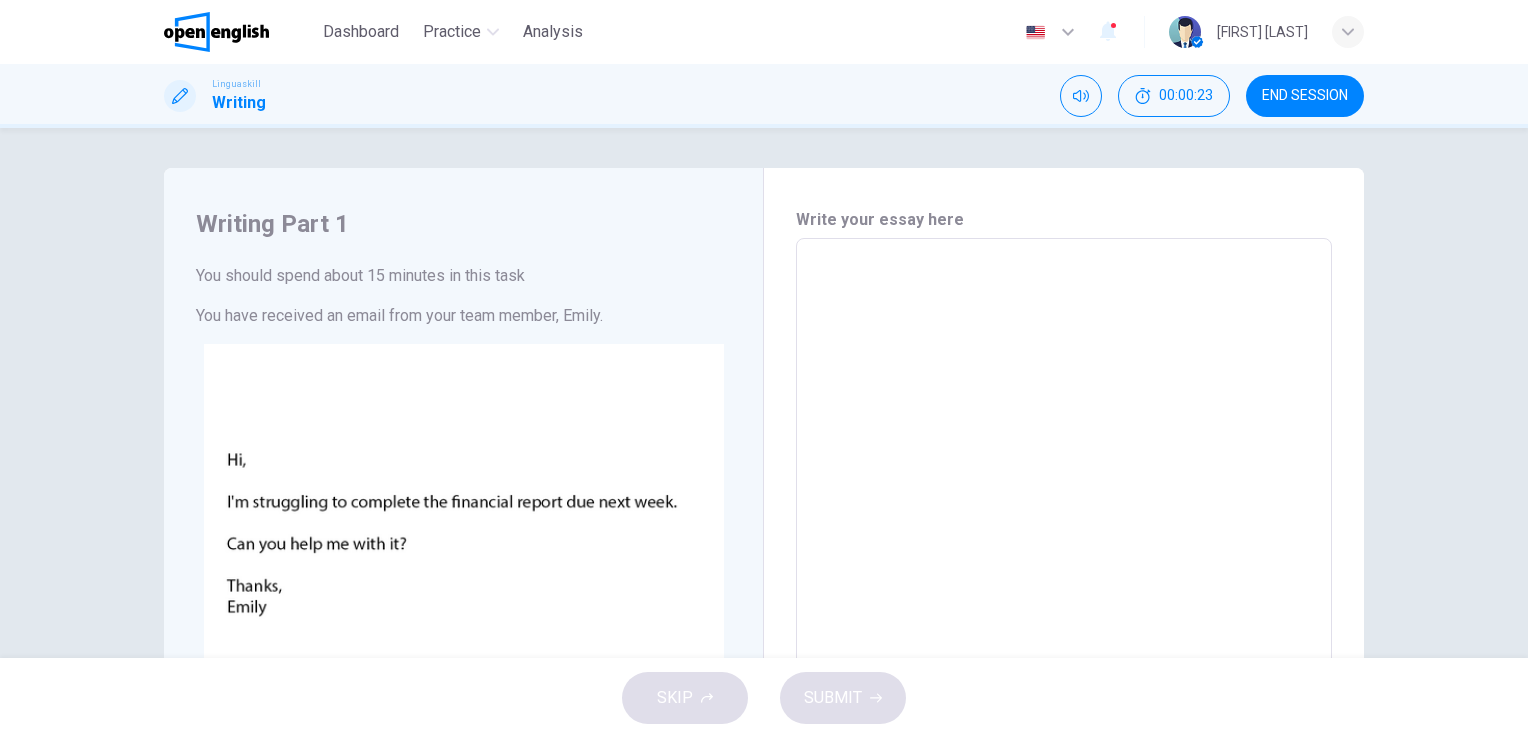 type on "*" 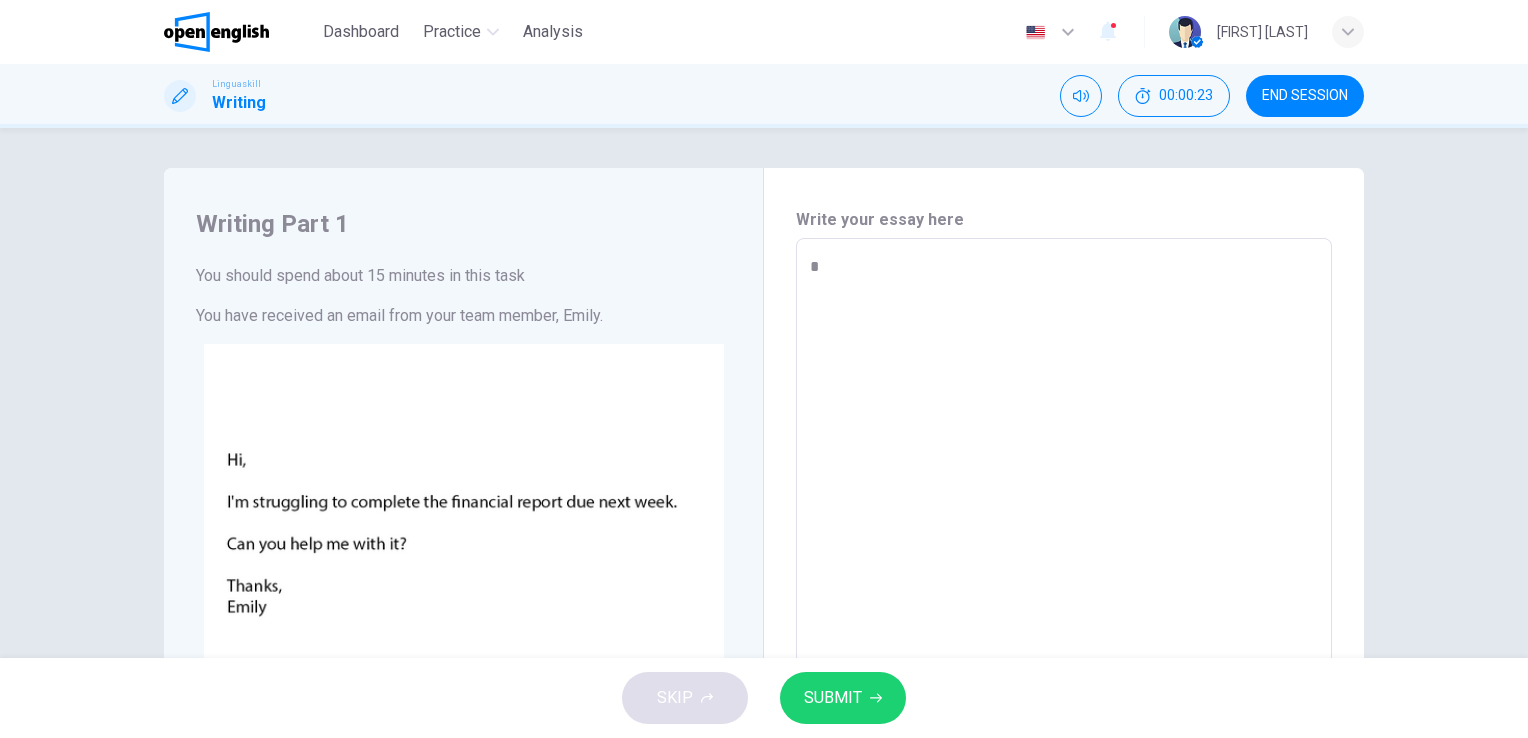 type on "**" 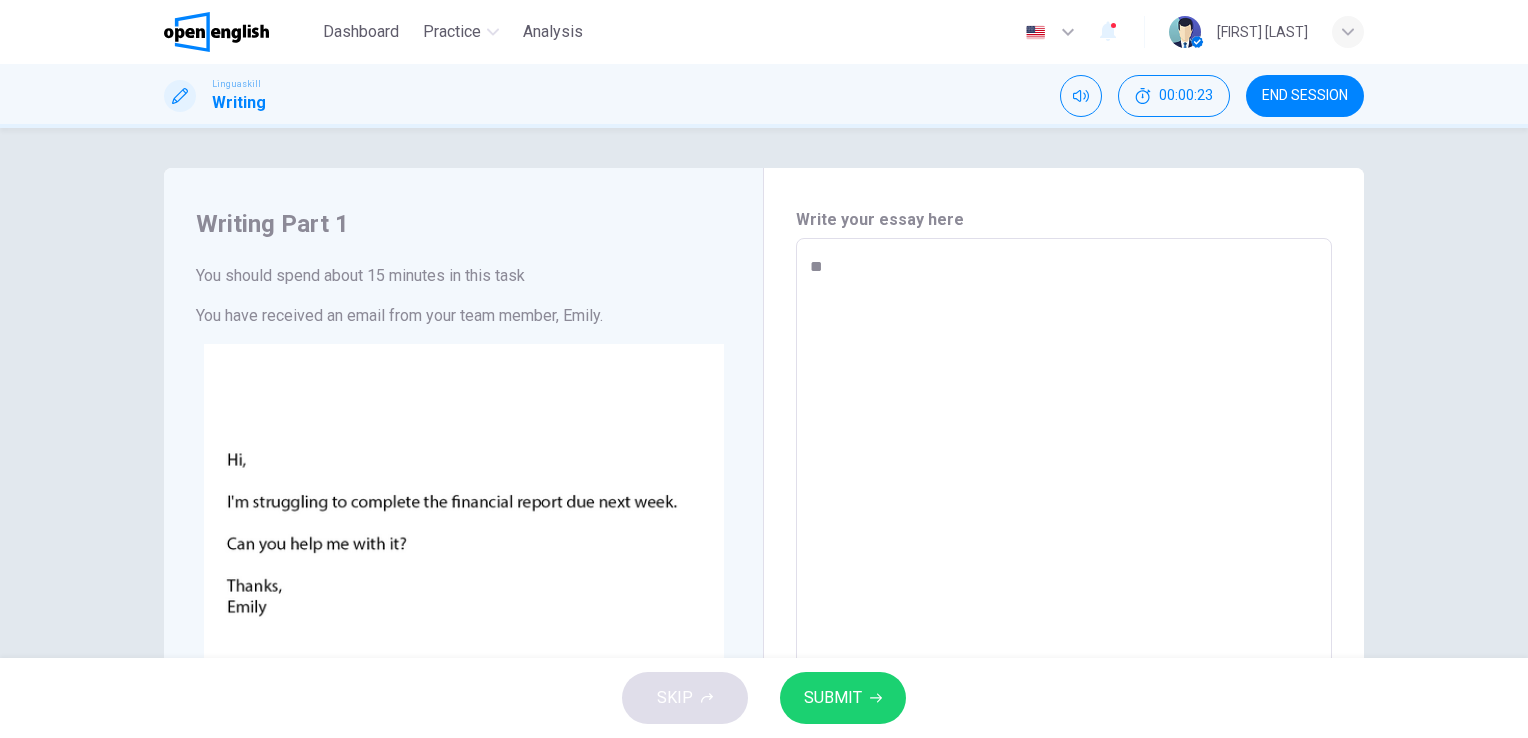 type on "*" 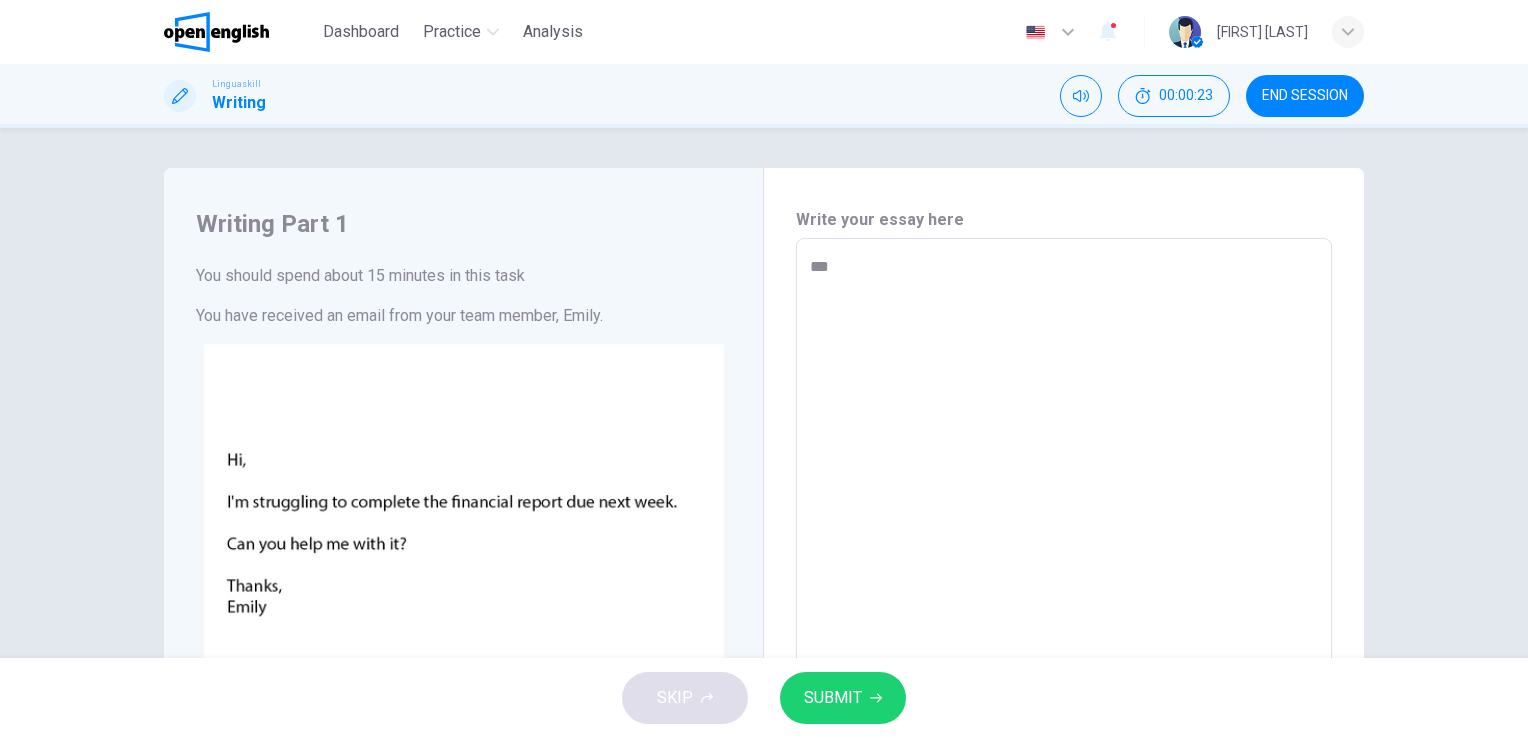 type on "*" 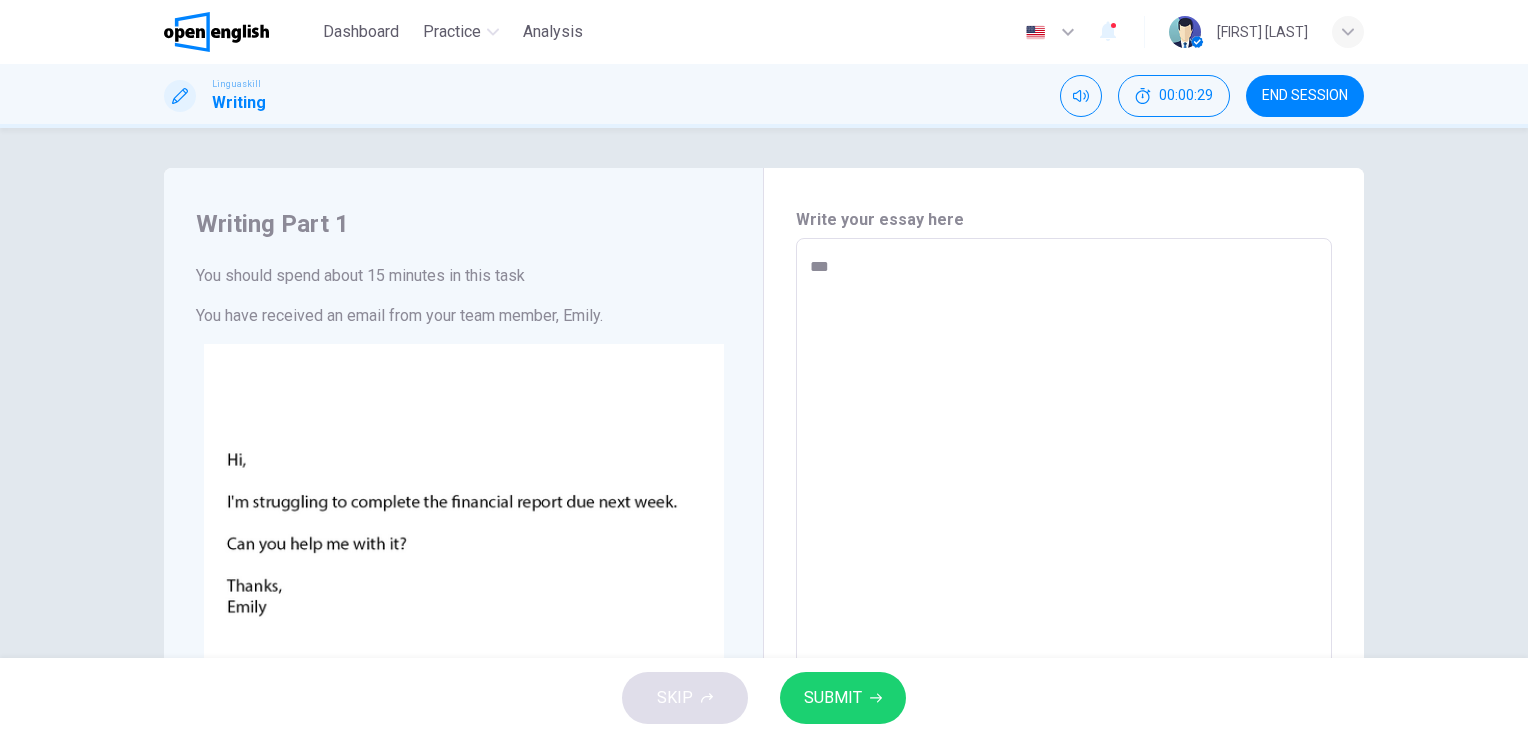 type on "**" 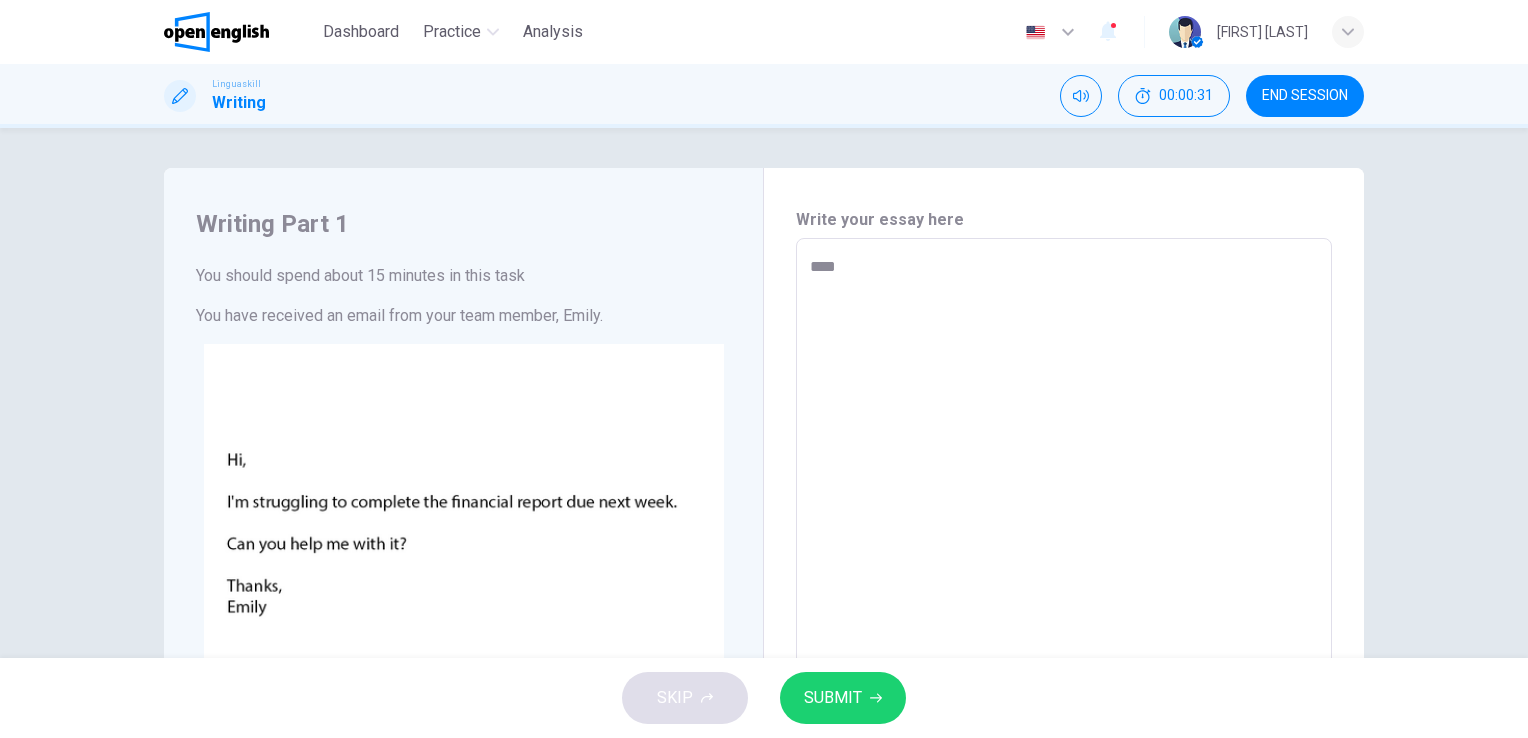 type on "*****" 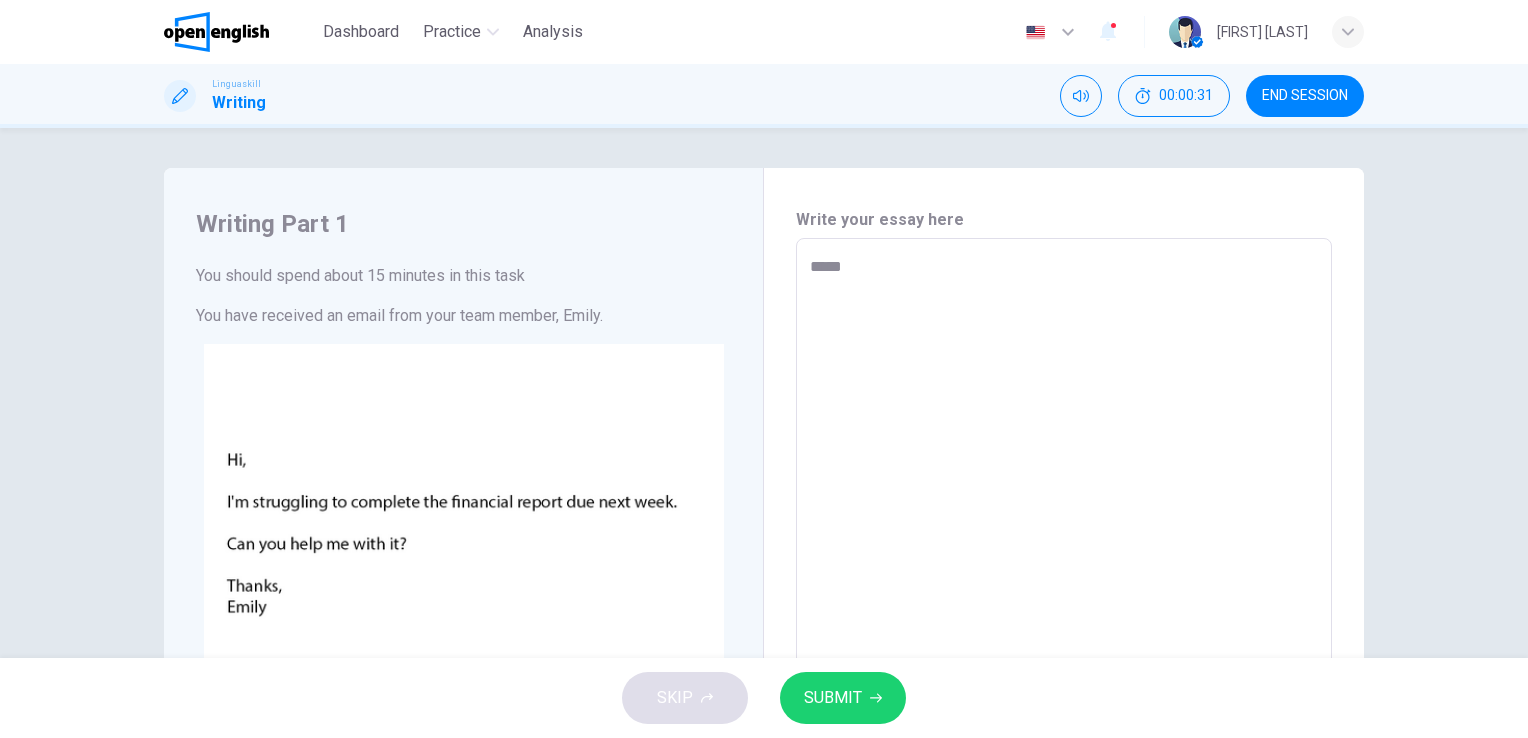 type on "*****" 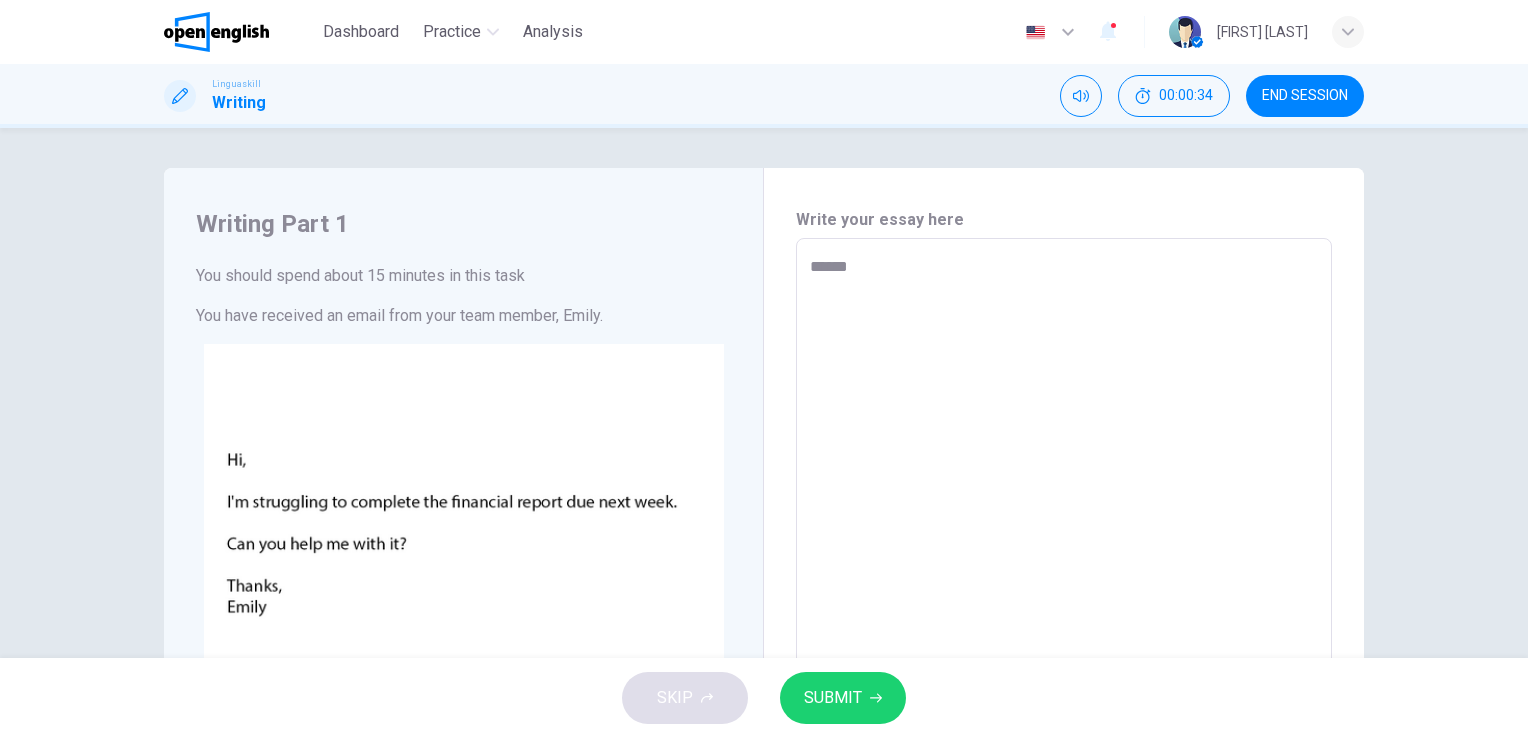 type on "*****" 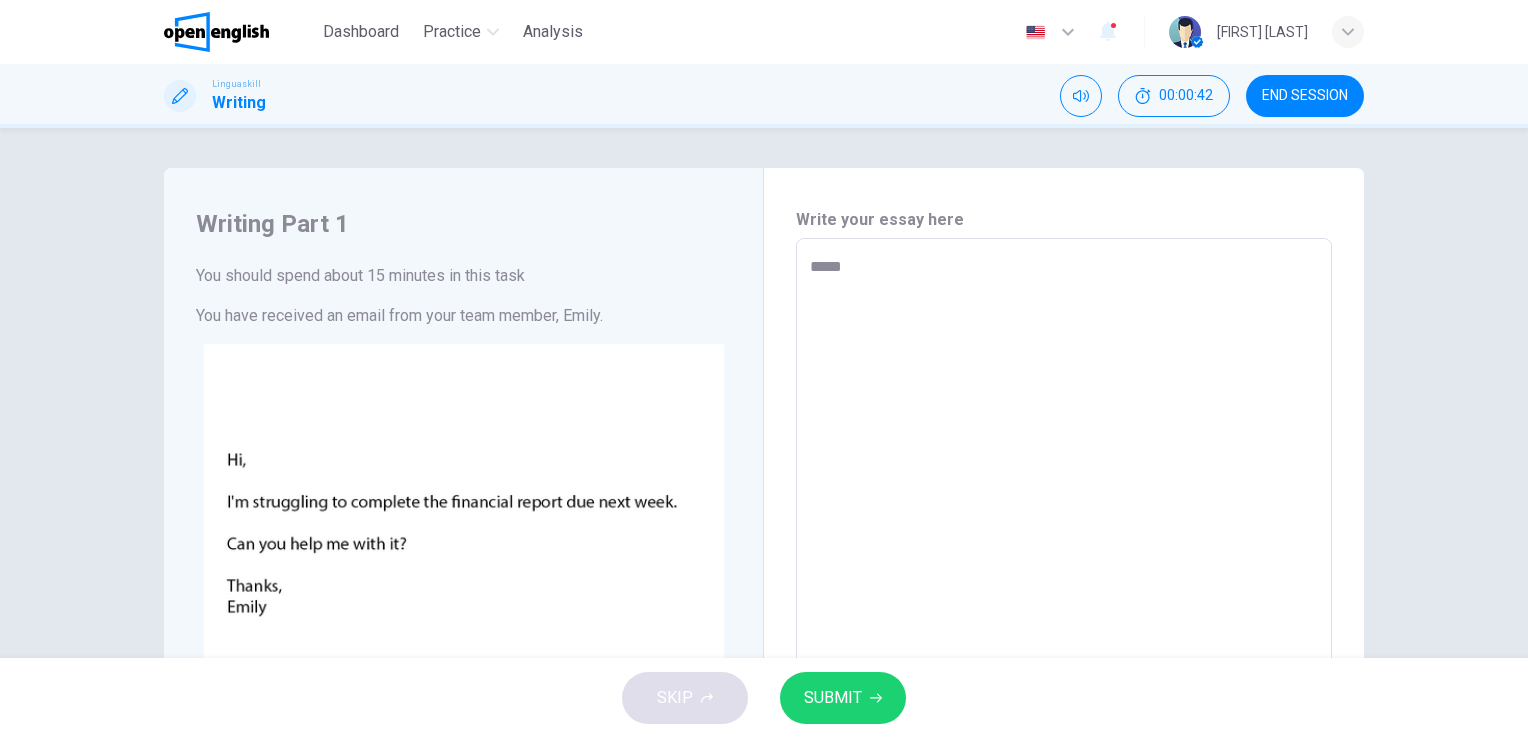 drag, startPoint x: 827, startPoint y: 358, endPoint x: 1056, endPoint y: 306, distance: 234.82973 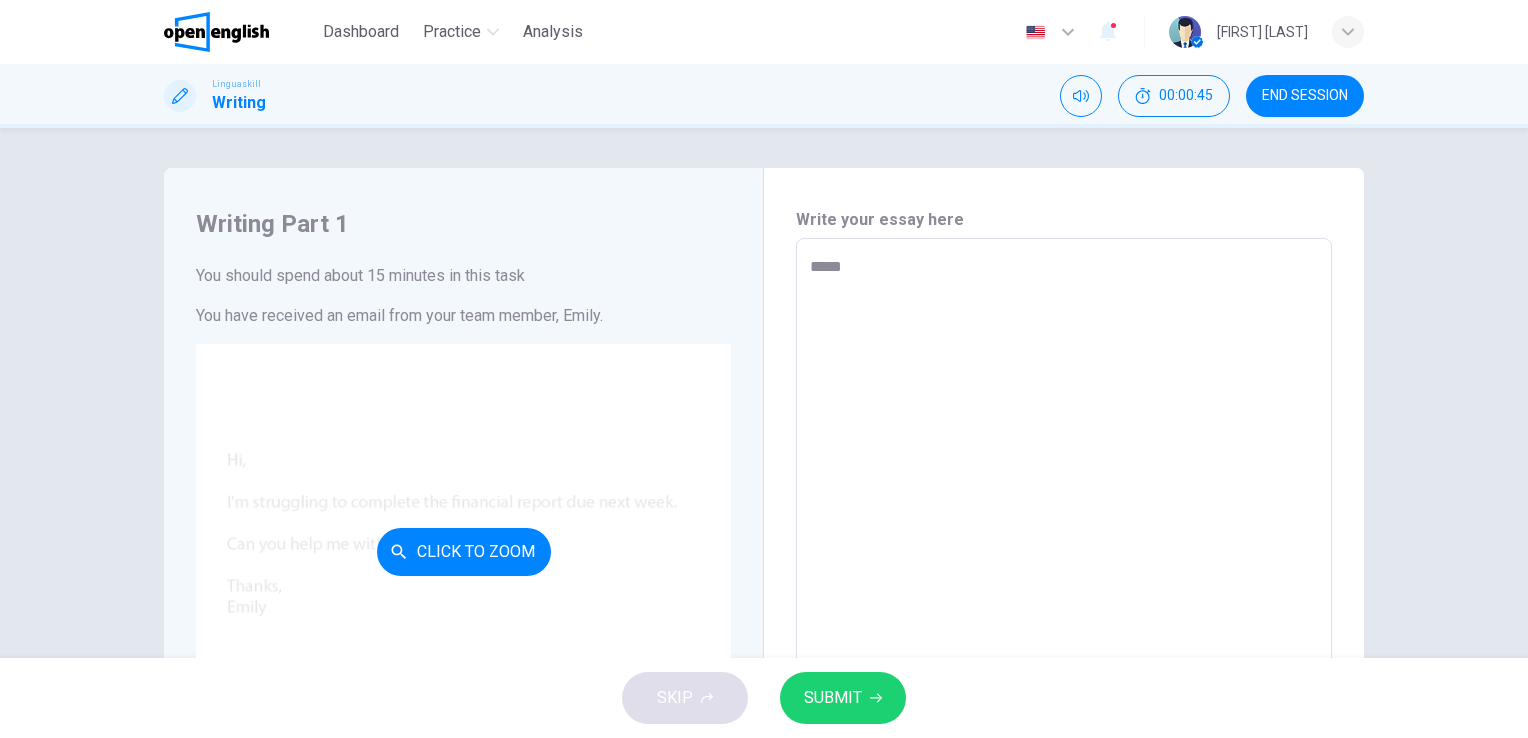 type on "*****" 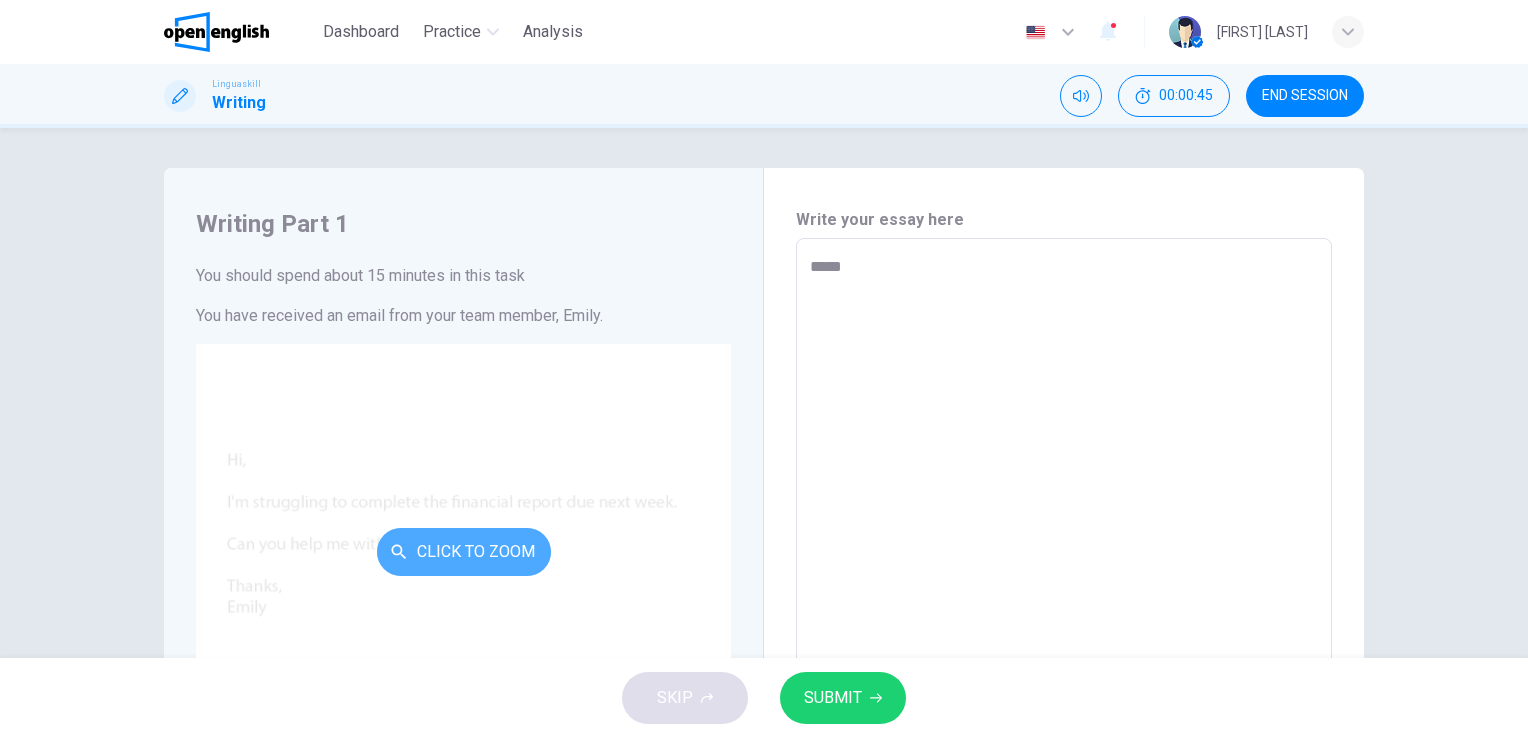 click on "Click to Zoom" at bounding box center [464, 552] 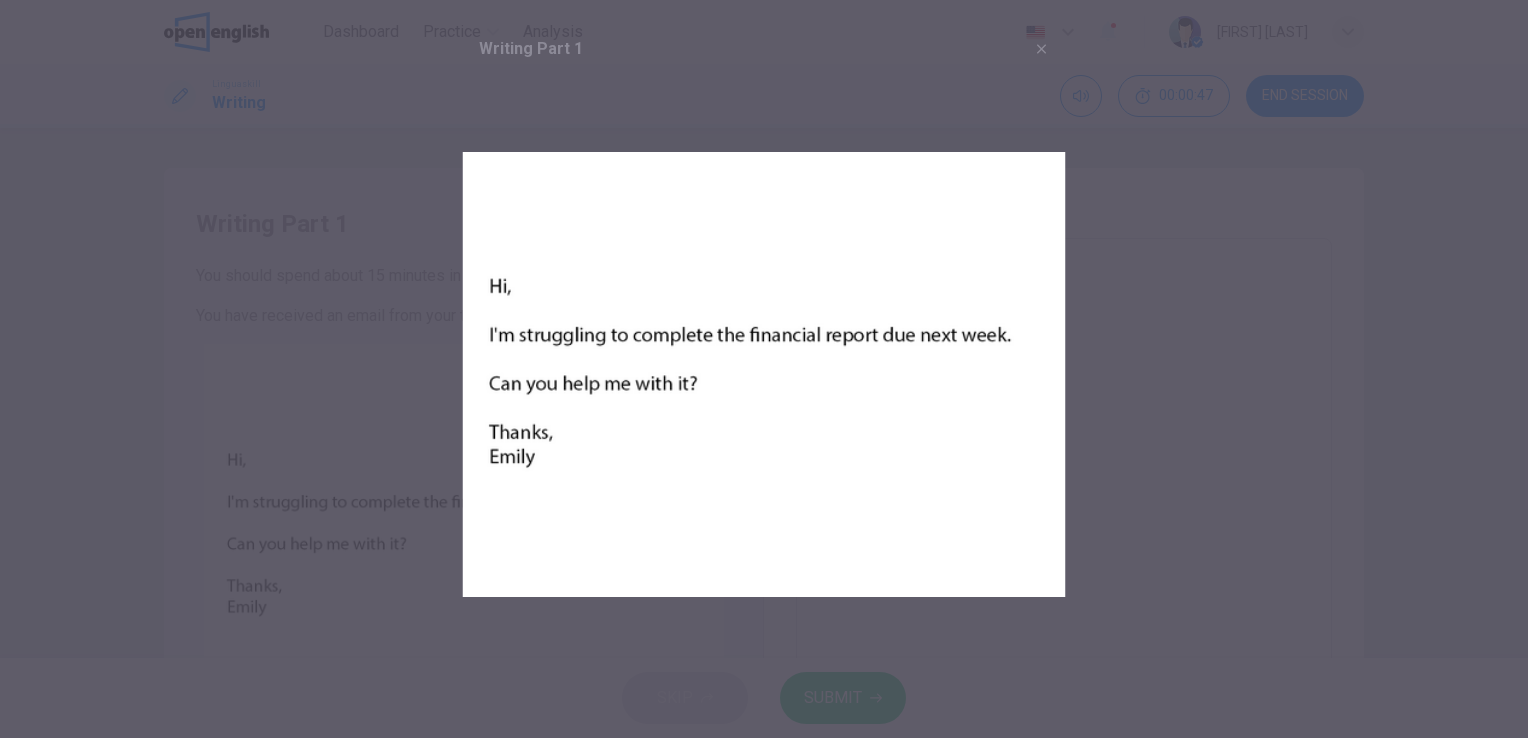 drag, startPoint x: 536, startPoint y: 326, endPoint x: 524, endPoint y: 335, distance: 15 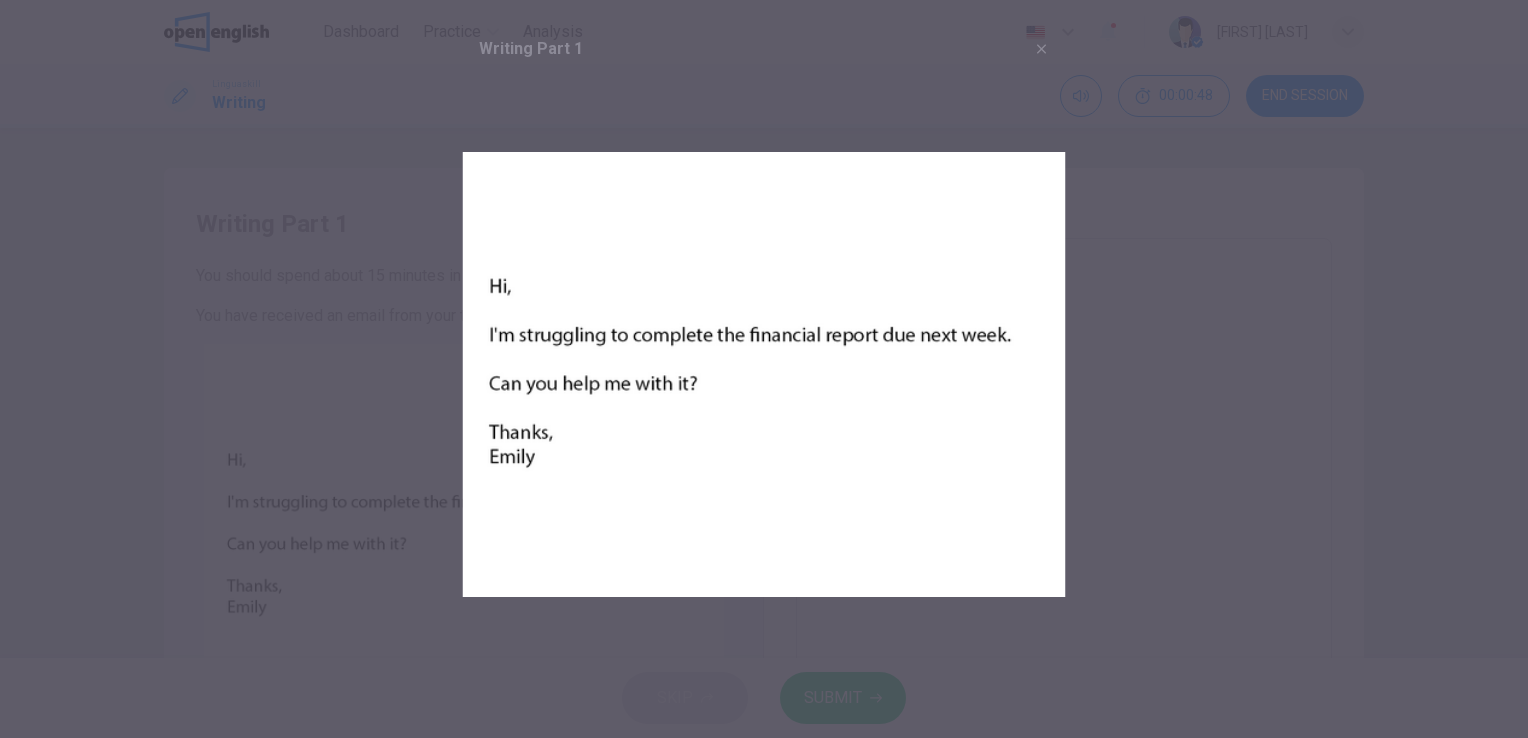 drag, startPoint x: 524, startPoint y: 335, endPoint x: 697, endPoint y: 358, distance: 174.5222 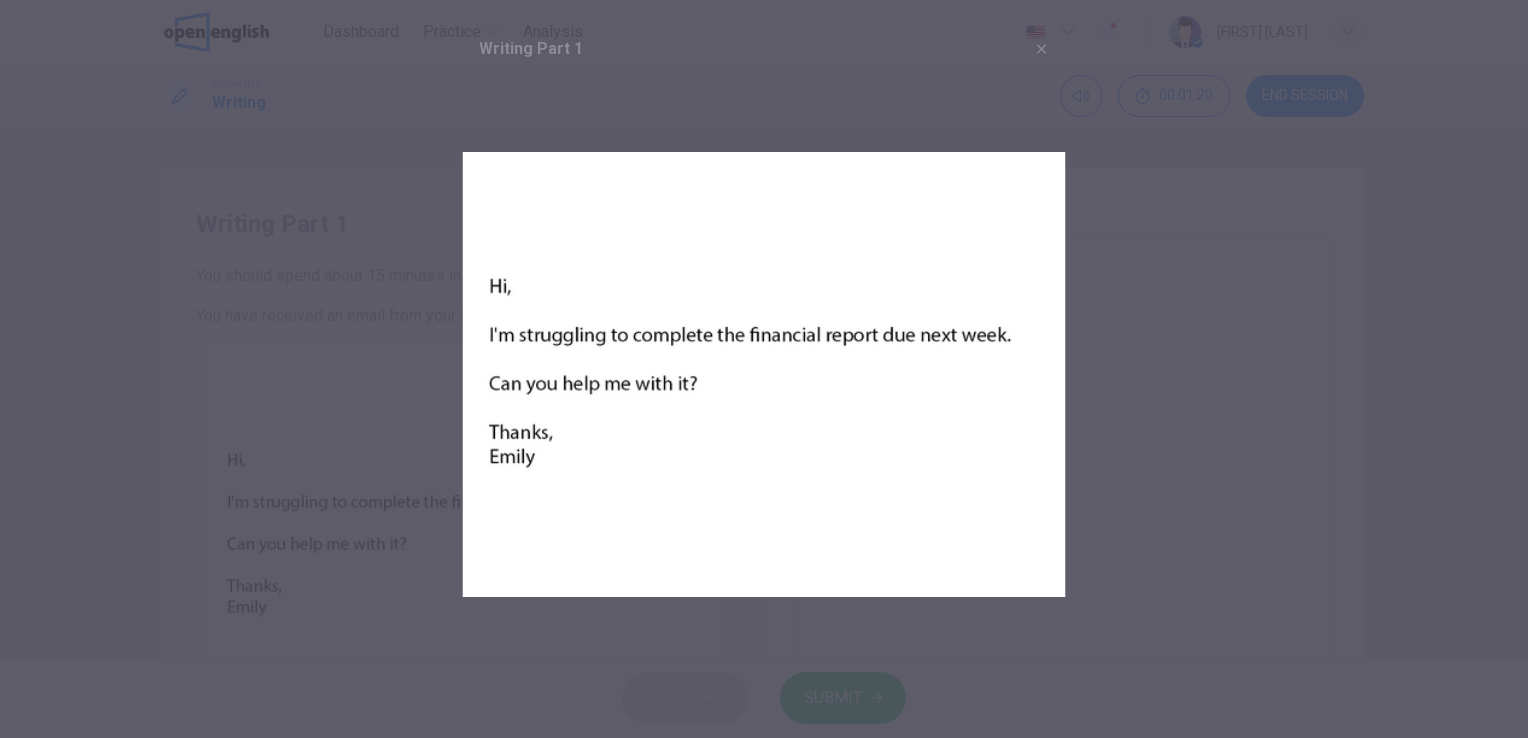 click at bounding box center (764, 369) 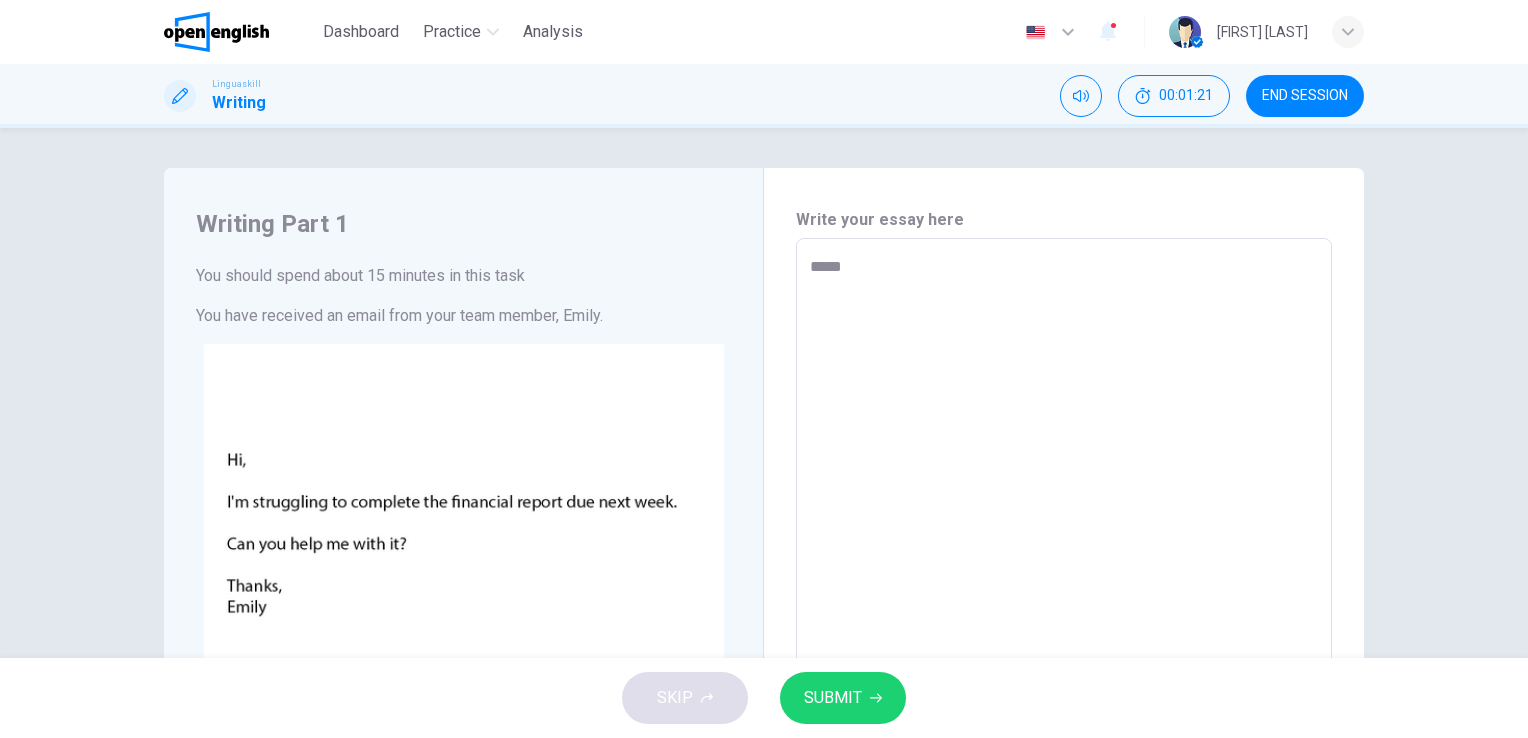 type on "*" 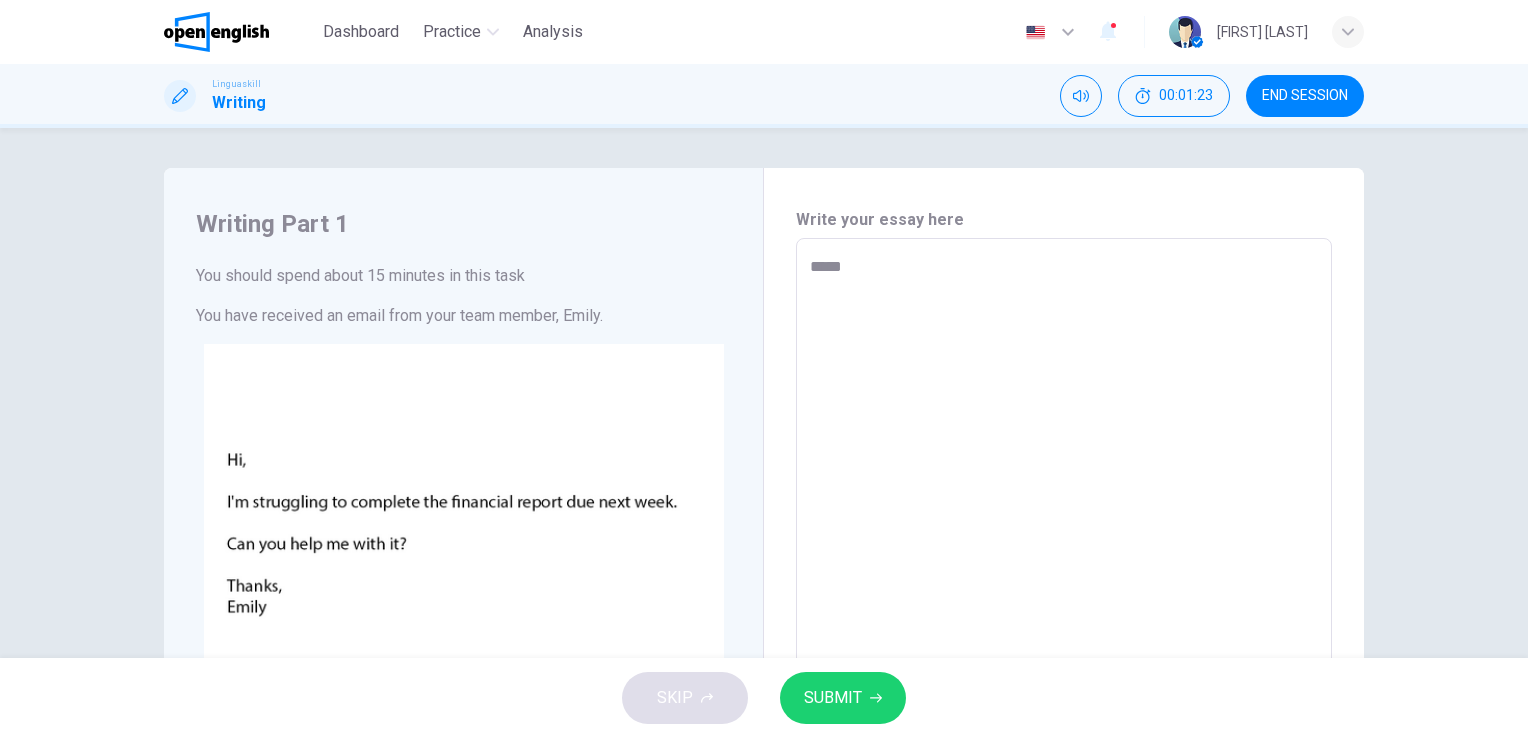 type on "*****" 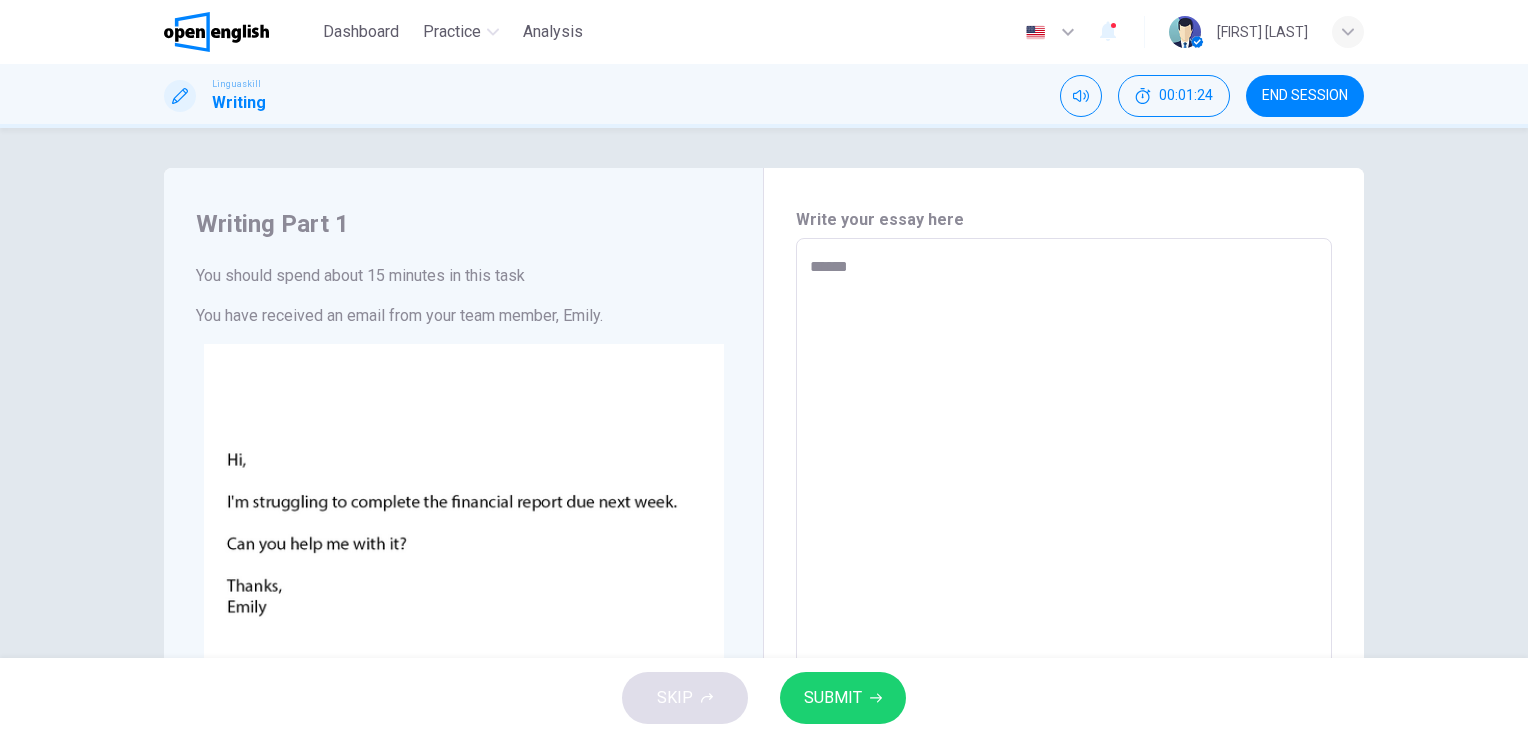 type on "*******" 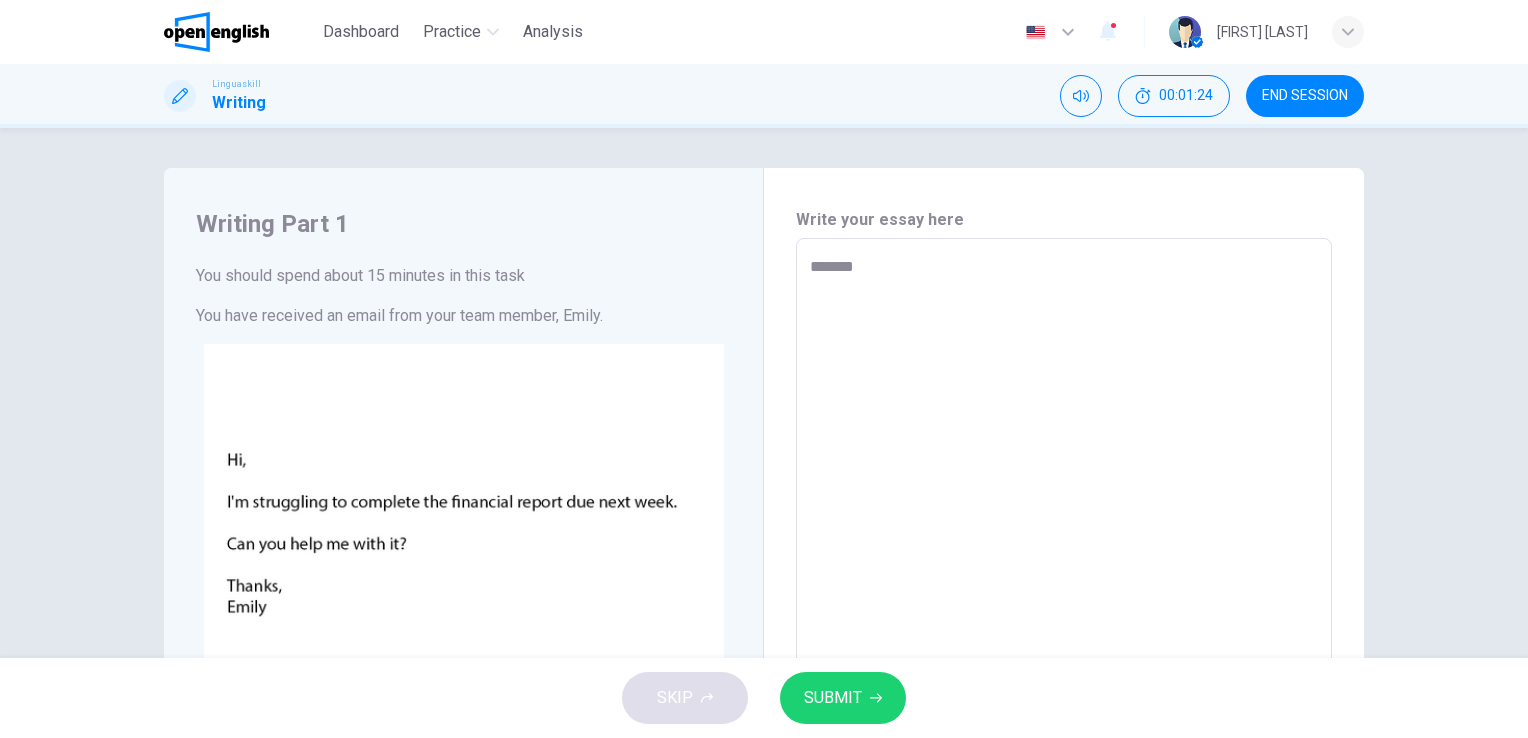 type on "*" 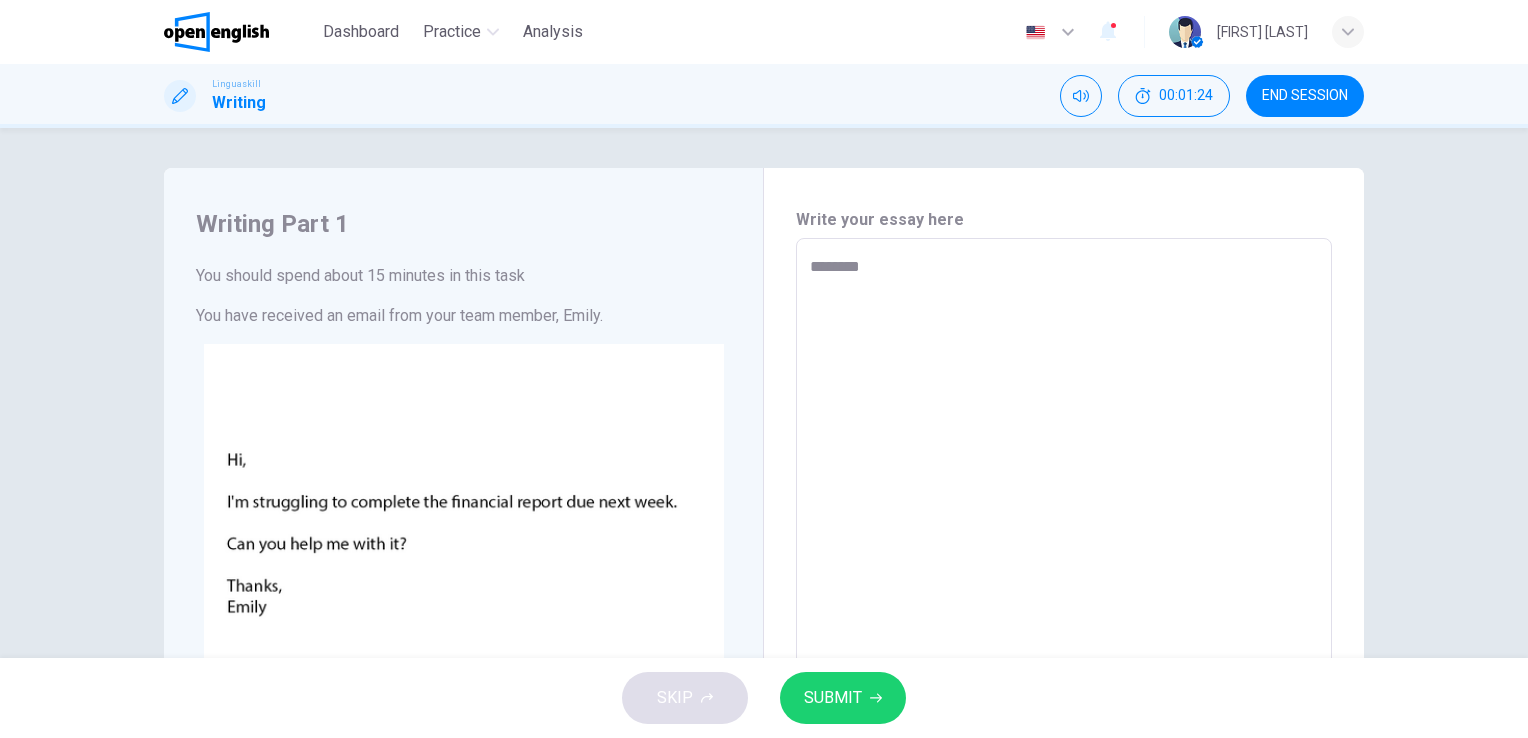 type on "*" 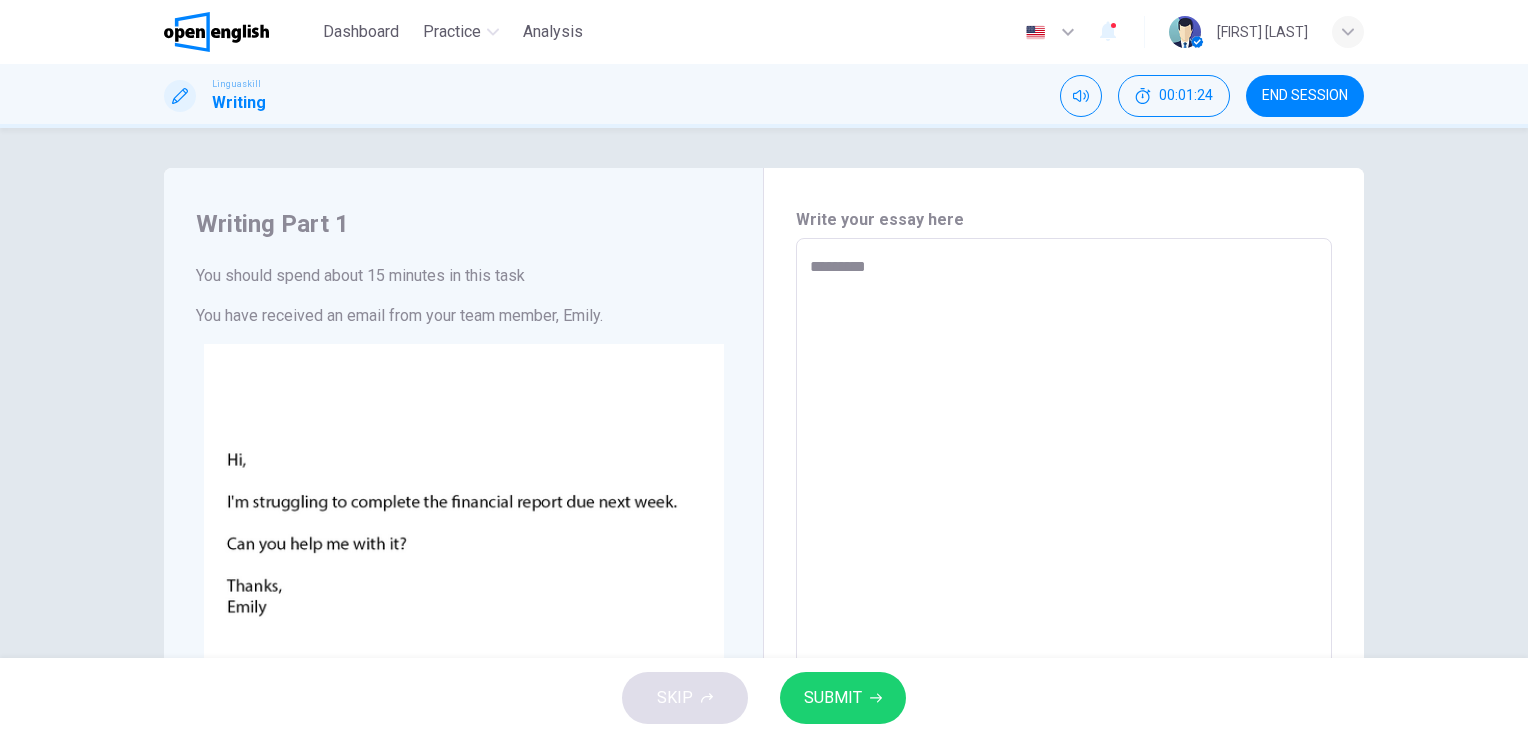 type on "*" 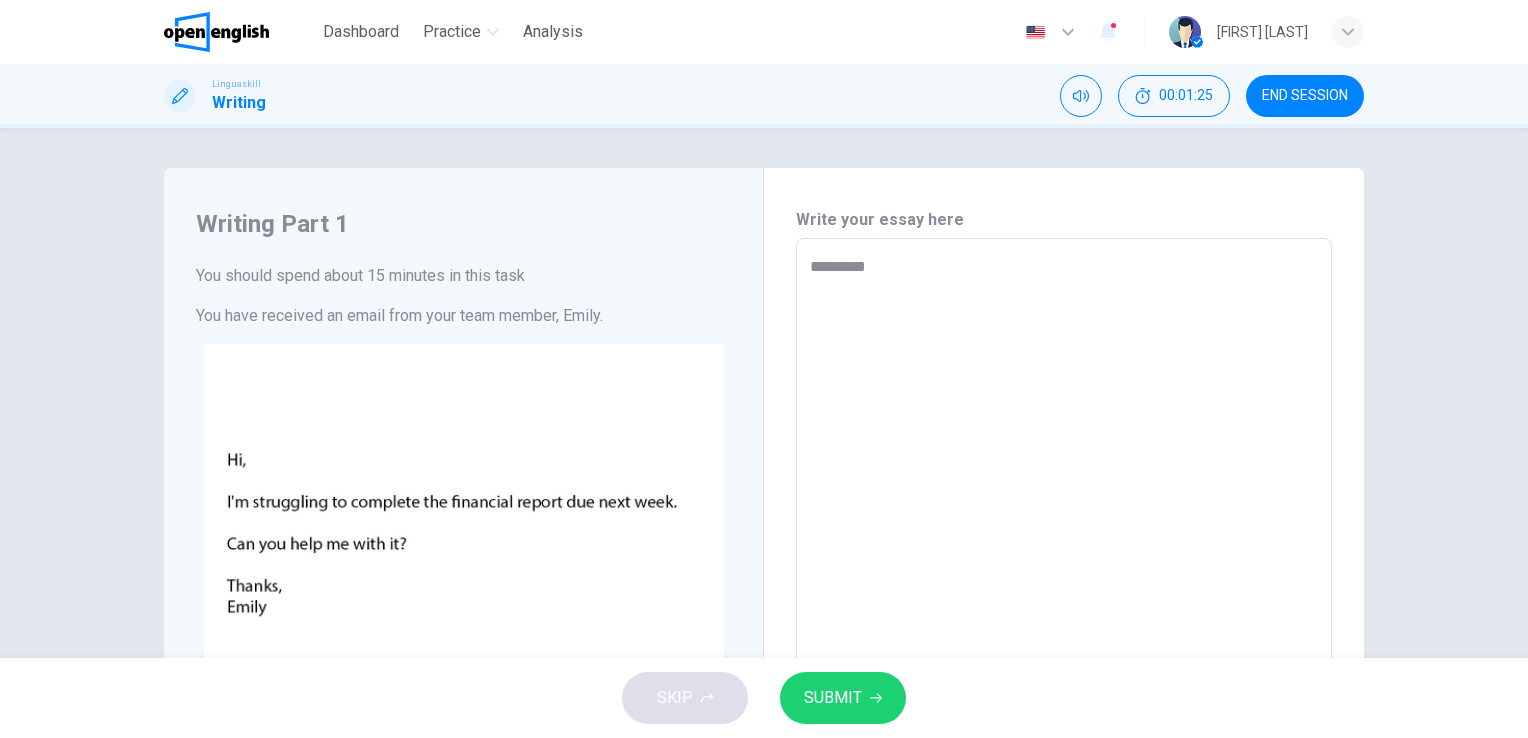 type on "**********" 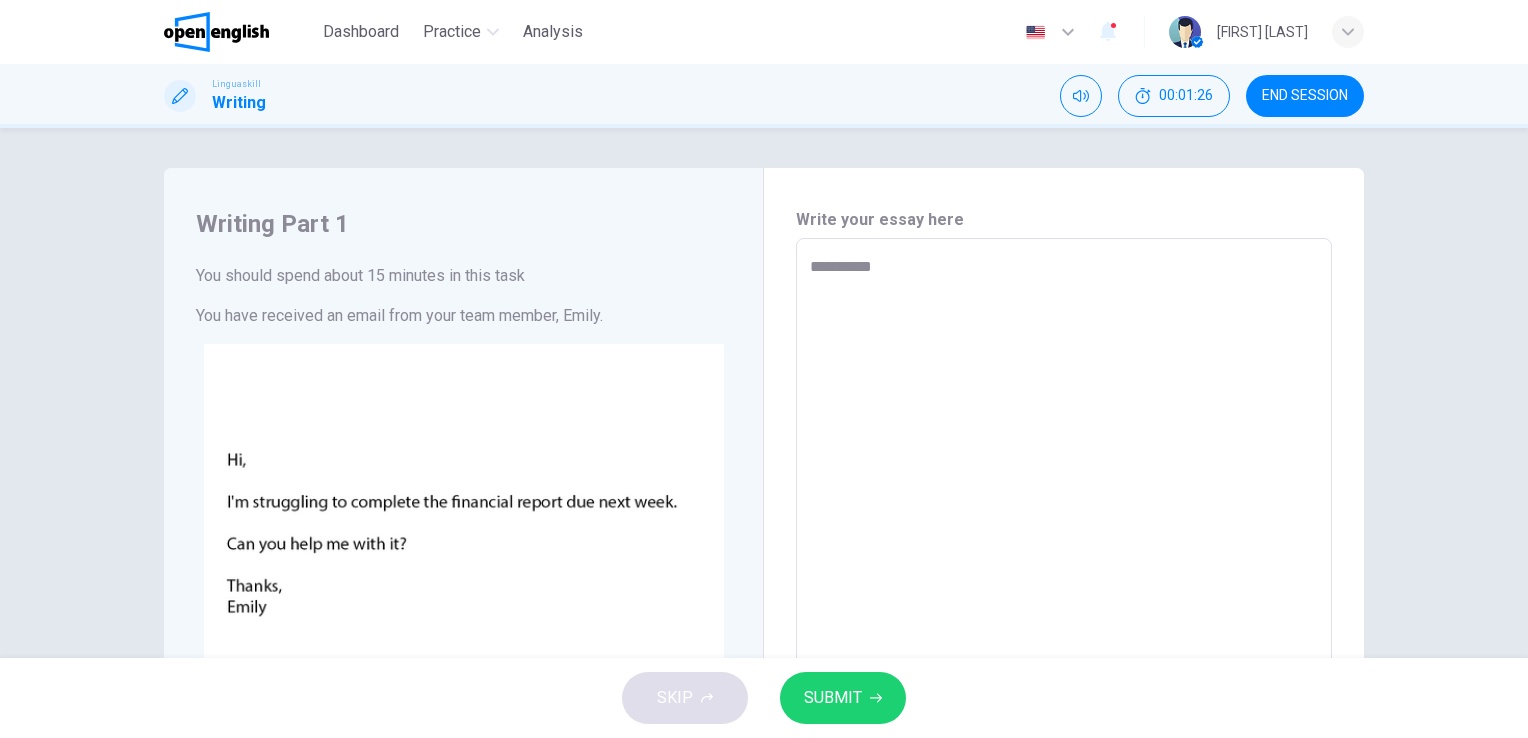 type on "**********" 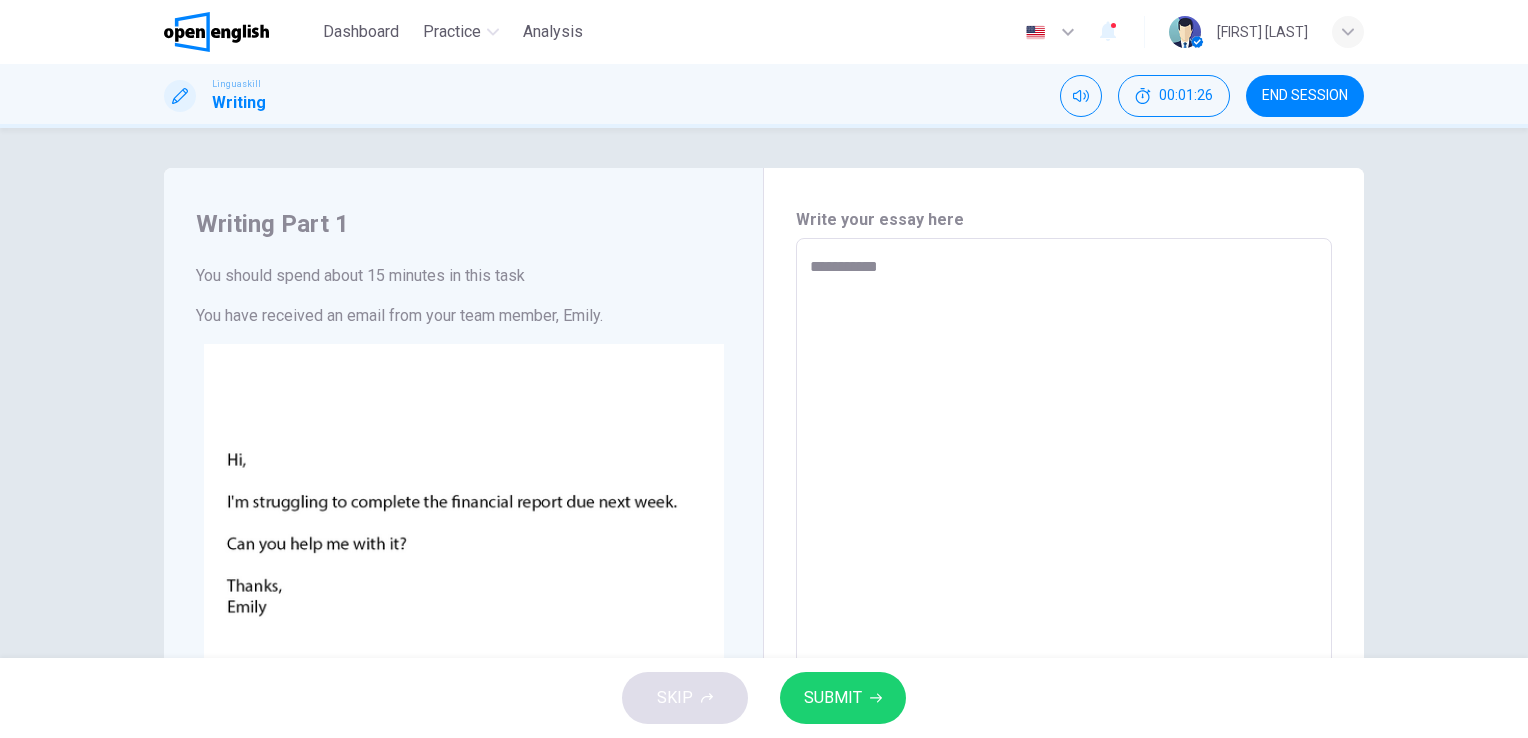 type on "*" 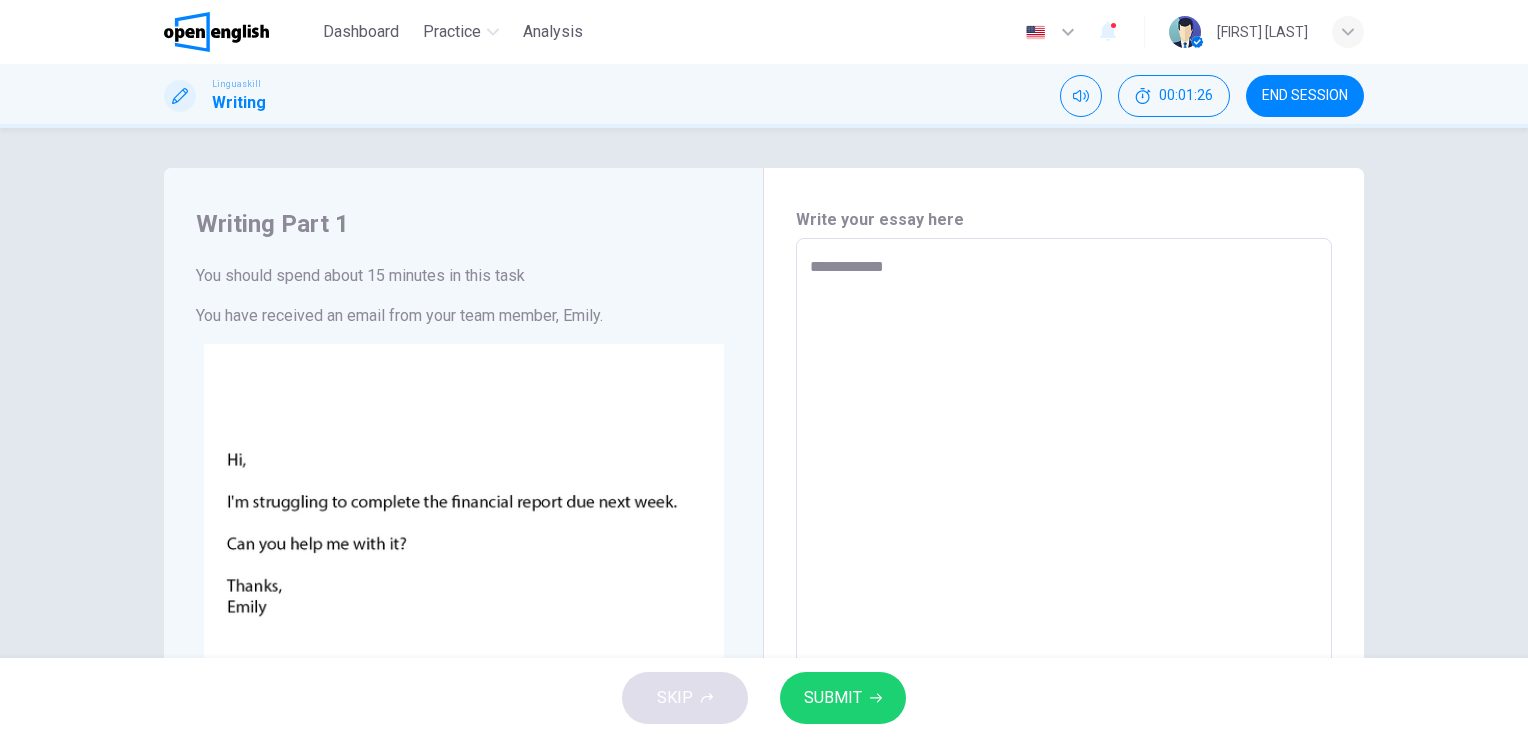 type on "*" 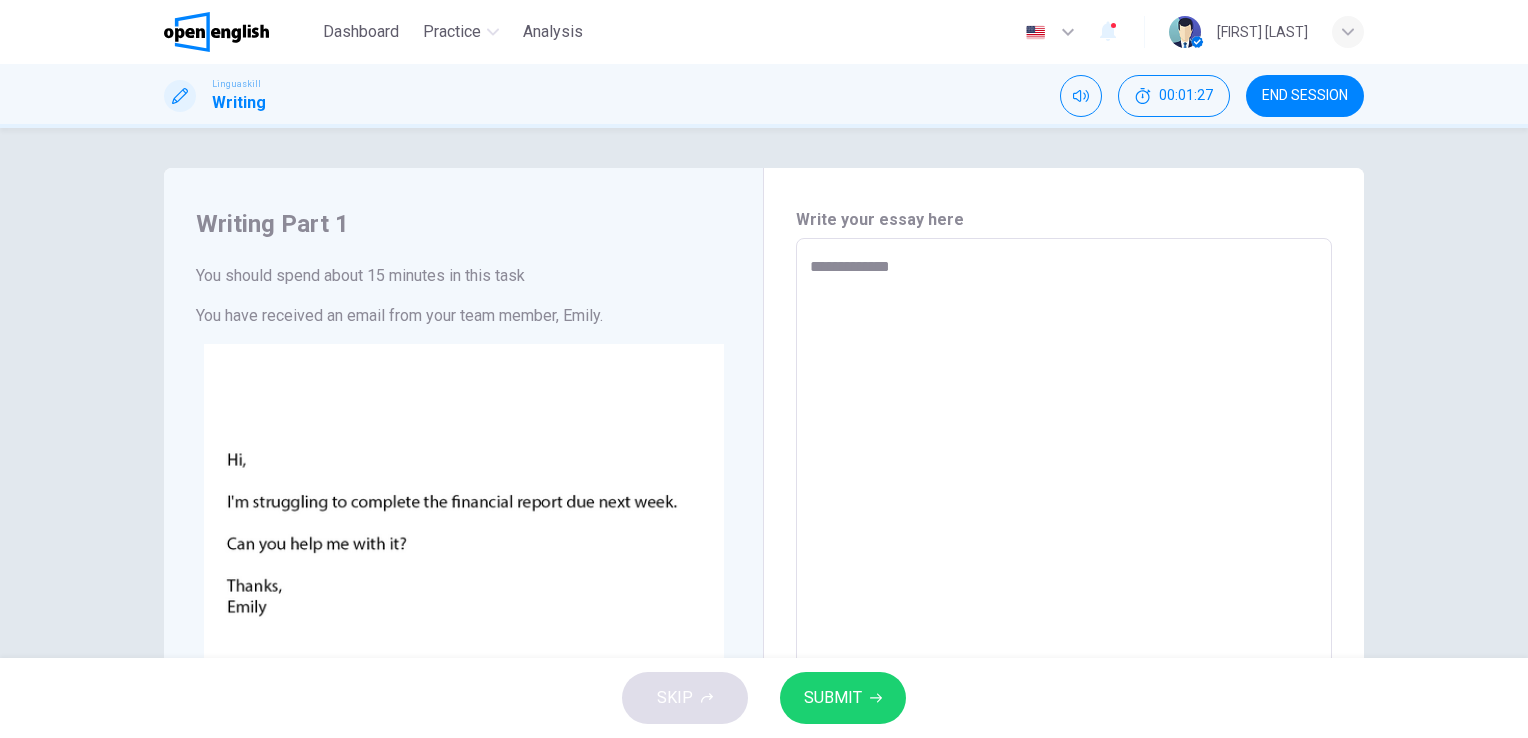 type on "**********" 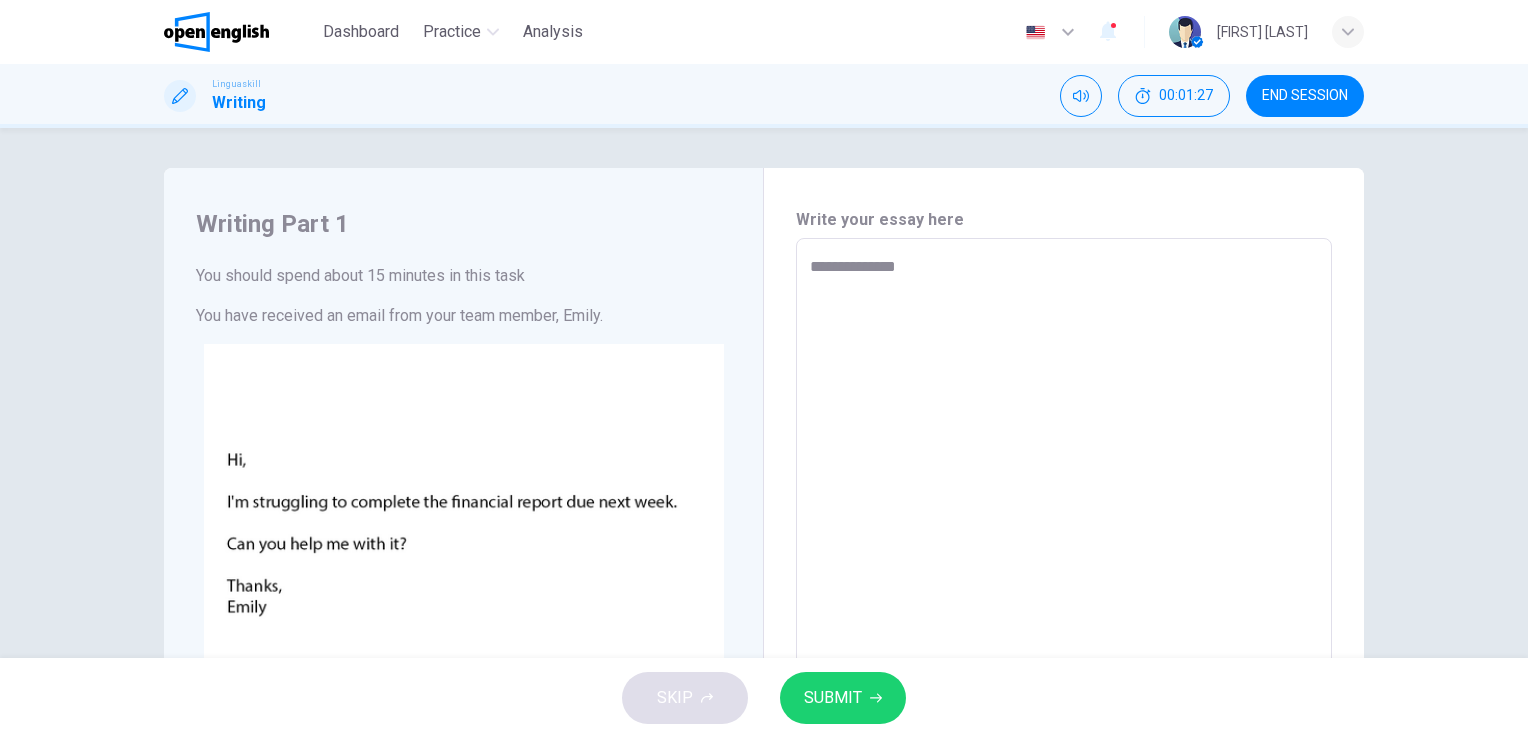 type on "*" 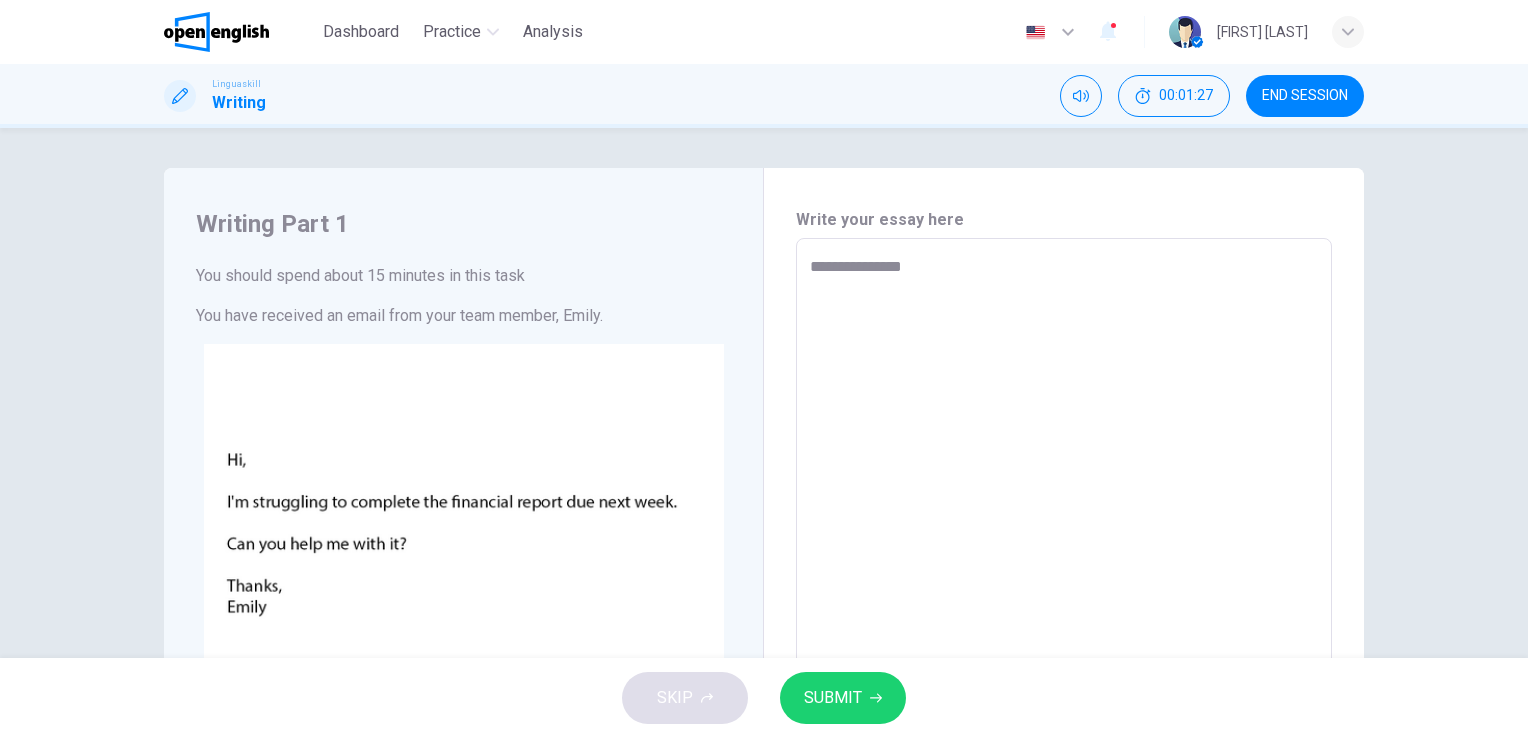 type on "*" 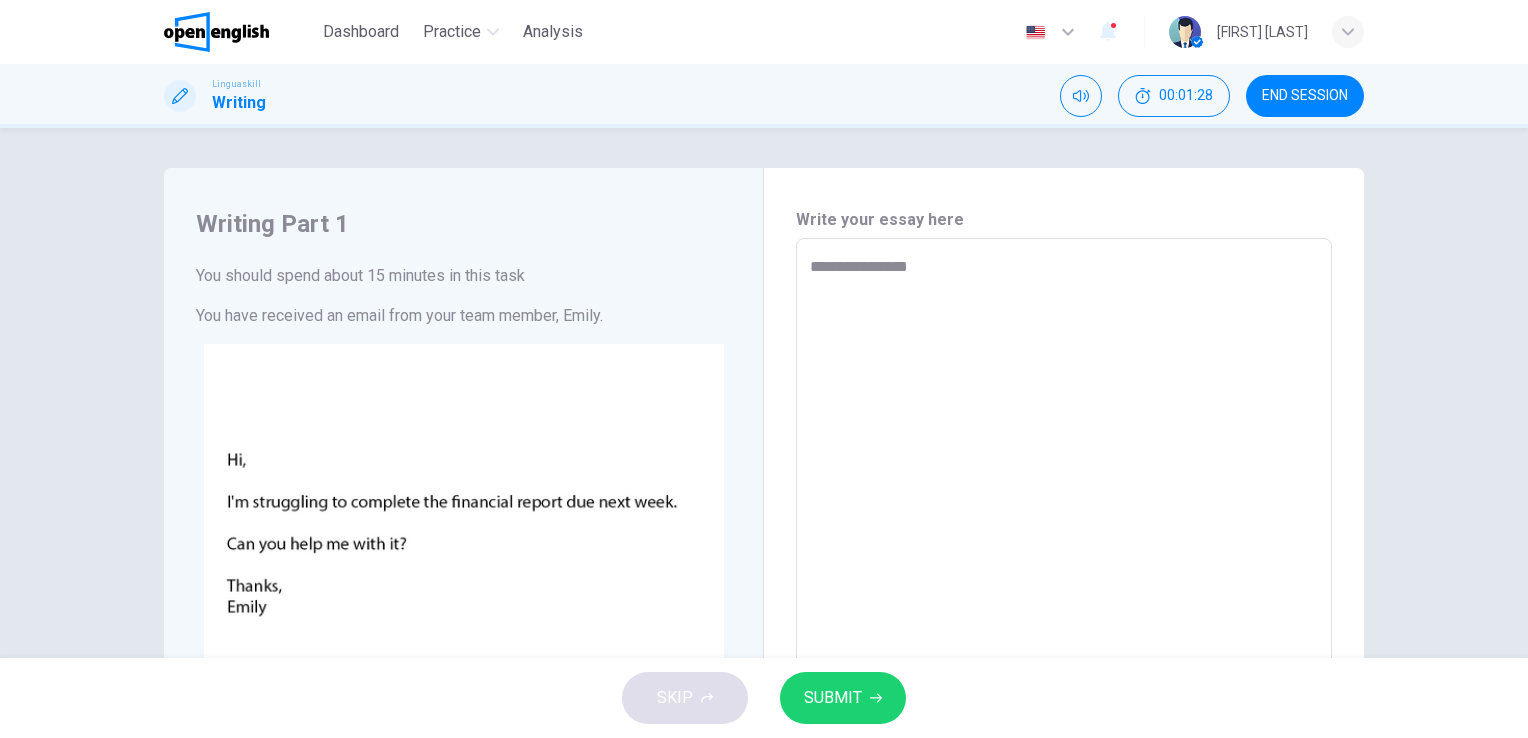 type on "**********" 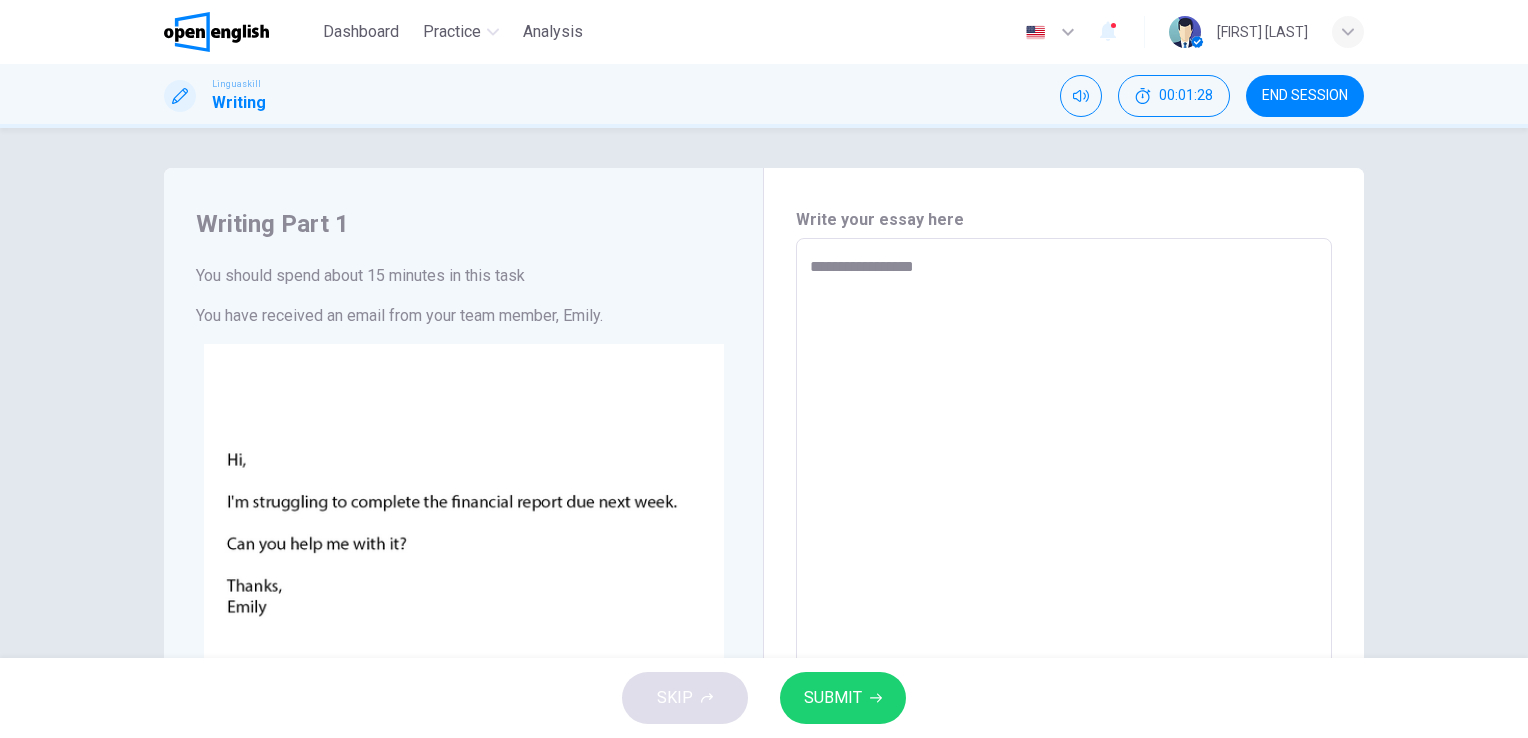 type on "*" 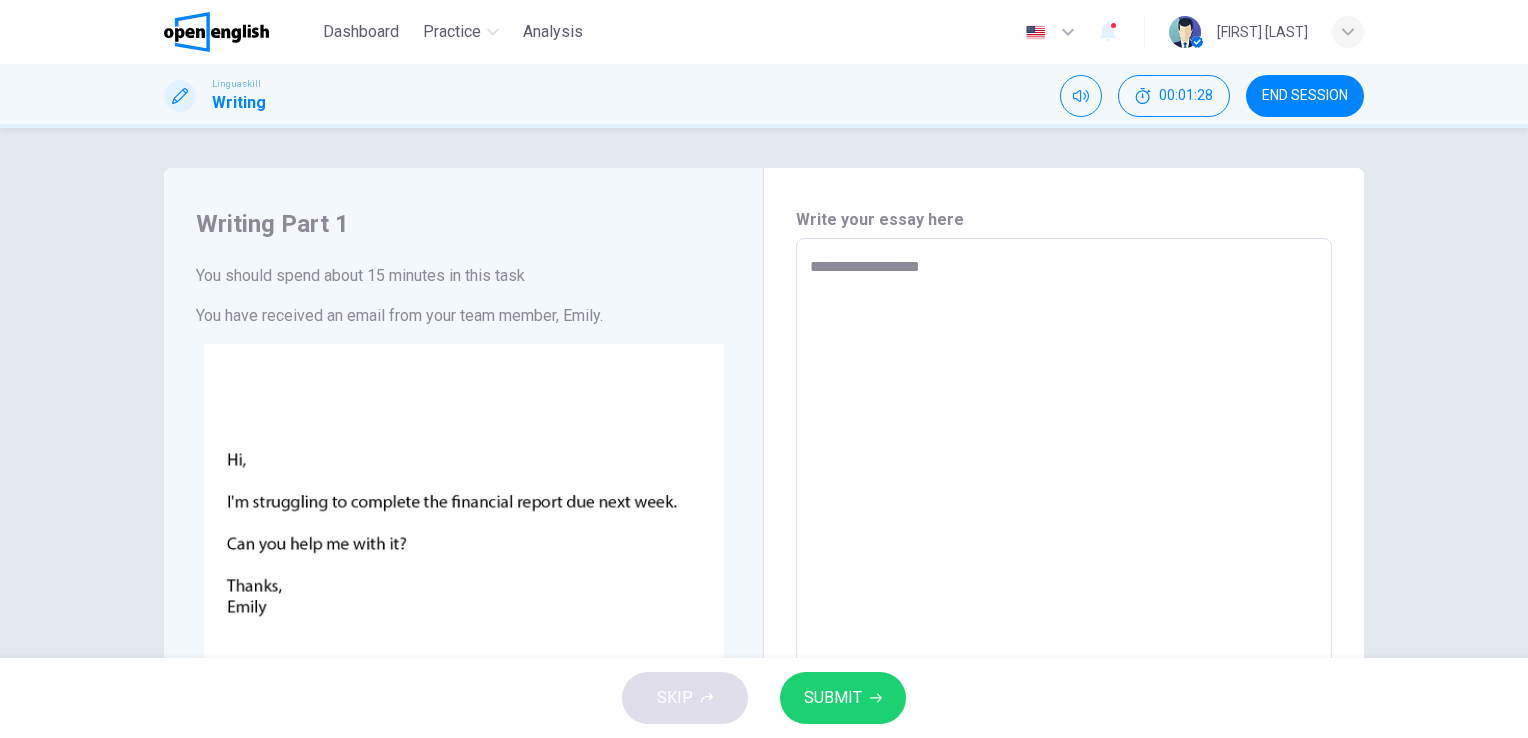 type on "*" 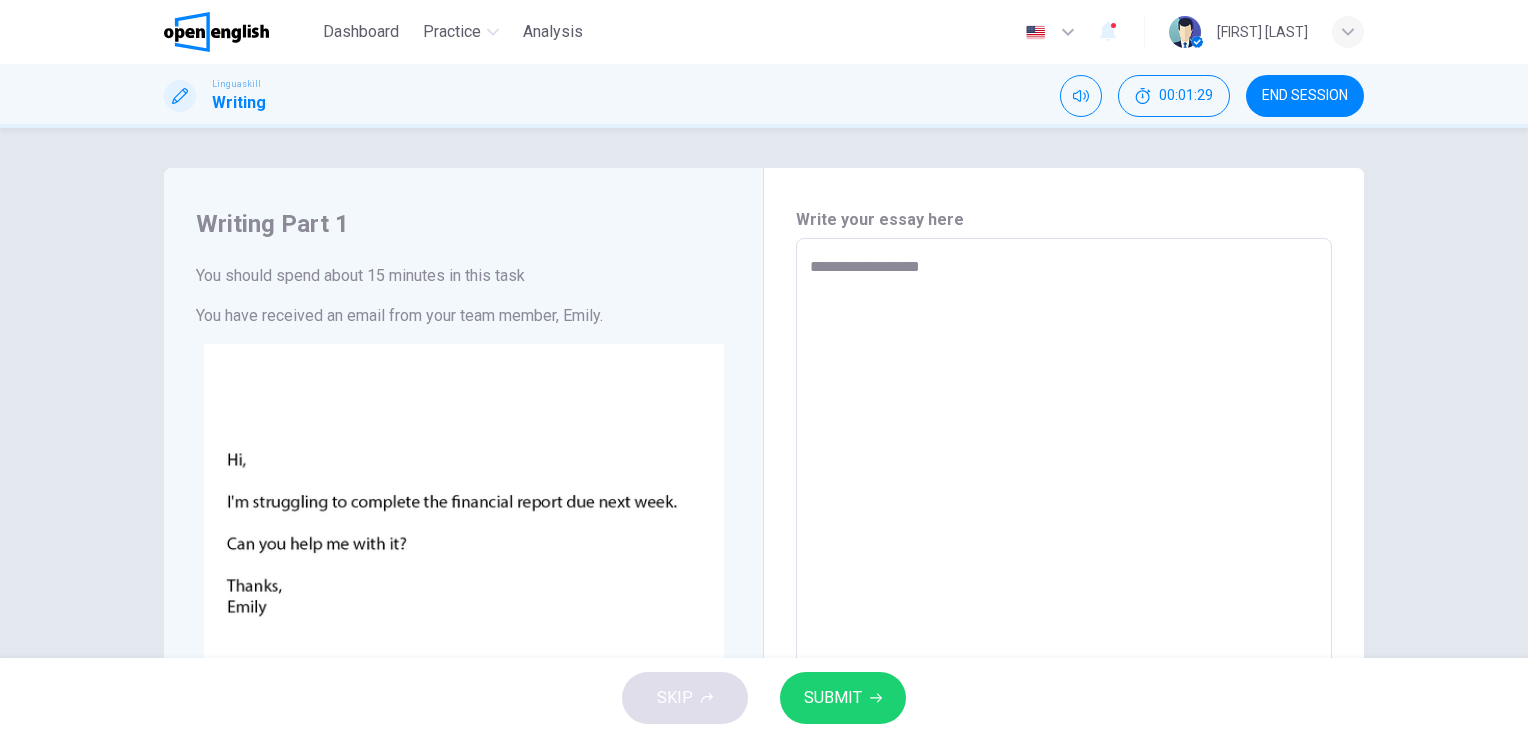 type on "**********" 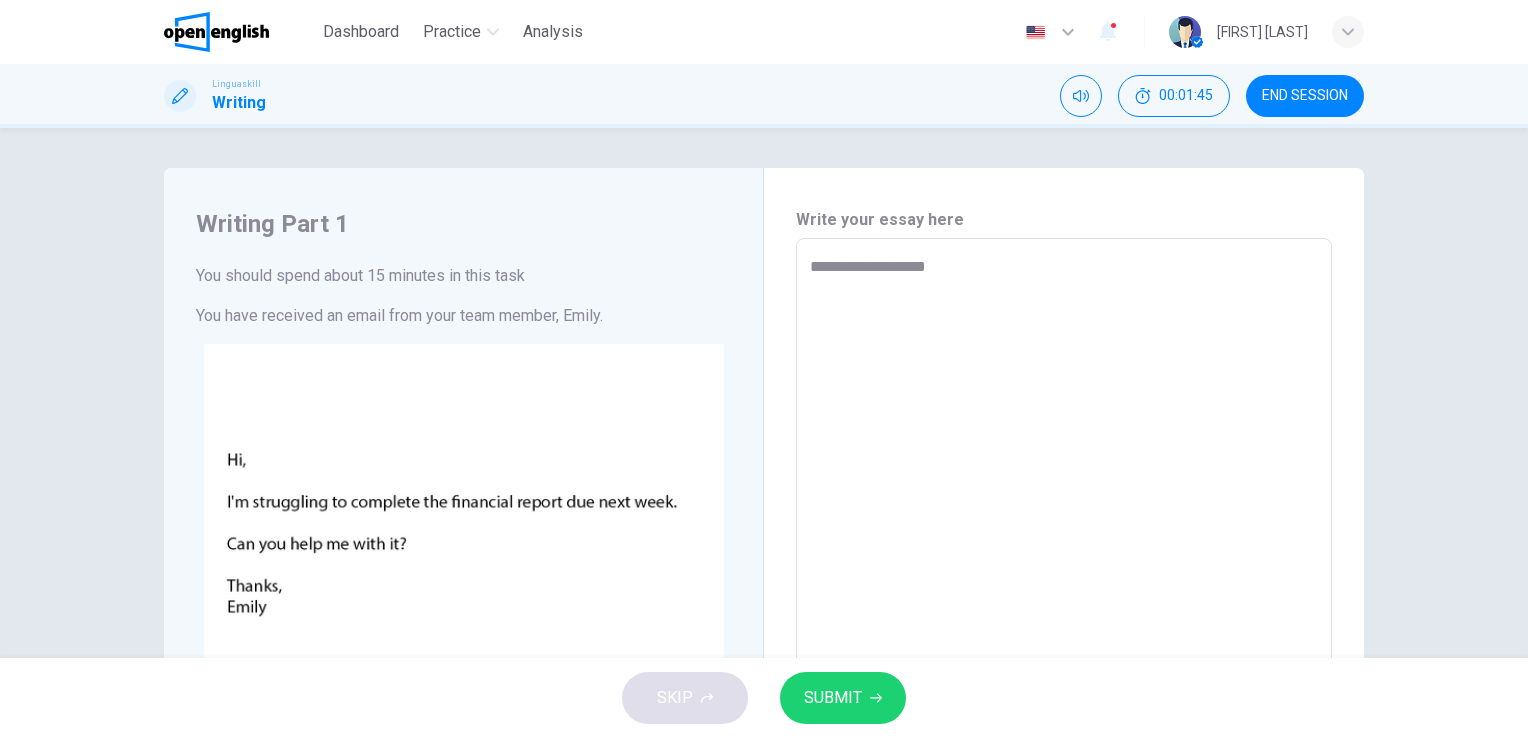 type on "**********" 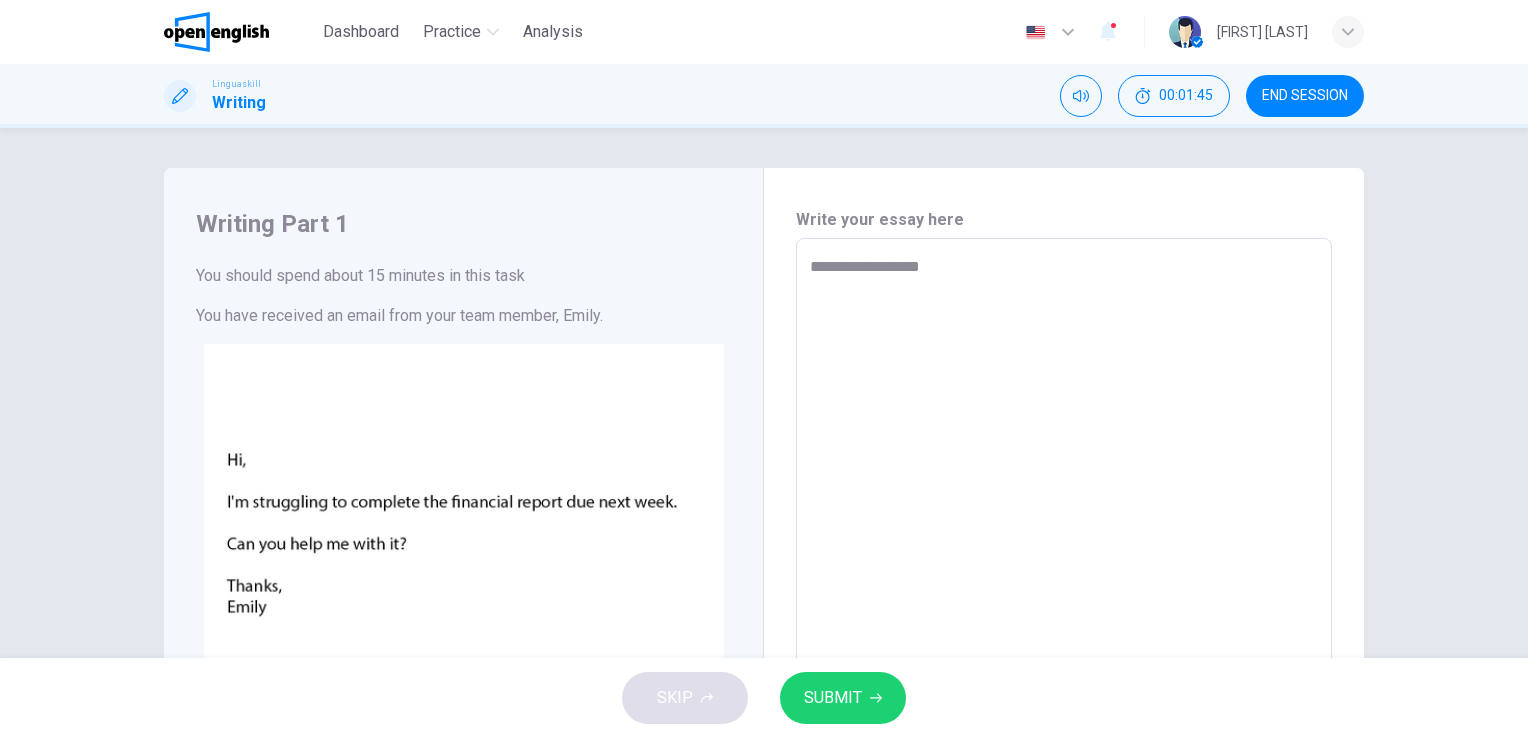 type on "**********" 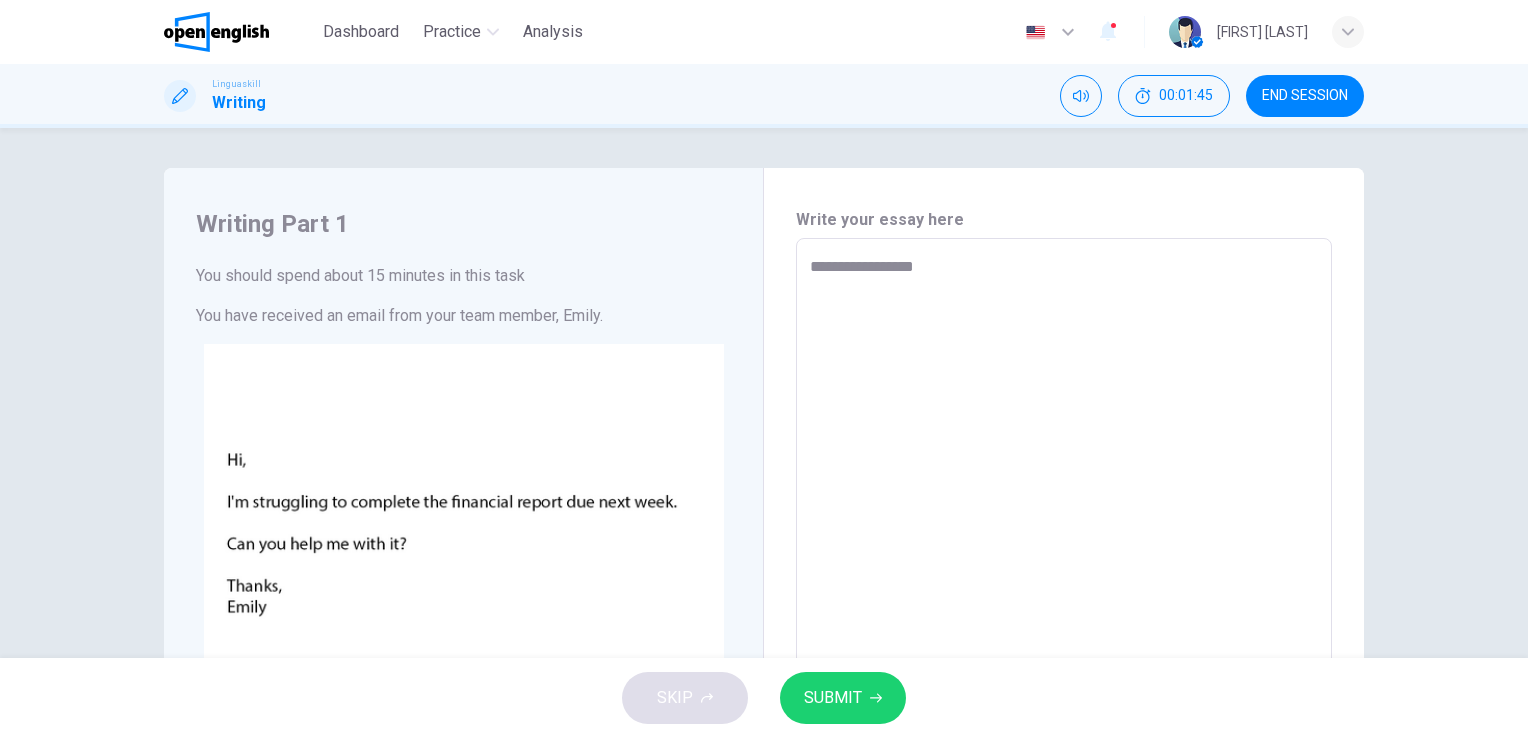 type on "*" 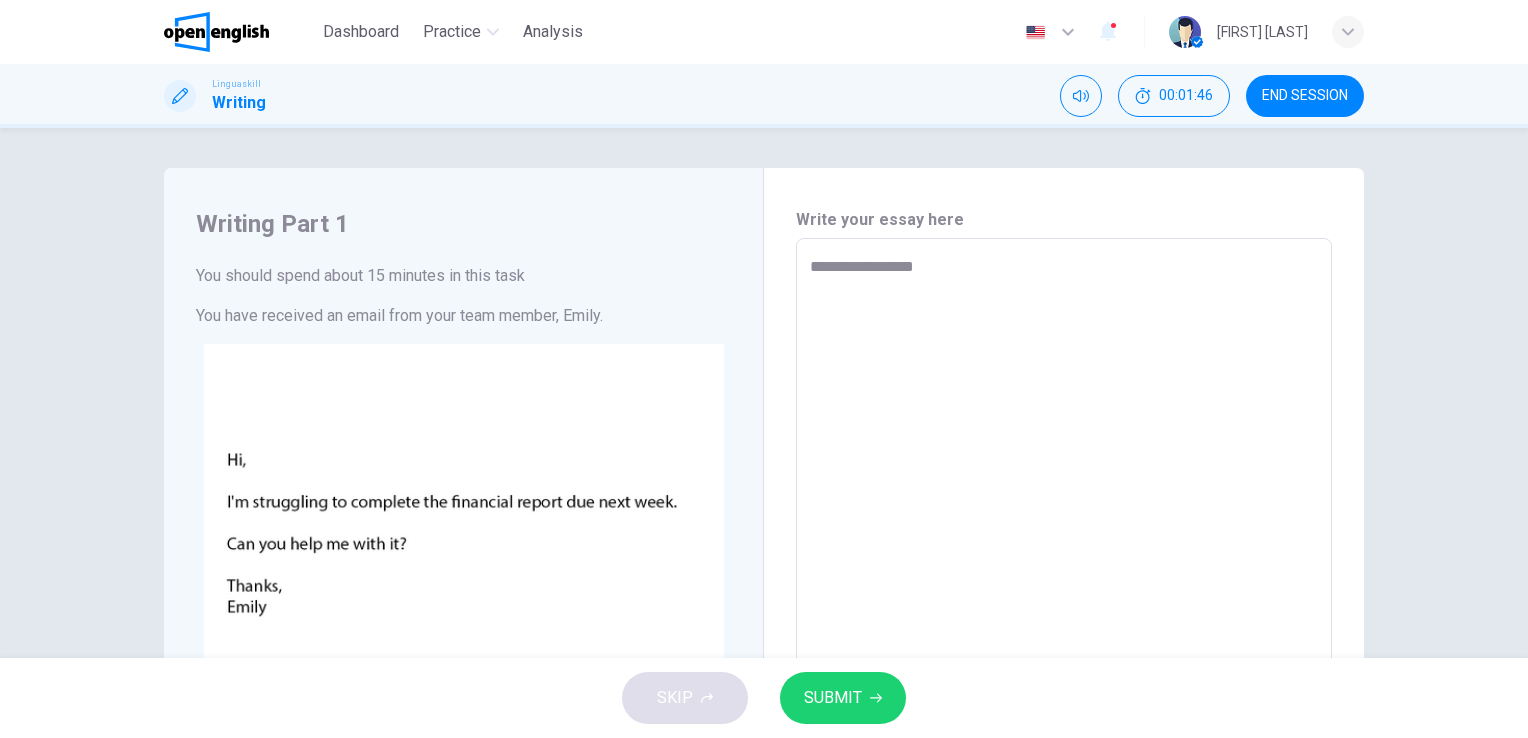 type on "**********" 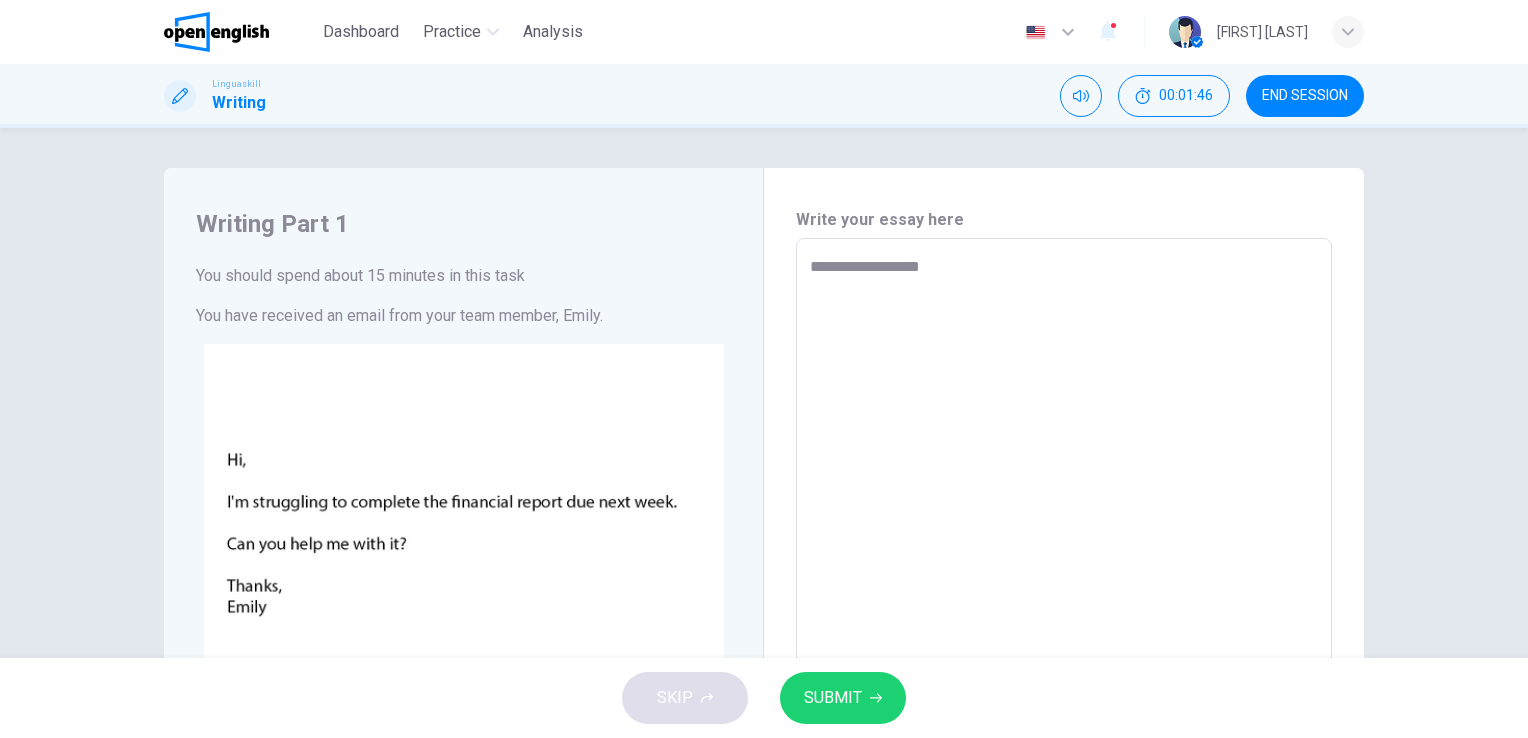 type on "**********" 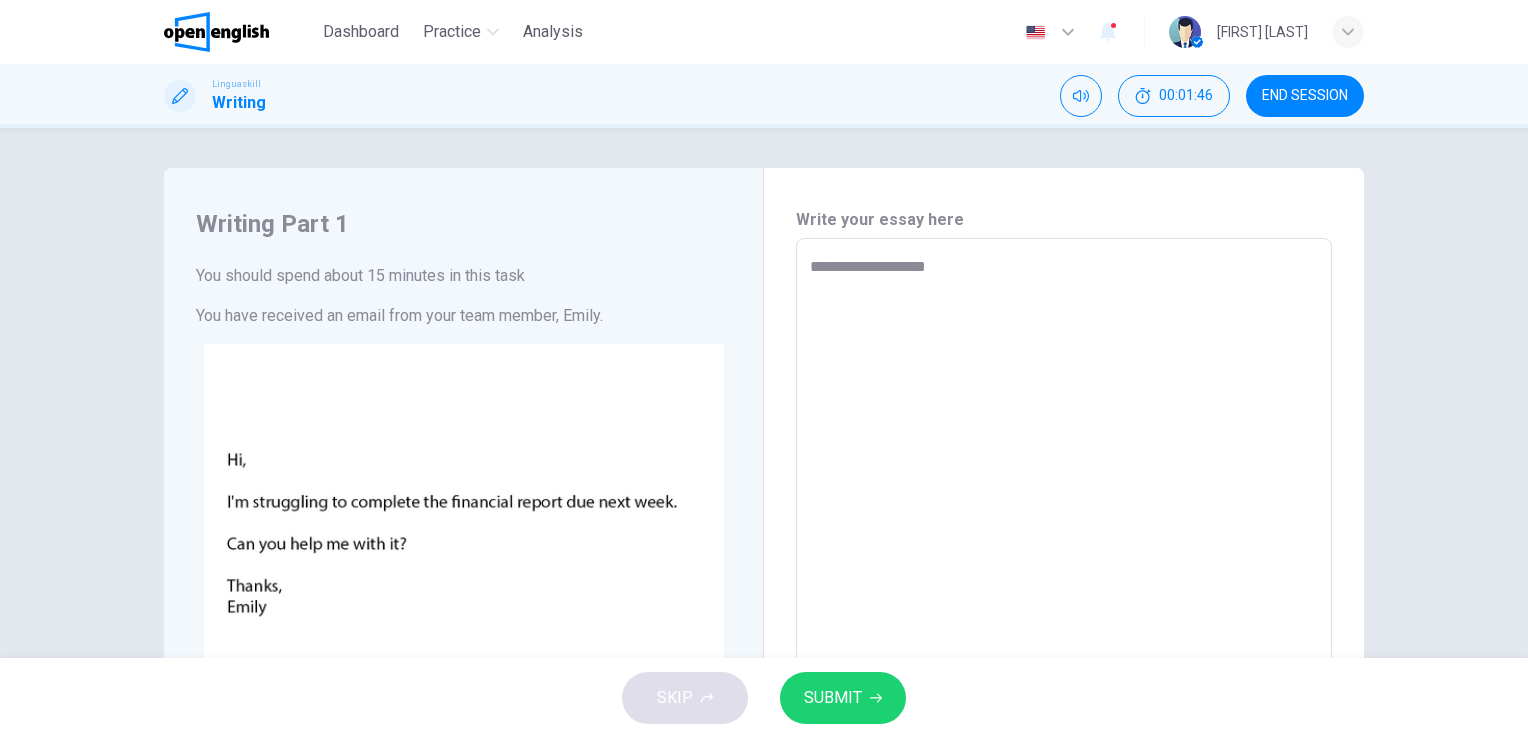 type on "*" 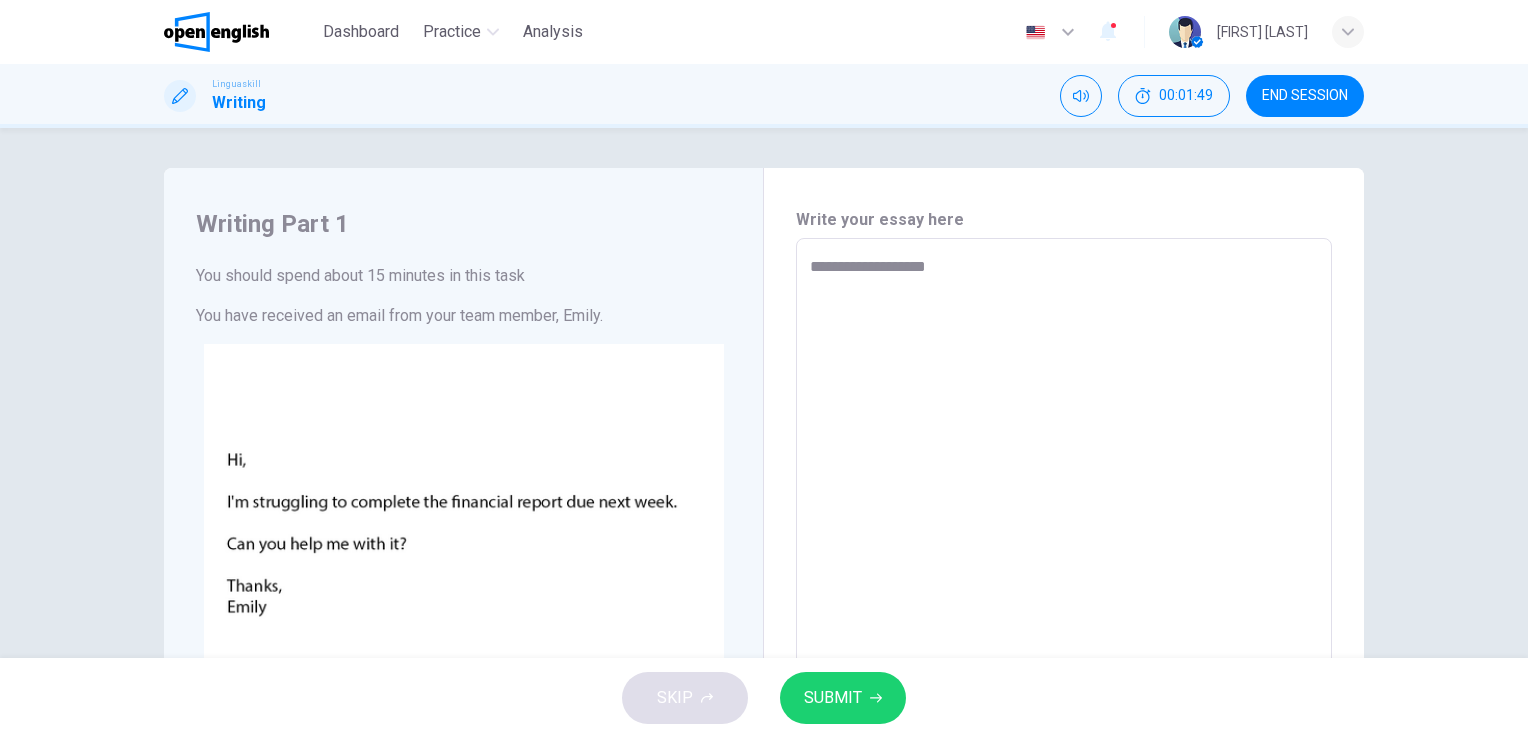 type on "**********" 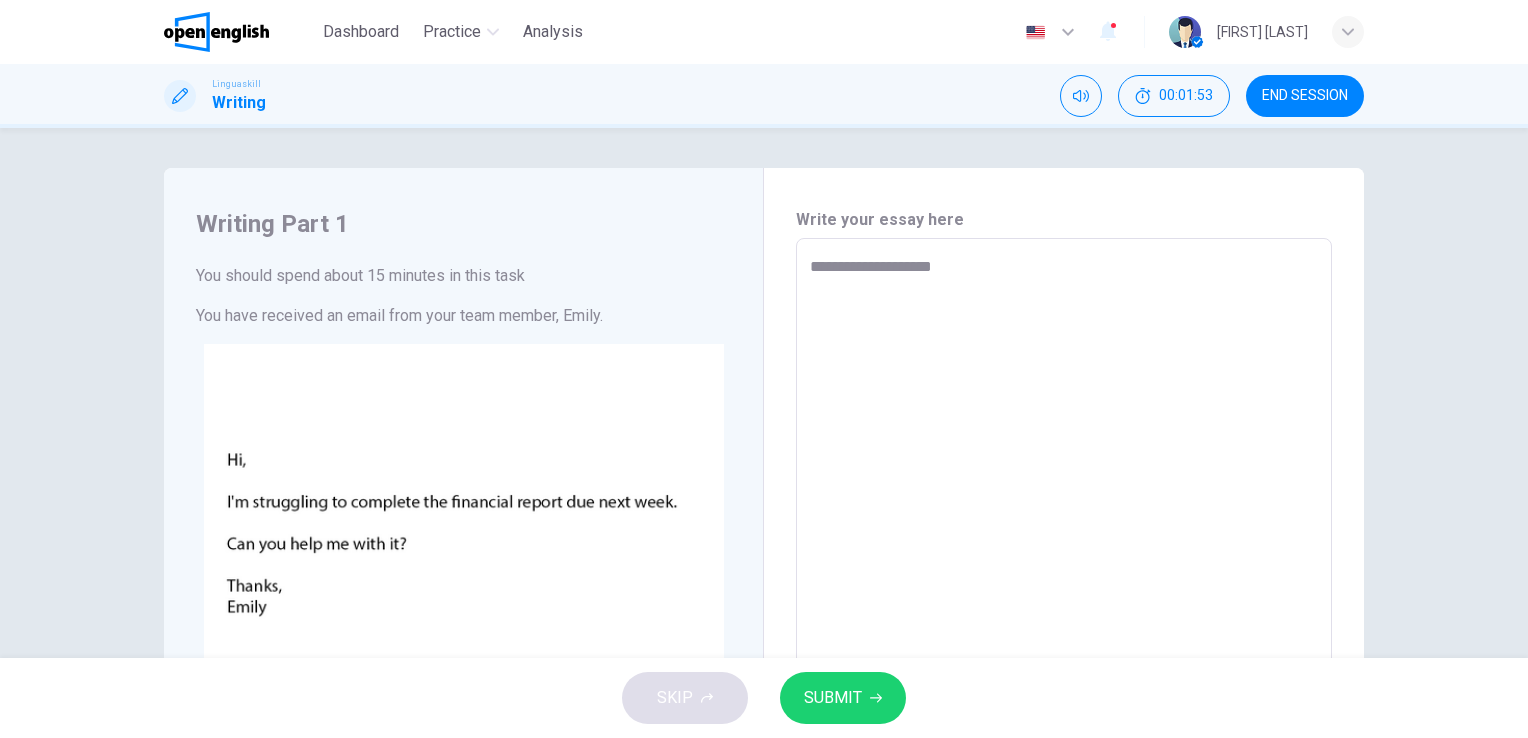 type on "**********" 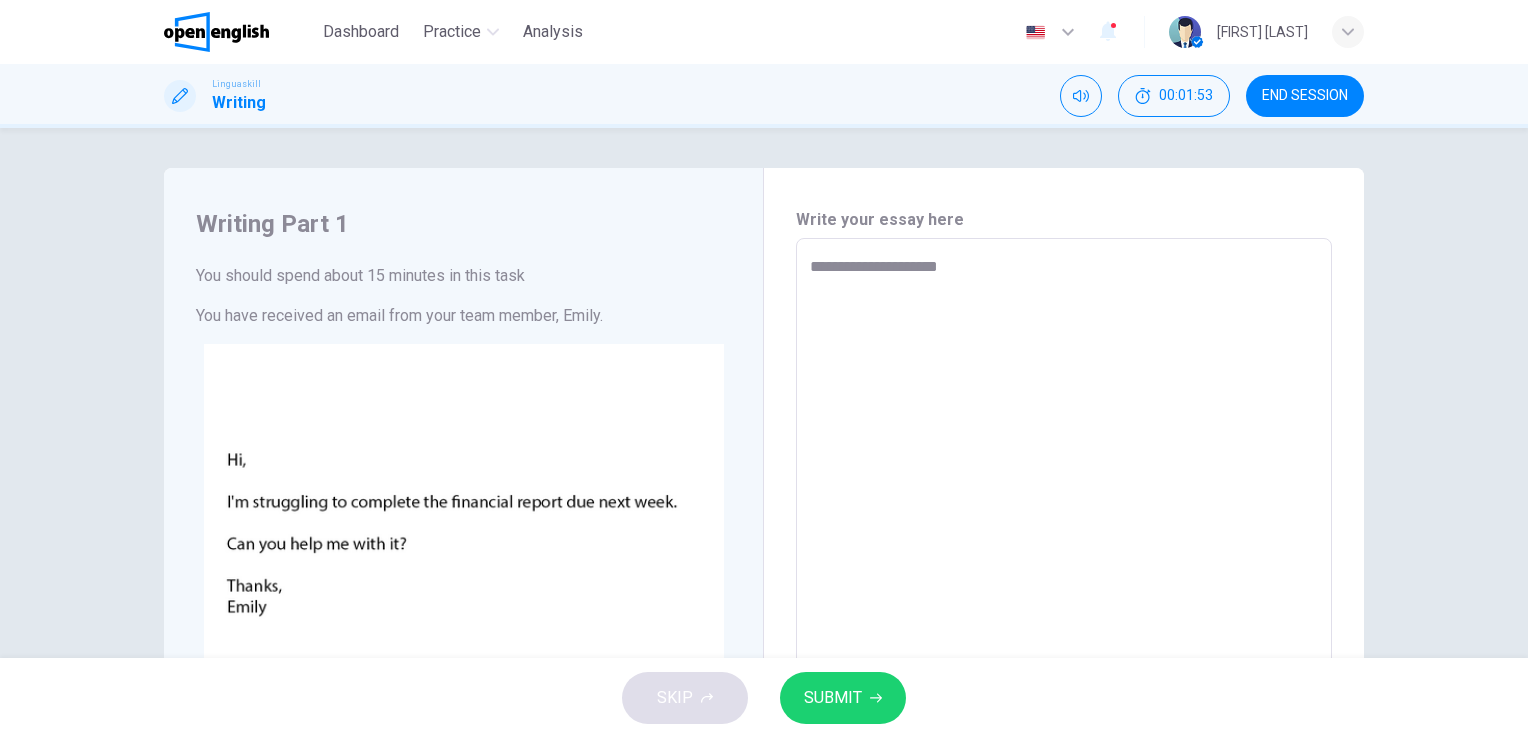 type on "**********" 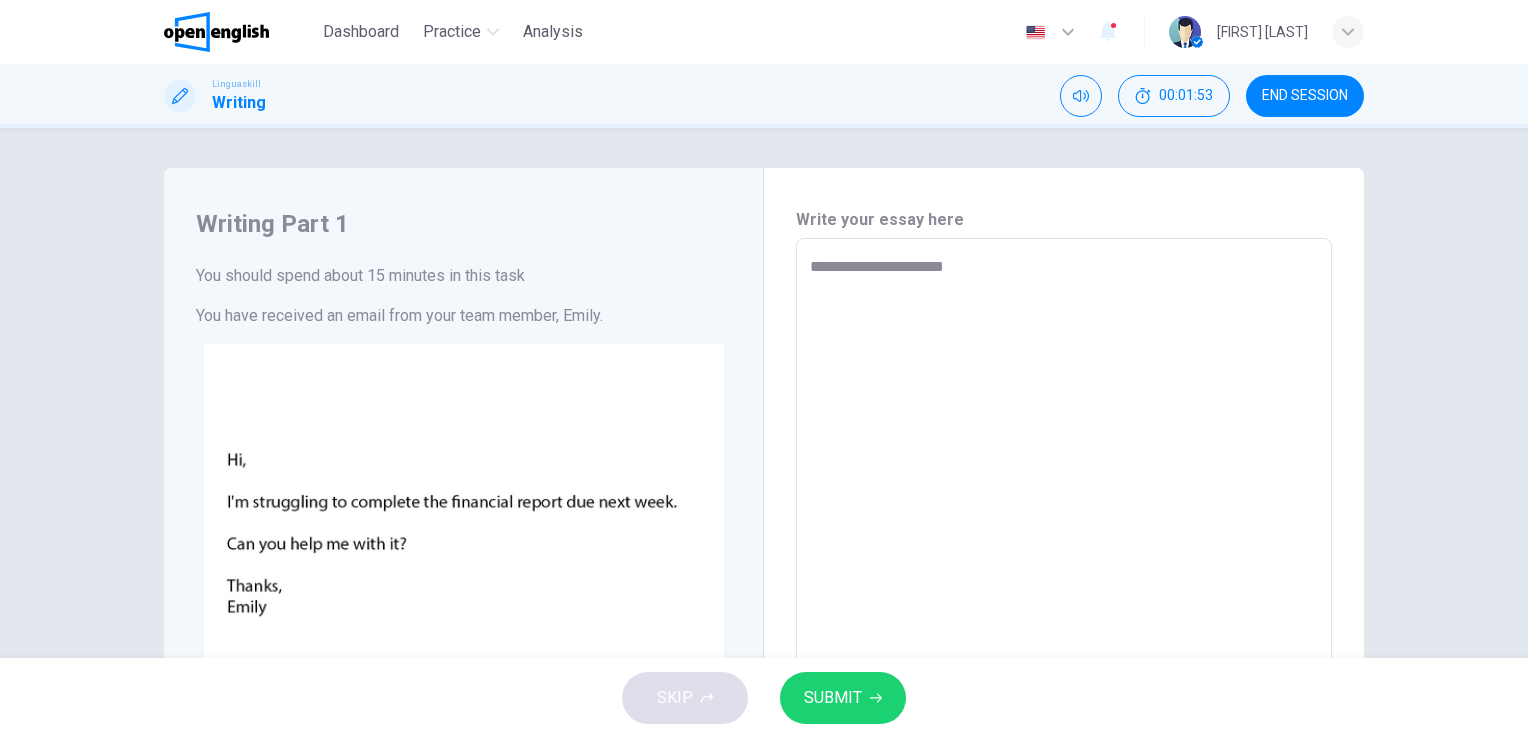 type on "*" 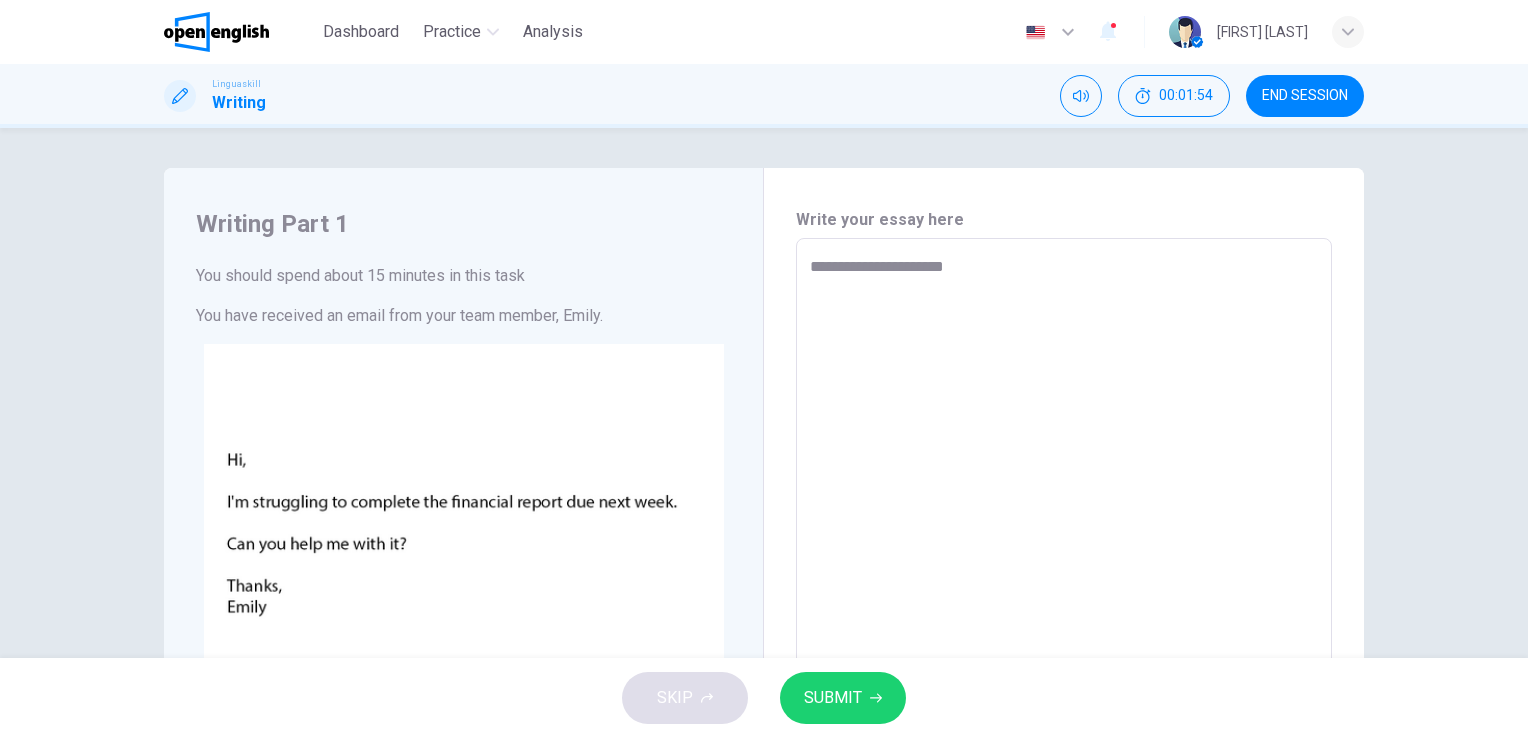 type on "**********" 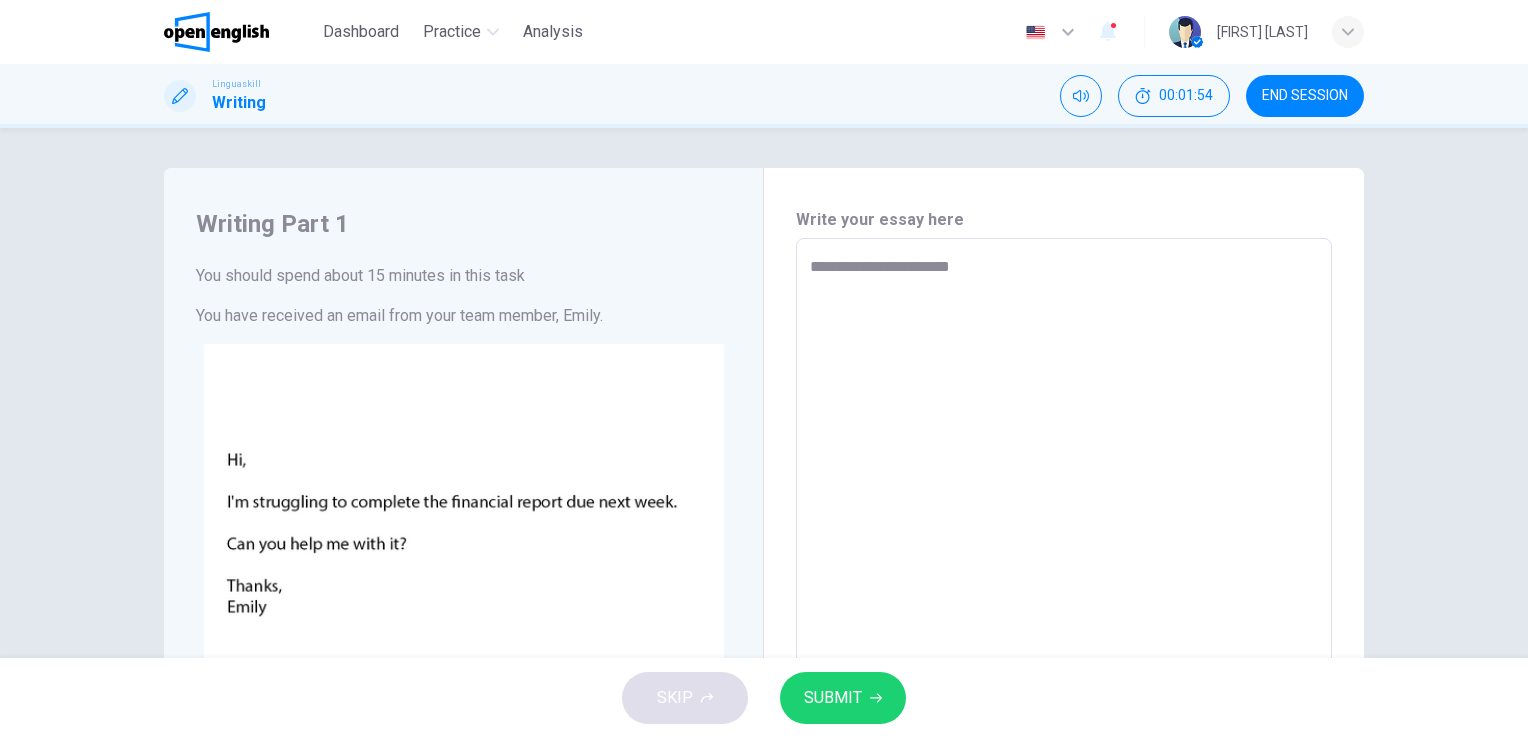type on "**********" 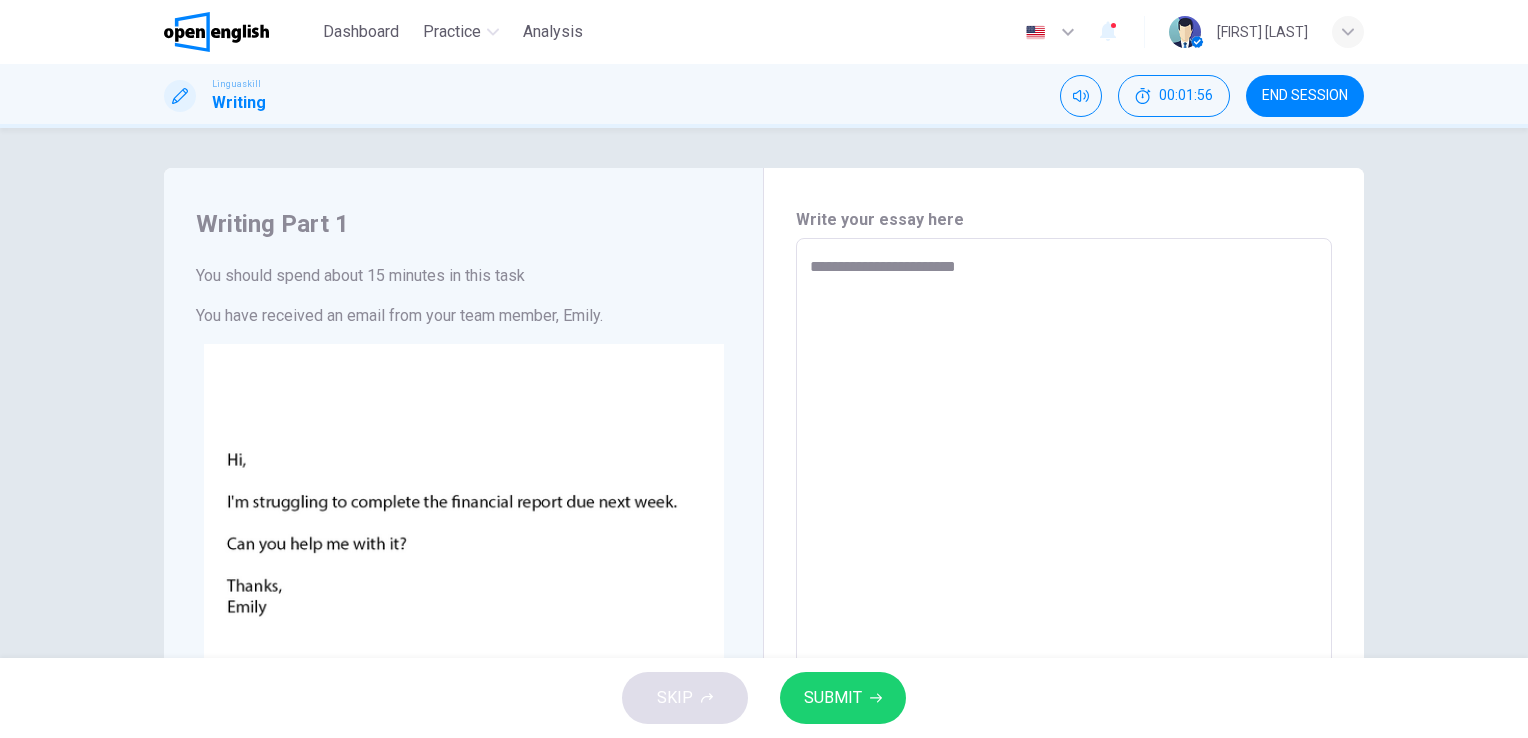 type on "**********" 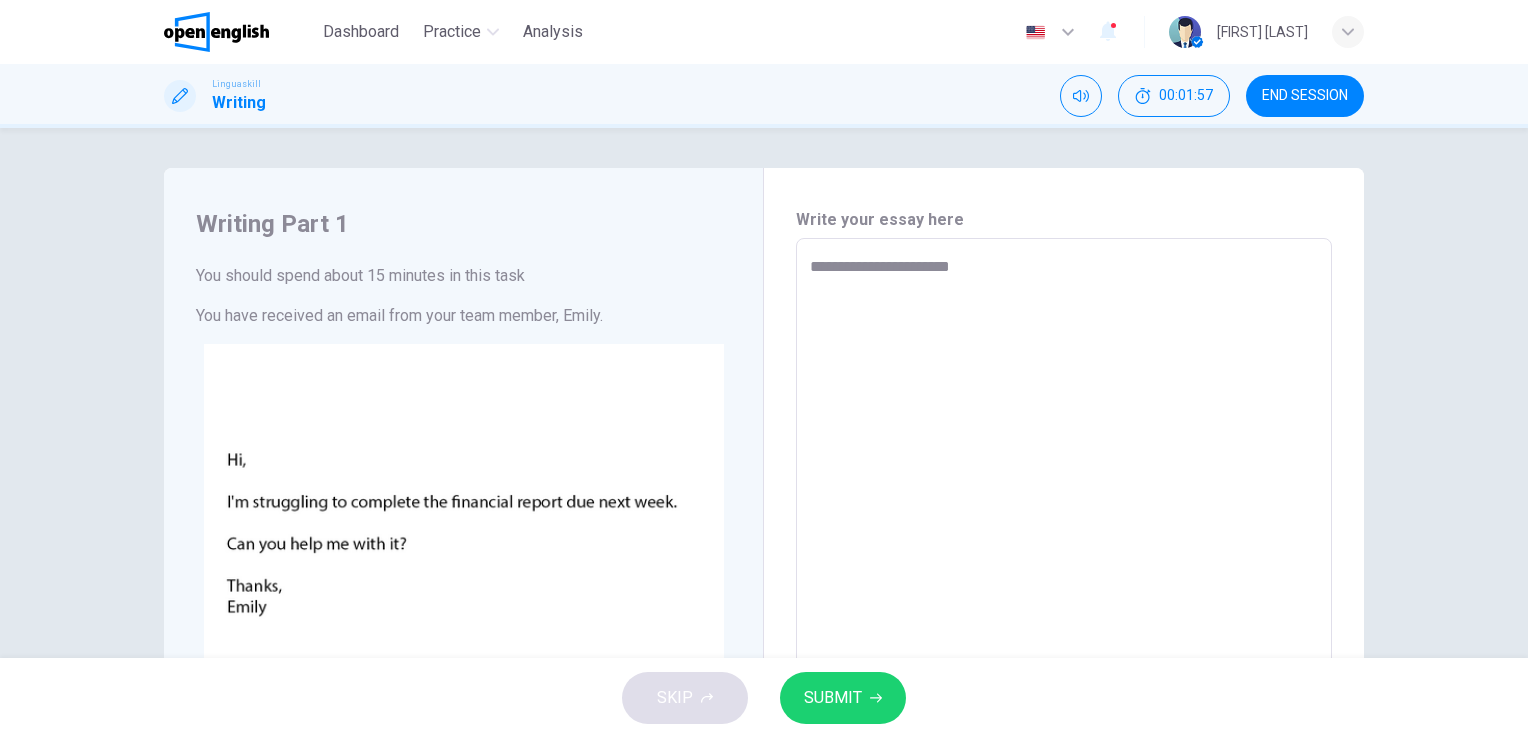 type on "**********" 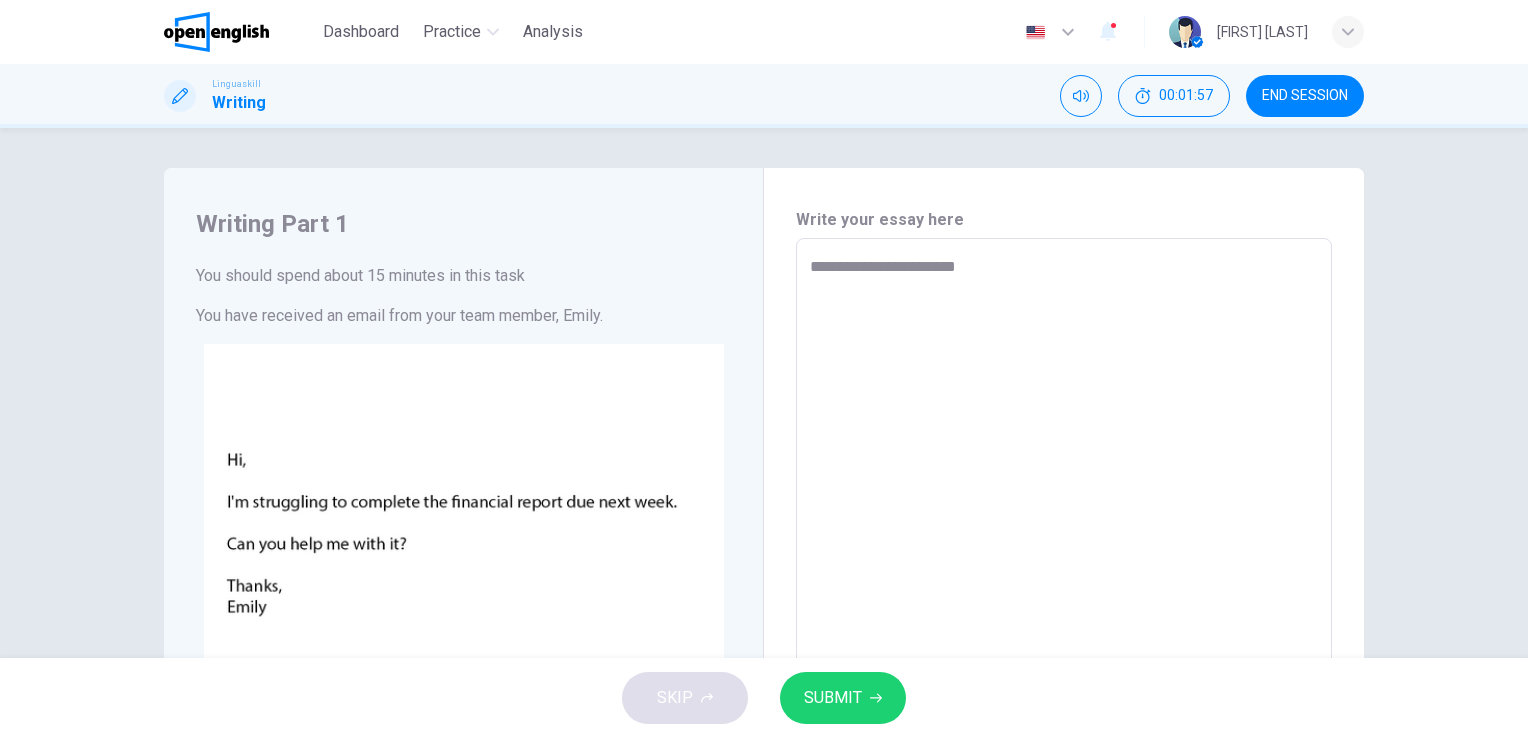 type on "*" 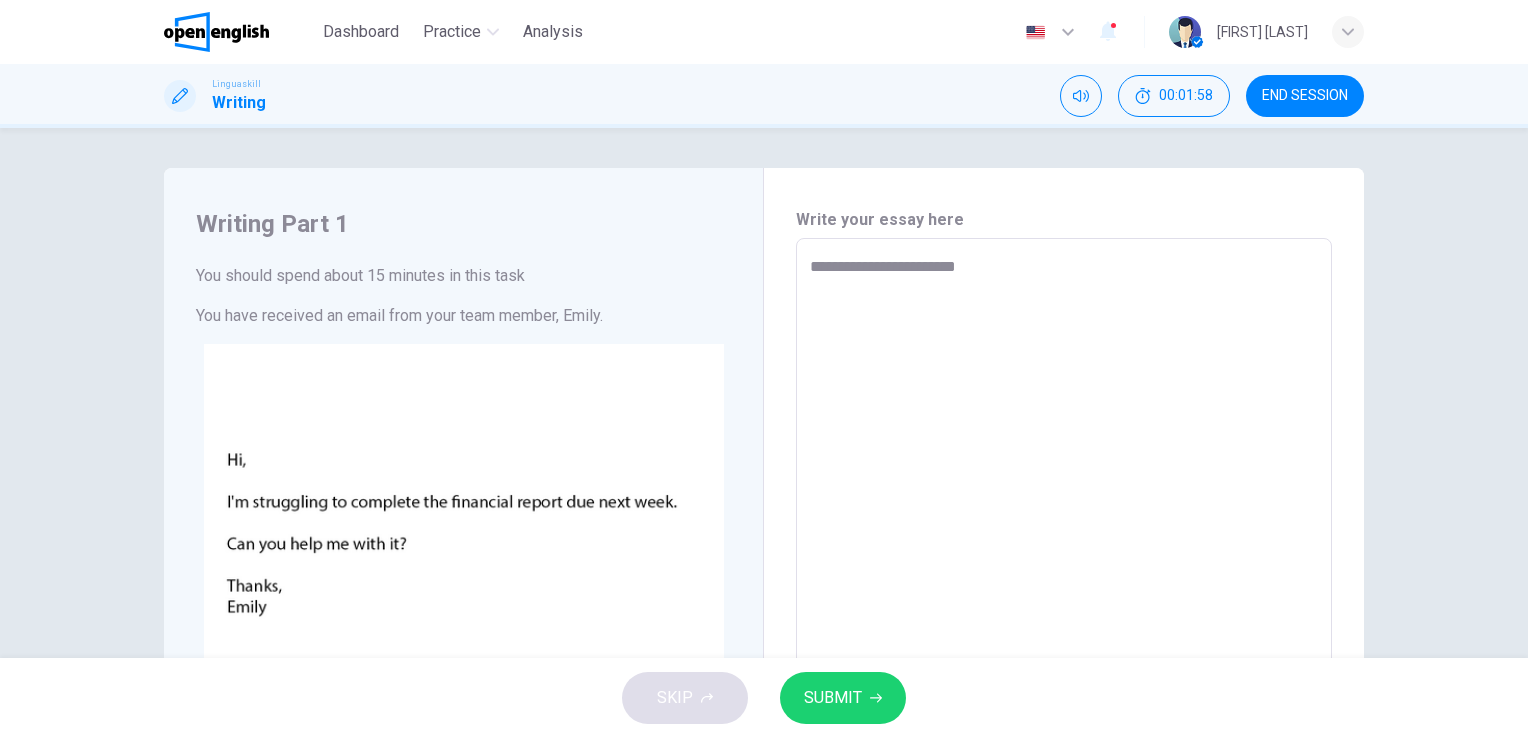 type on "**********" 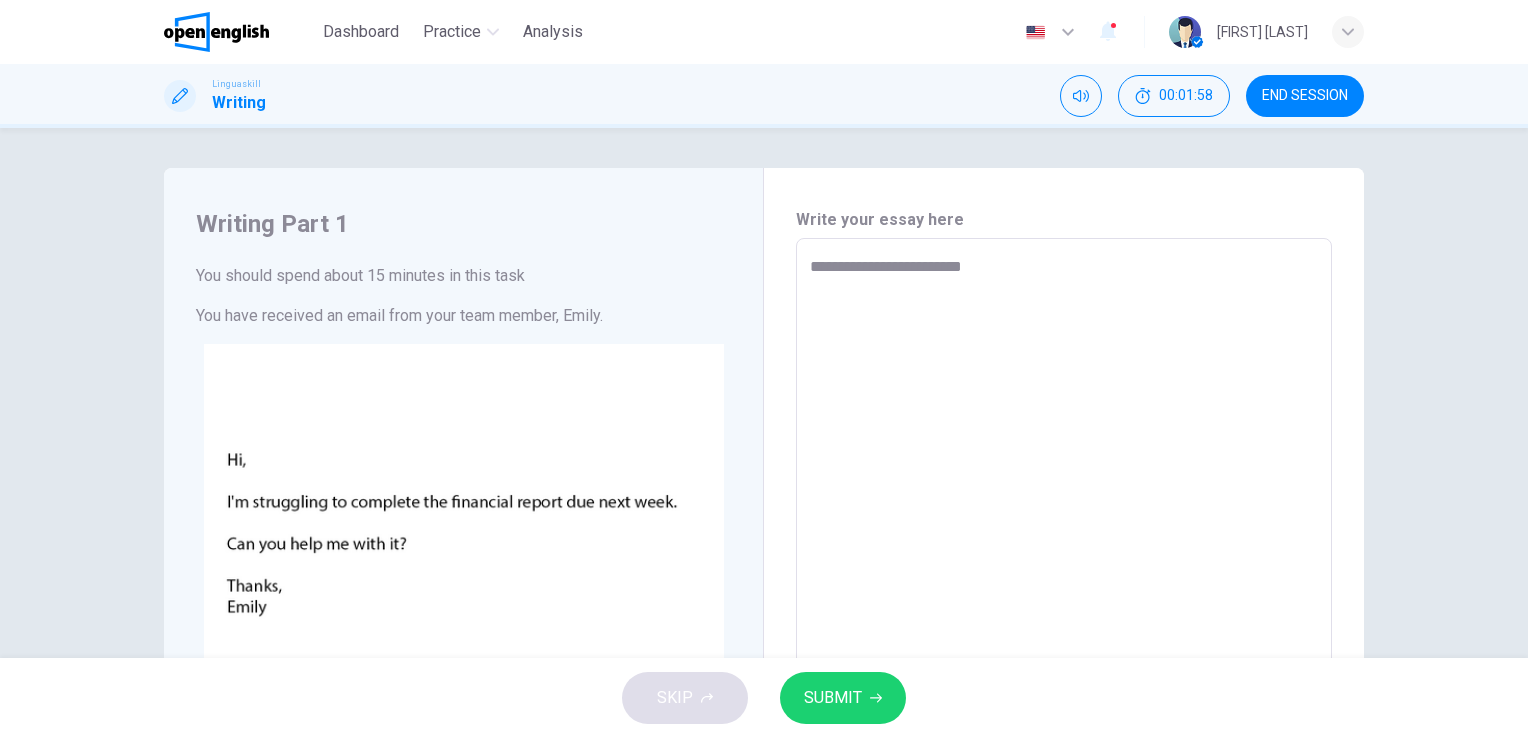 type on "**********" 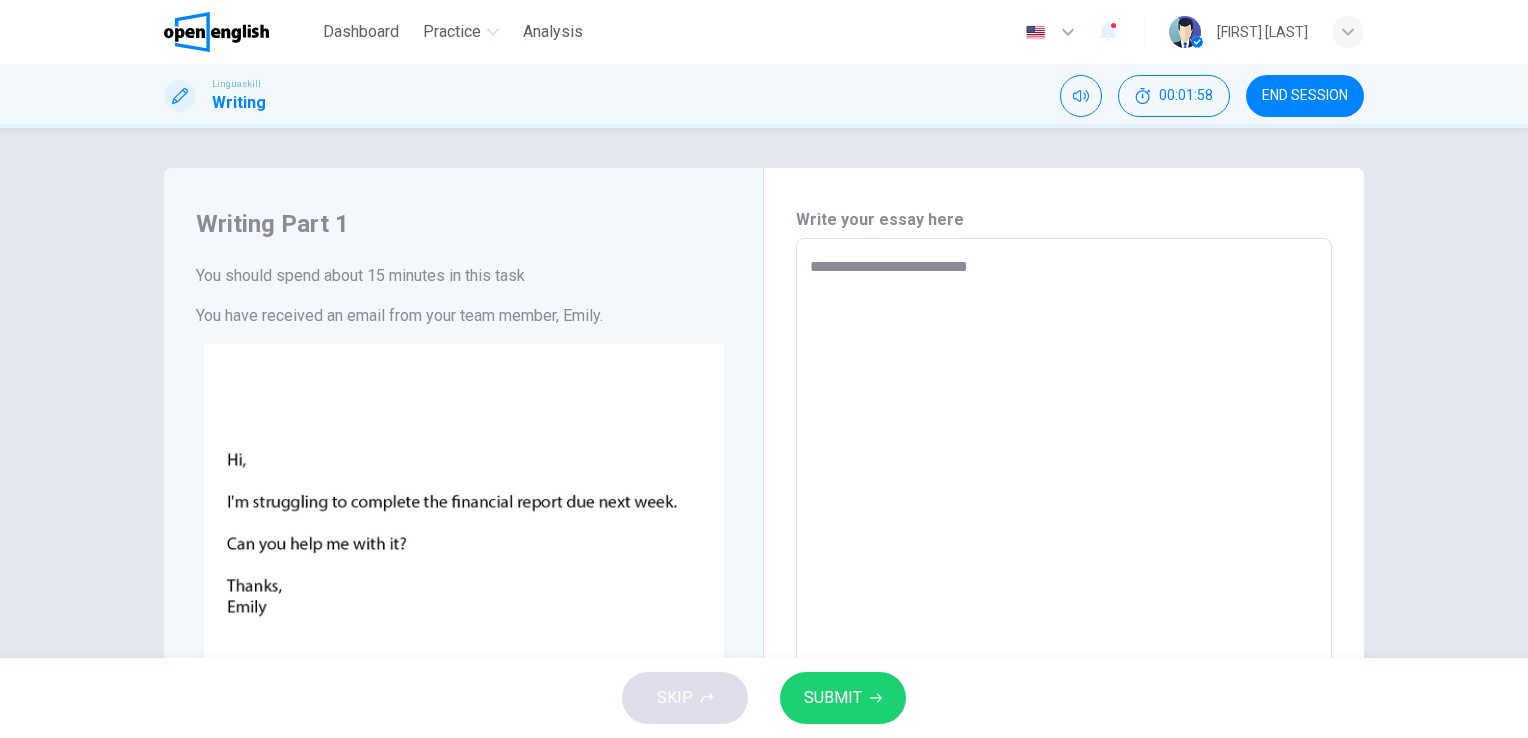 type on "*" 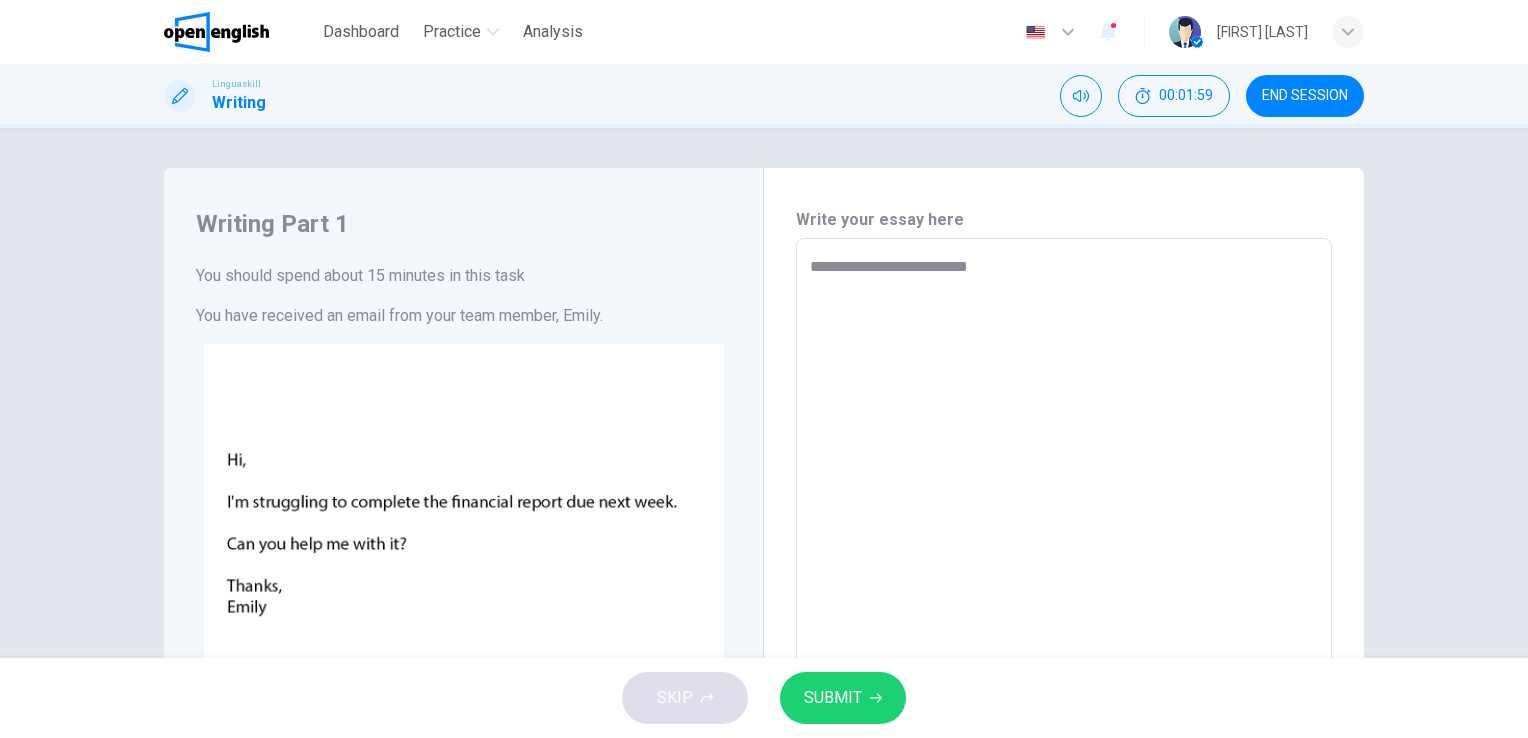 type on "**********" 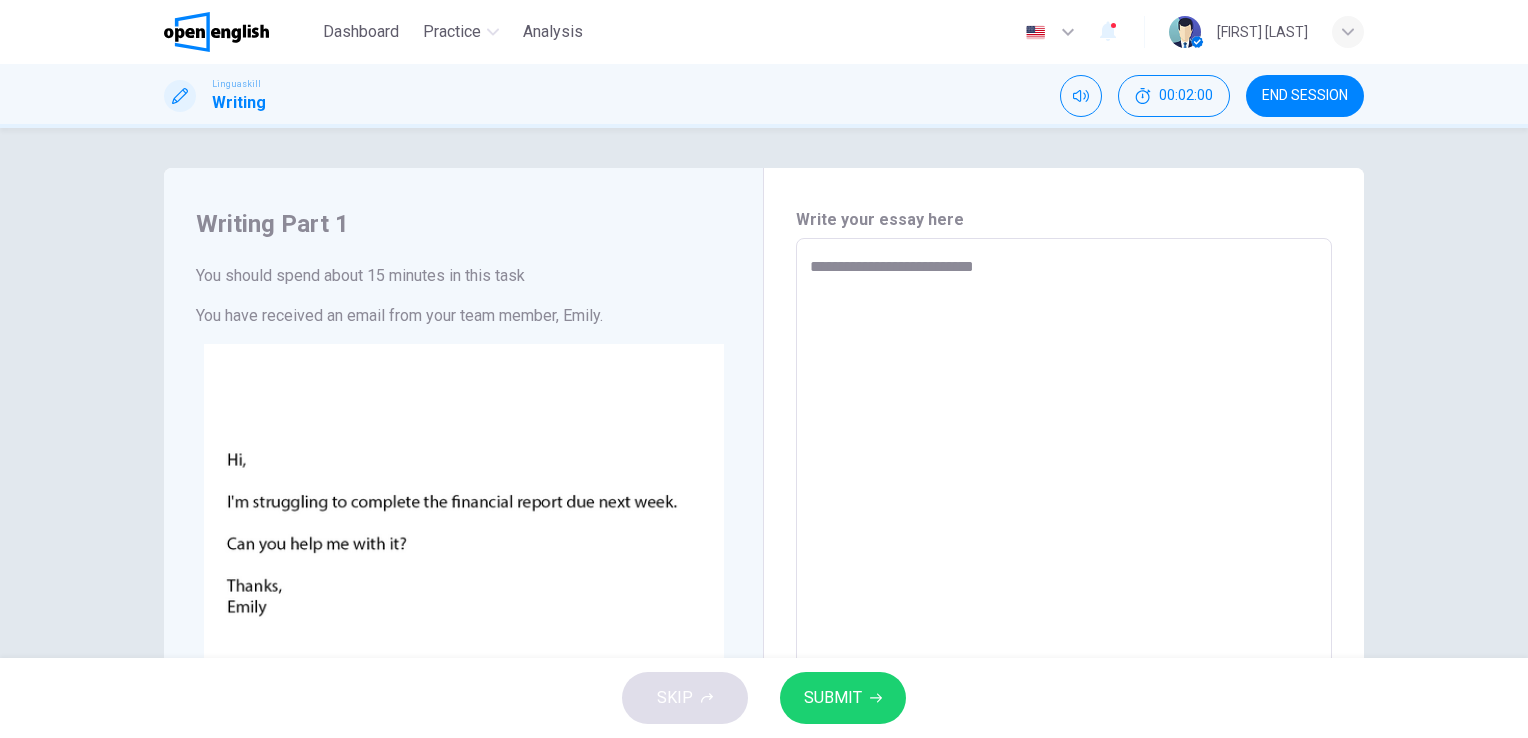 type on "**********" 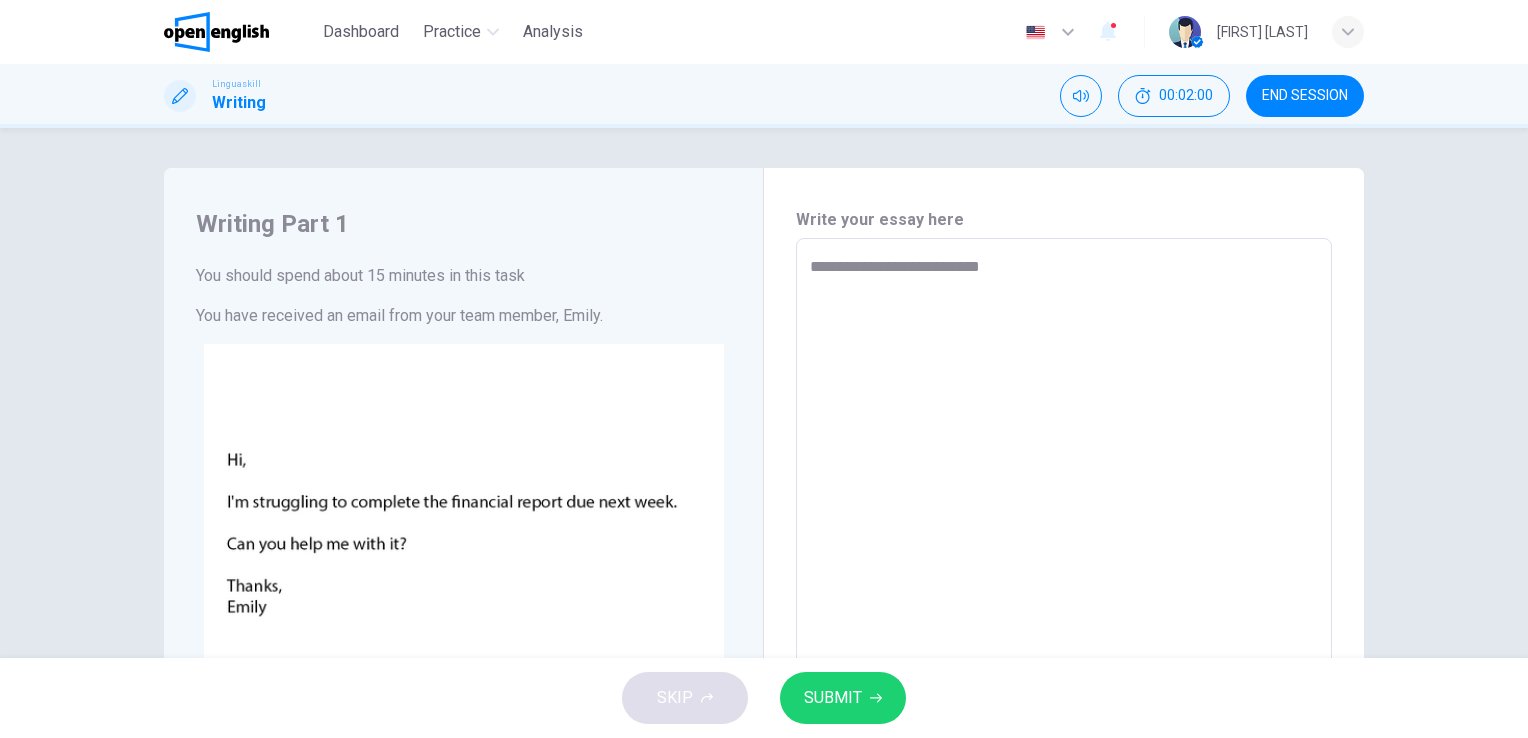 type on "**********" 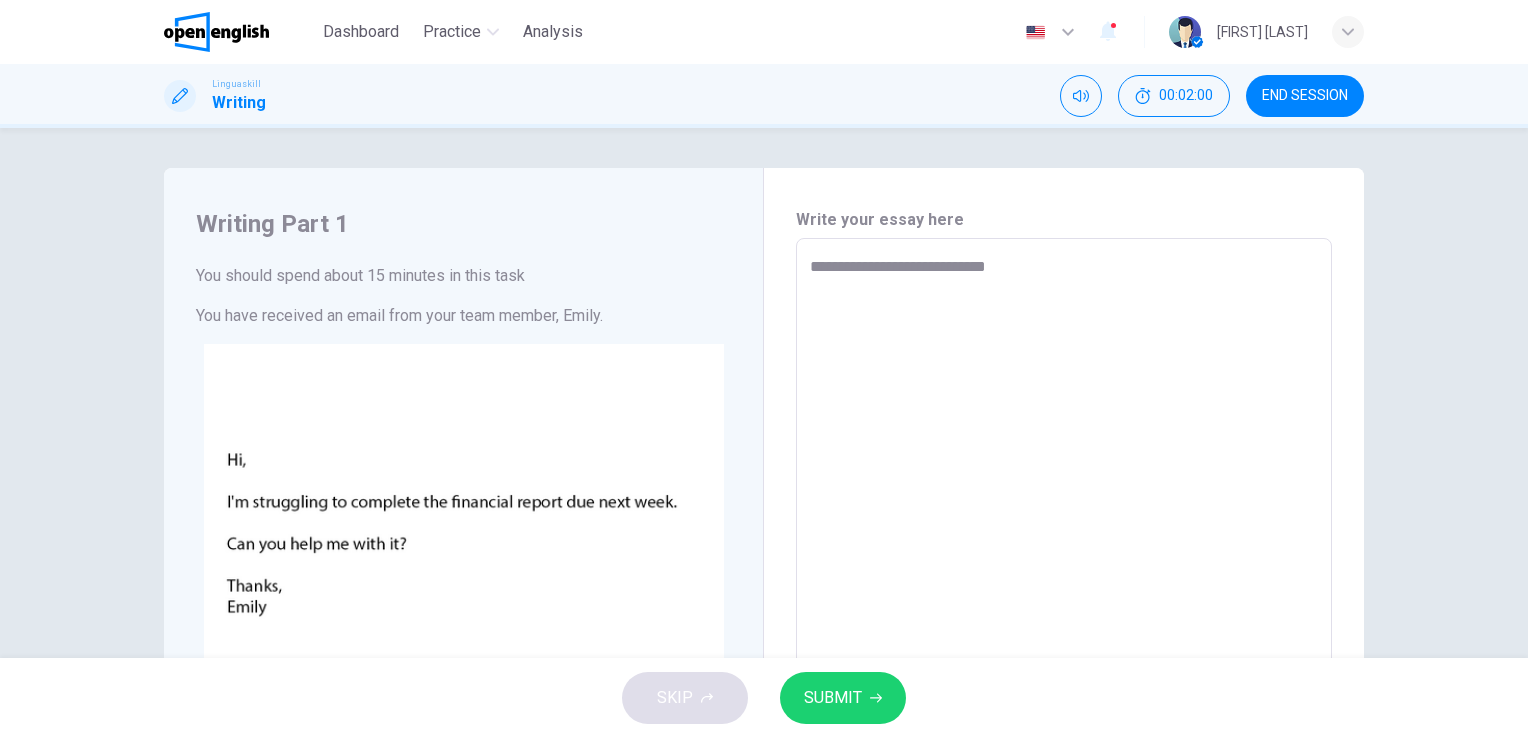type on "*" 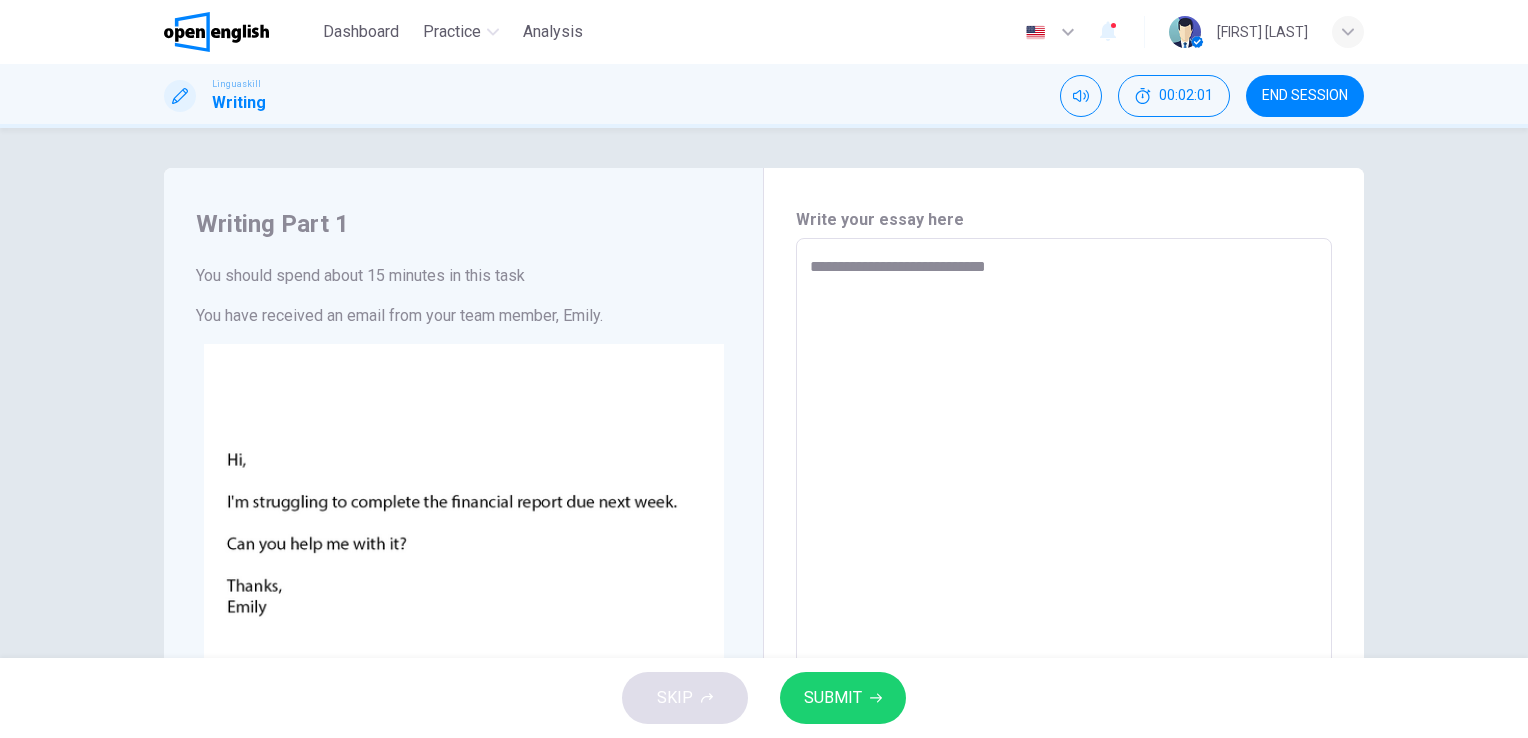 type on "**********" 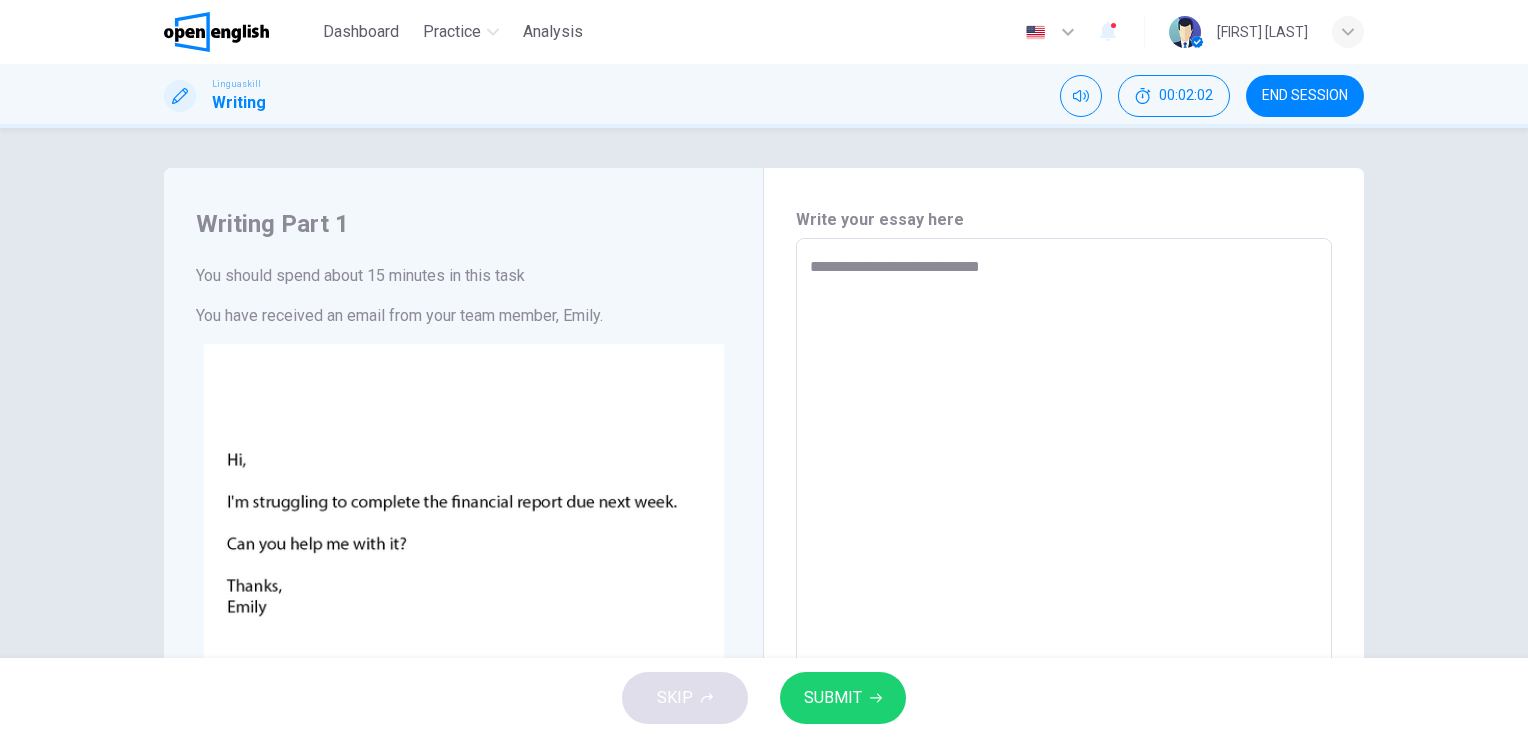 type on "**********" 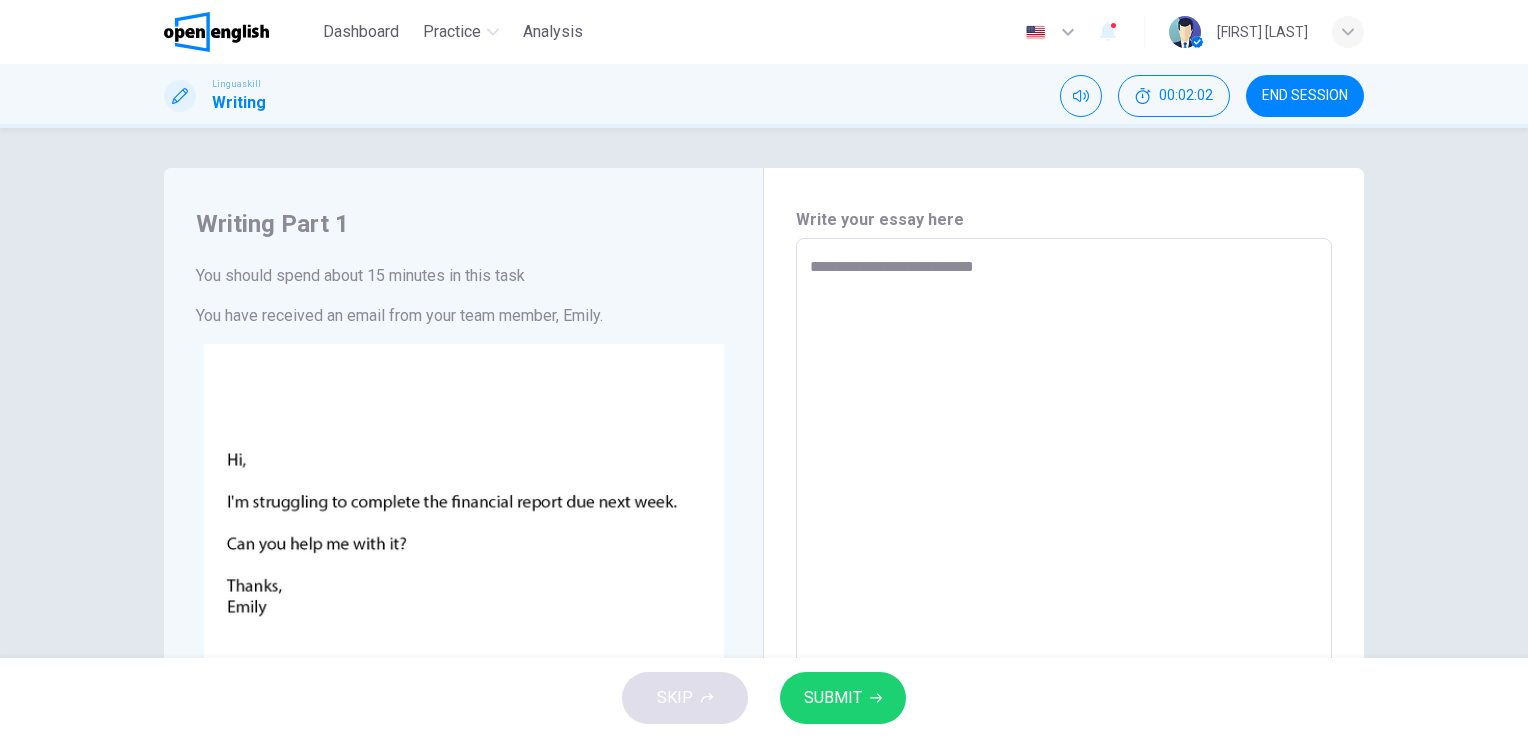 type on "*" 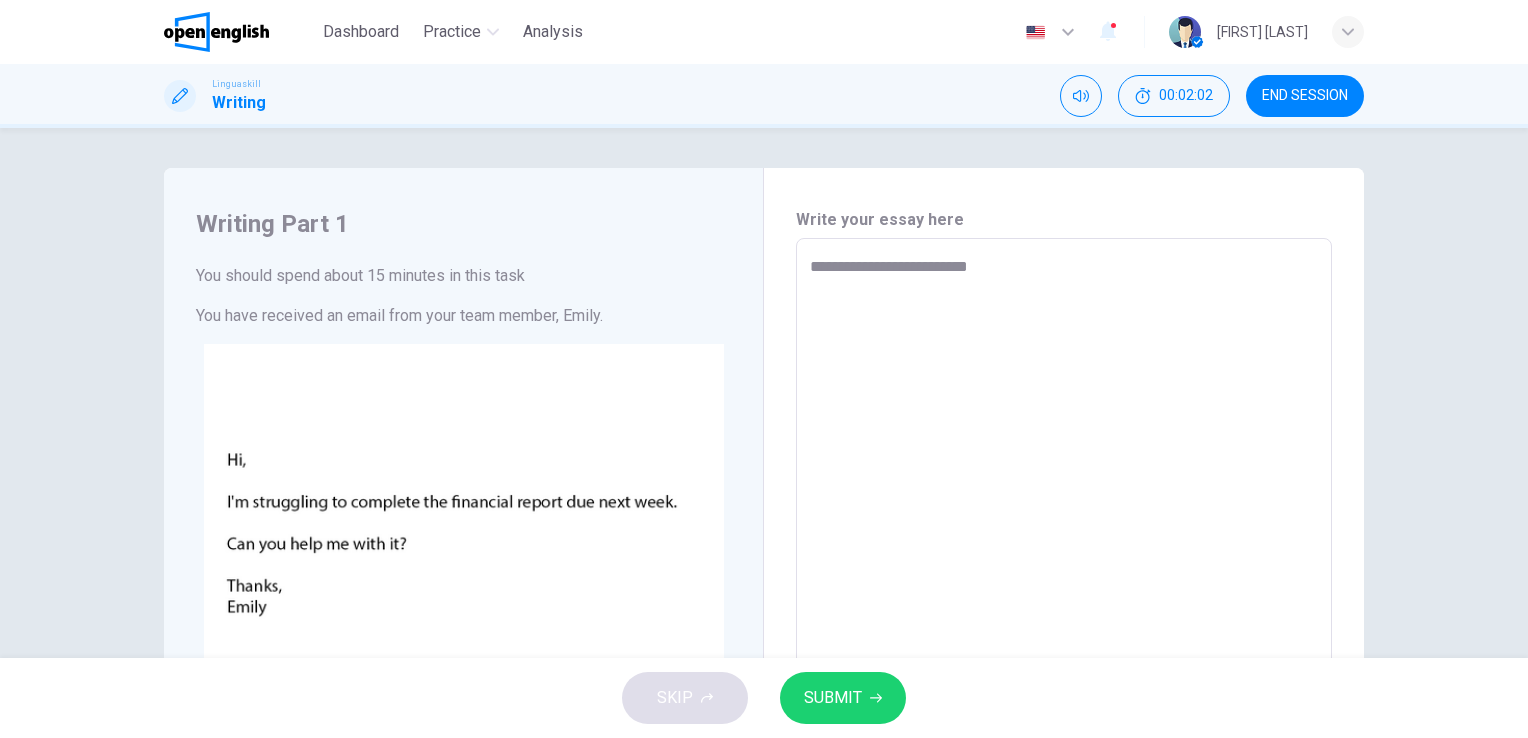 type on "*" 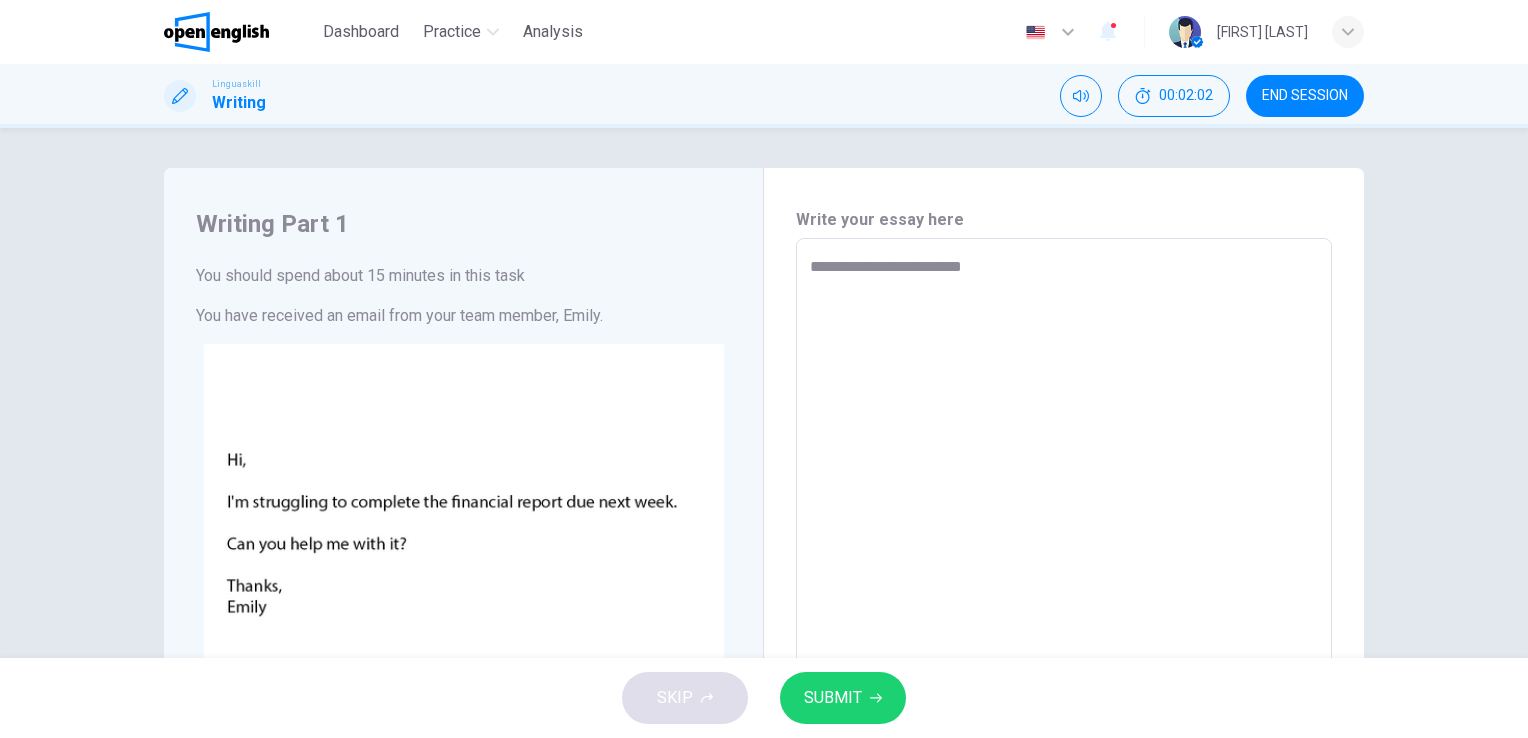 type on "*" 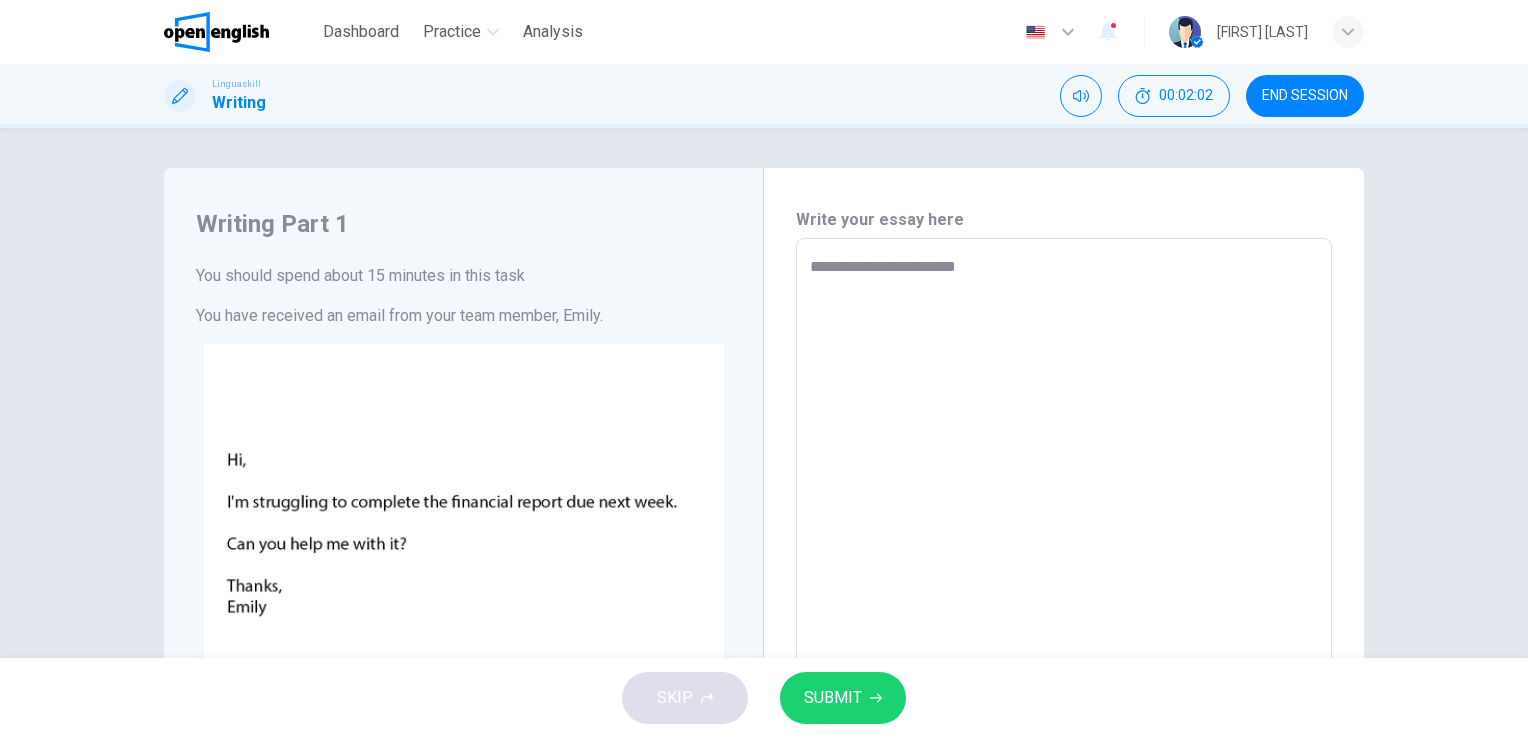 type on "*" 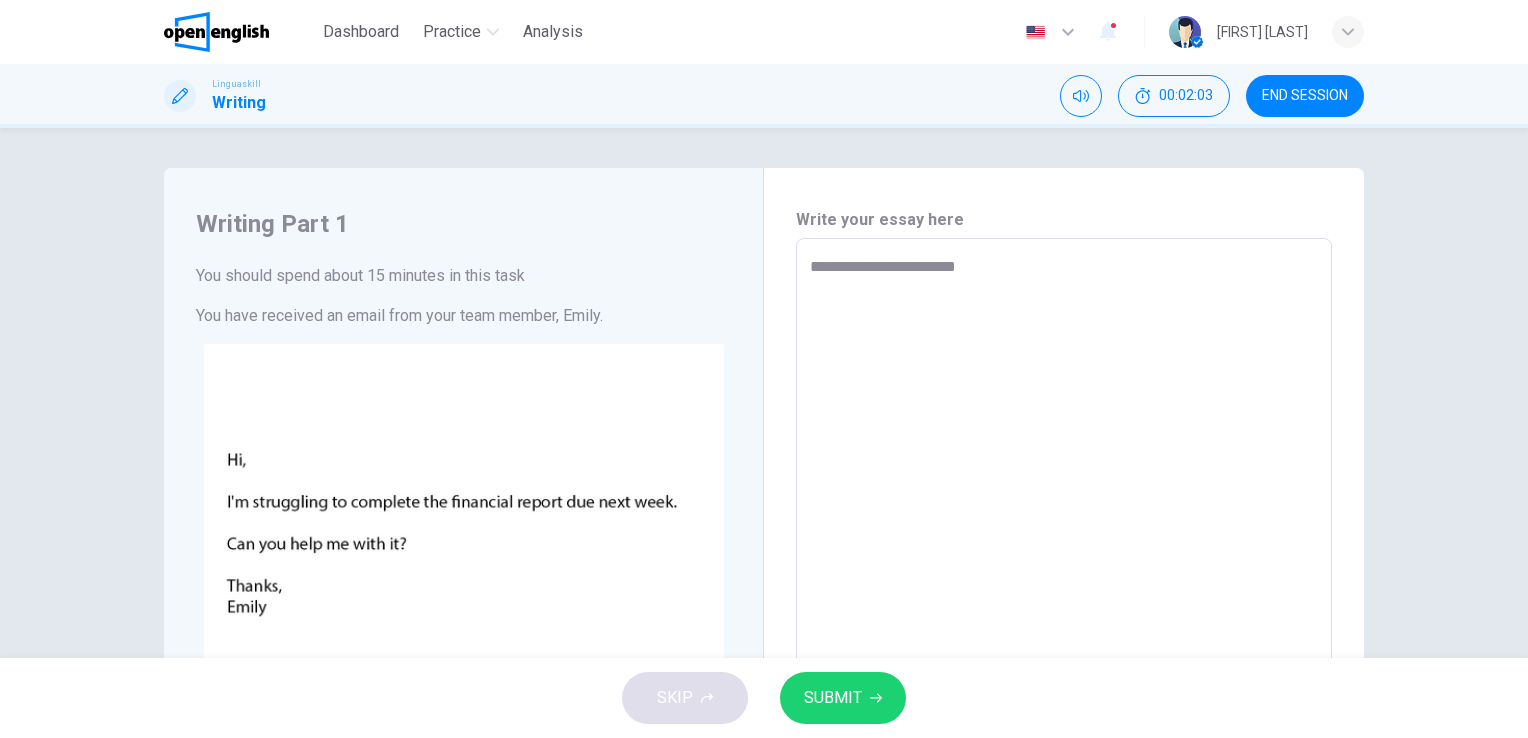 type on "**********" 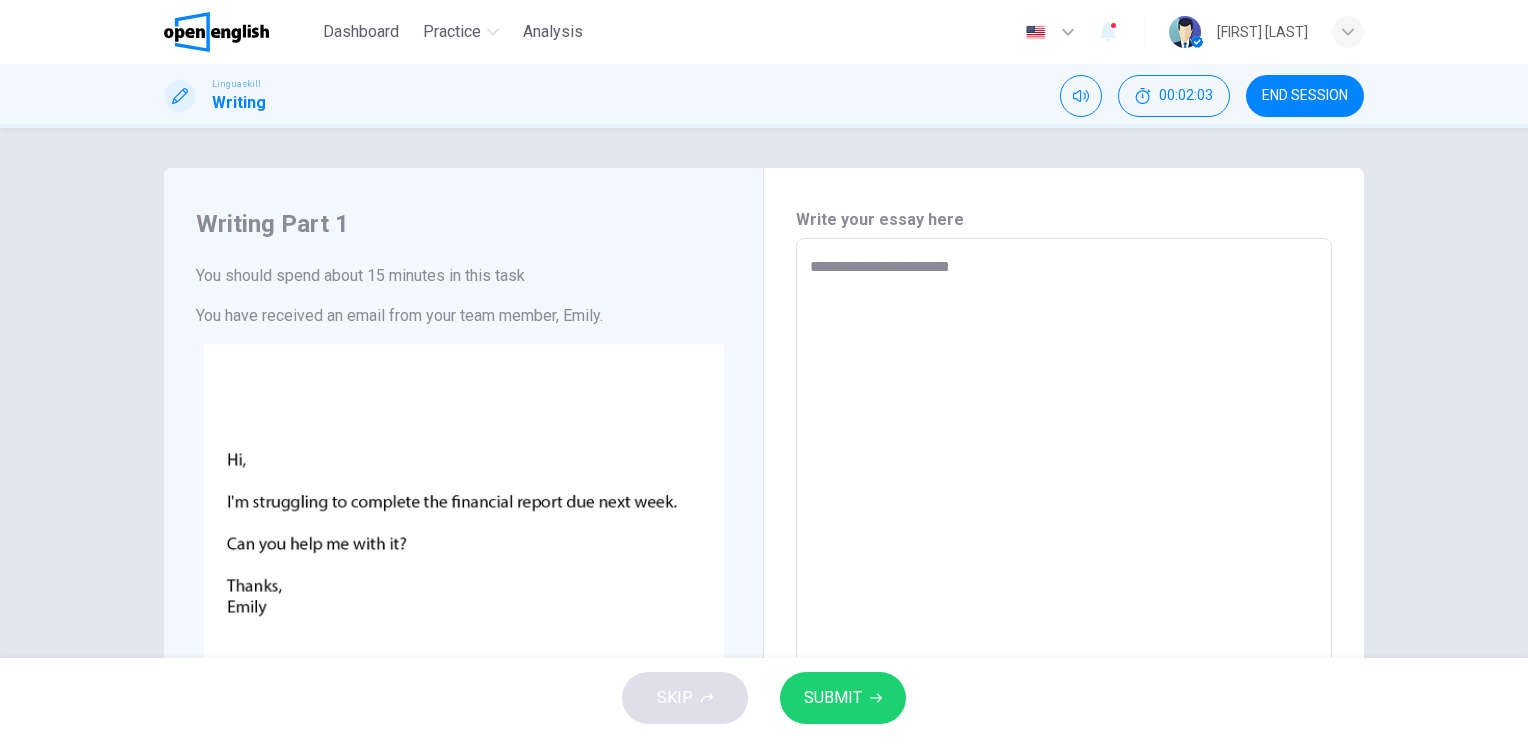 type on "**********" 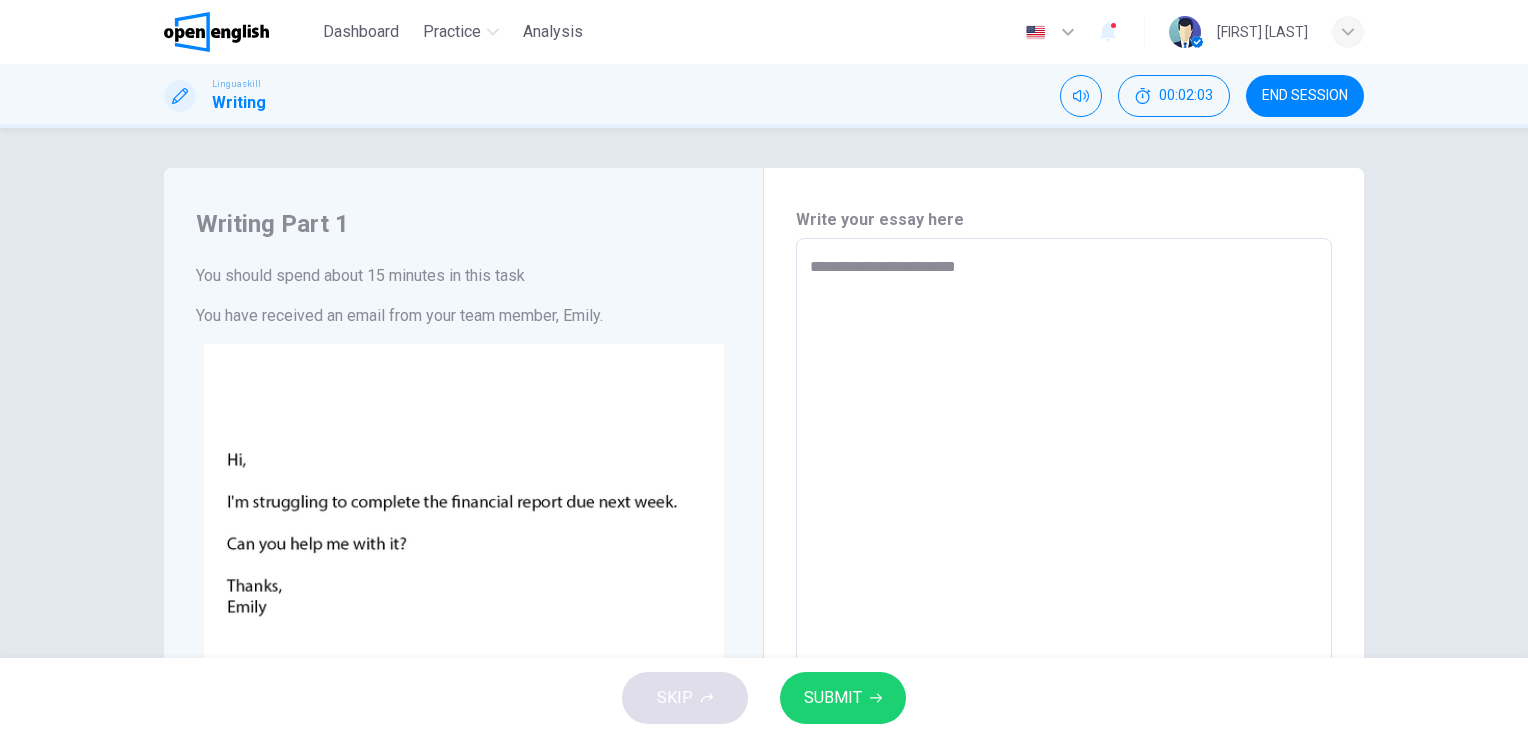 type on "*" 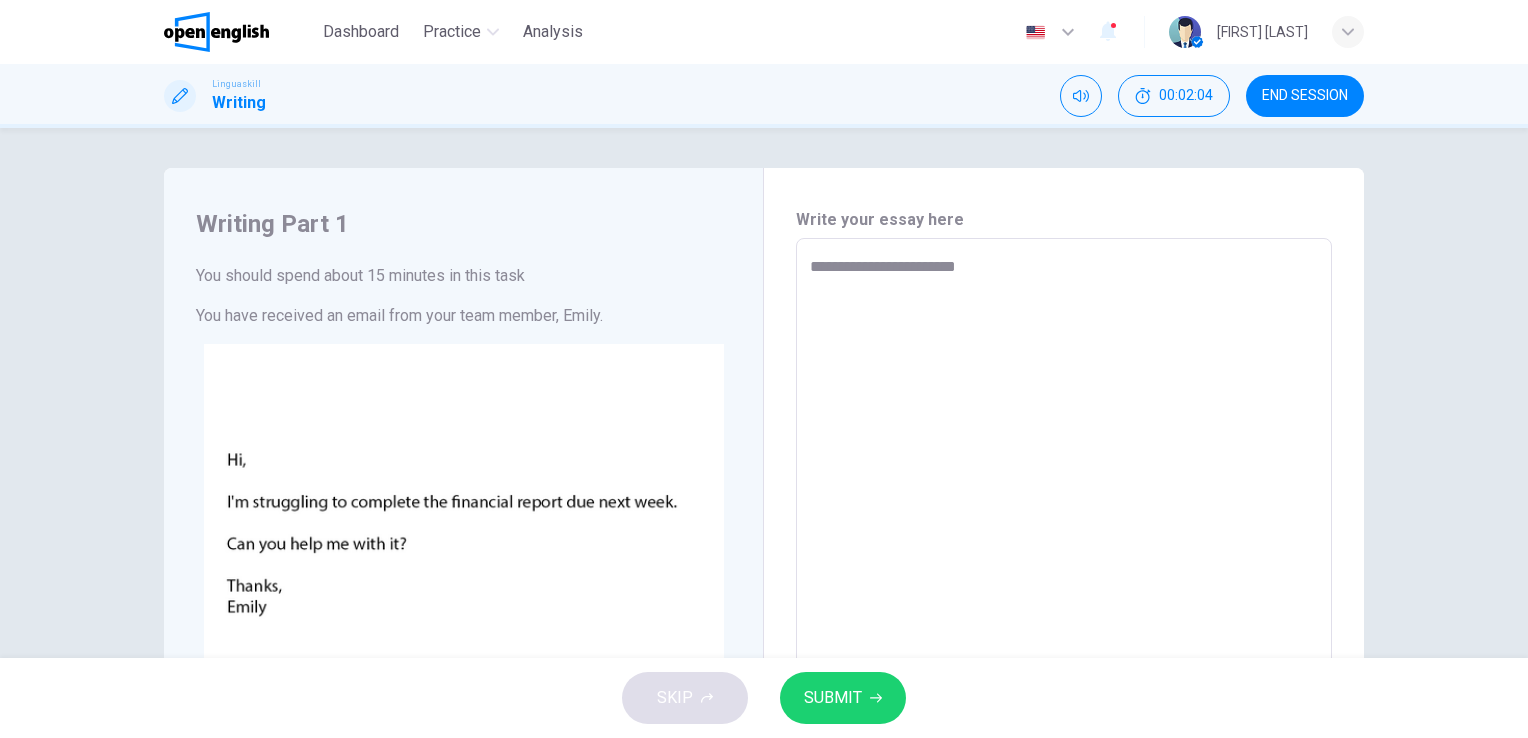 type on "**********" 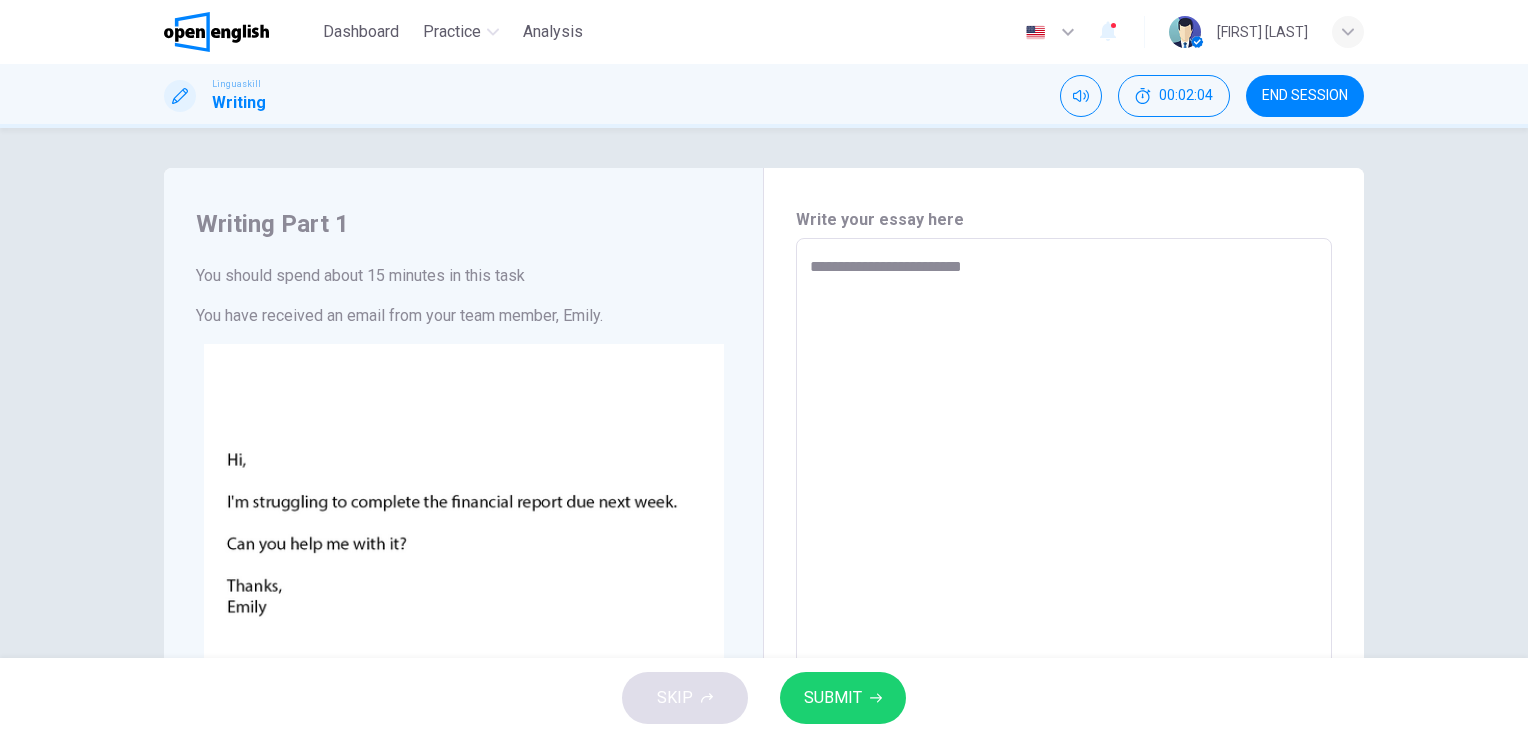 type on "**********" 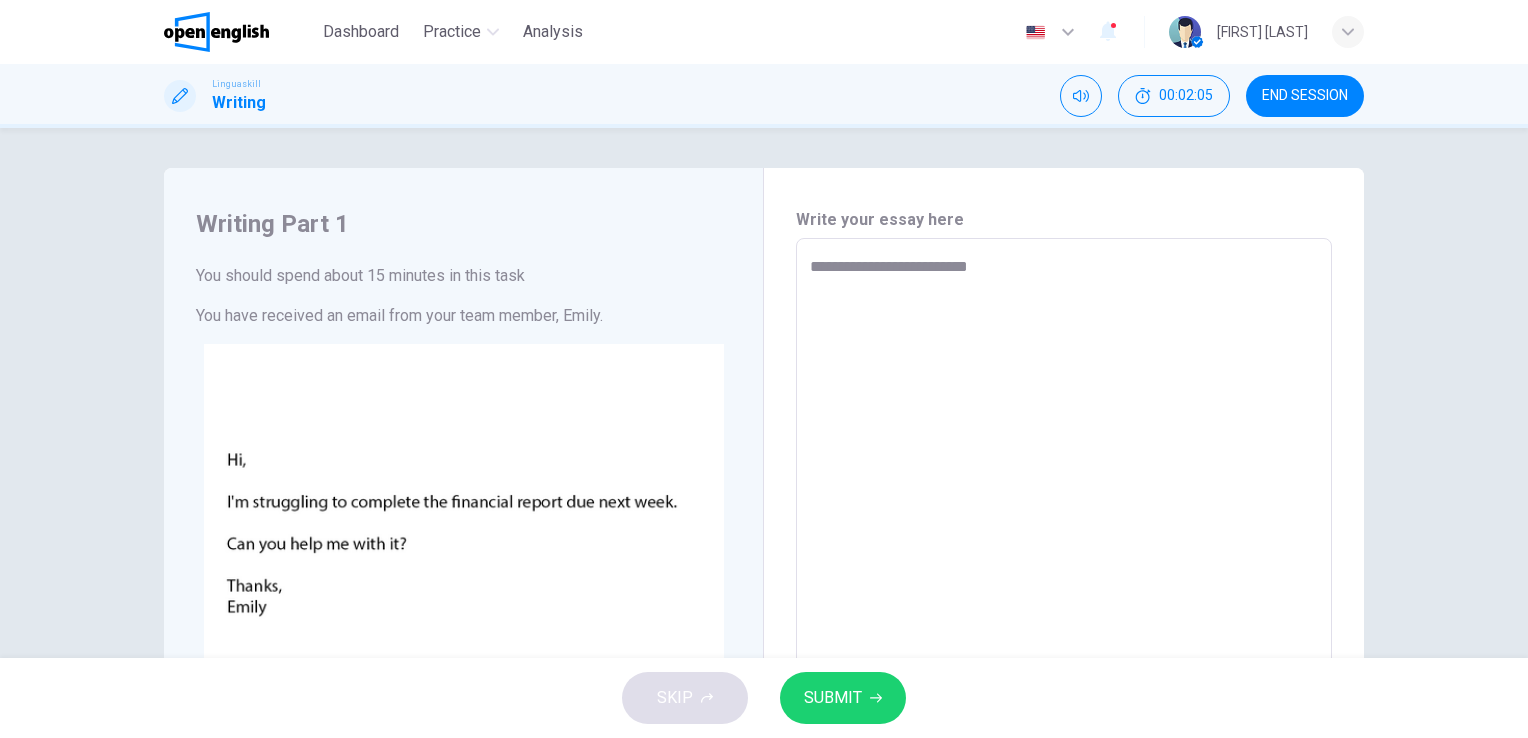 type on "**********" 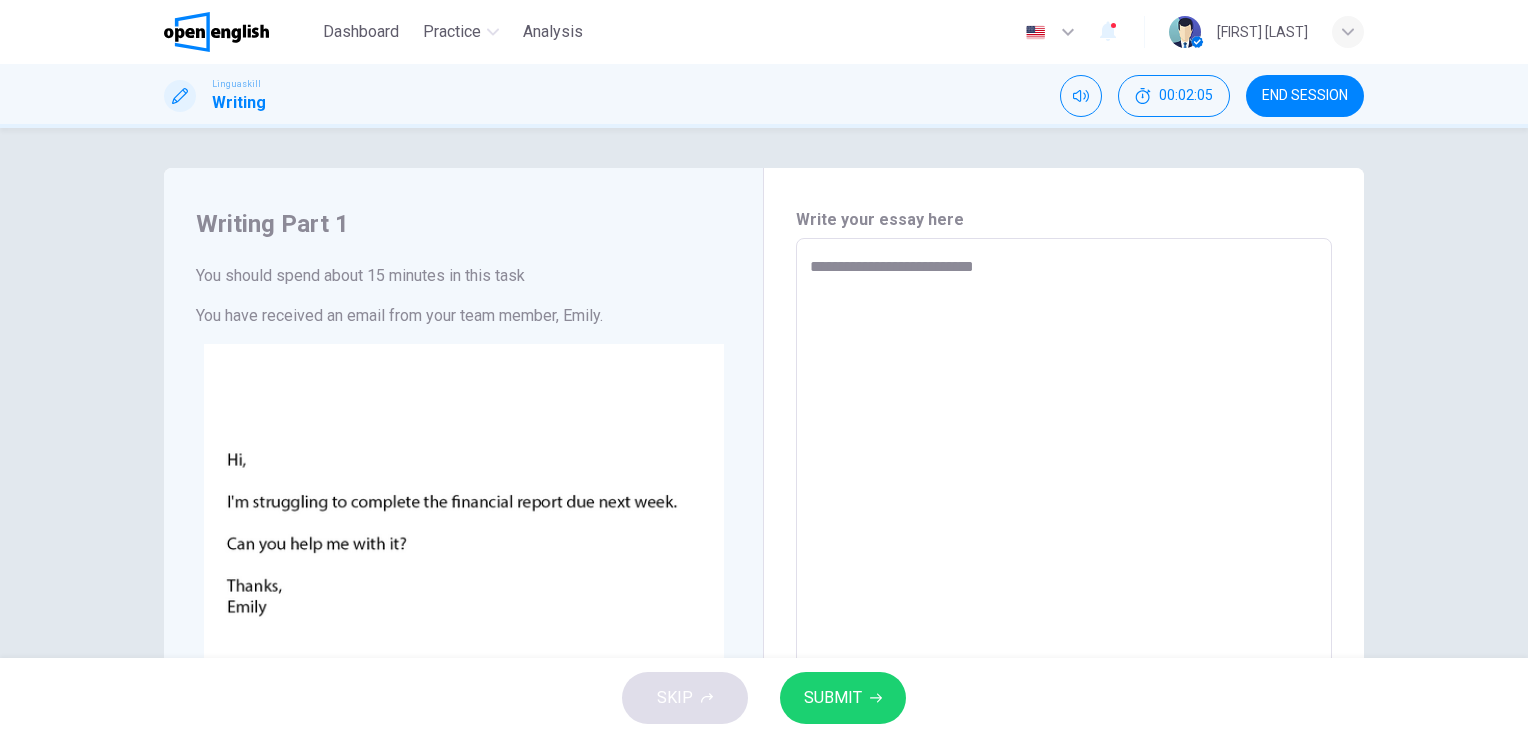 type on "*" 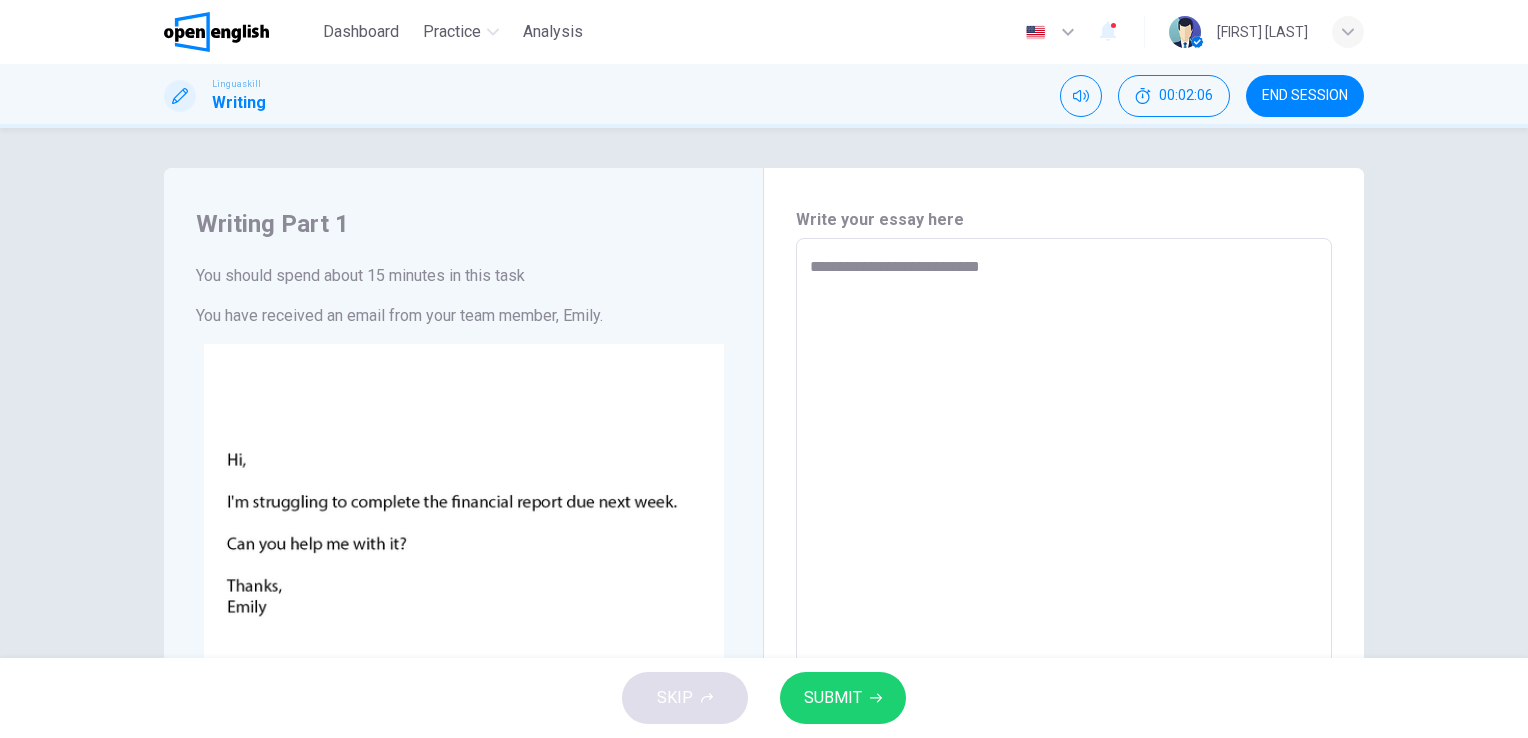 type on "**********" 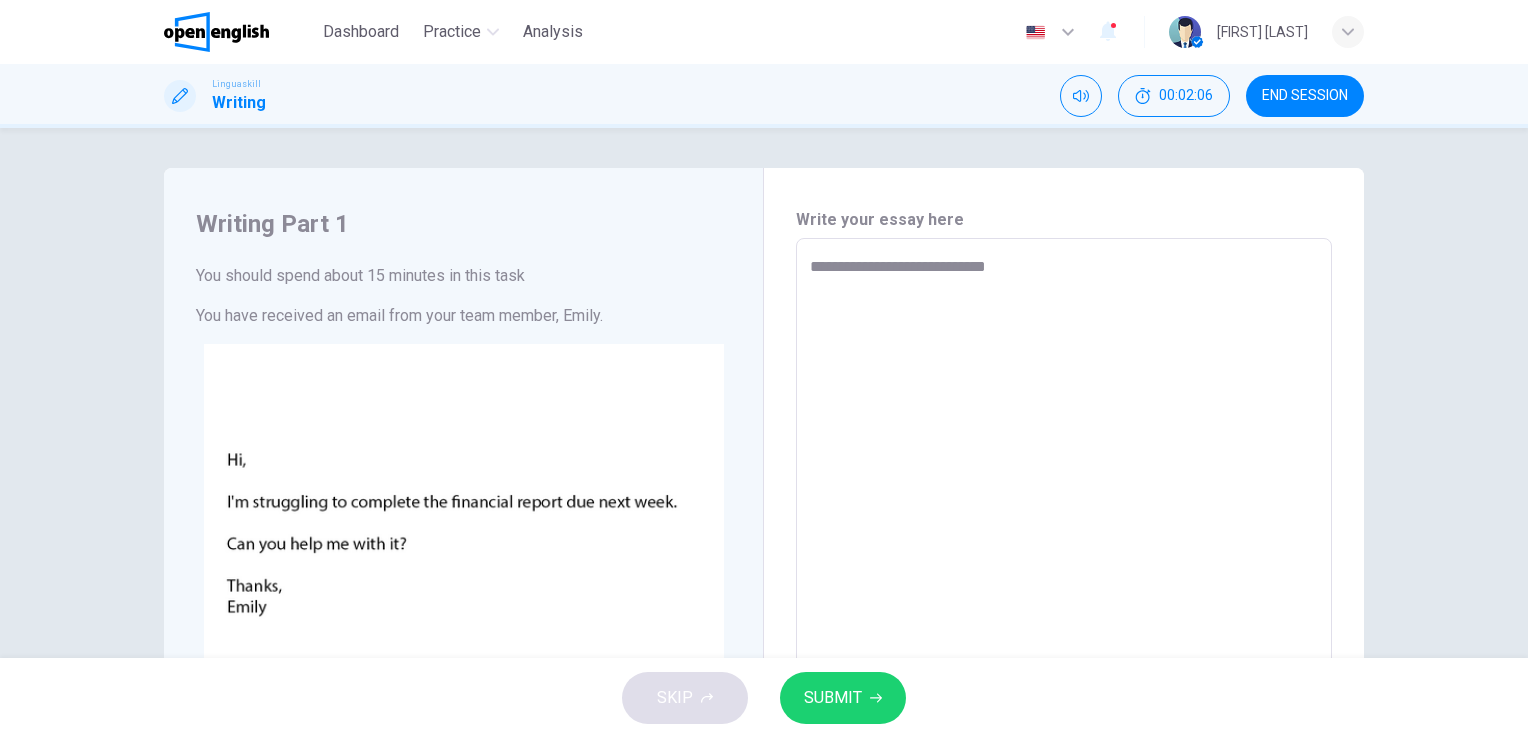 type on "*" 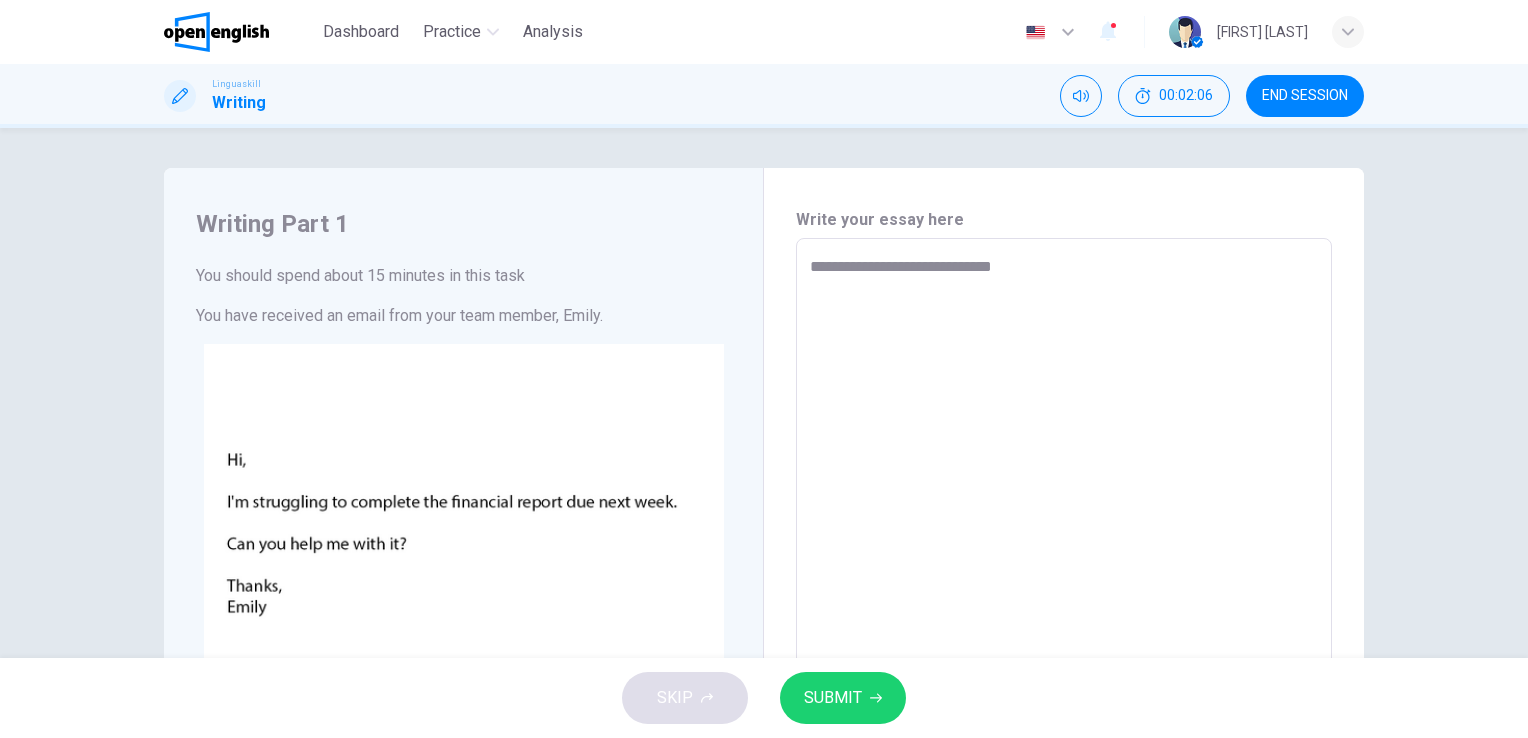 type on "*" 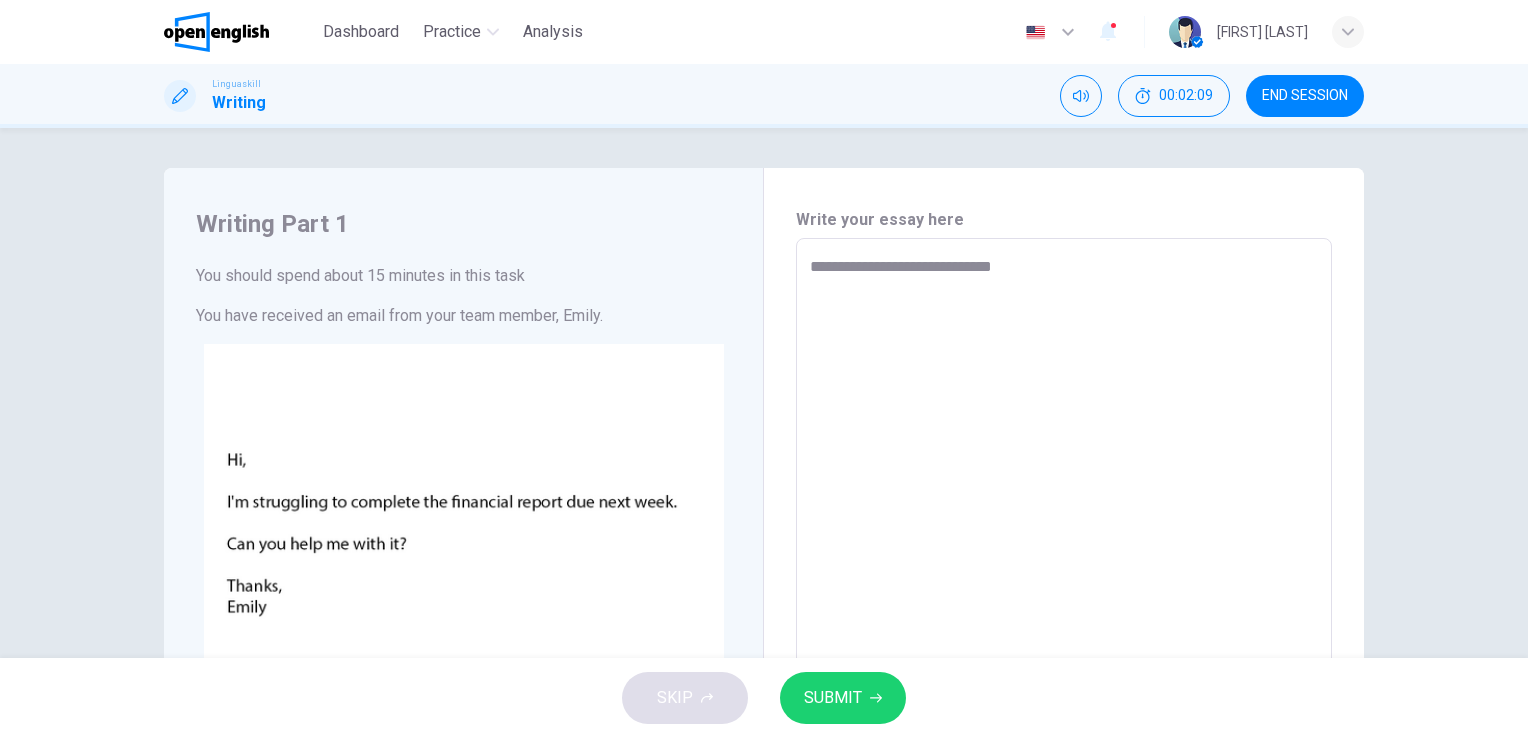 type on "**********" 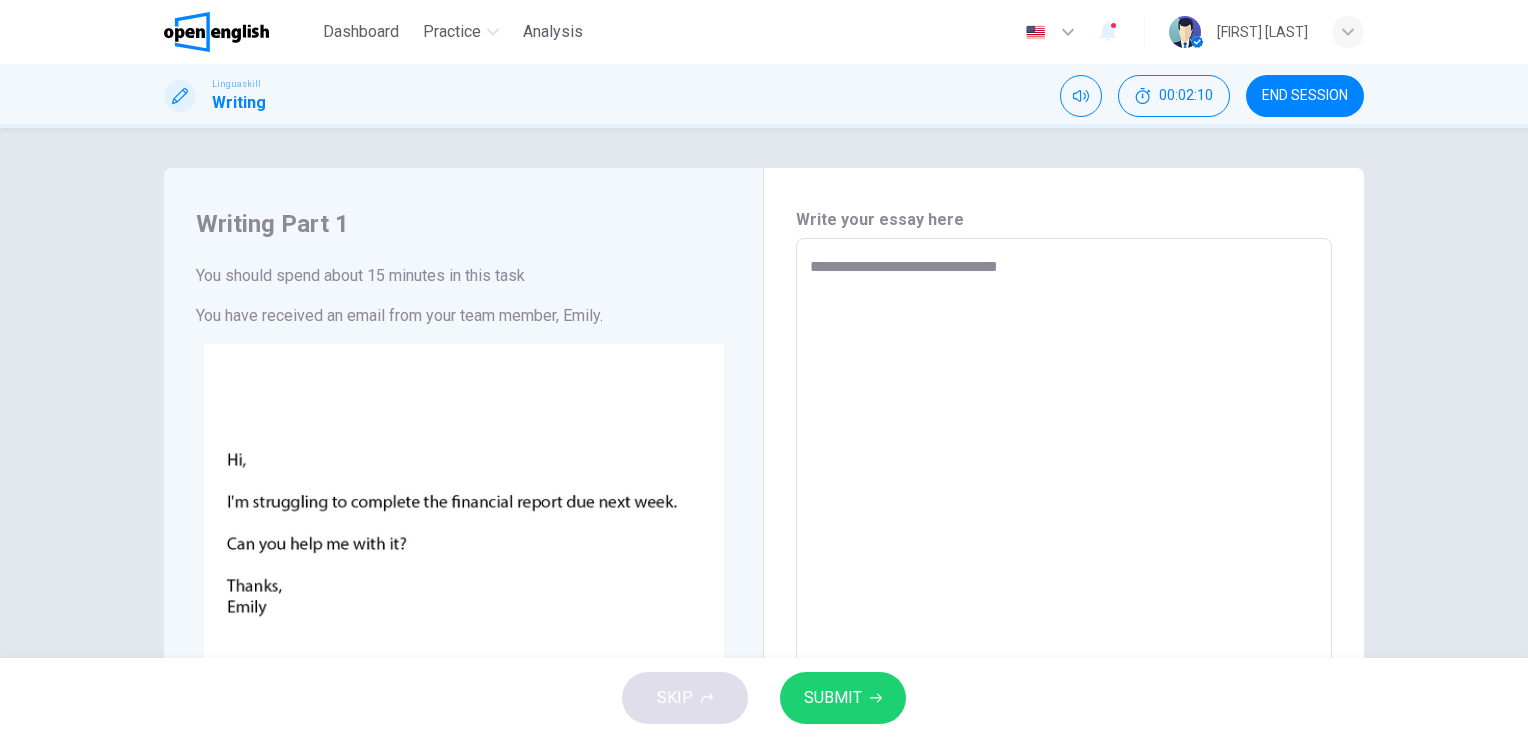 type on "**********" 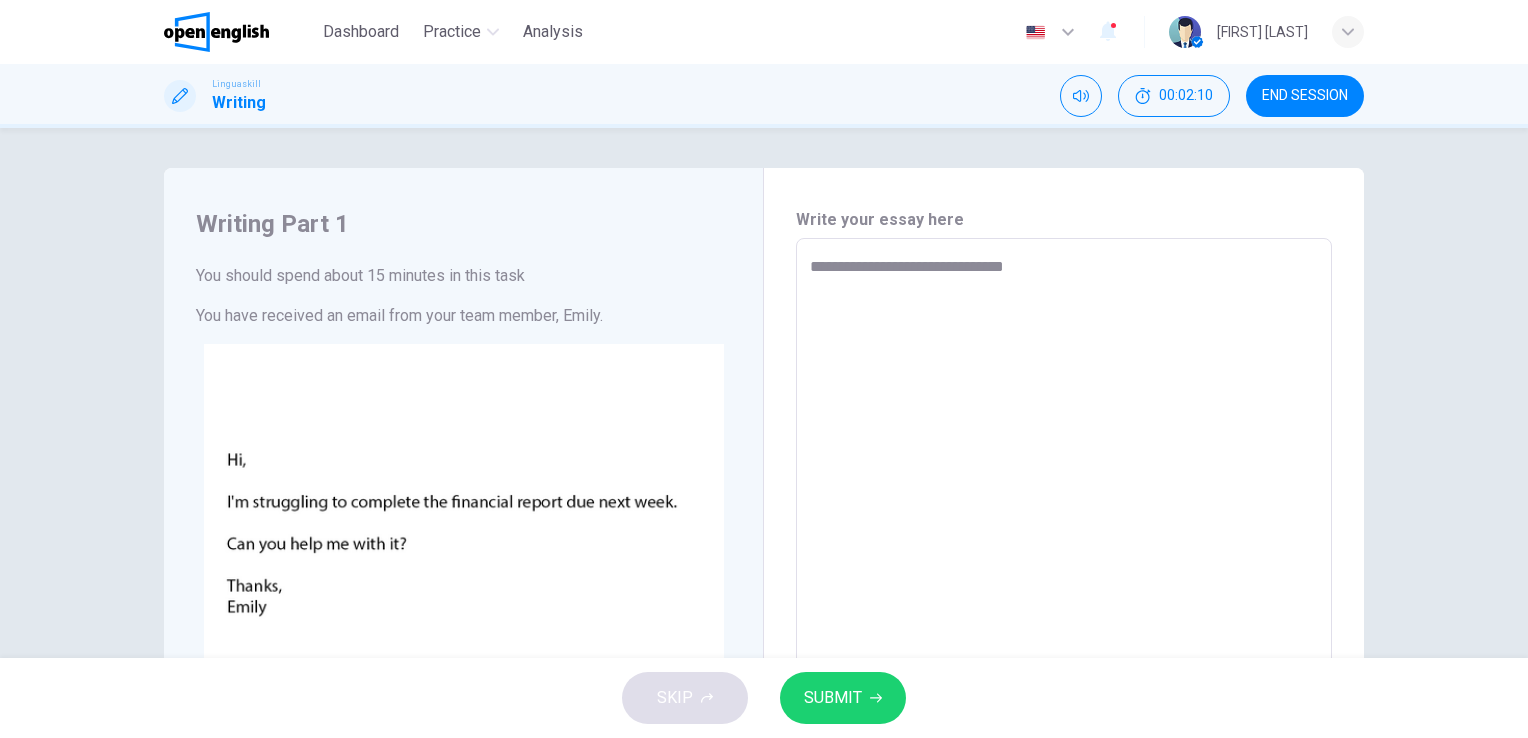 type on "**********" 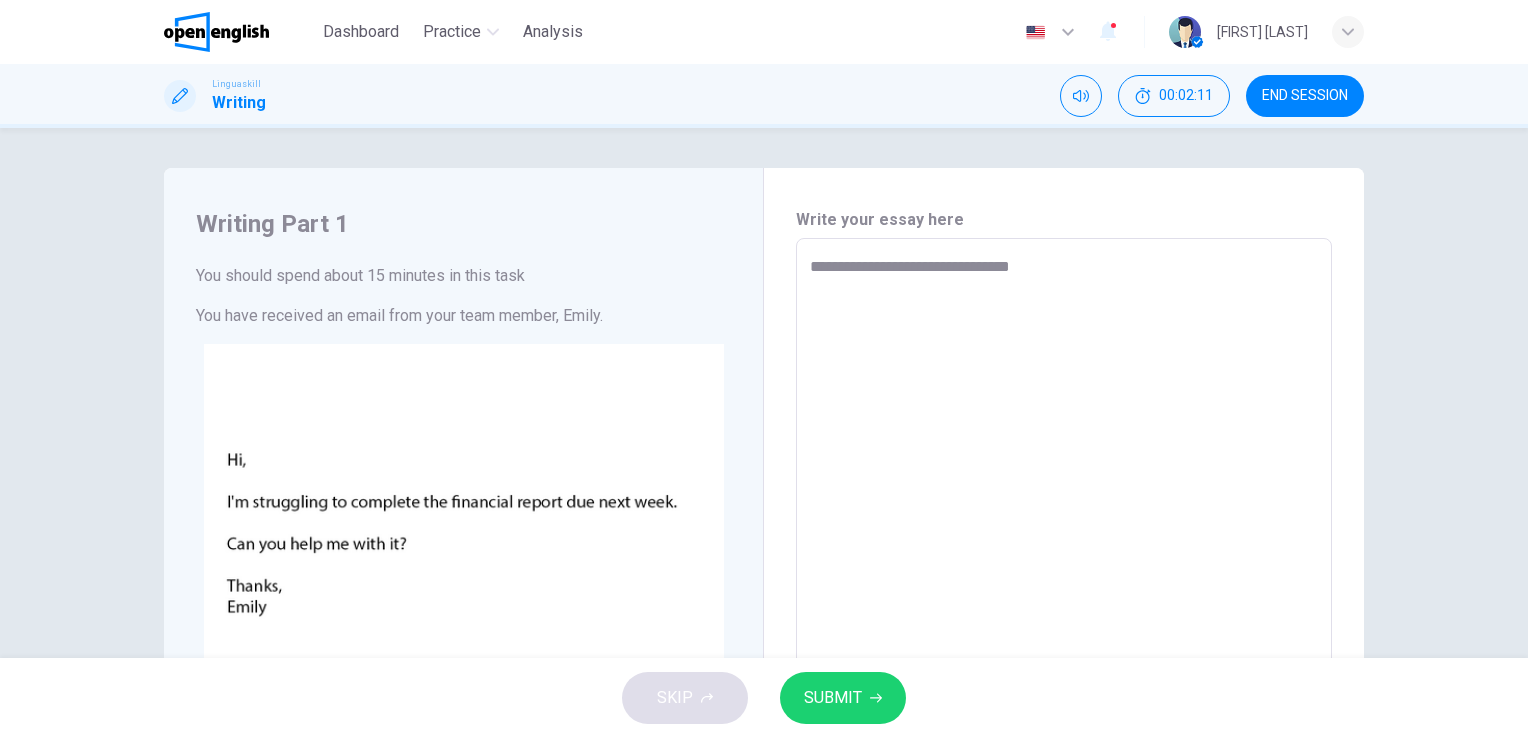 type on "**********" 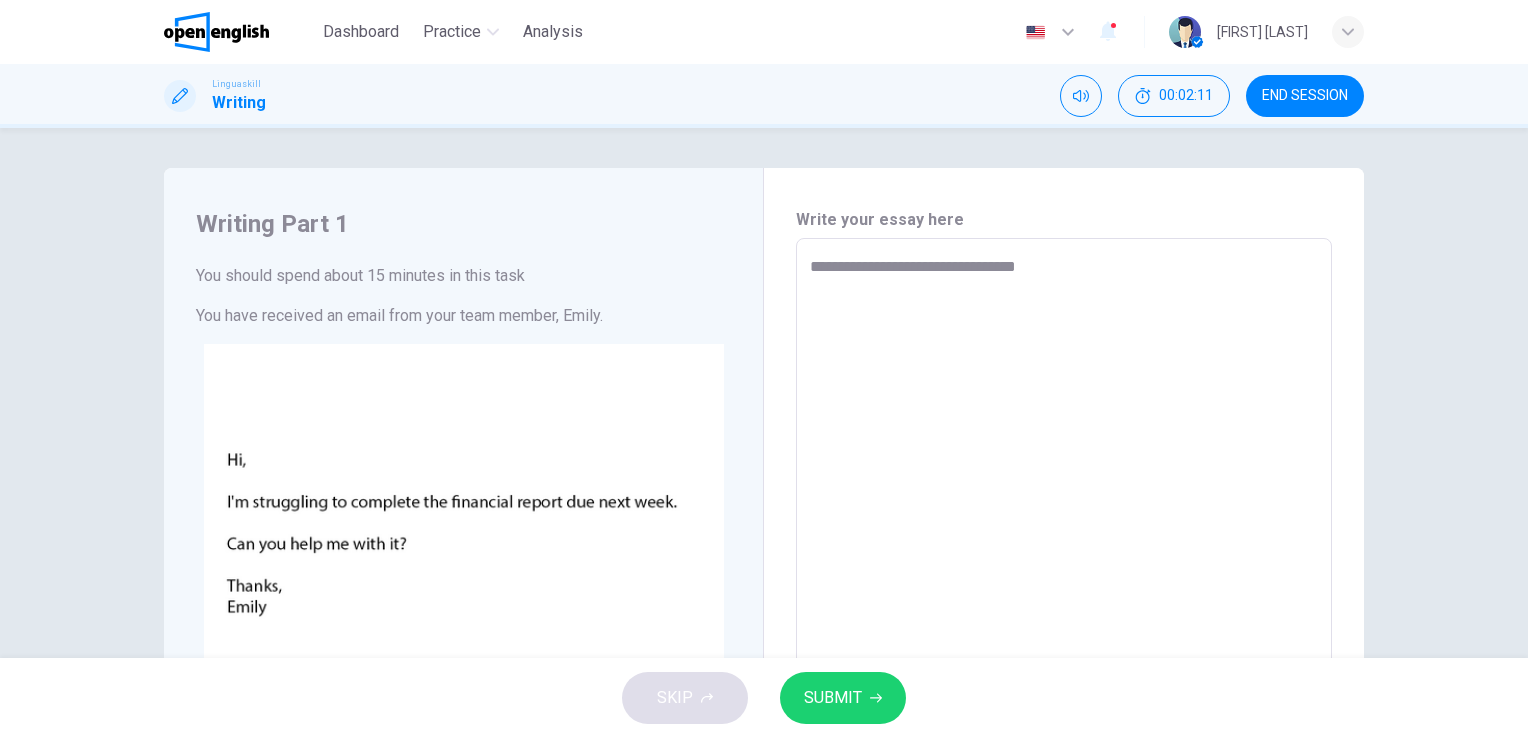 type on "*" 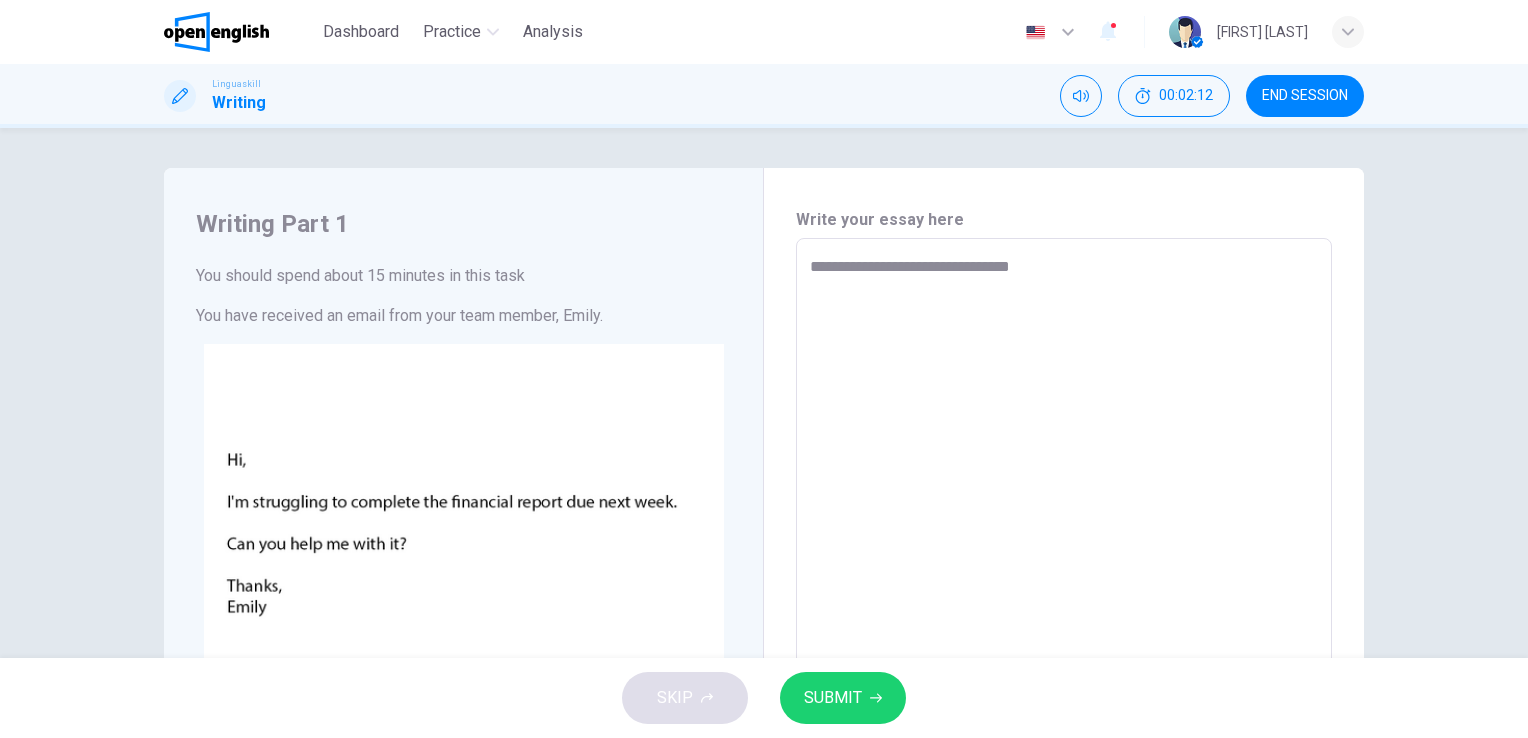 type on "**********" 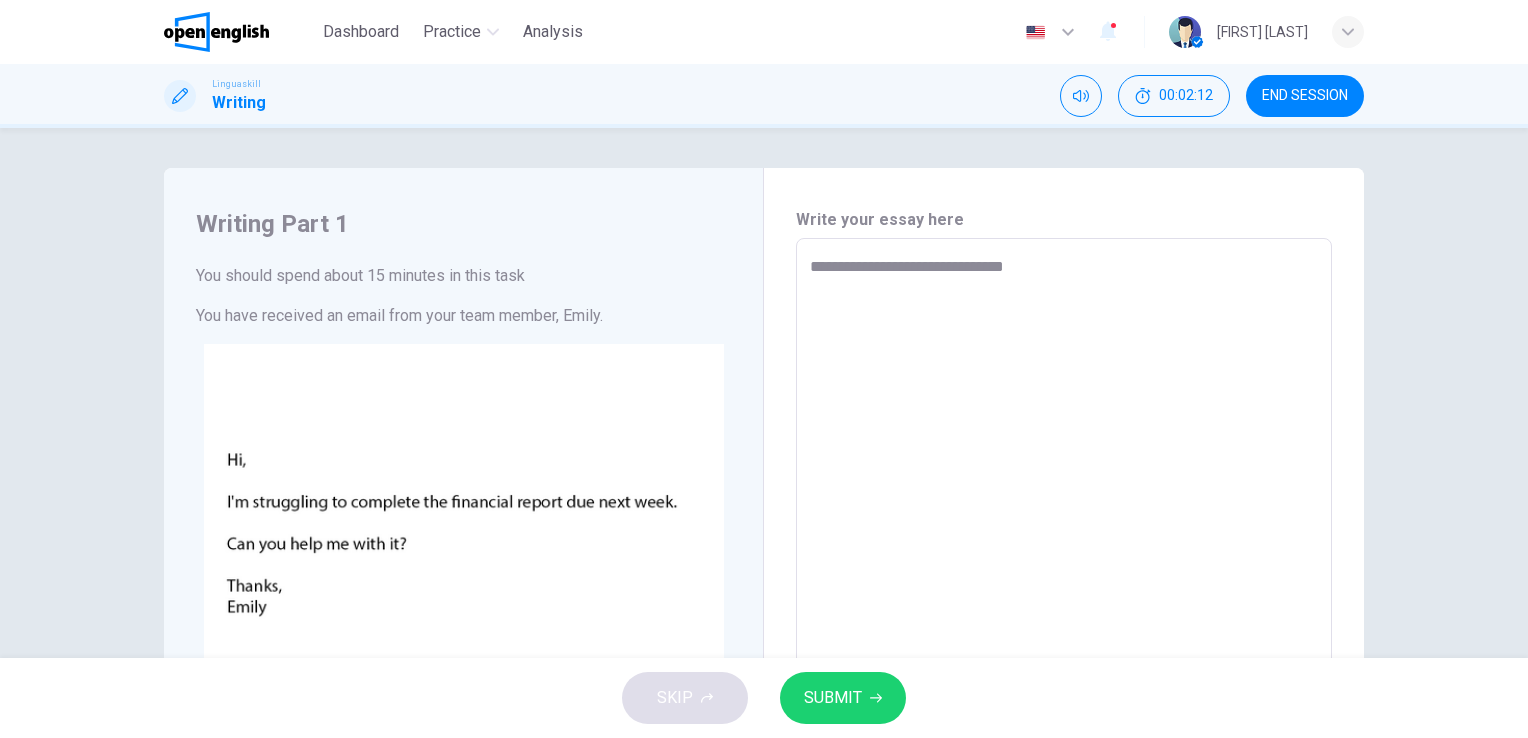 type on "*" 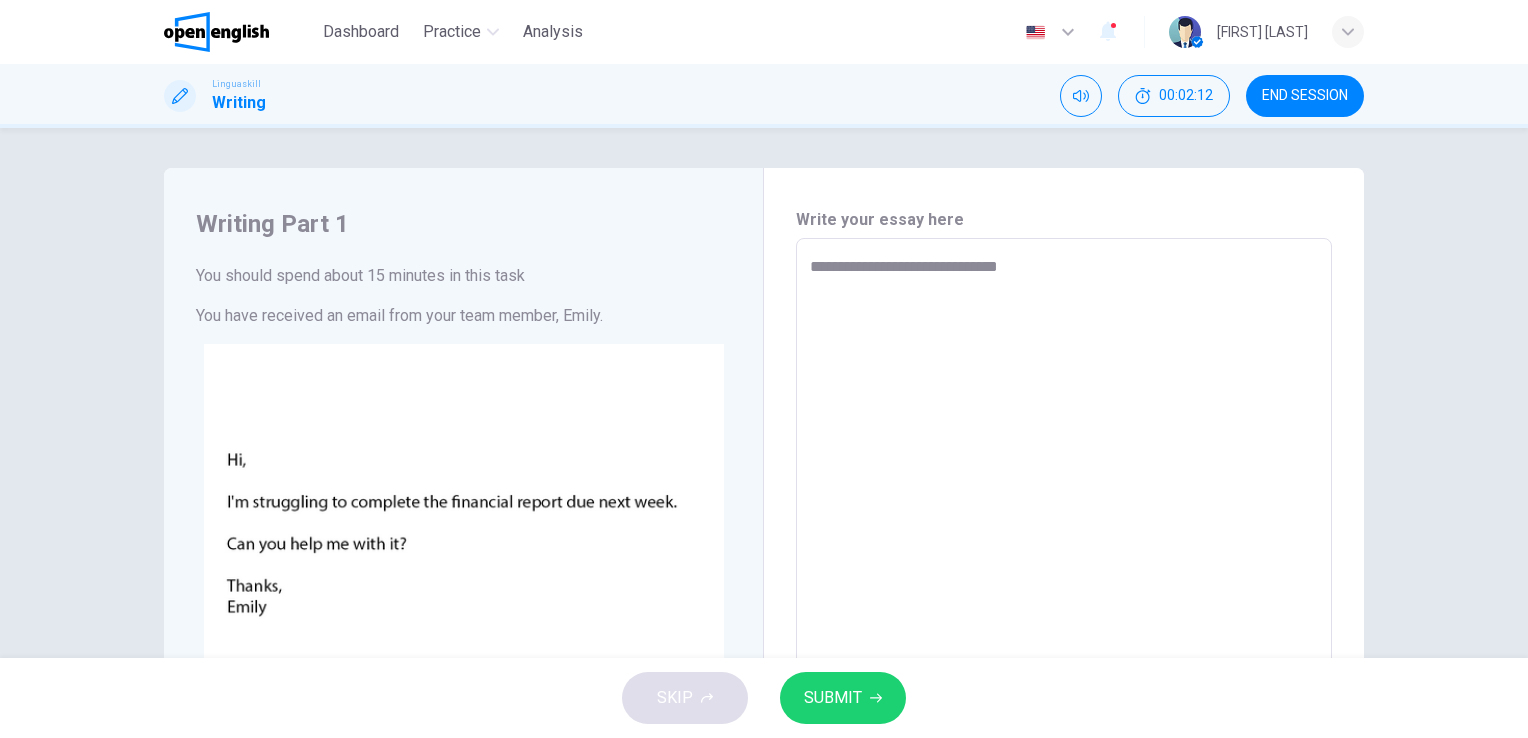 type on "*" 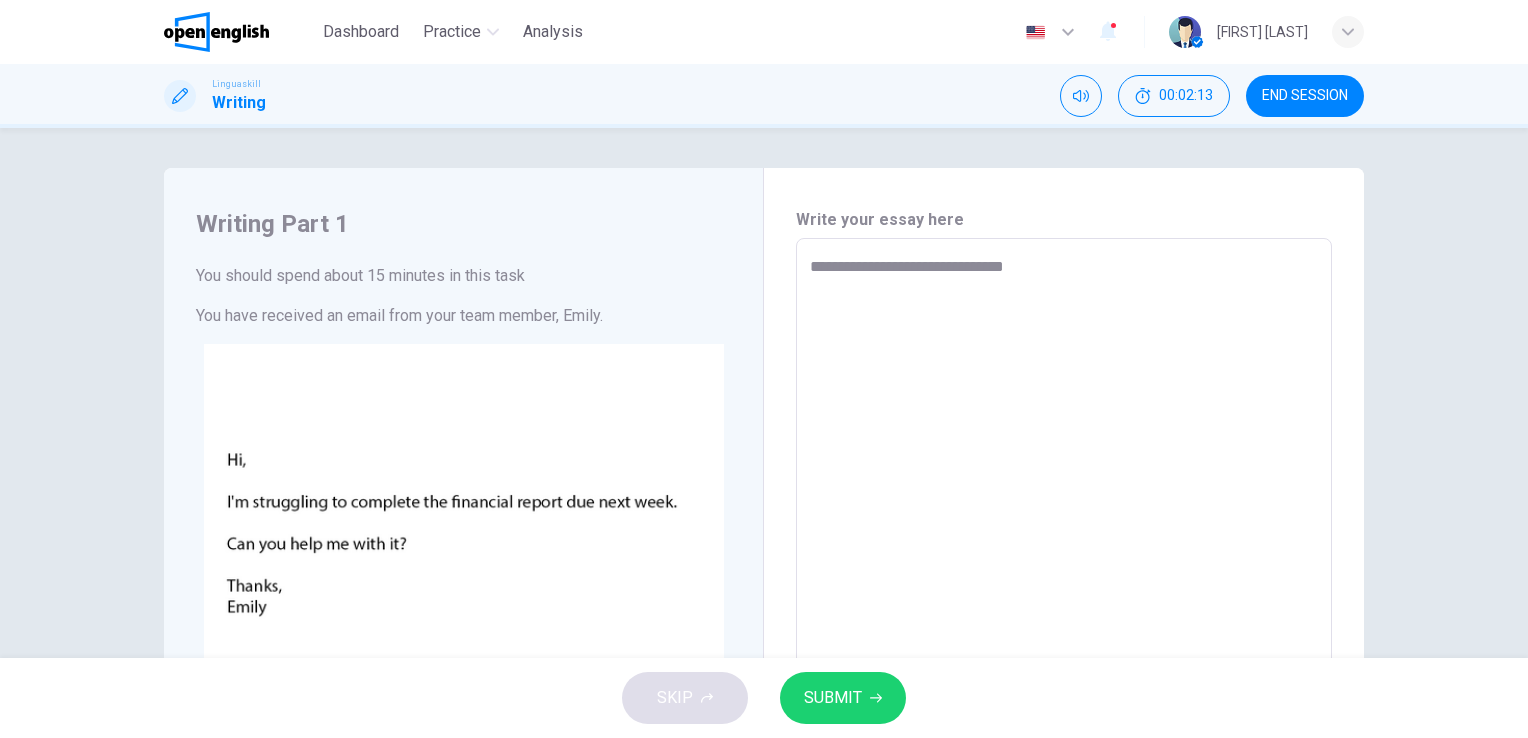 type on "**********" 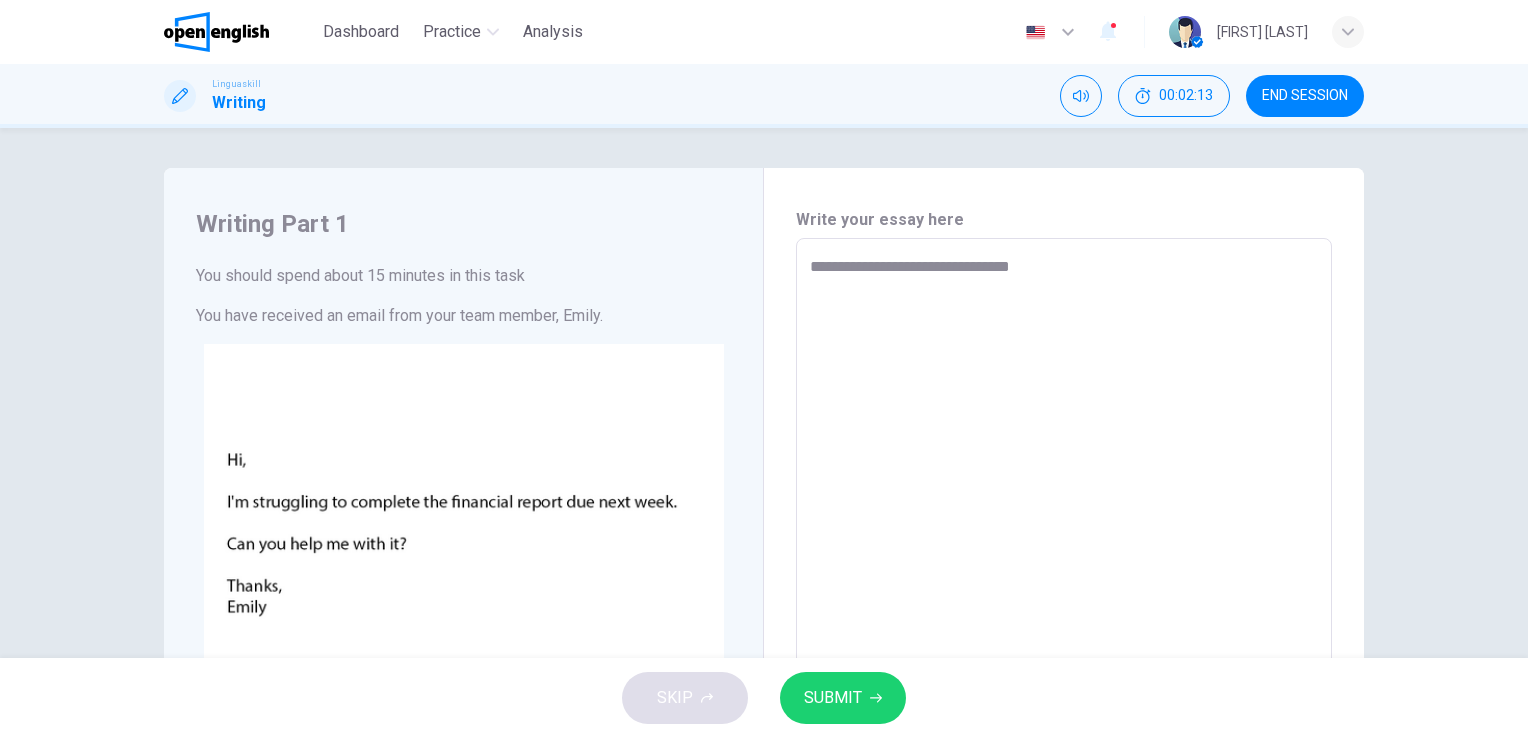 type on "*" 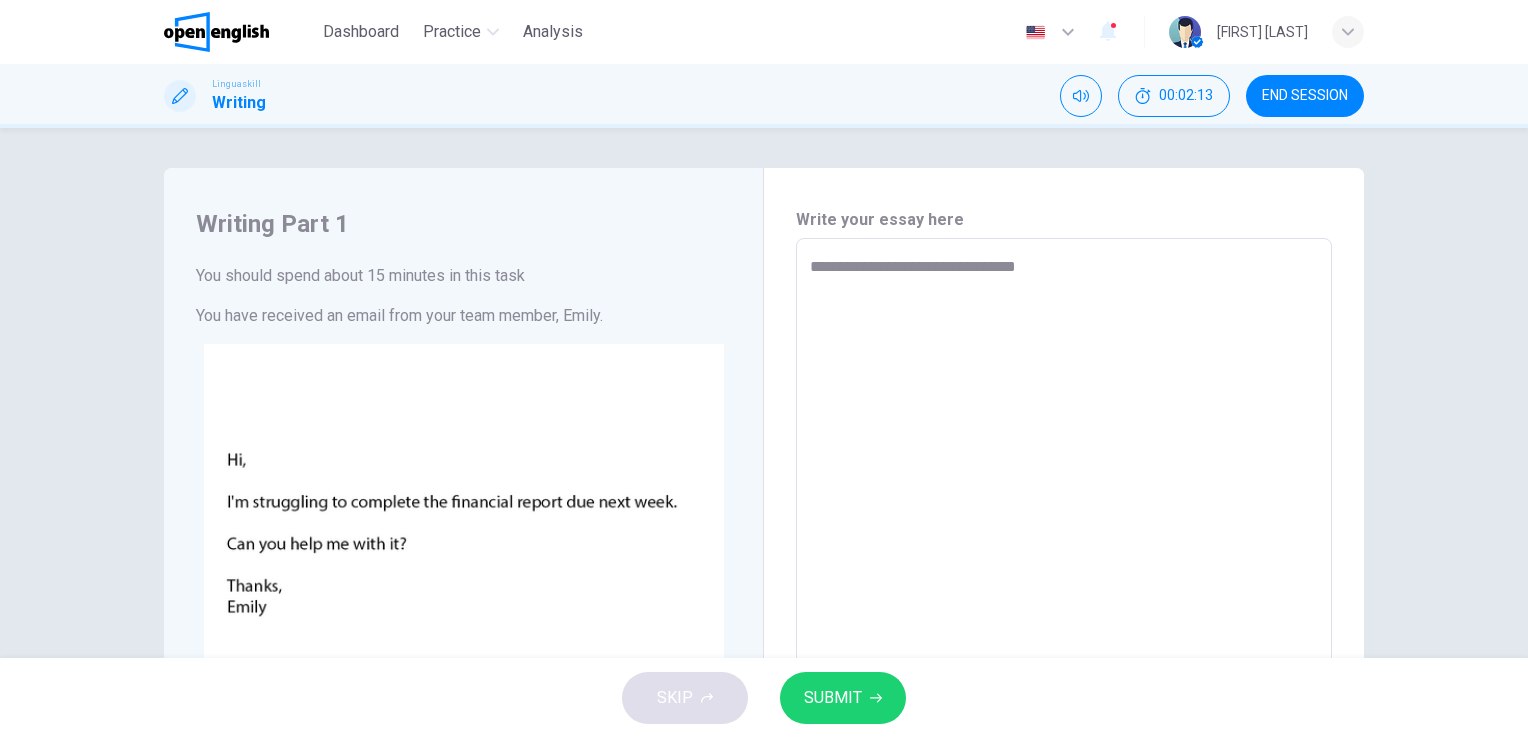 type on "*" 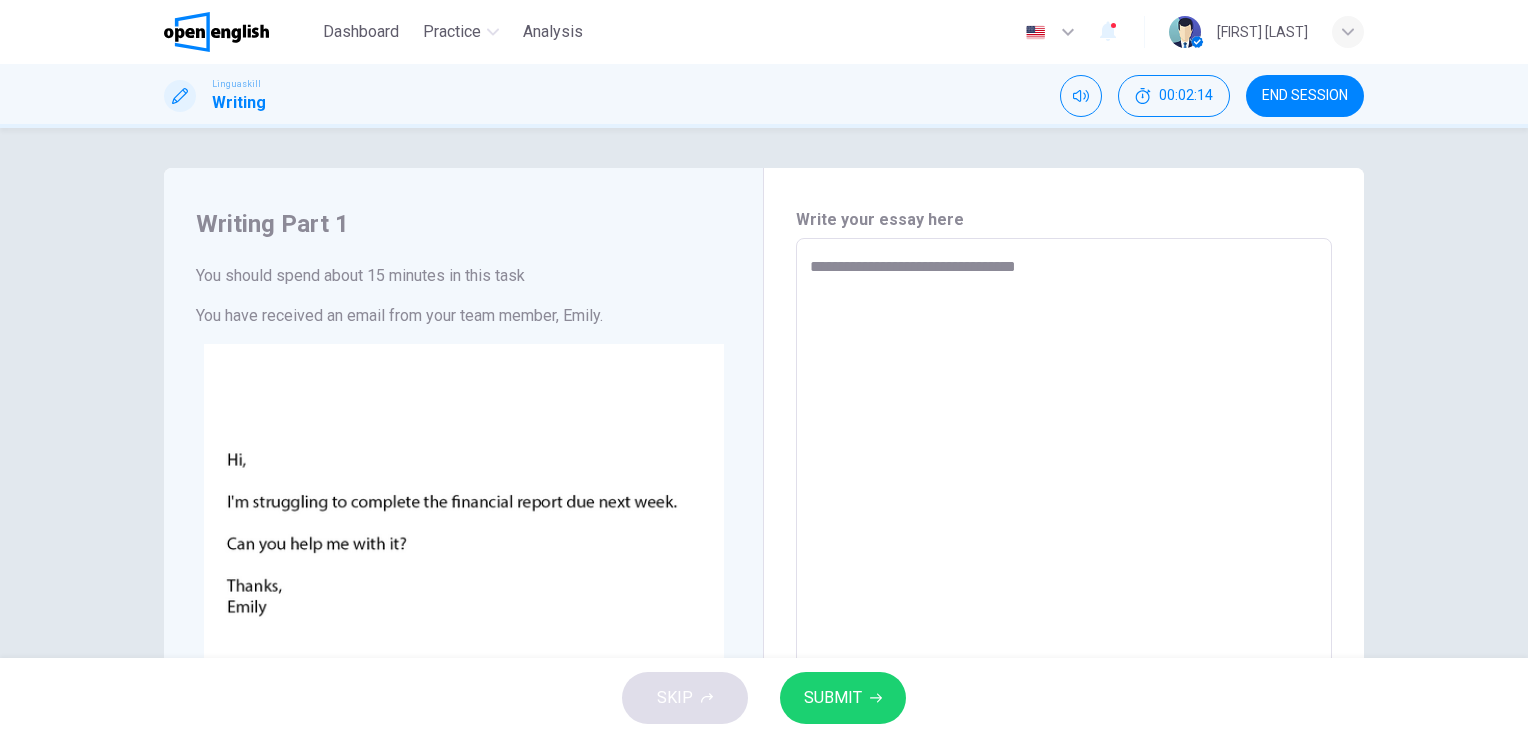 type on "**********" 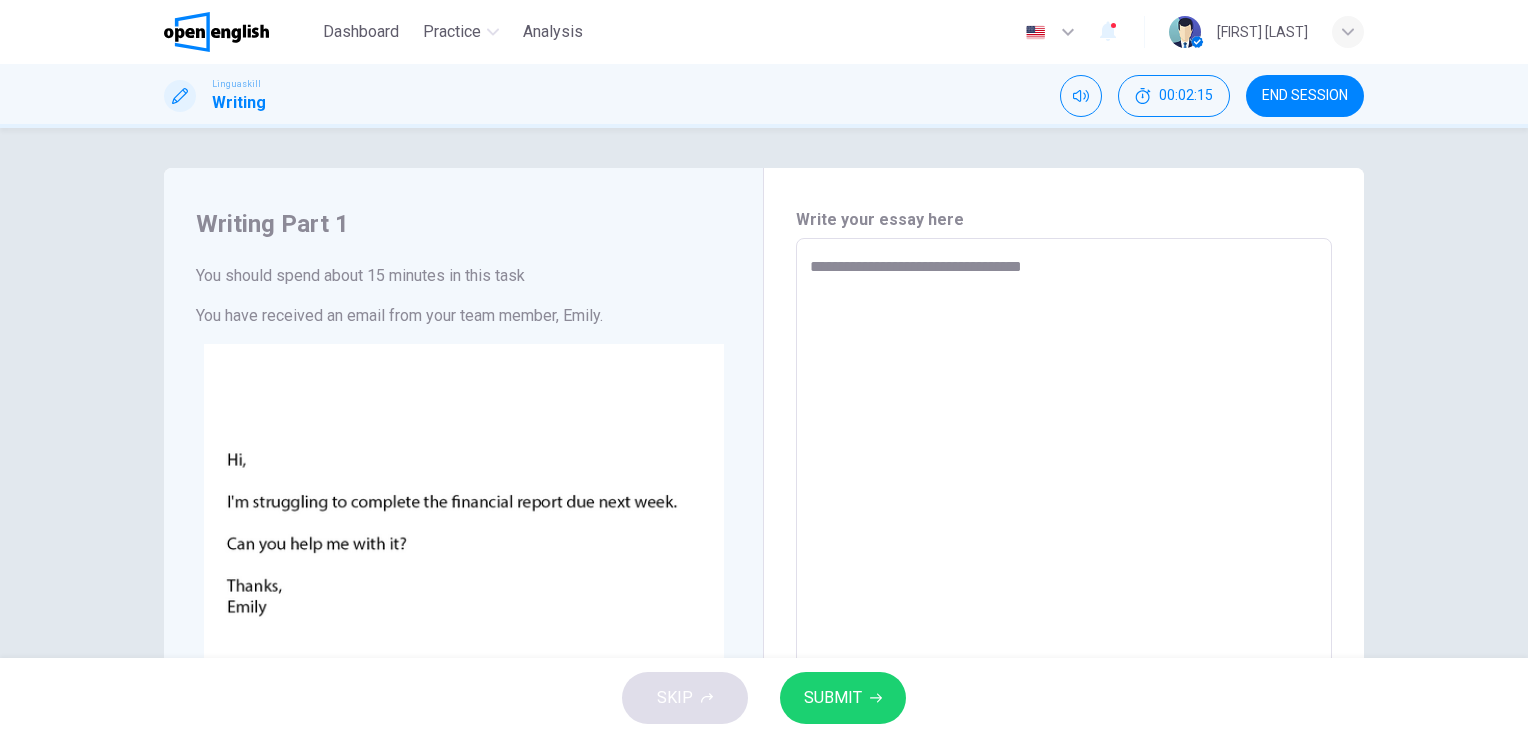 type on "**********" 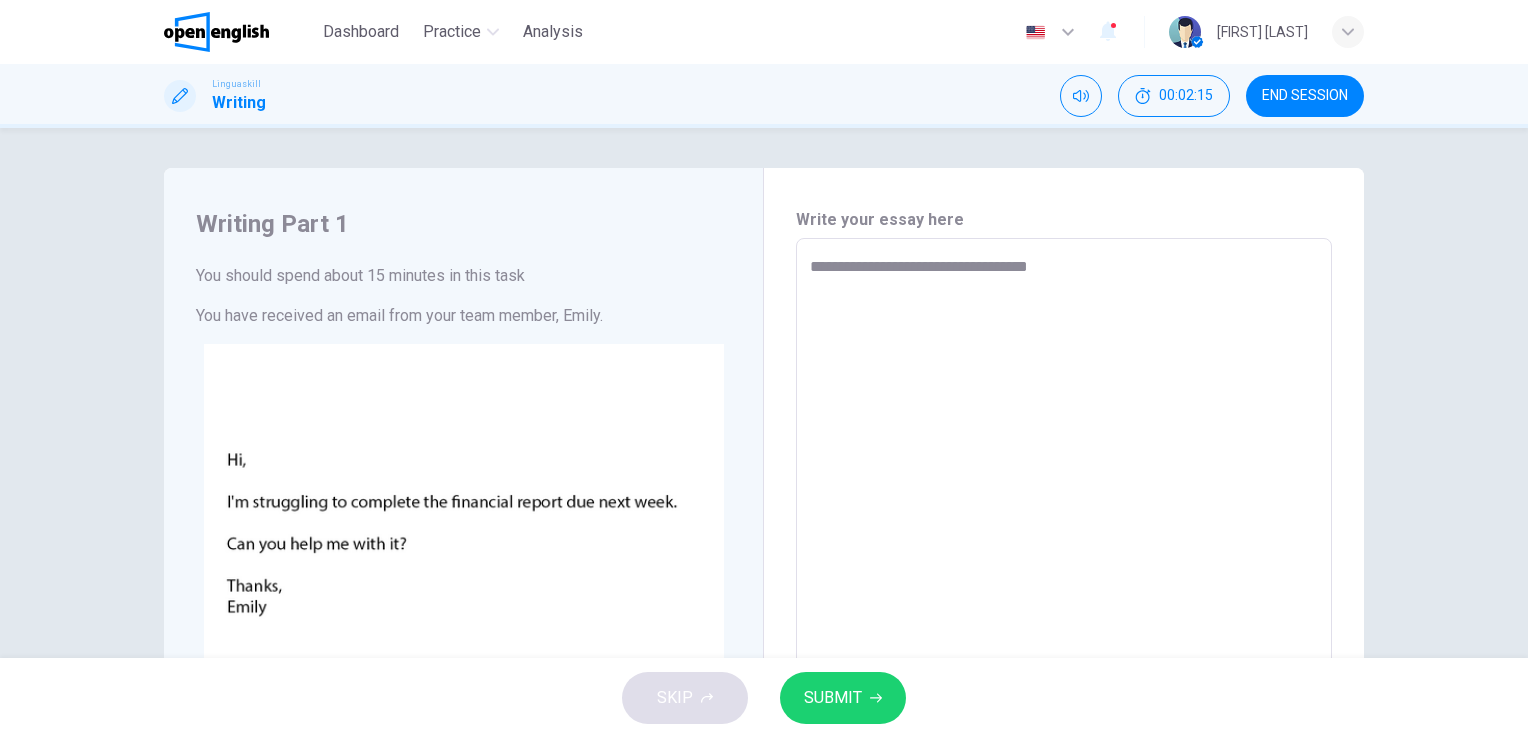 type on "*" 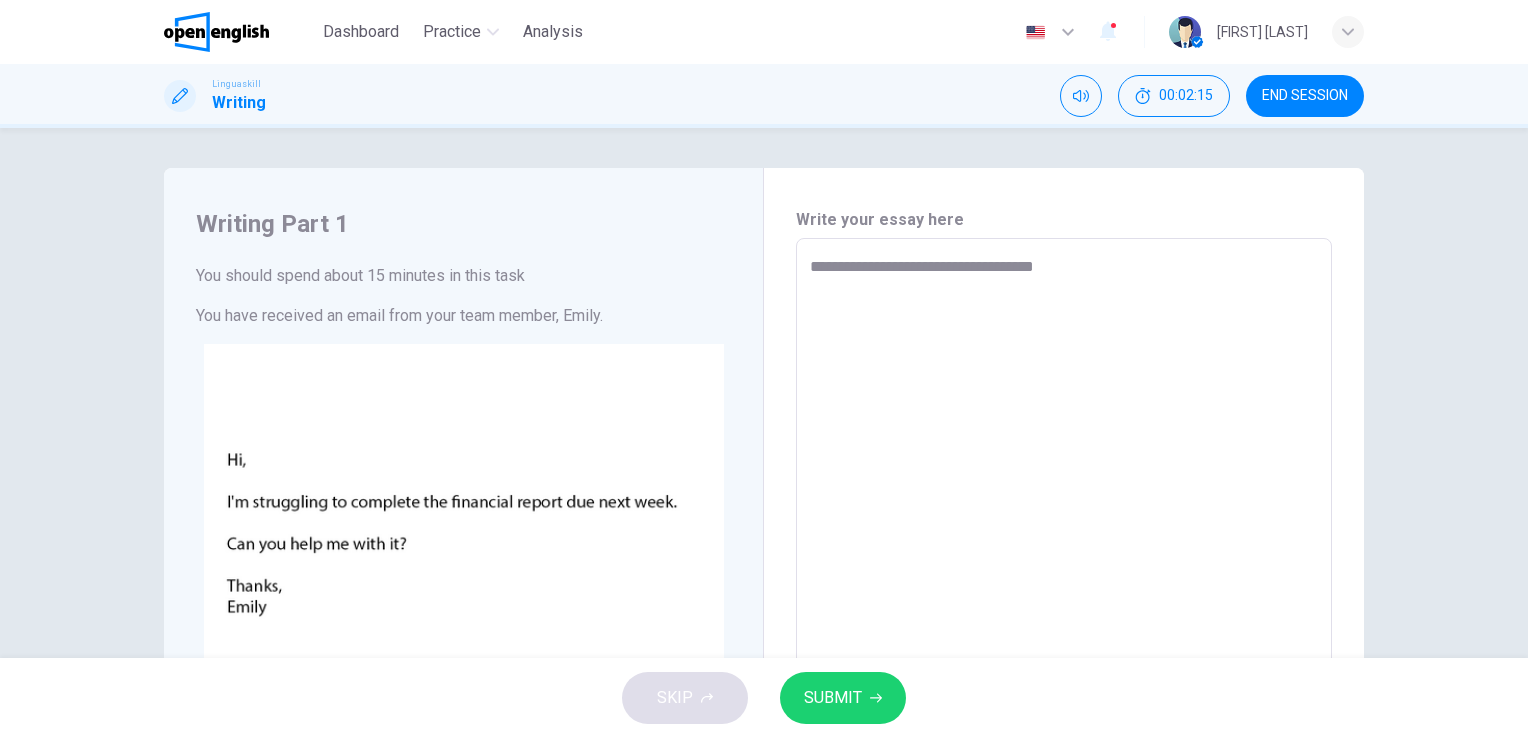 type on "*" 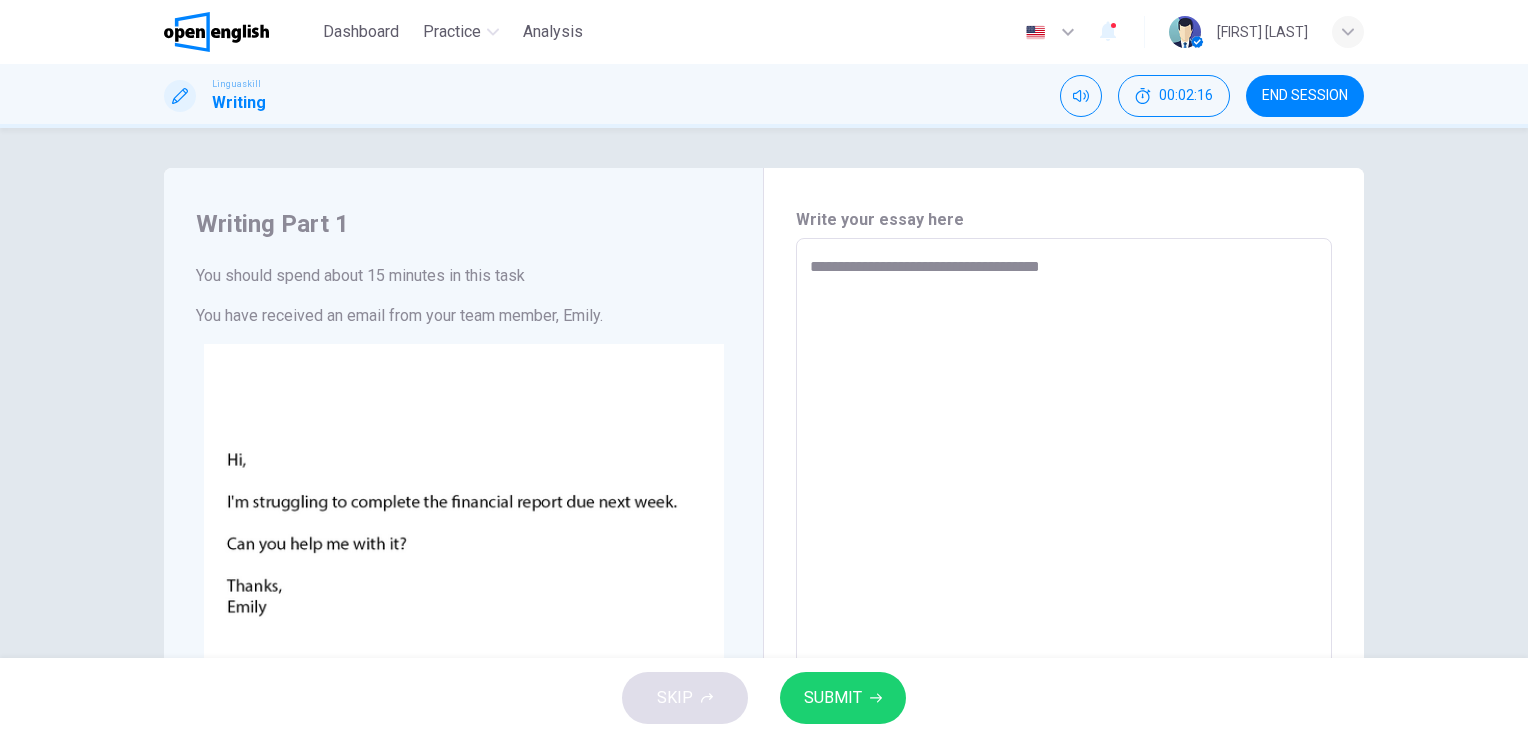 type on "**********" 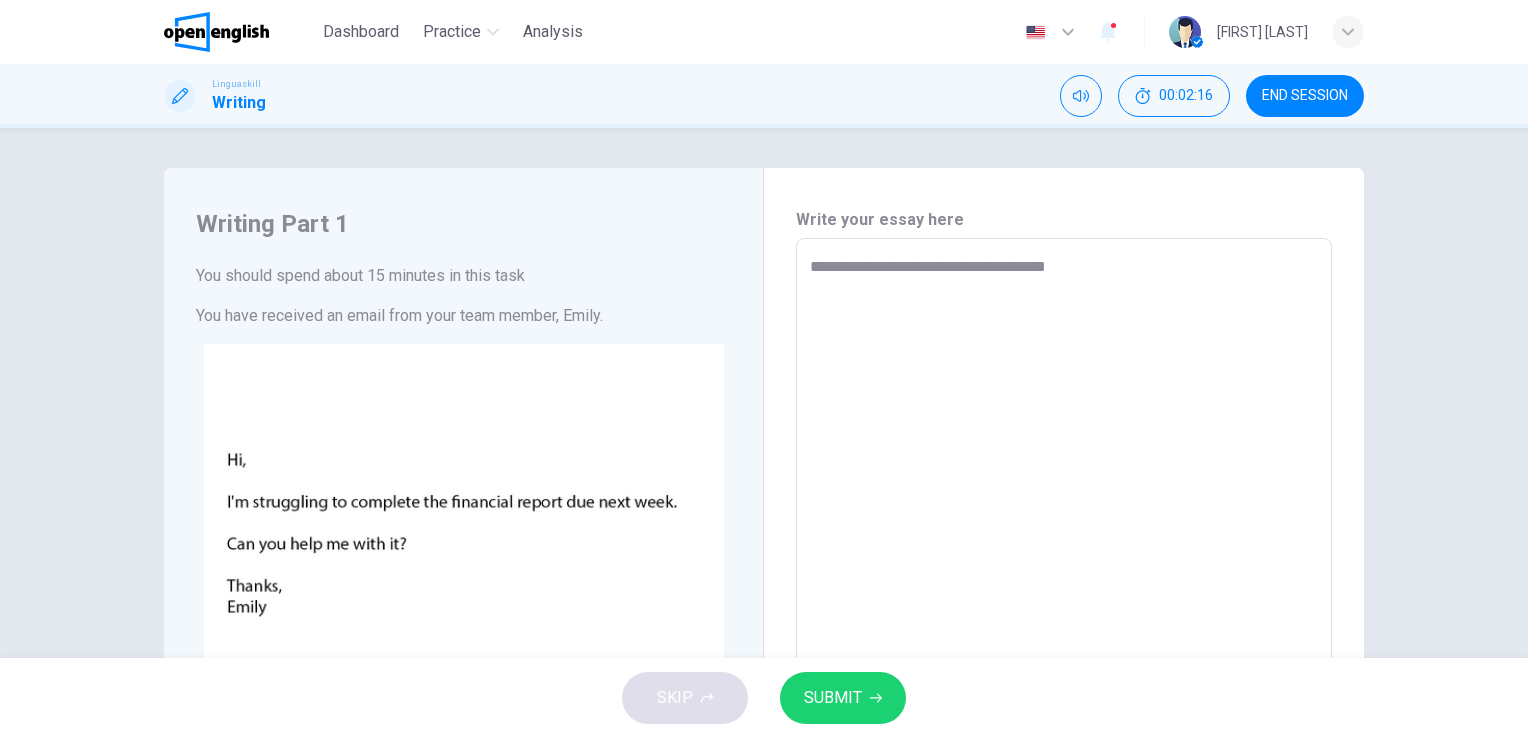 type on "*" 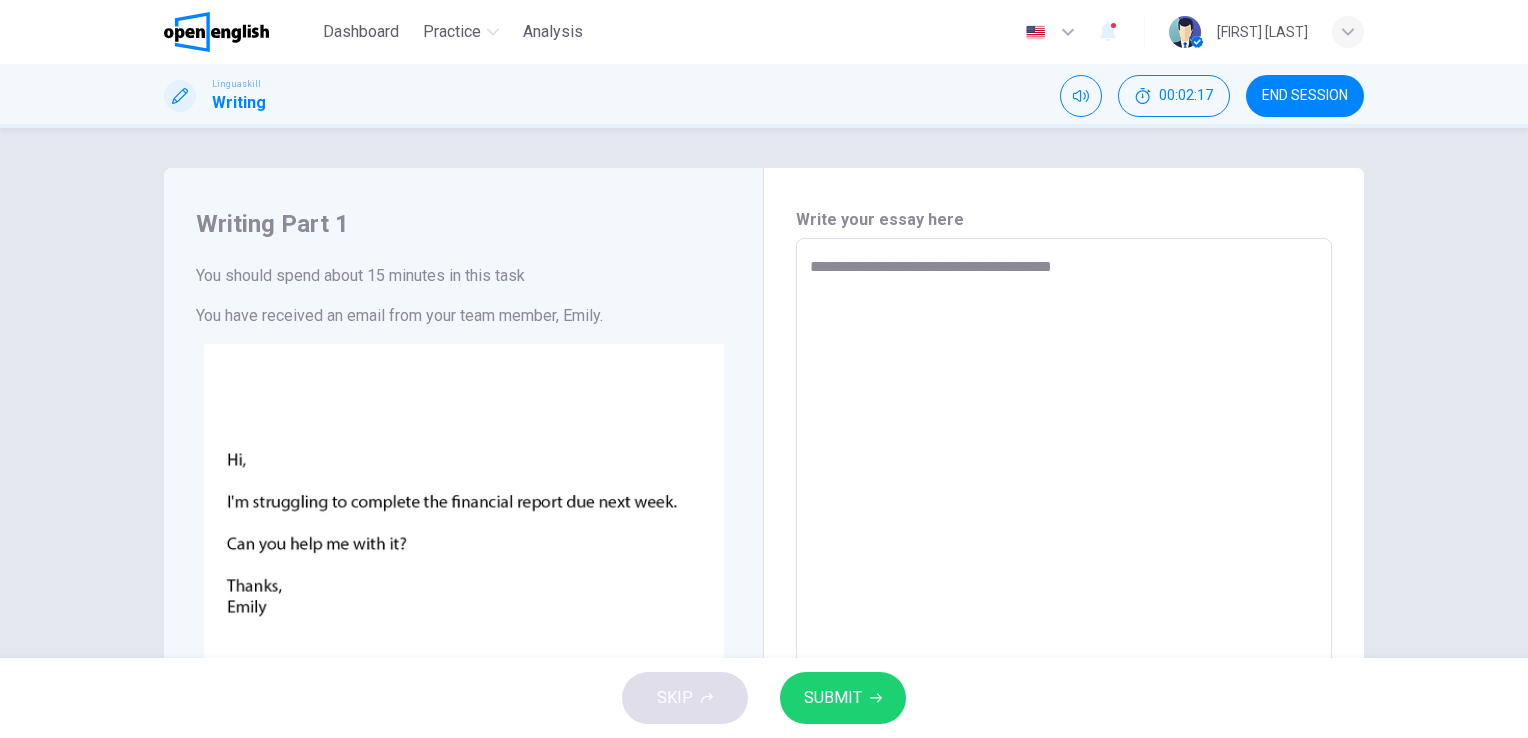 type on "**********" 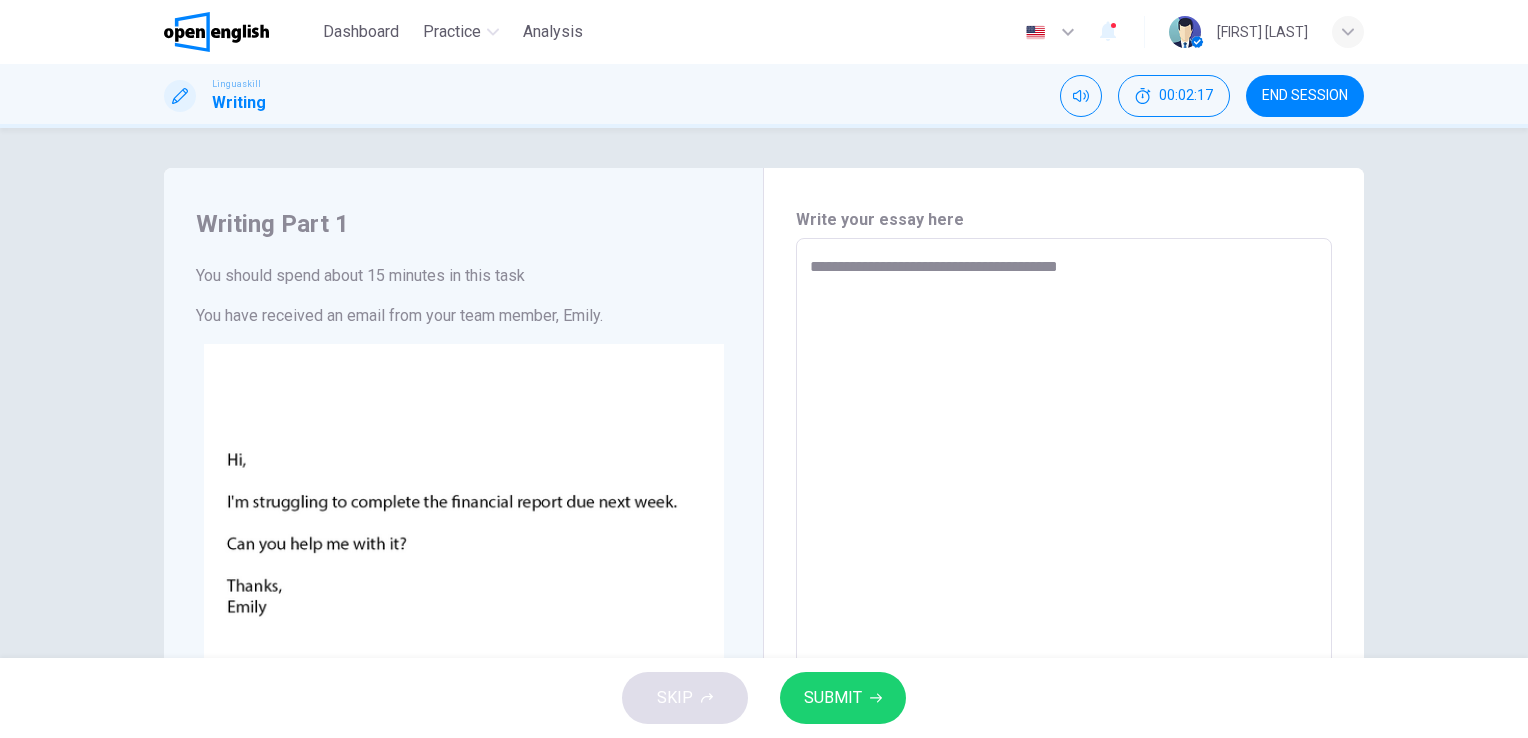 type on "*" 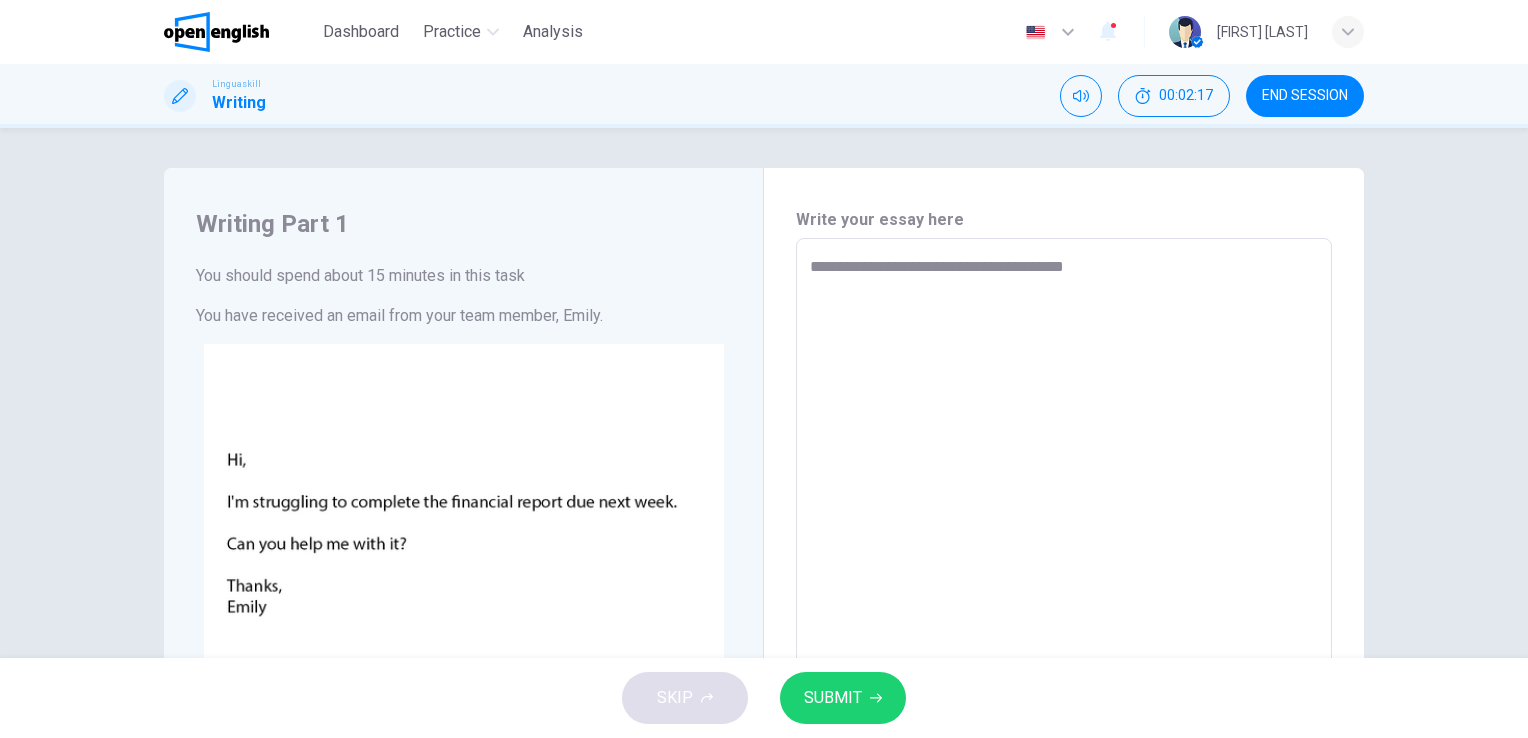 type on "*" 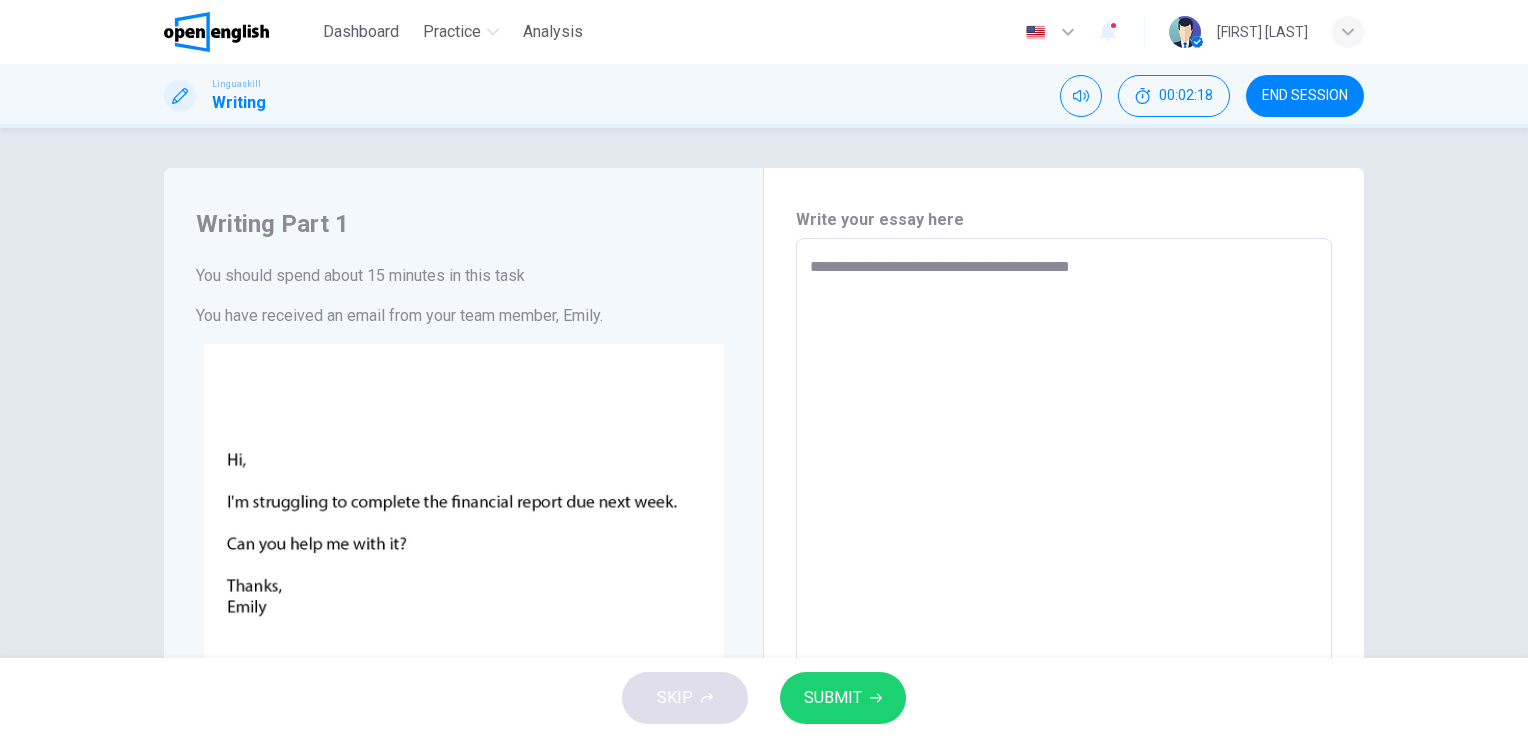 type on "**********" 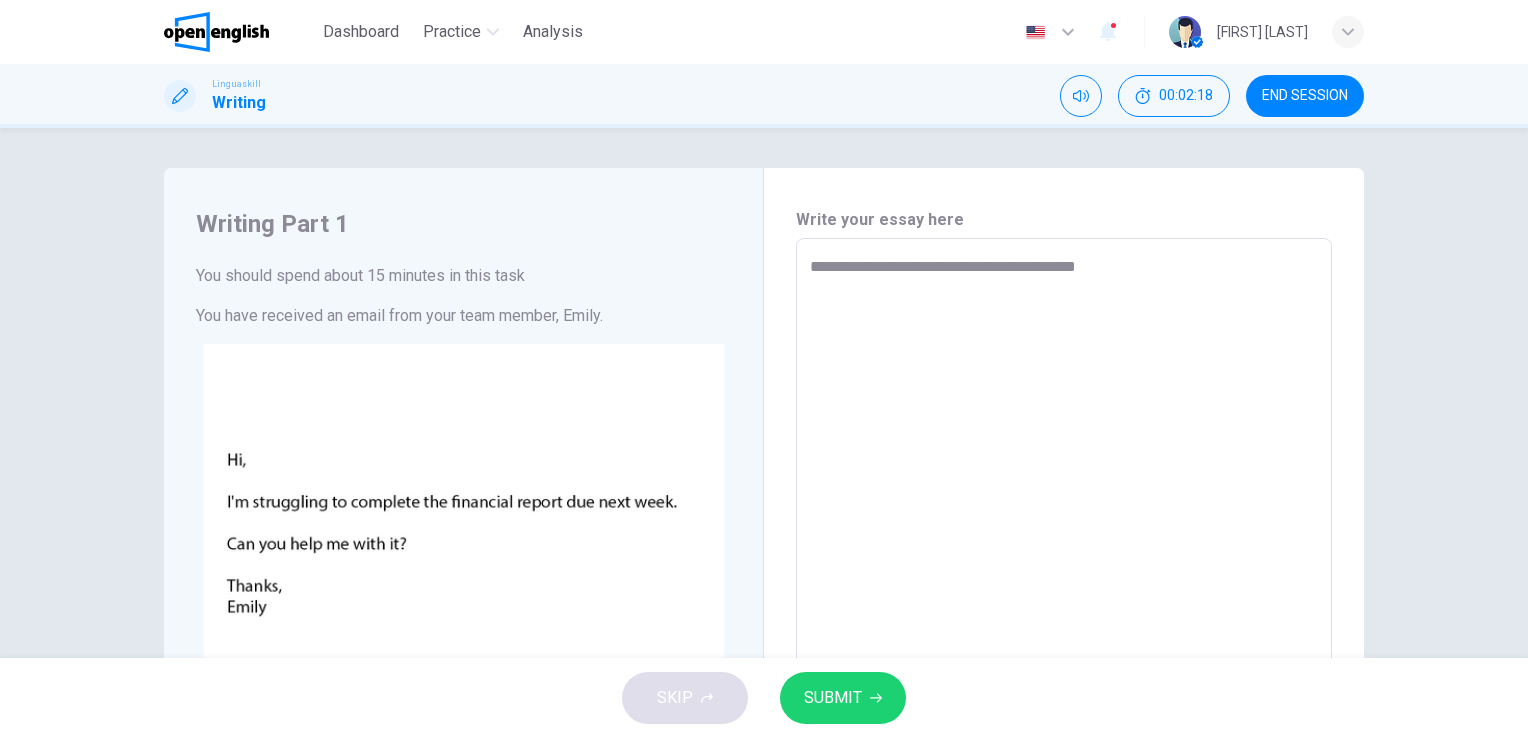 type on "*" 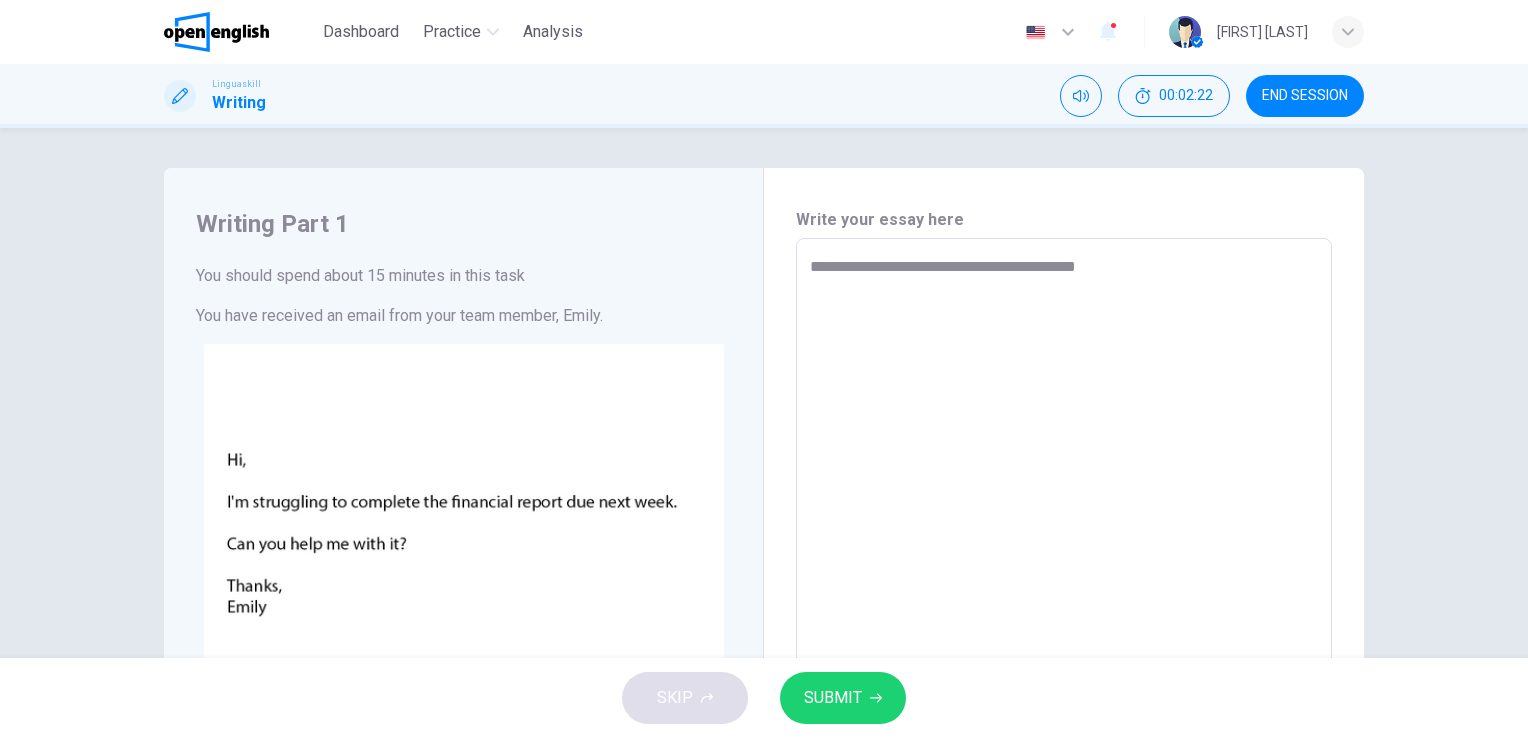 type on "**********" 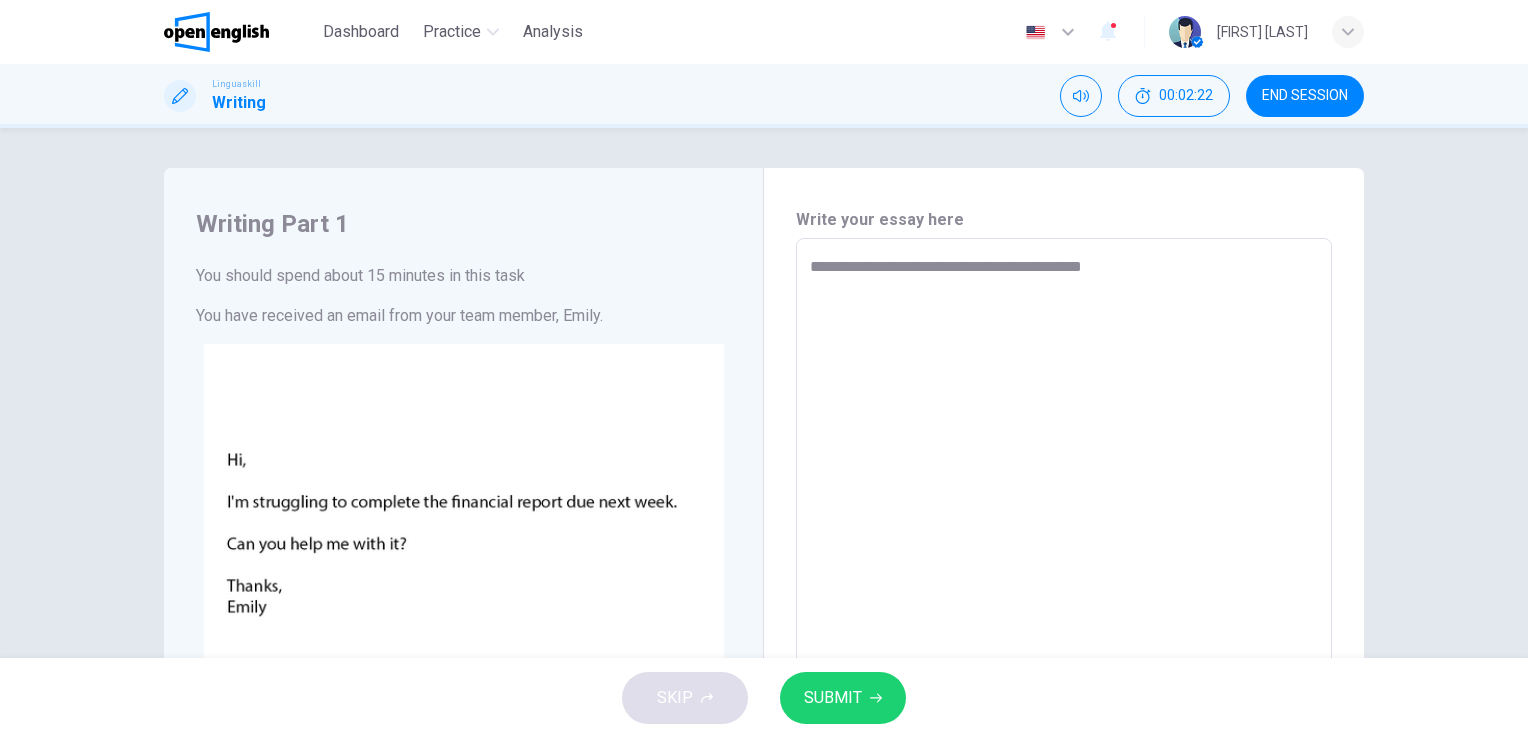 type on "**********" 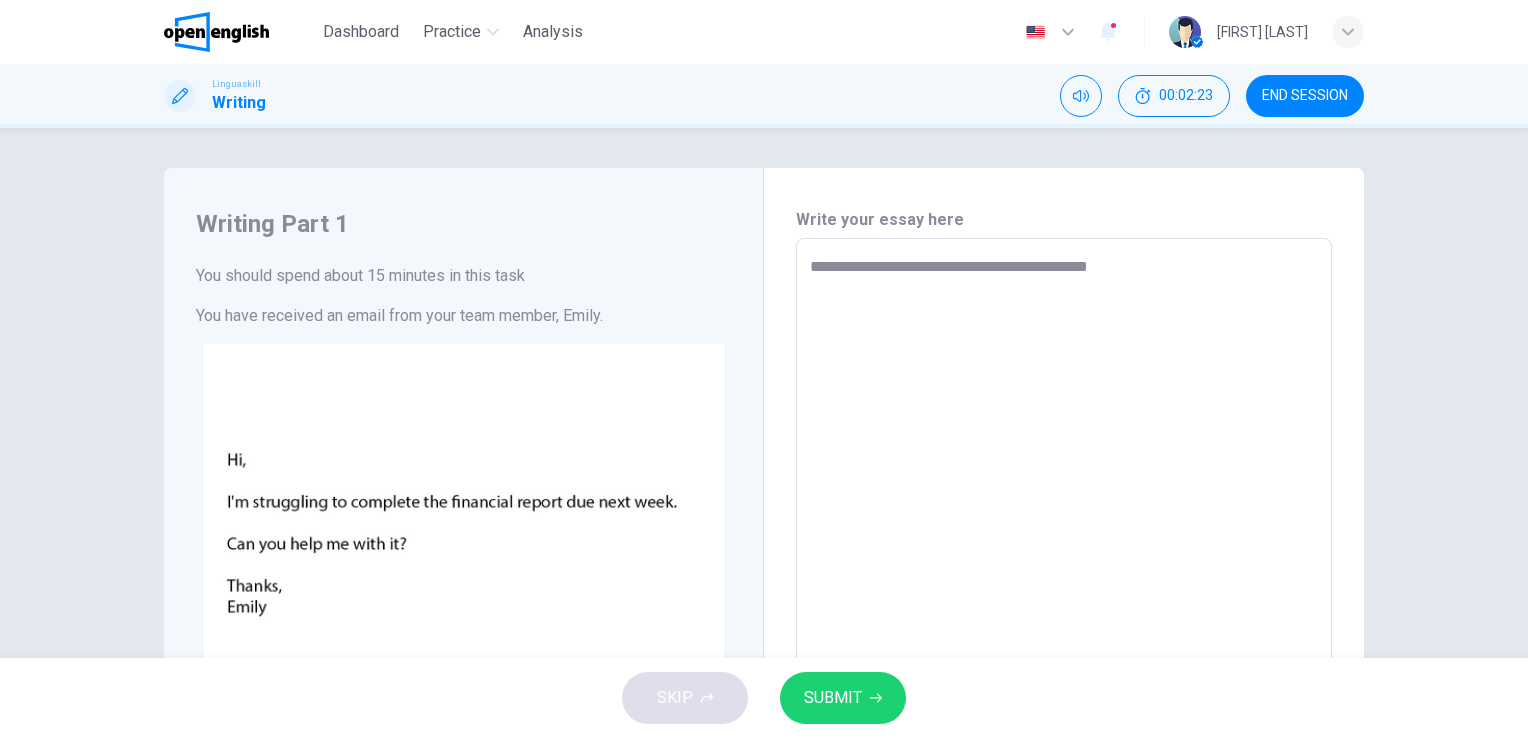 type on "**********" 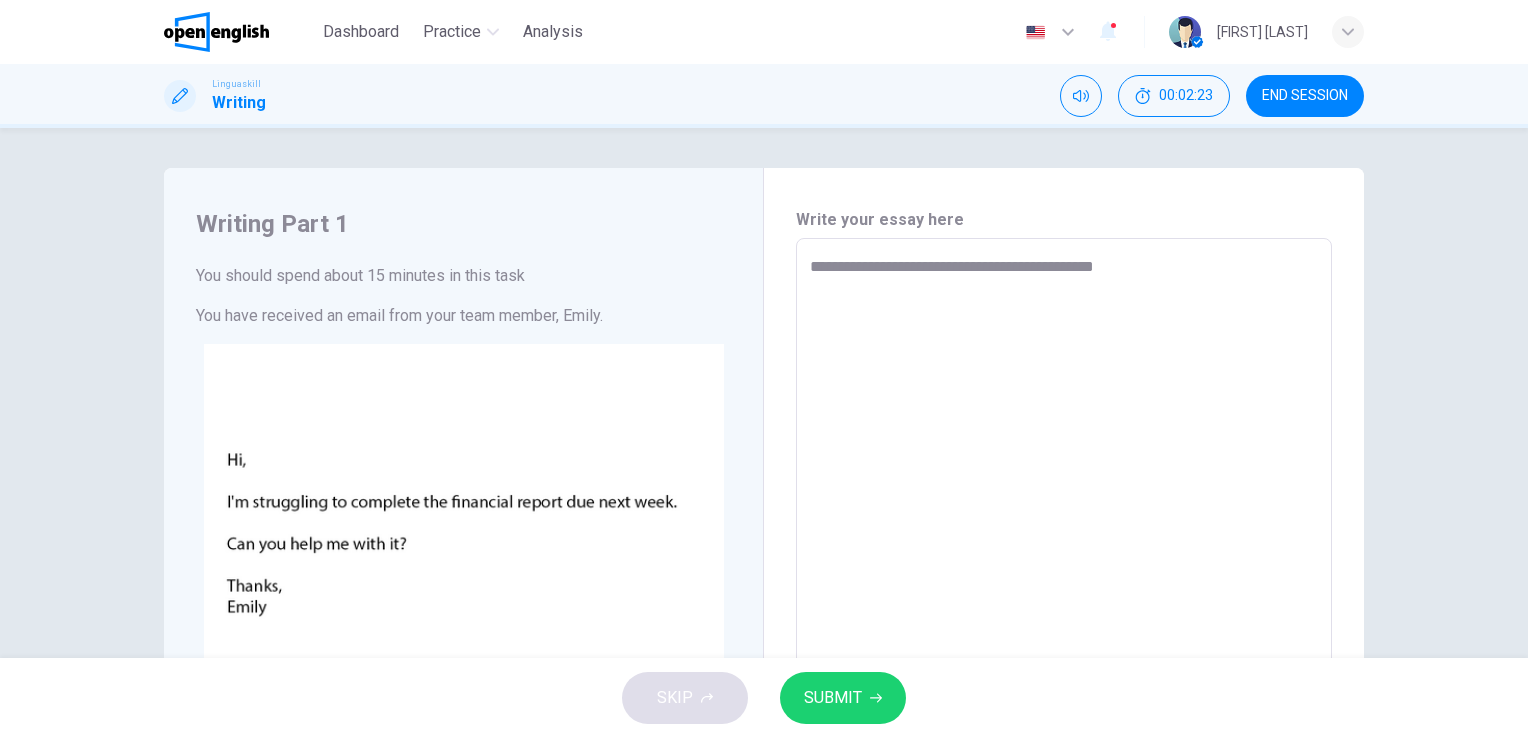 type on "*" 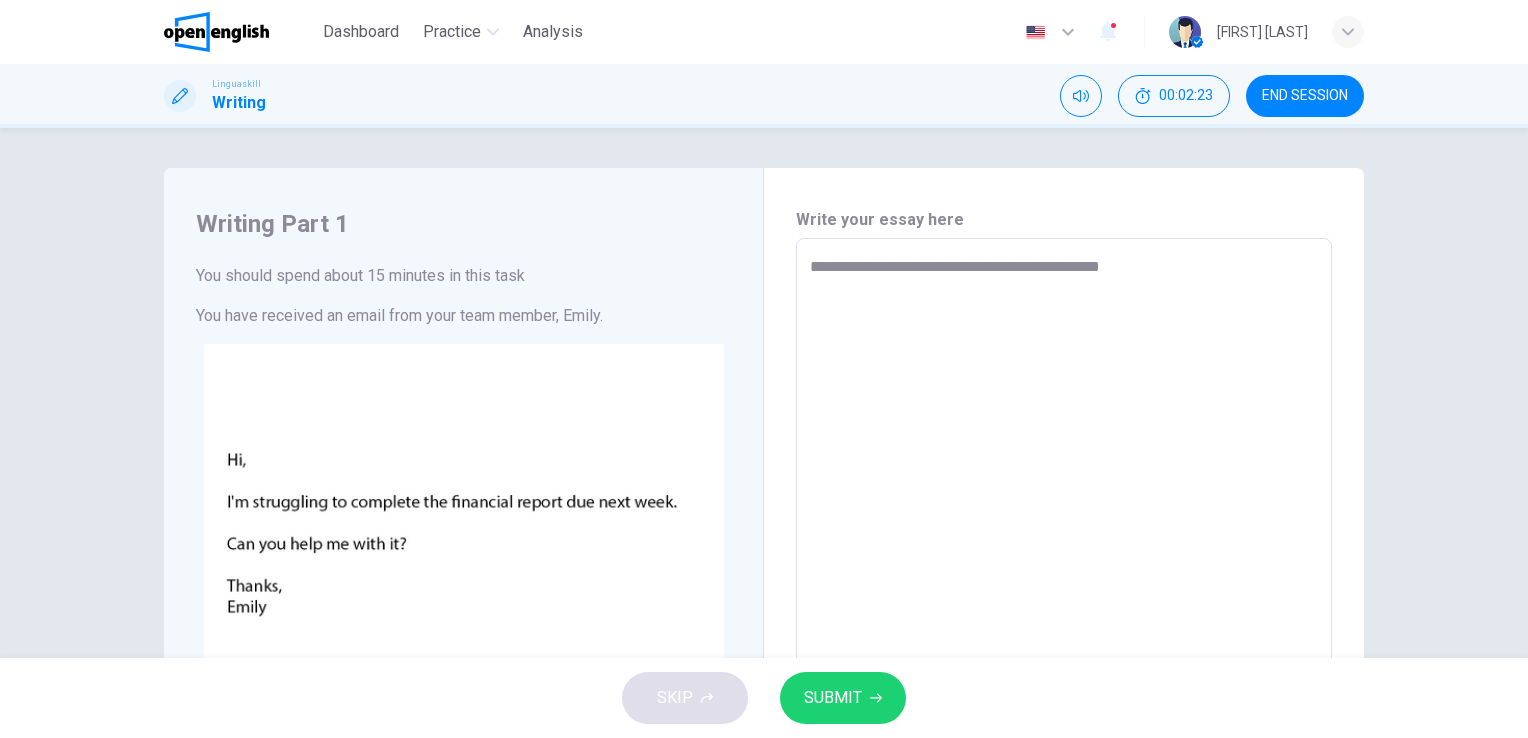type on "*" 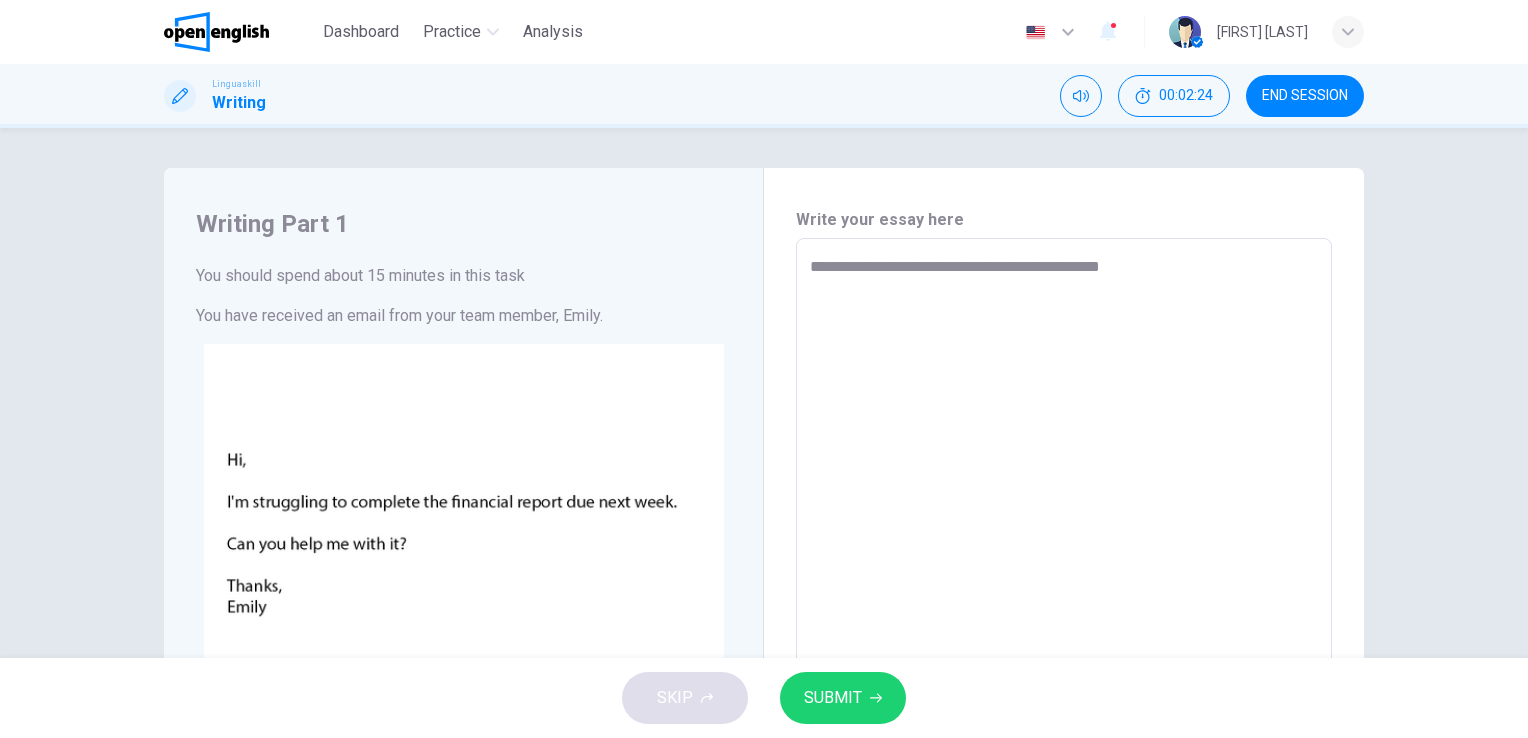 type on "**********" 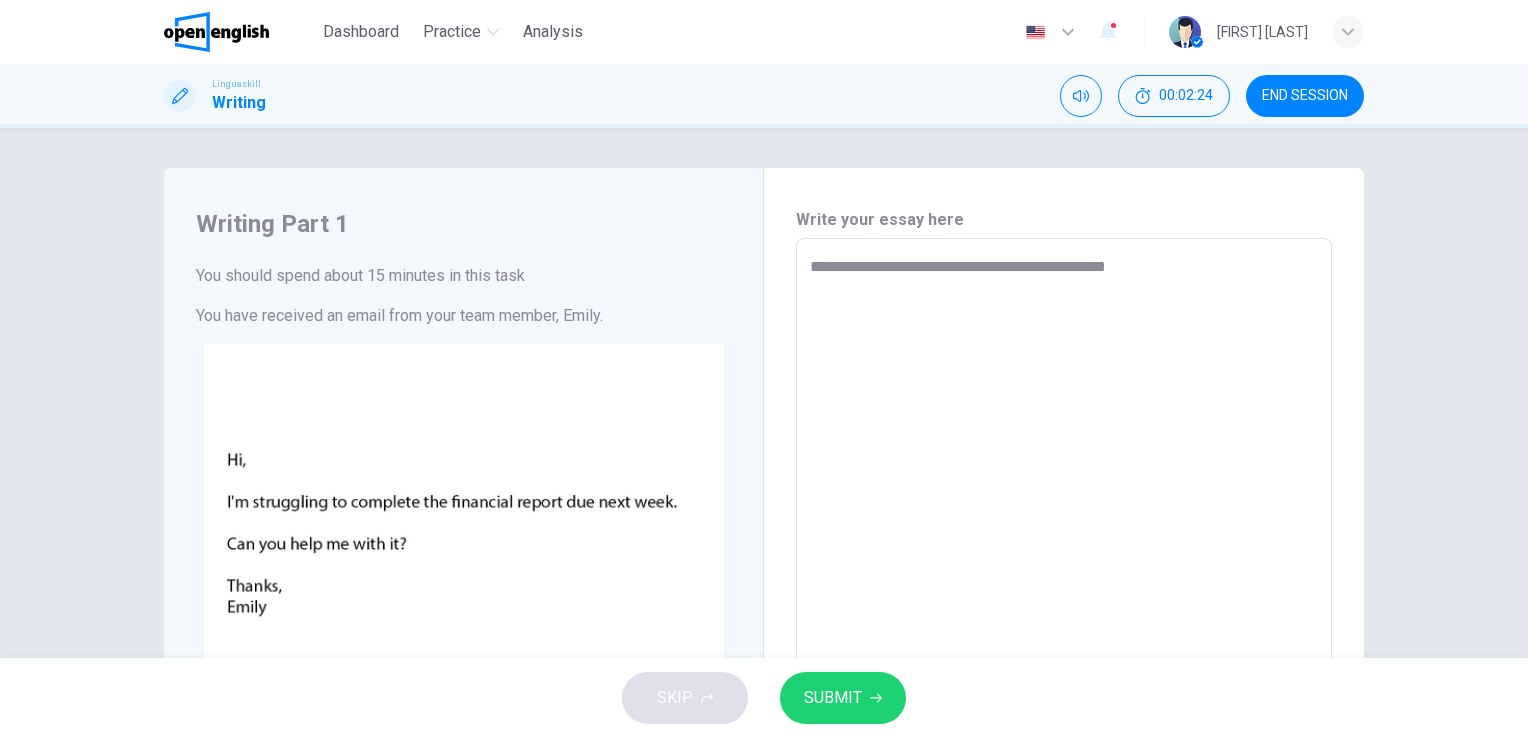 type on "**********" 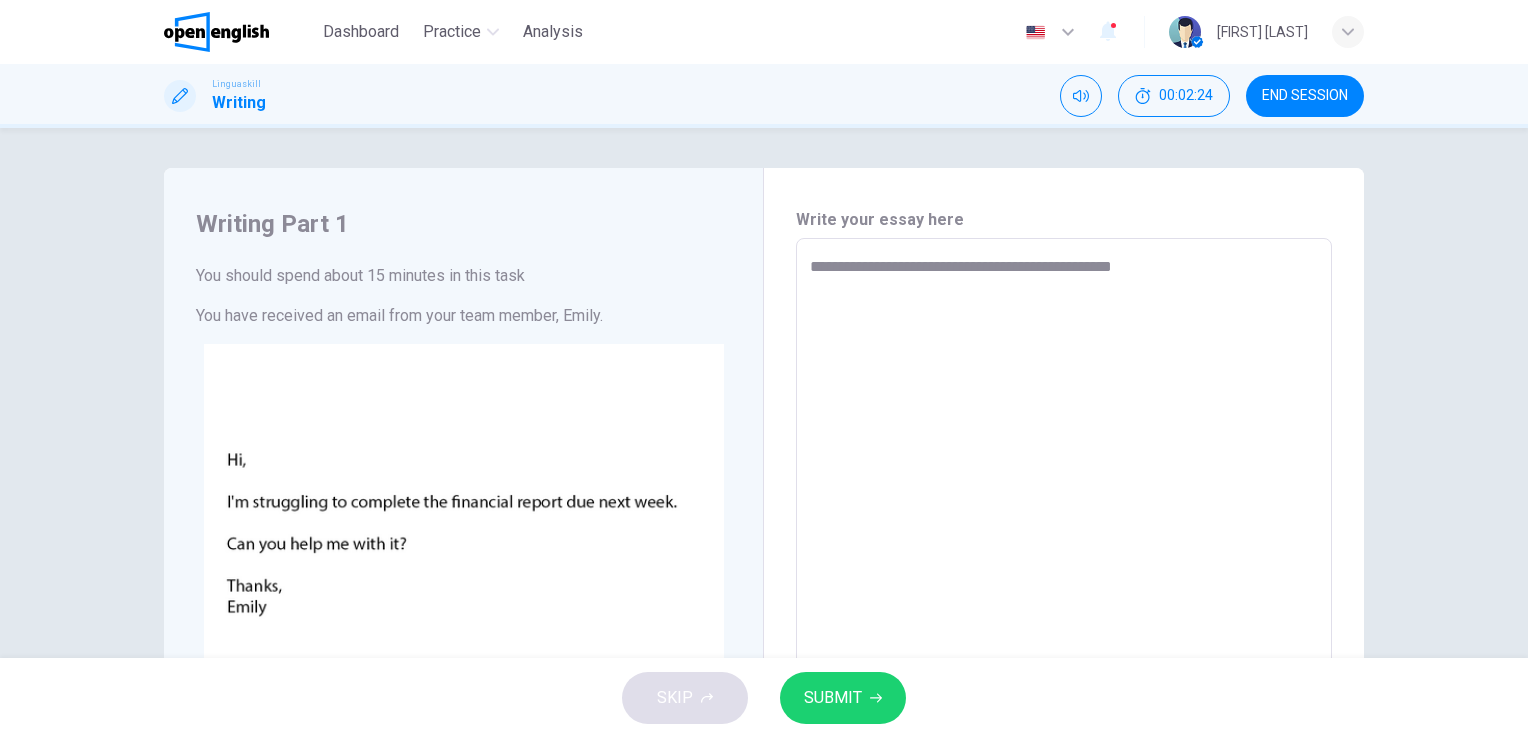 type on "*" 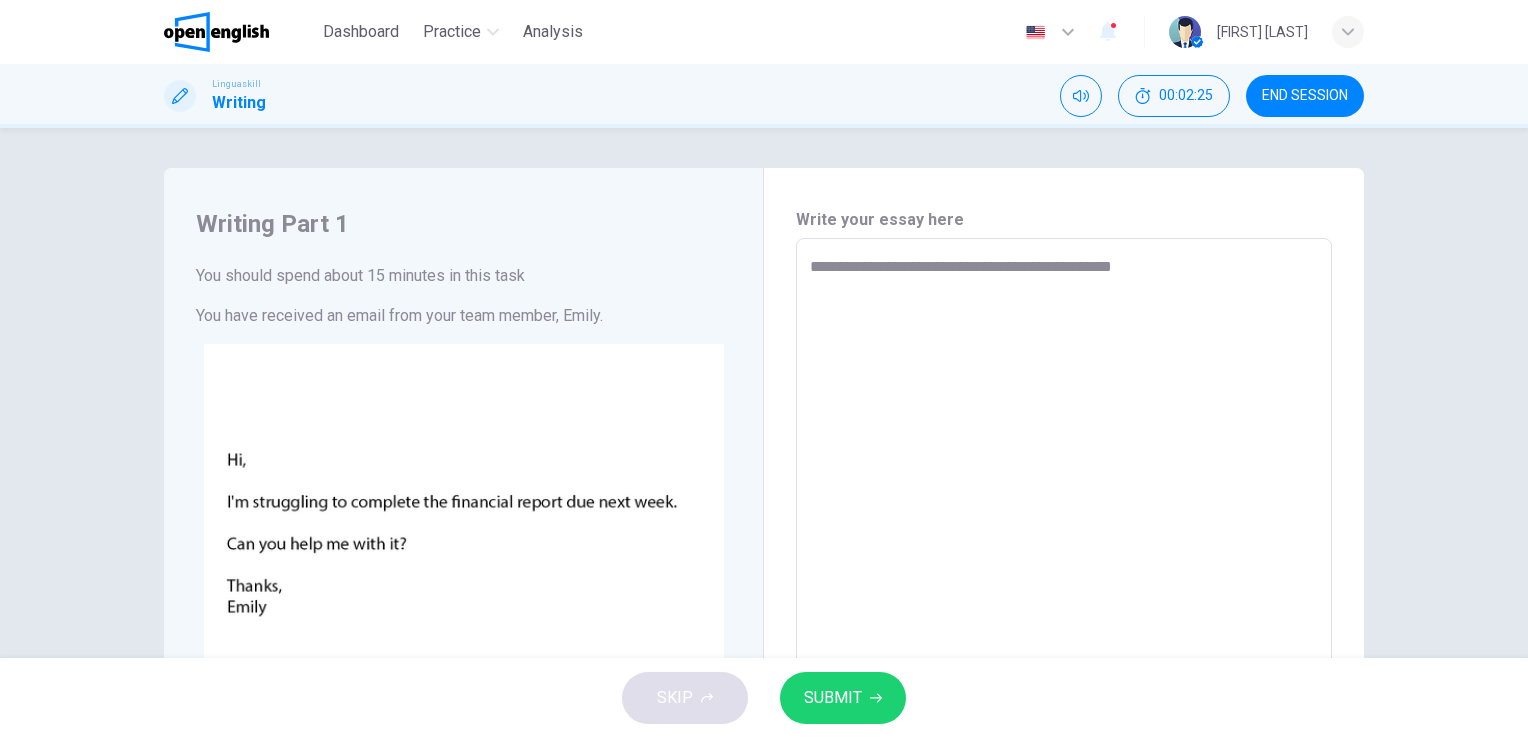 type on "**********" 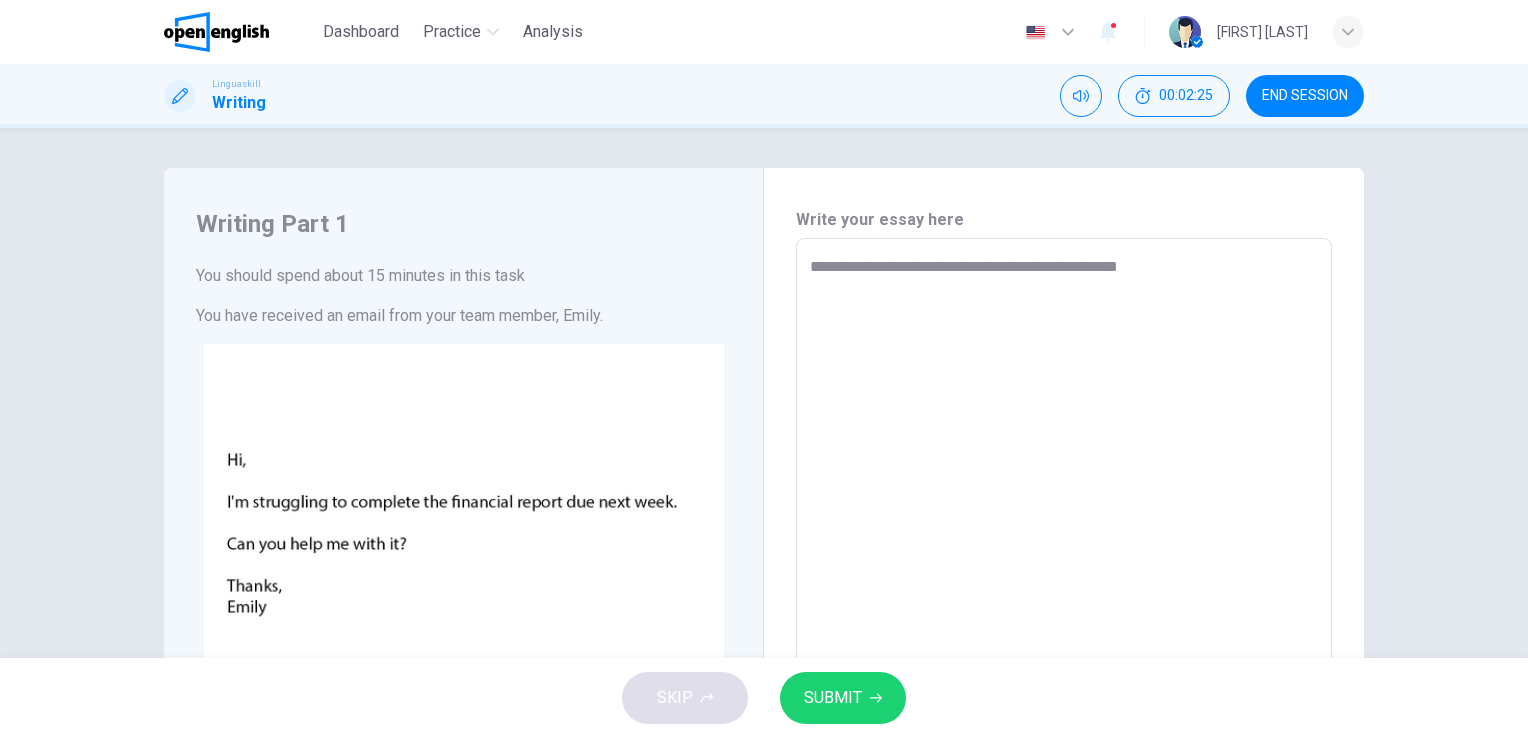 type on "**********" 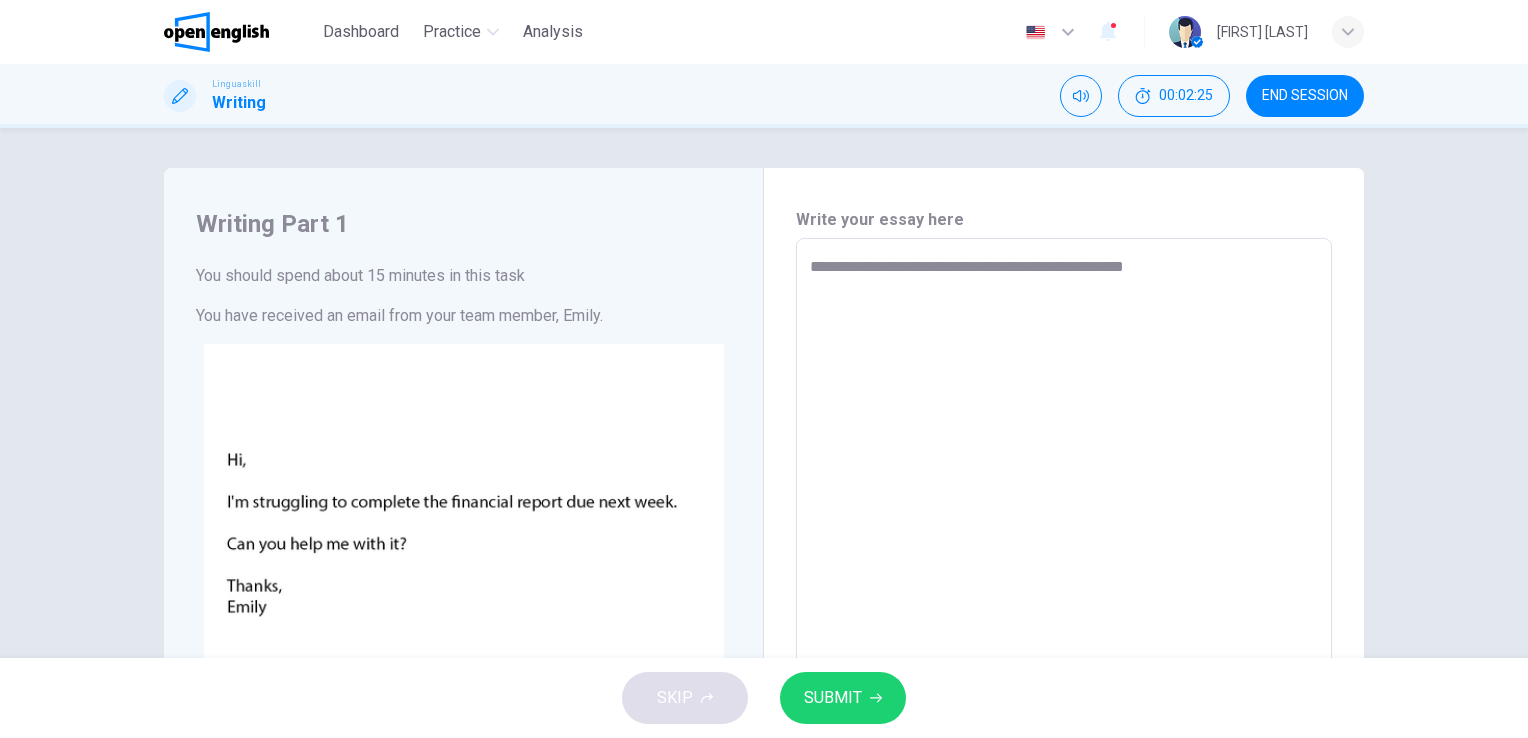type on "*" 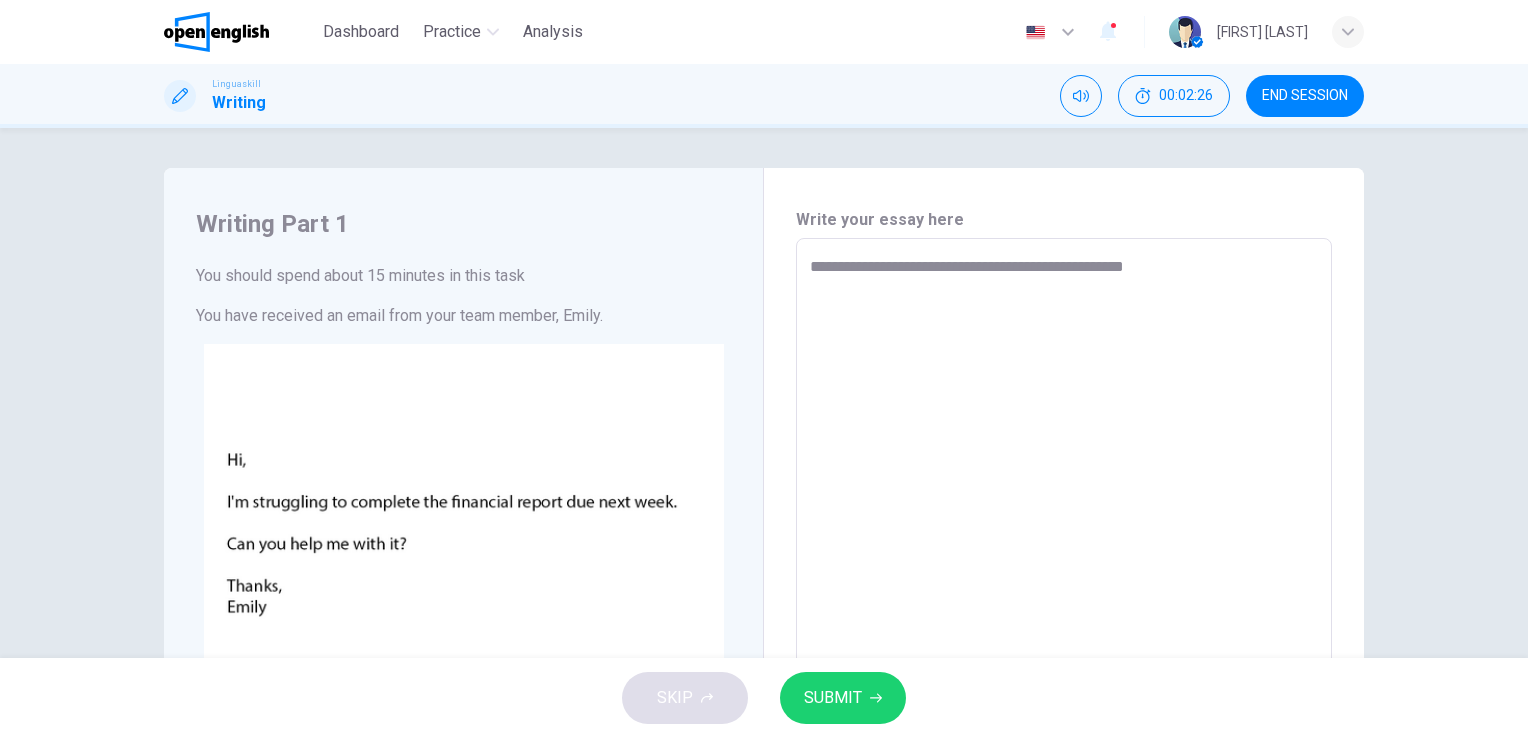 type on "**********" 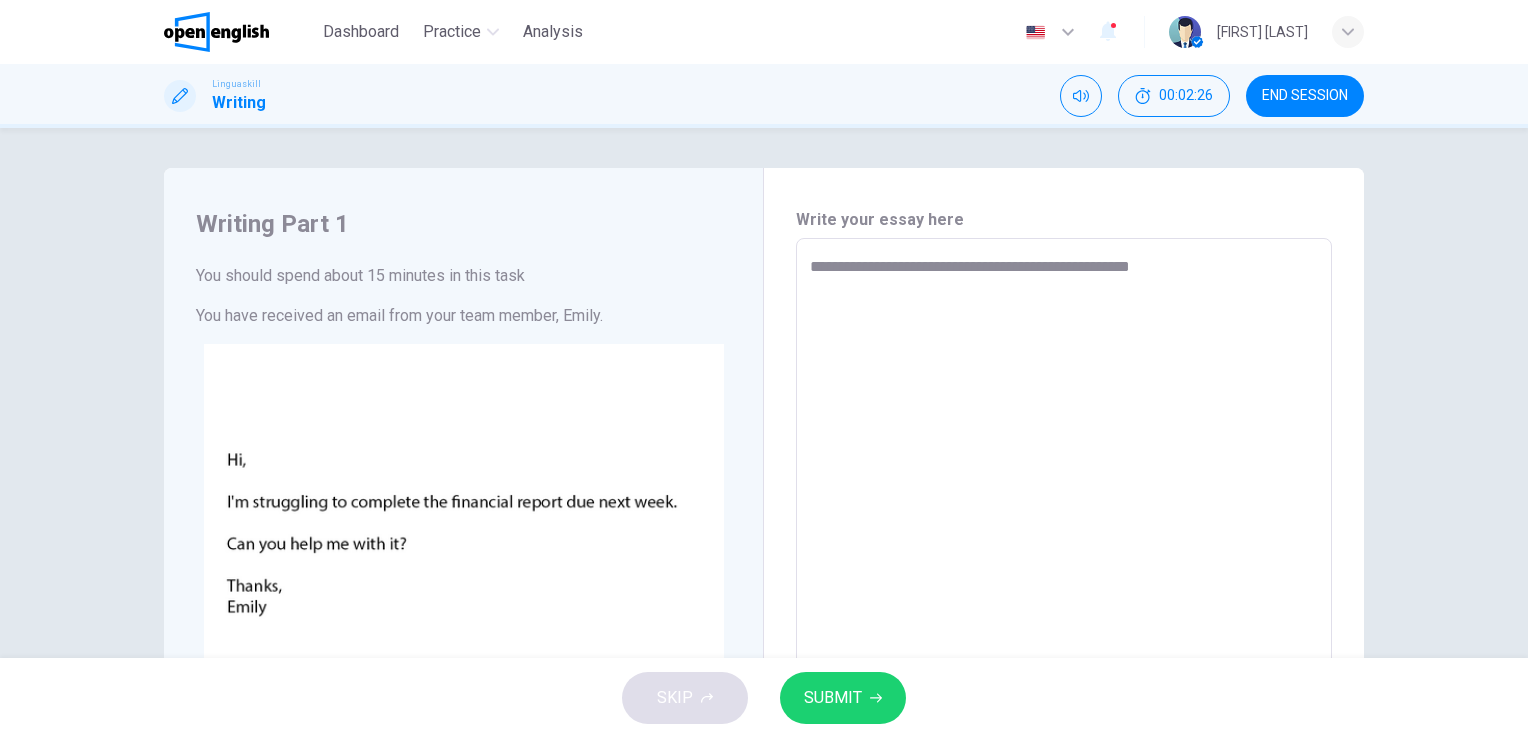 type on "**********" 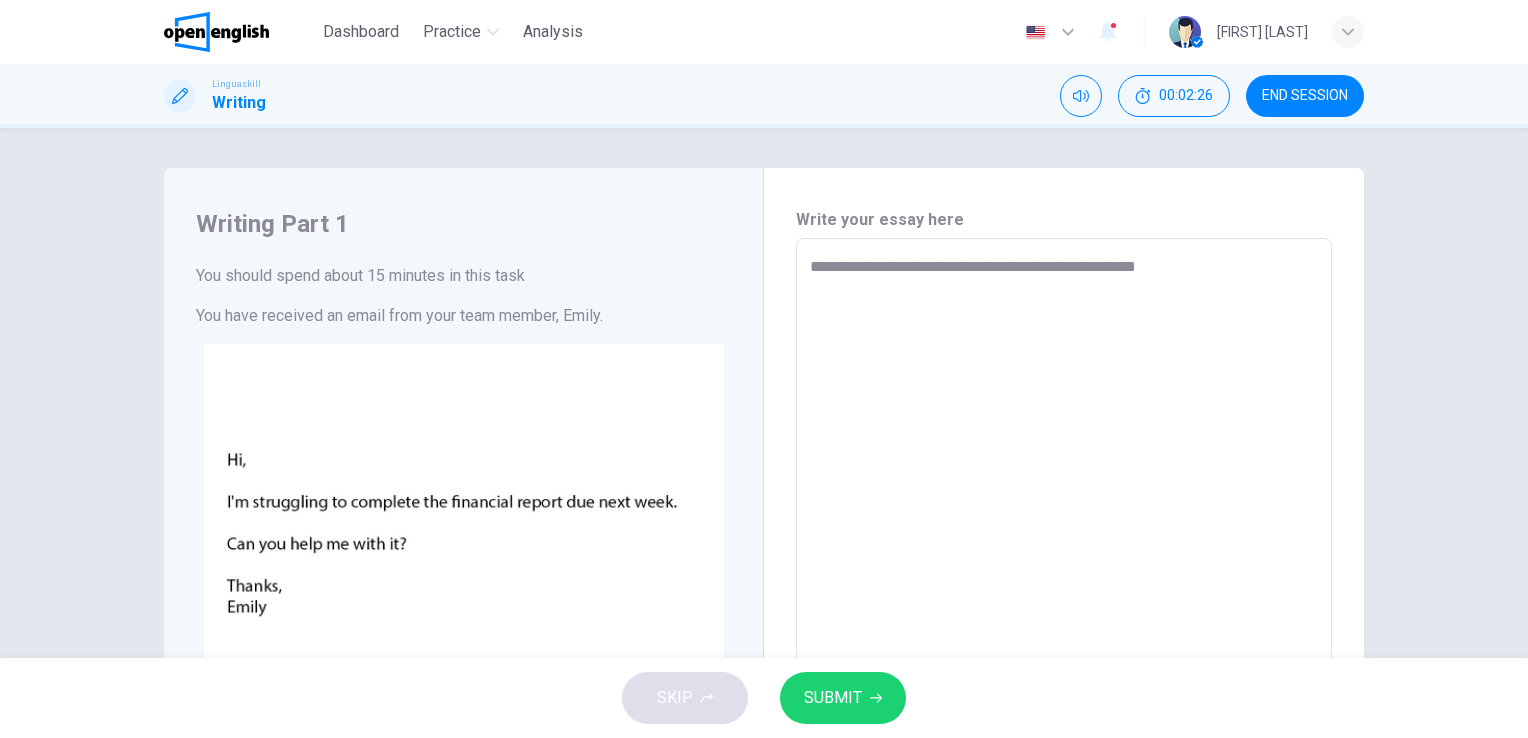 type on "*" 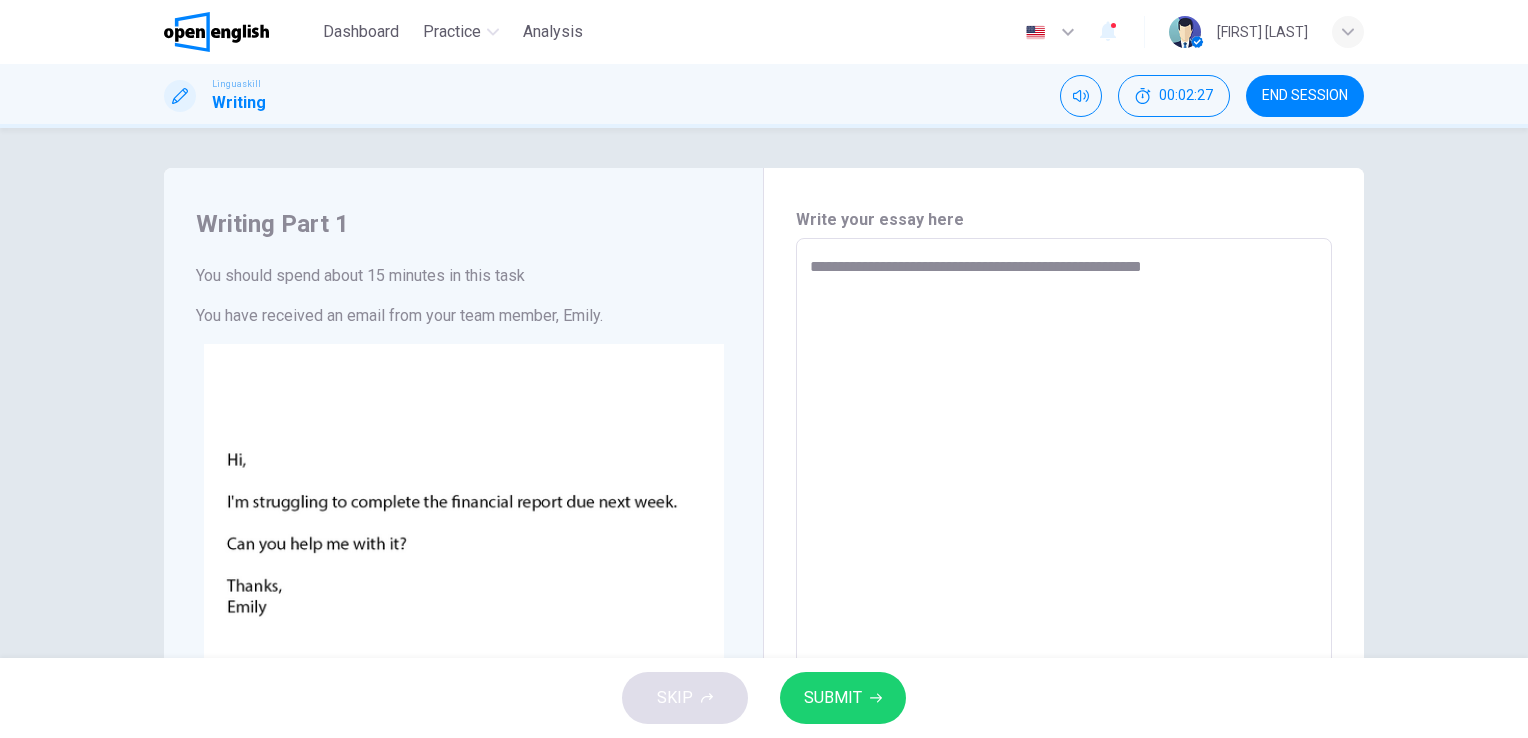 type on "**********" 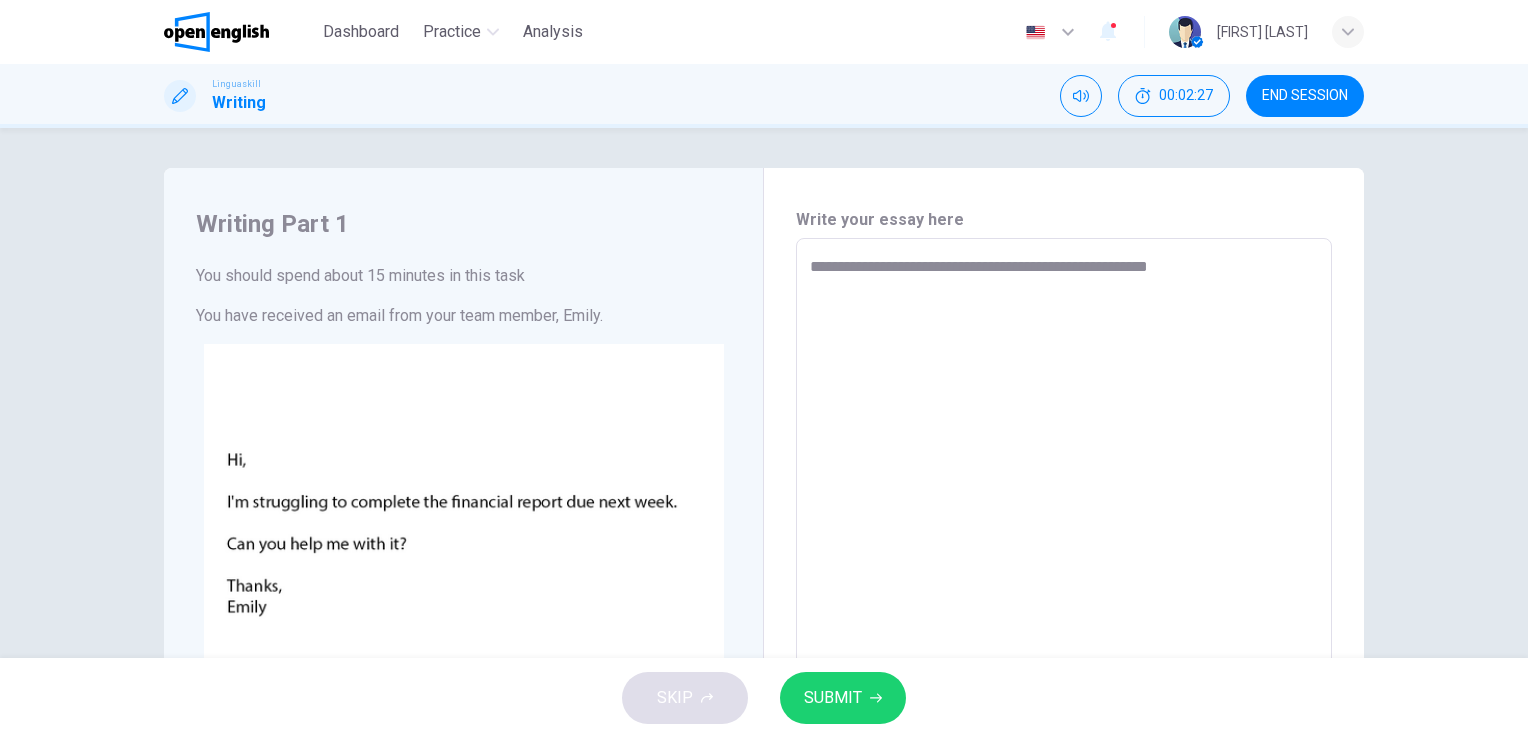 type on "*" 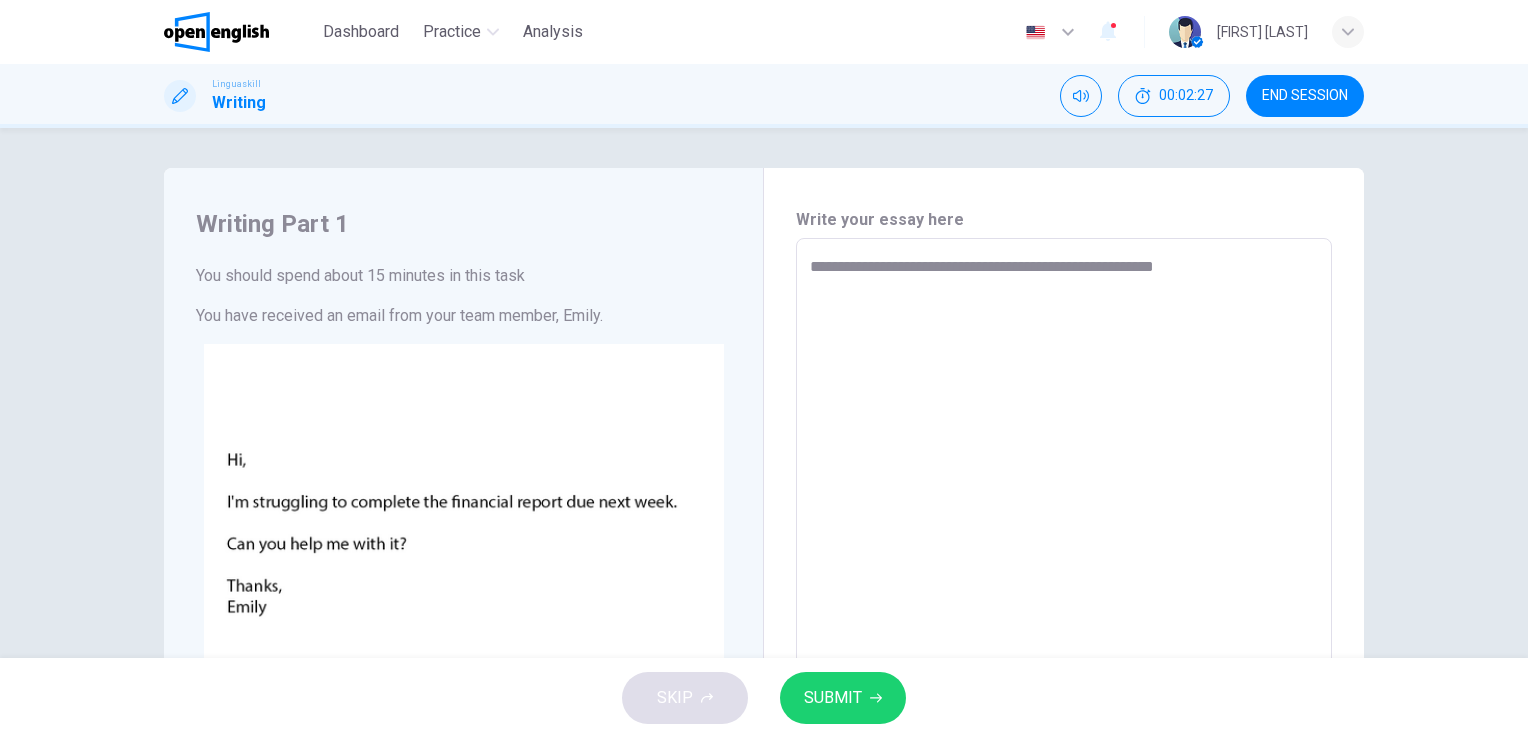 type on "*" 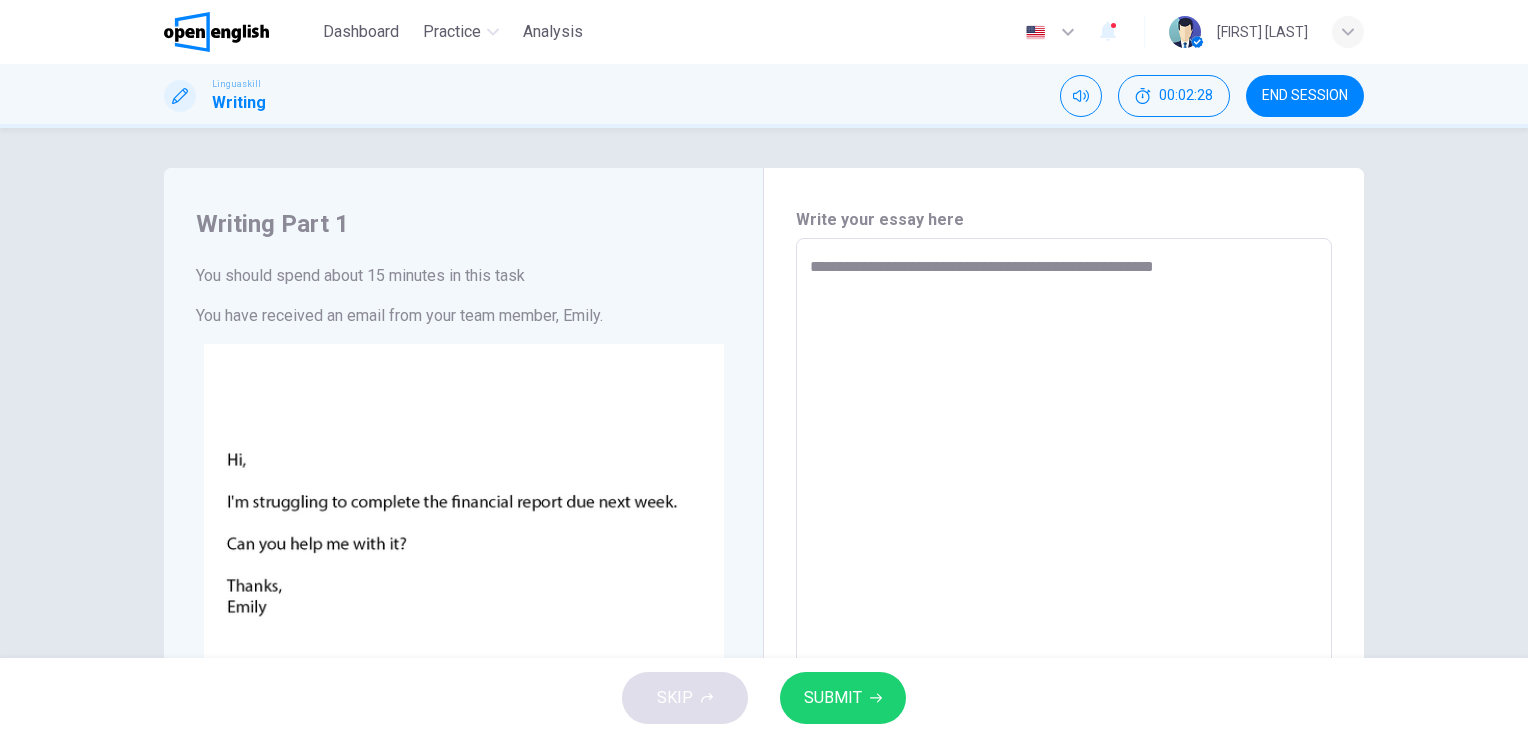 type on "**********" 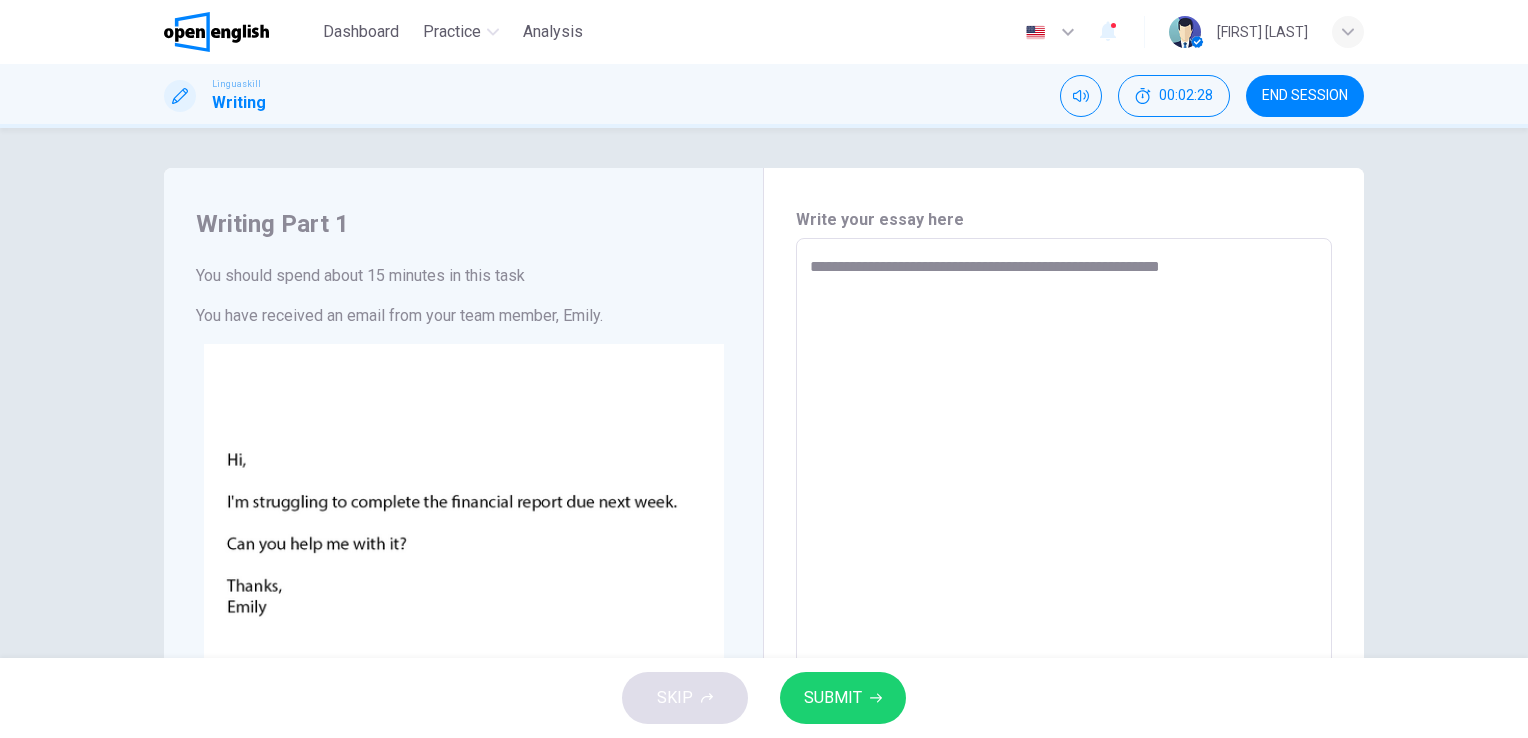 type on "**********" 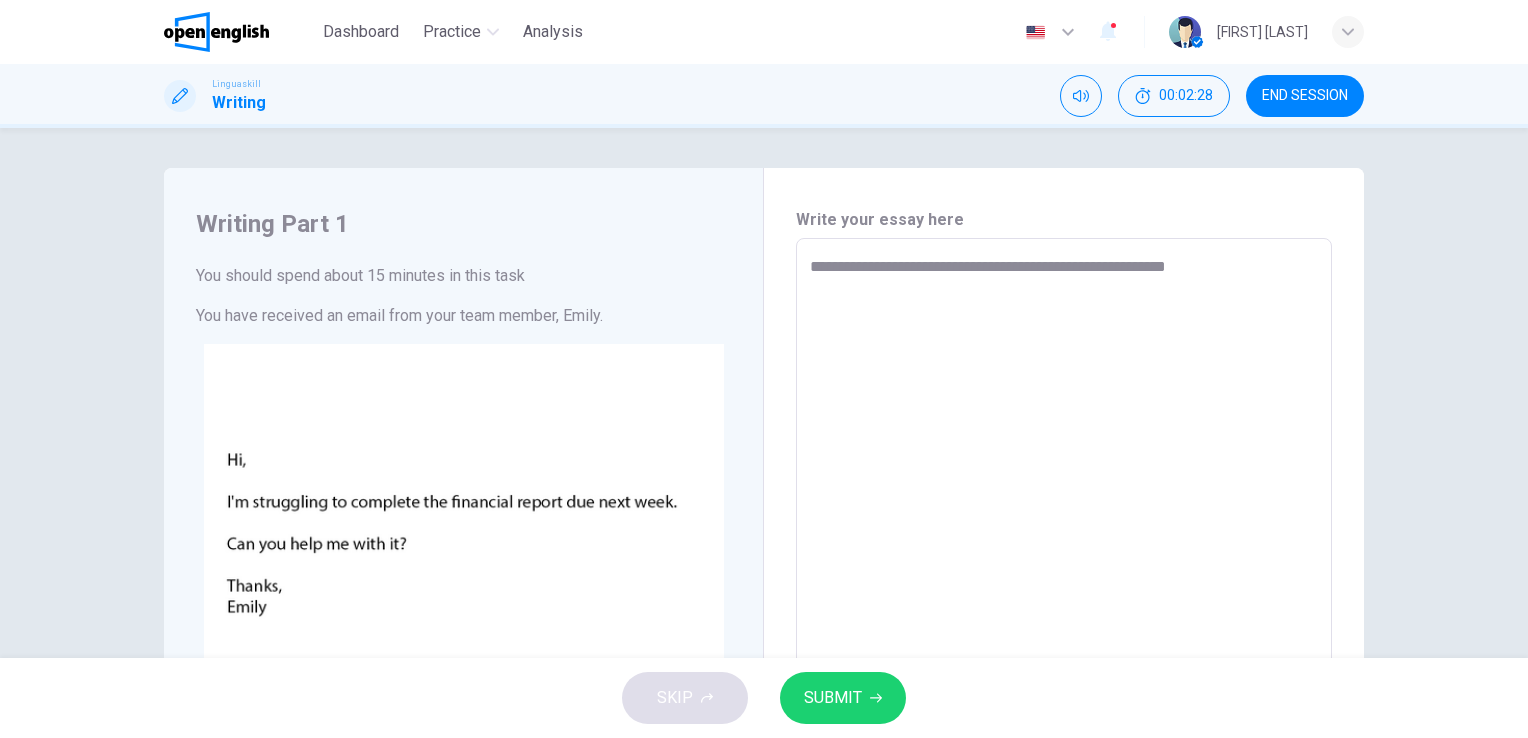 type on "*" 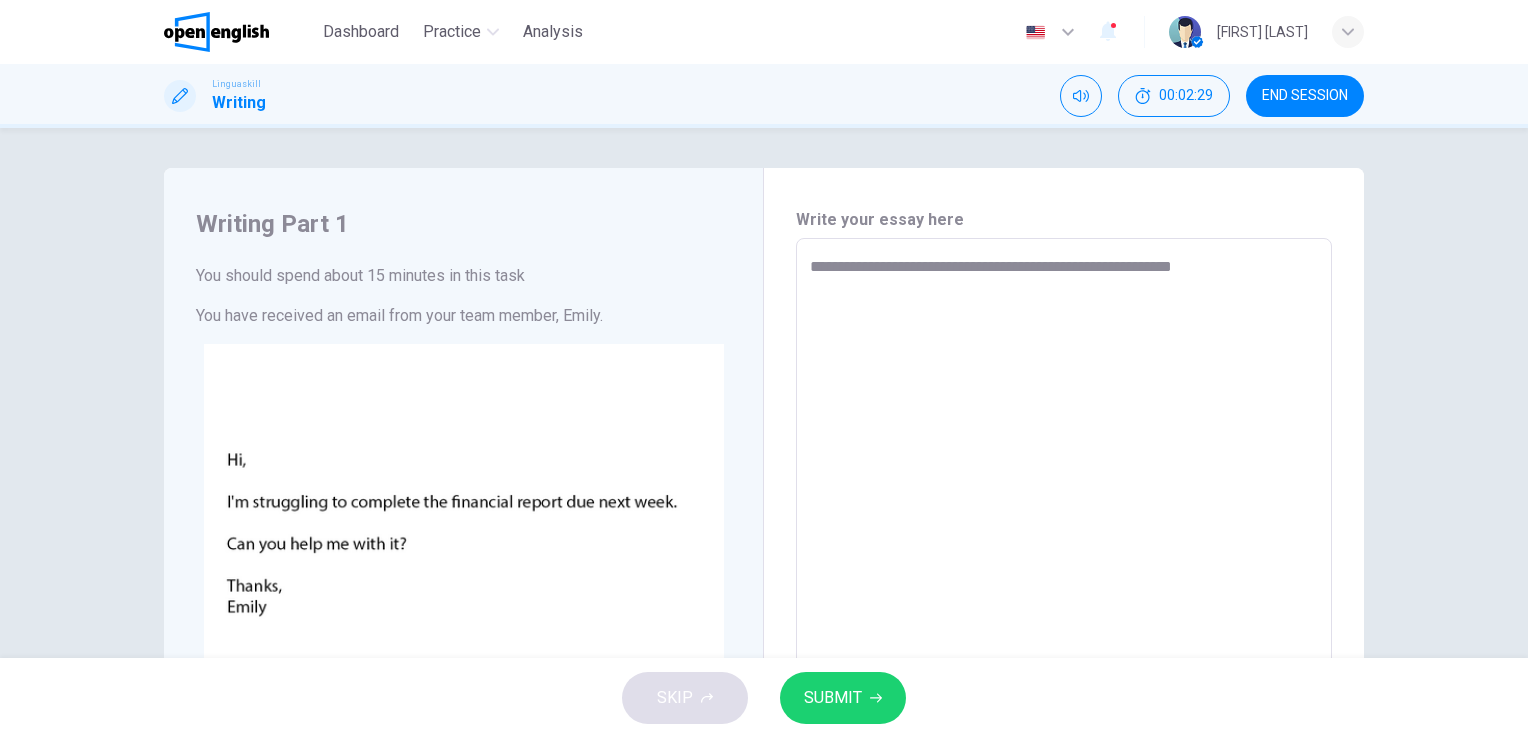 type on "**********" 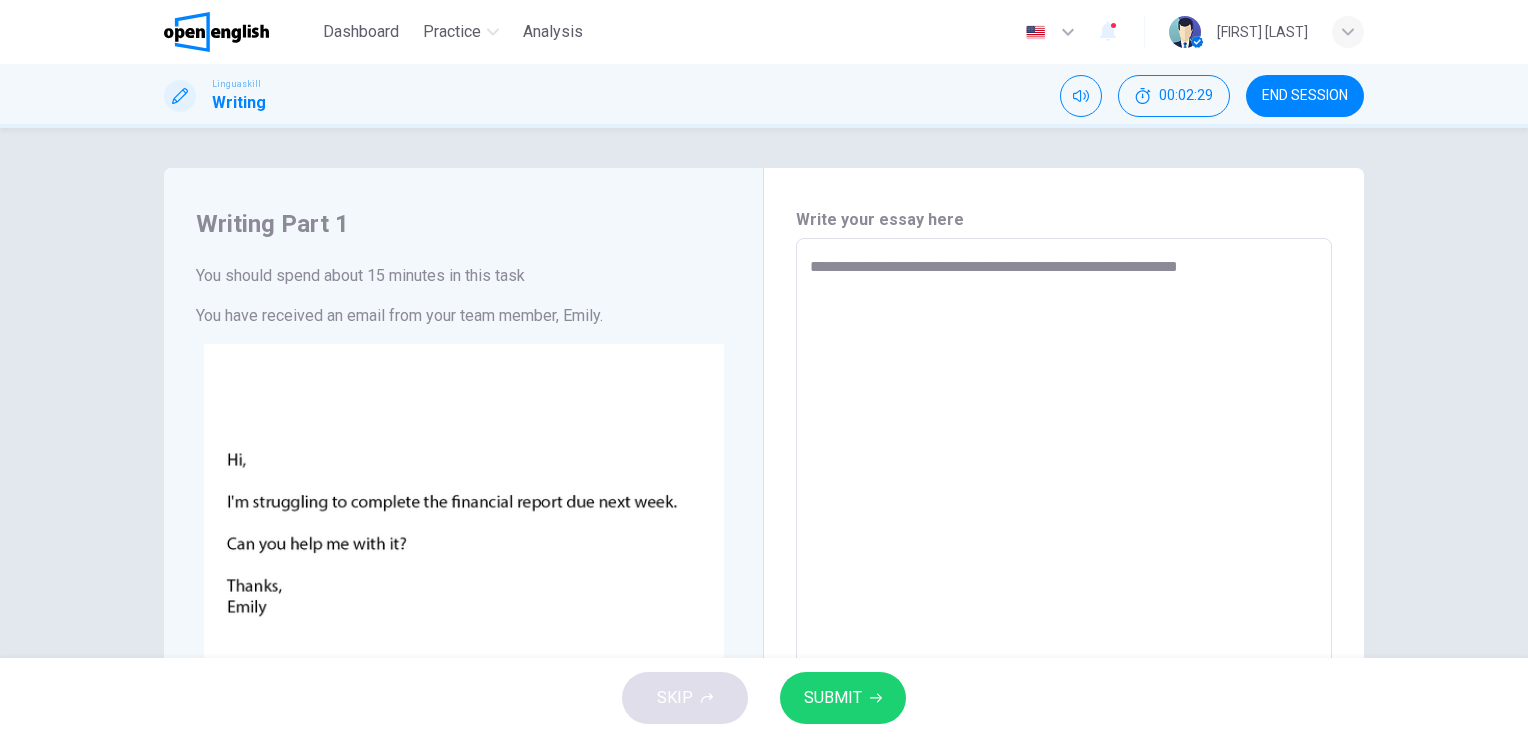 type on "*" 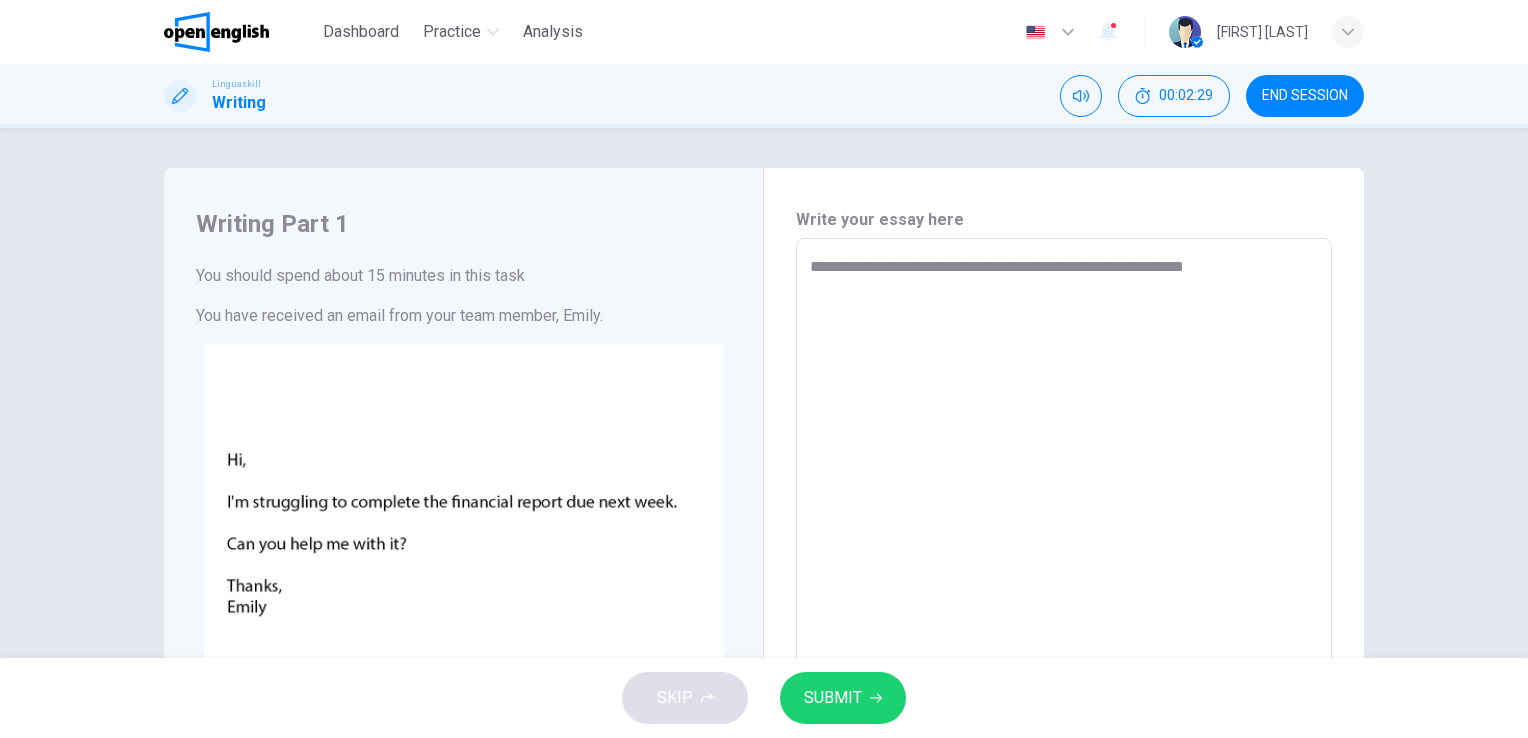type on "*" 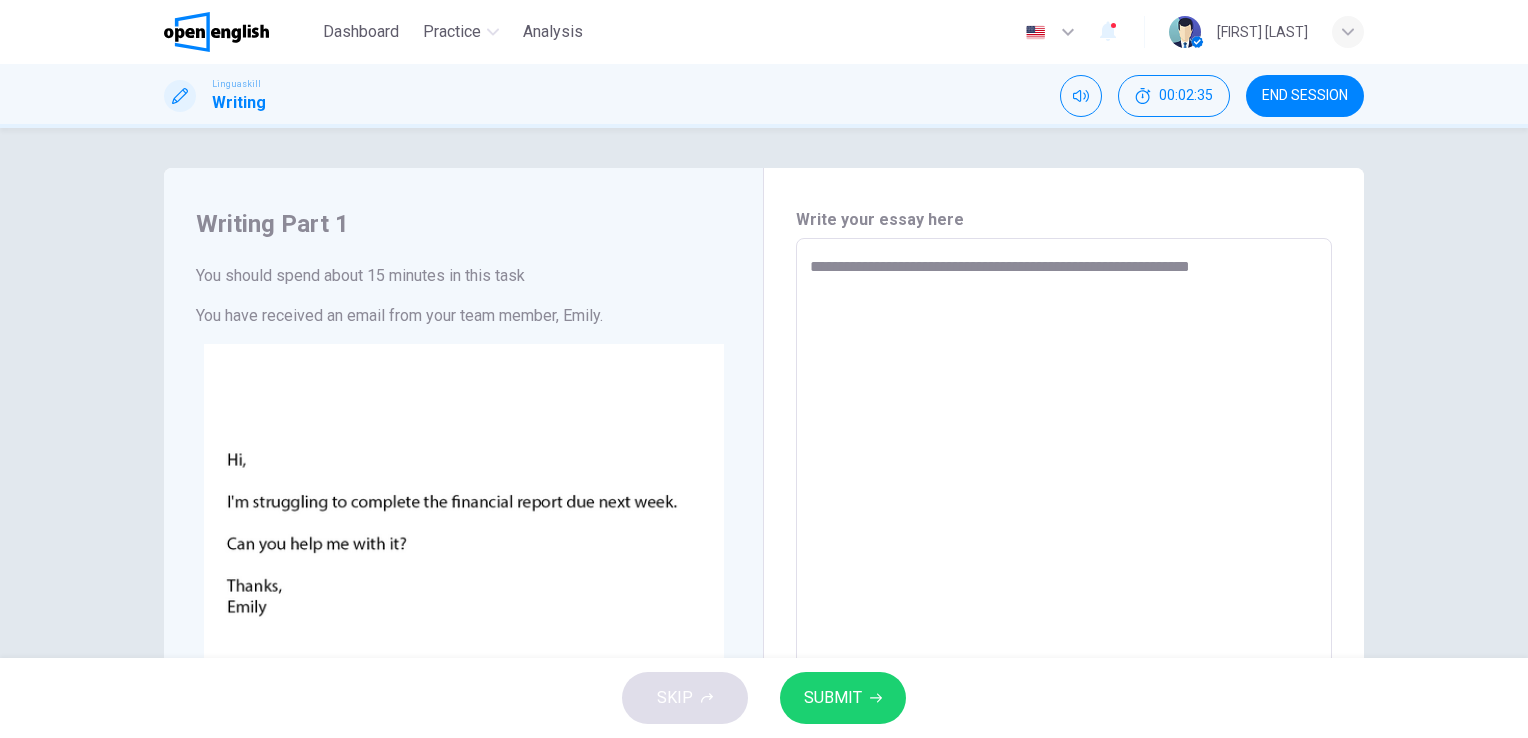 type on "**********" 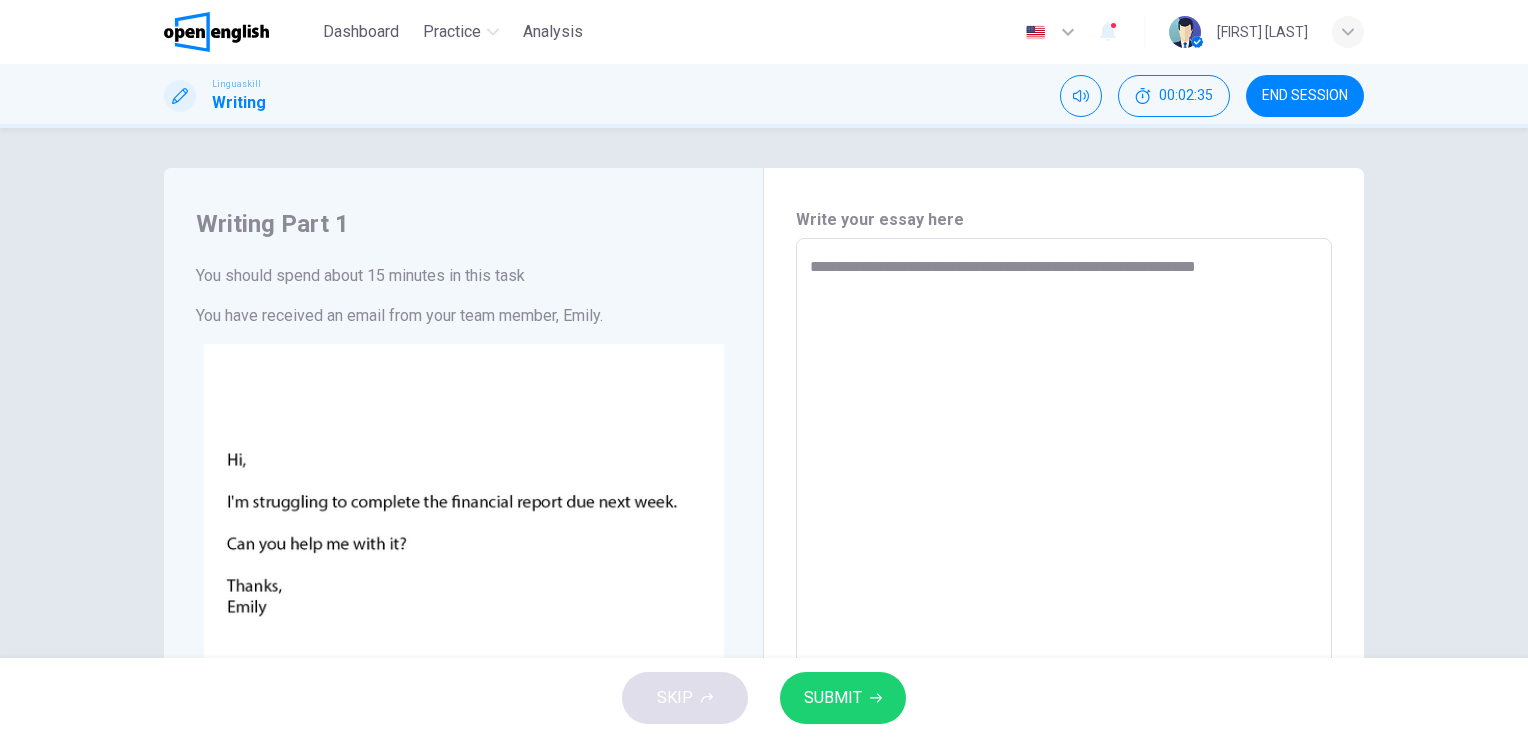 type on "**********" 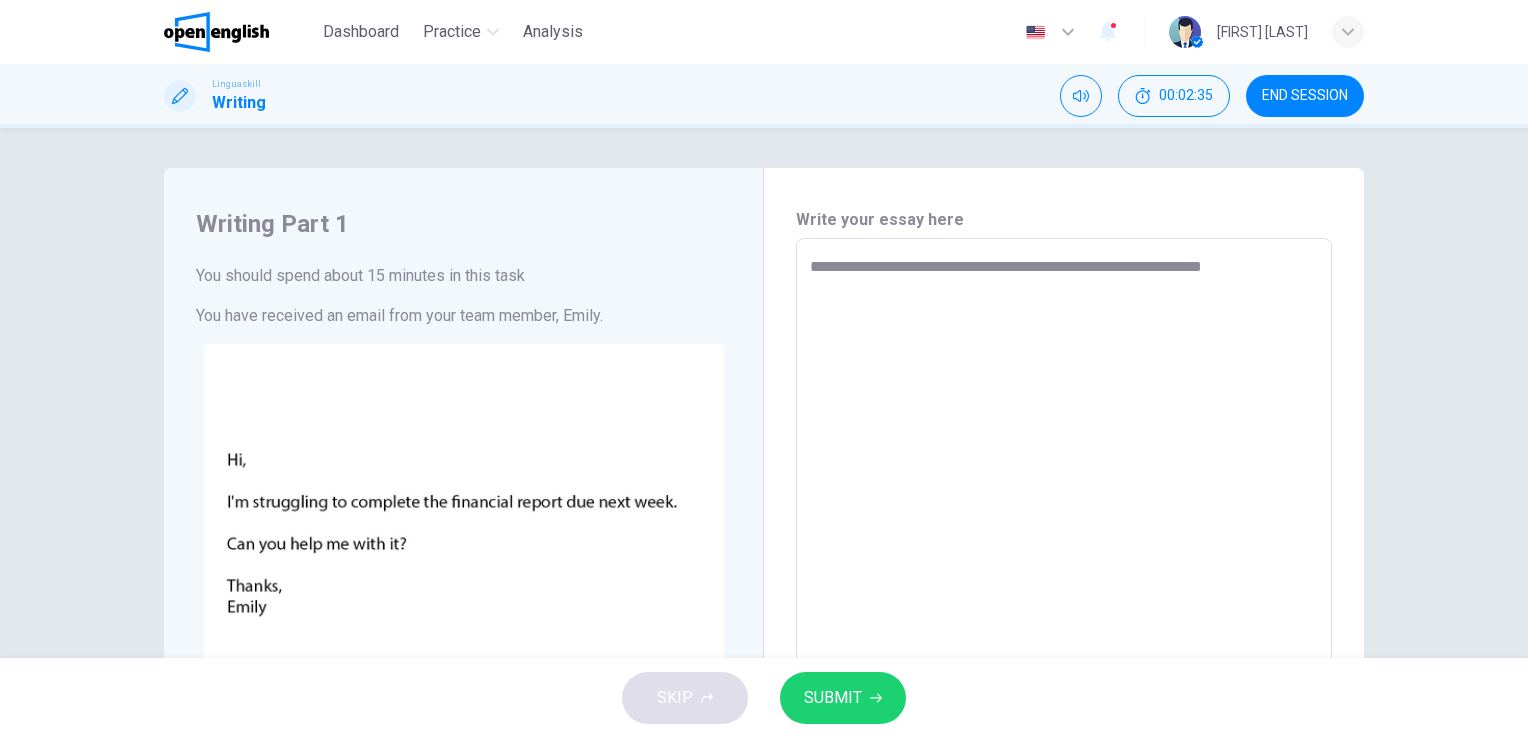 type on "*" 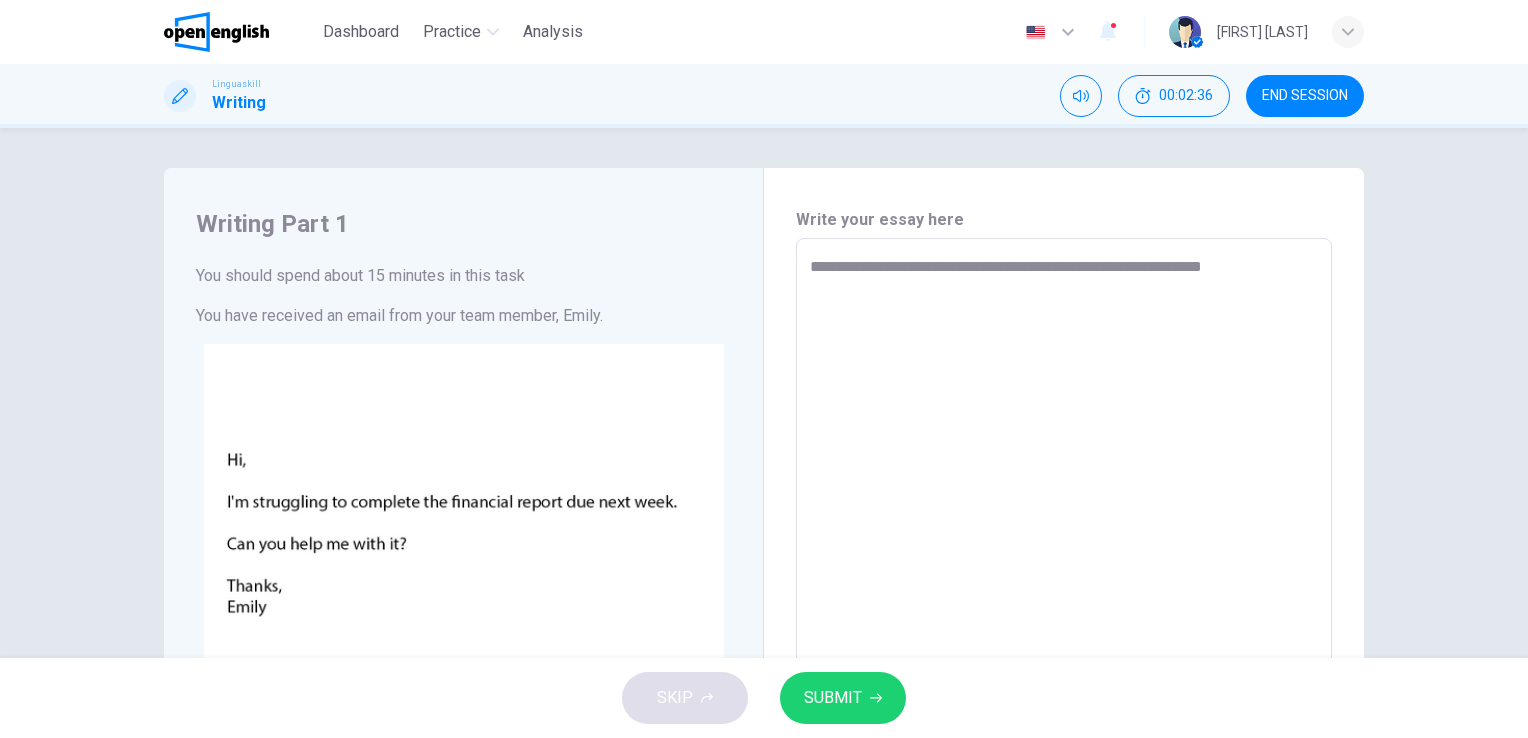 type on "**********" 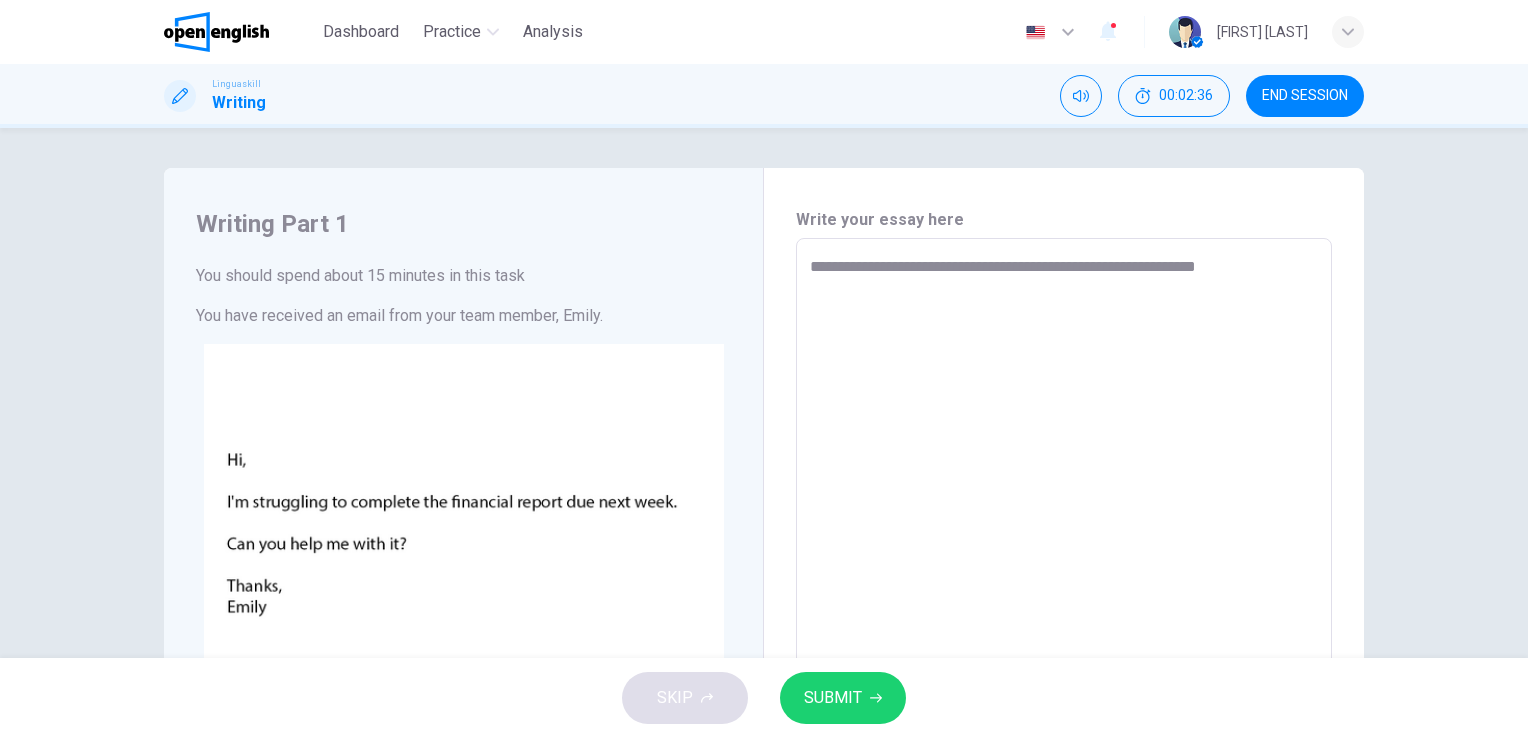 type on "**********" 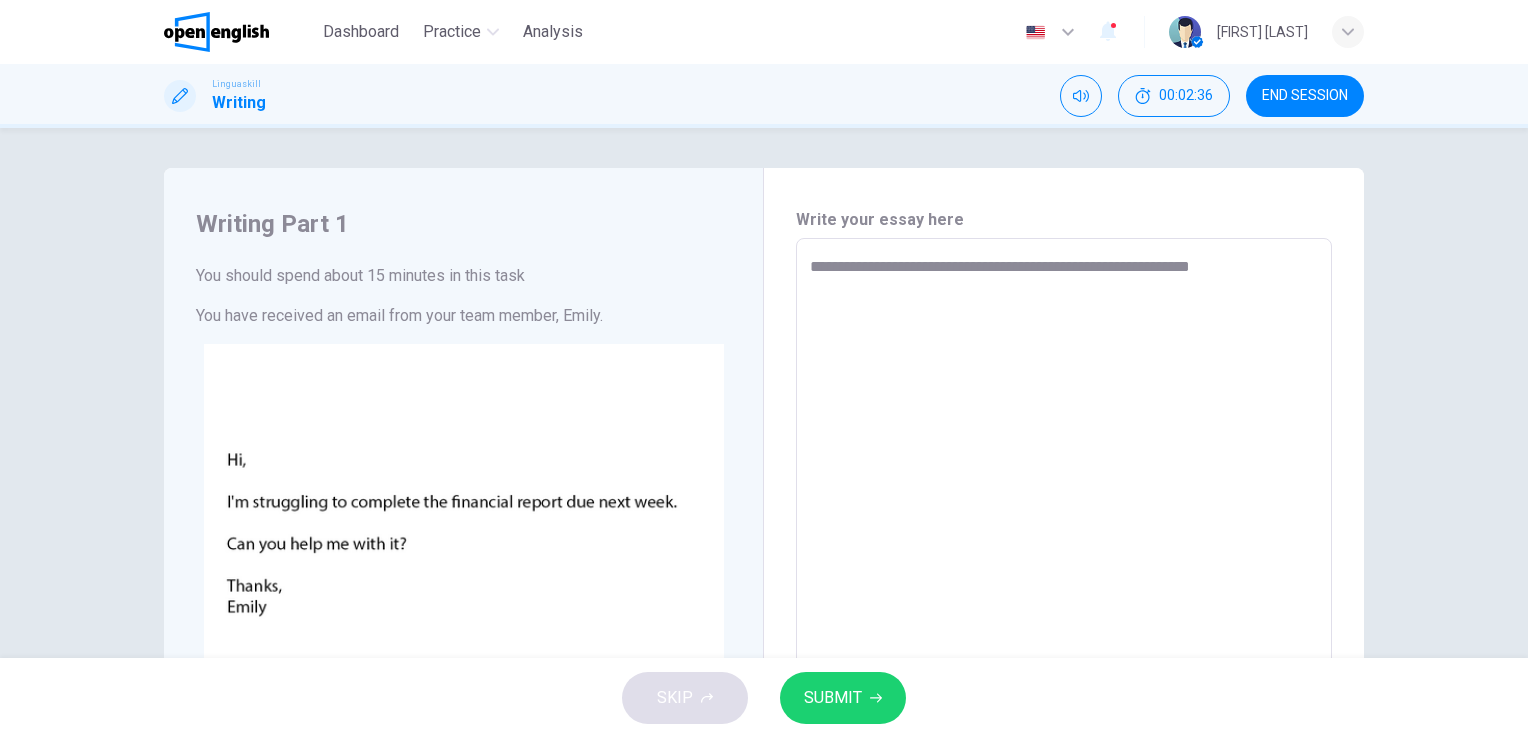 type on "*" 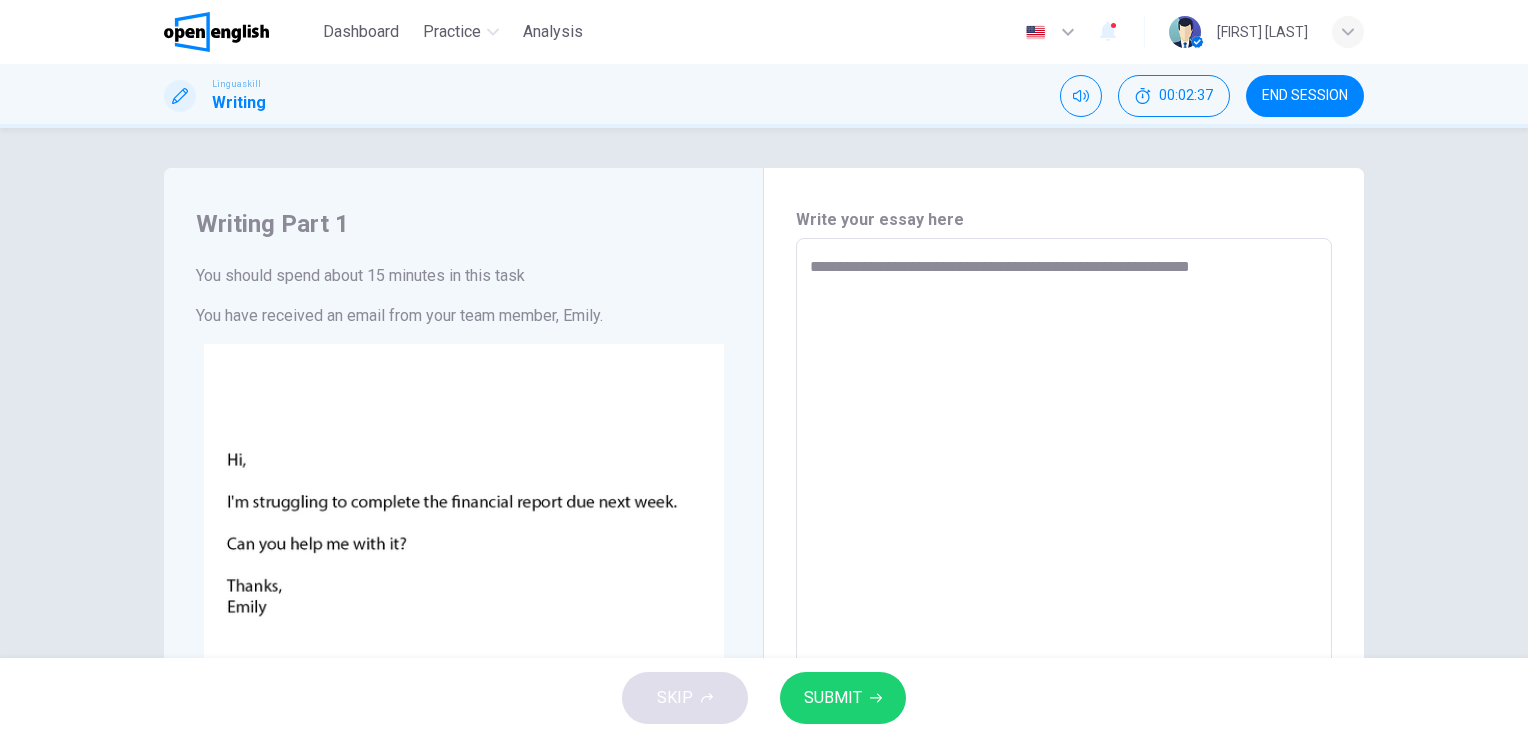 type on "**********" 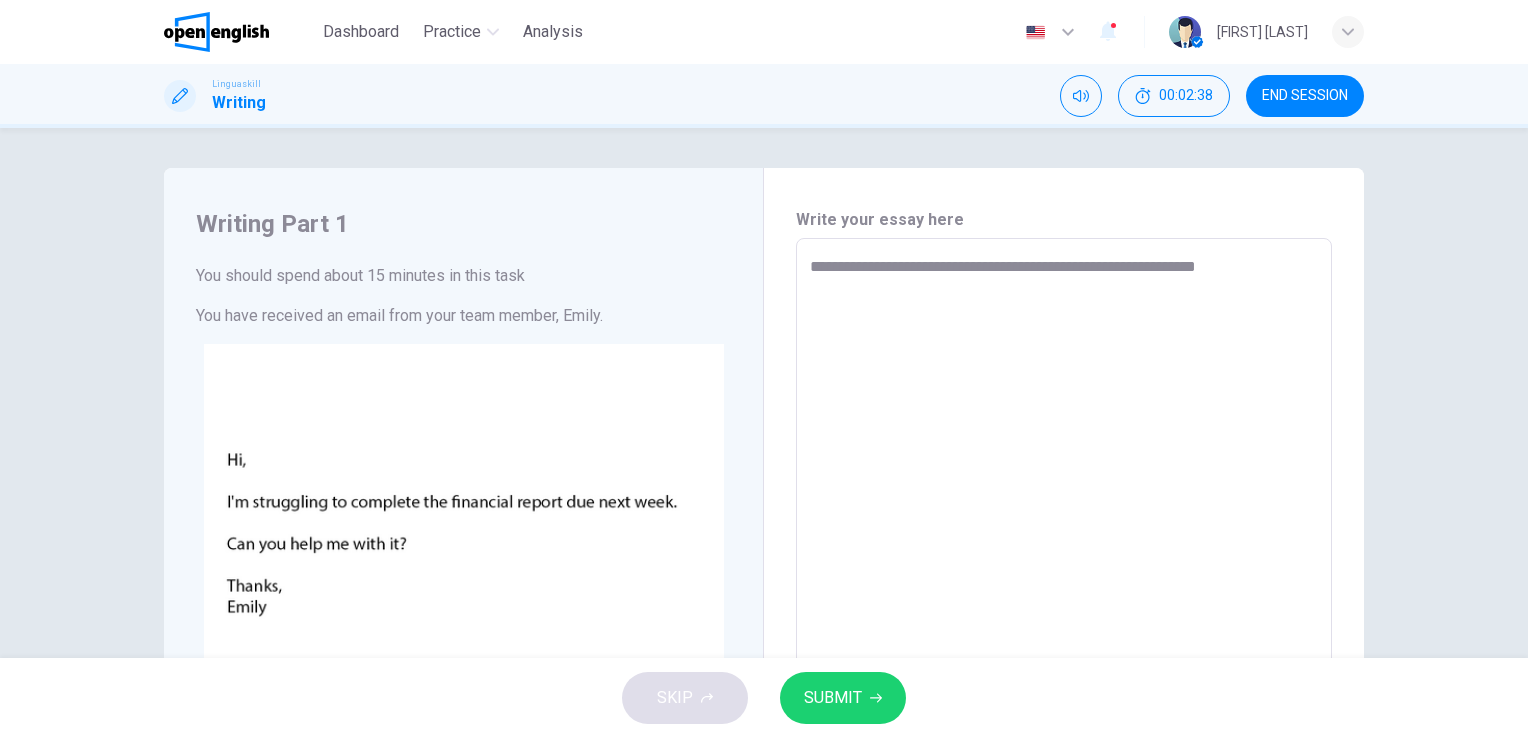 type on "**********" 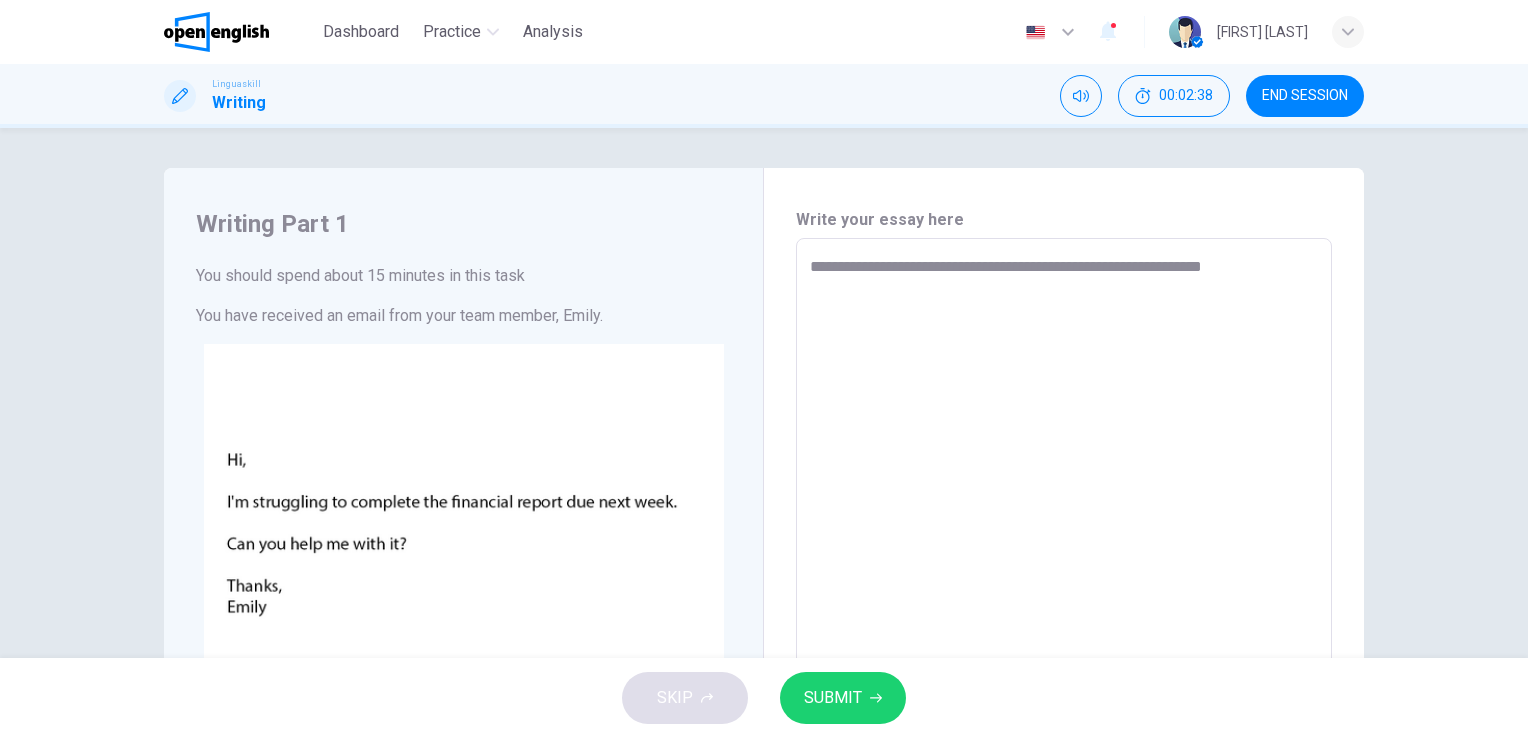 type on "**********" 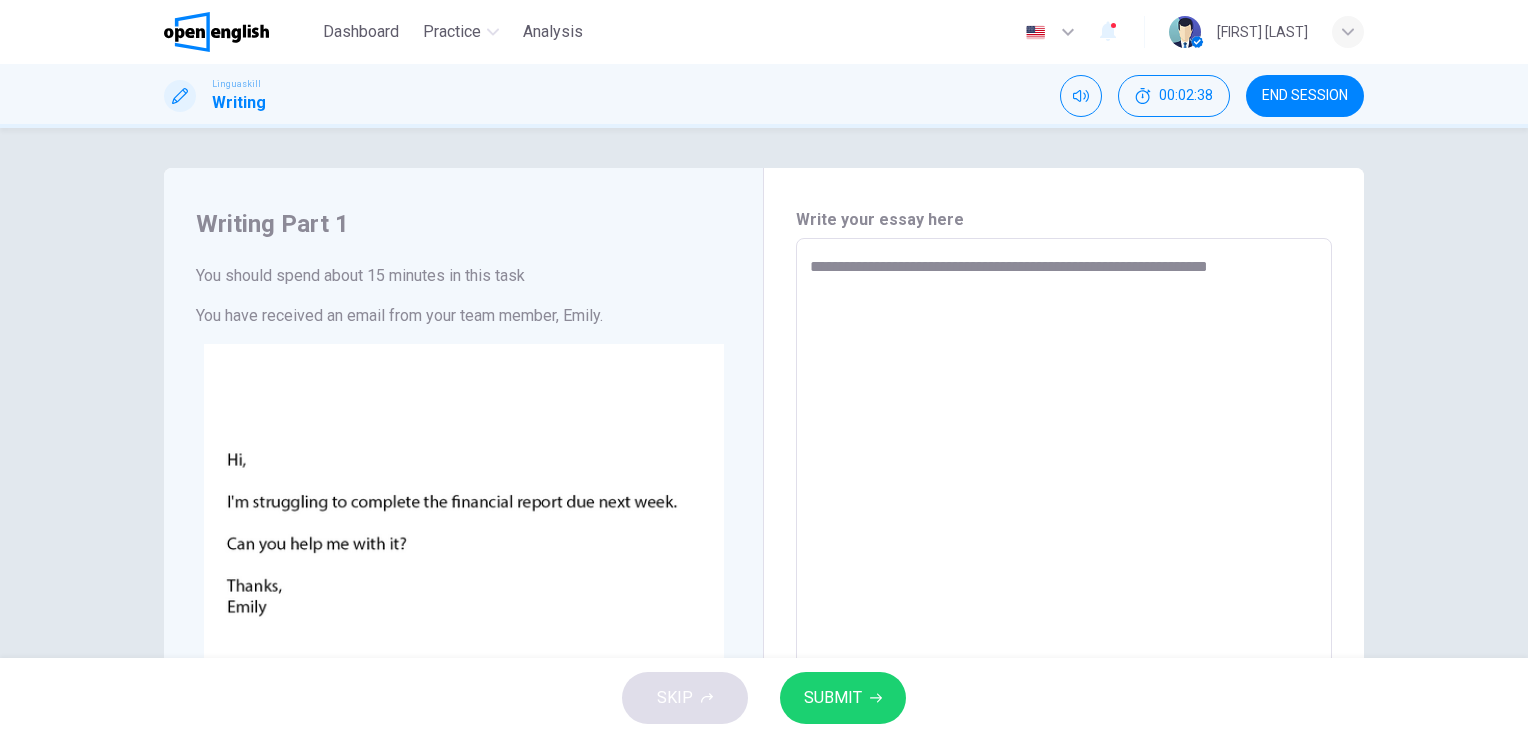 type on "*" 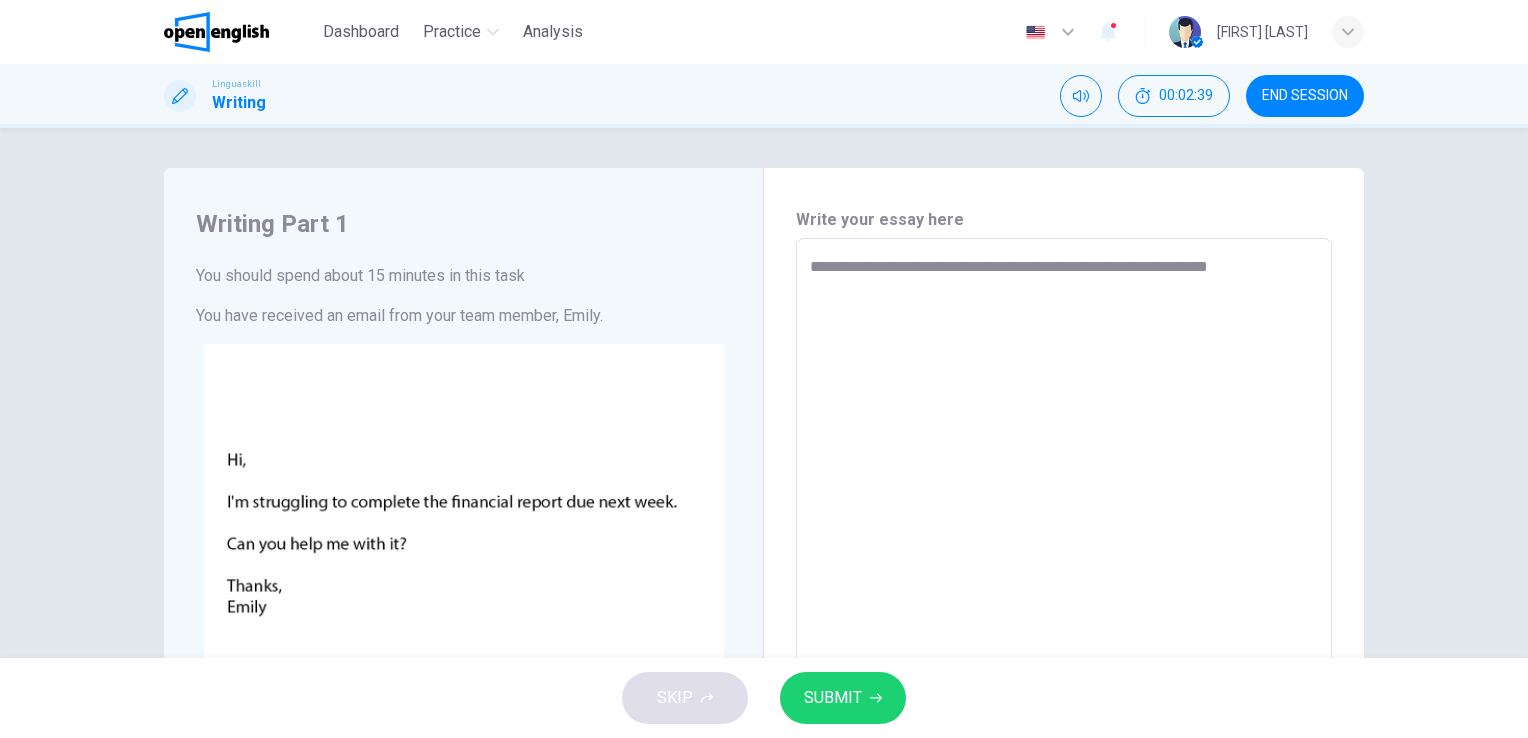 type on "**********" 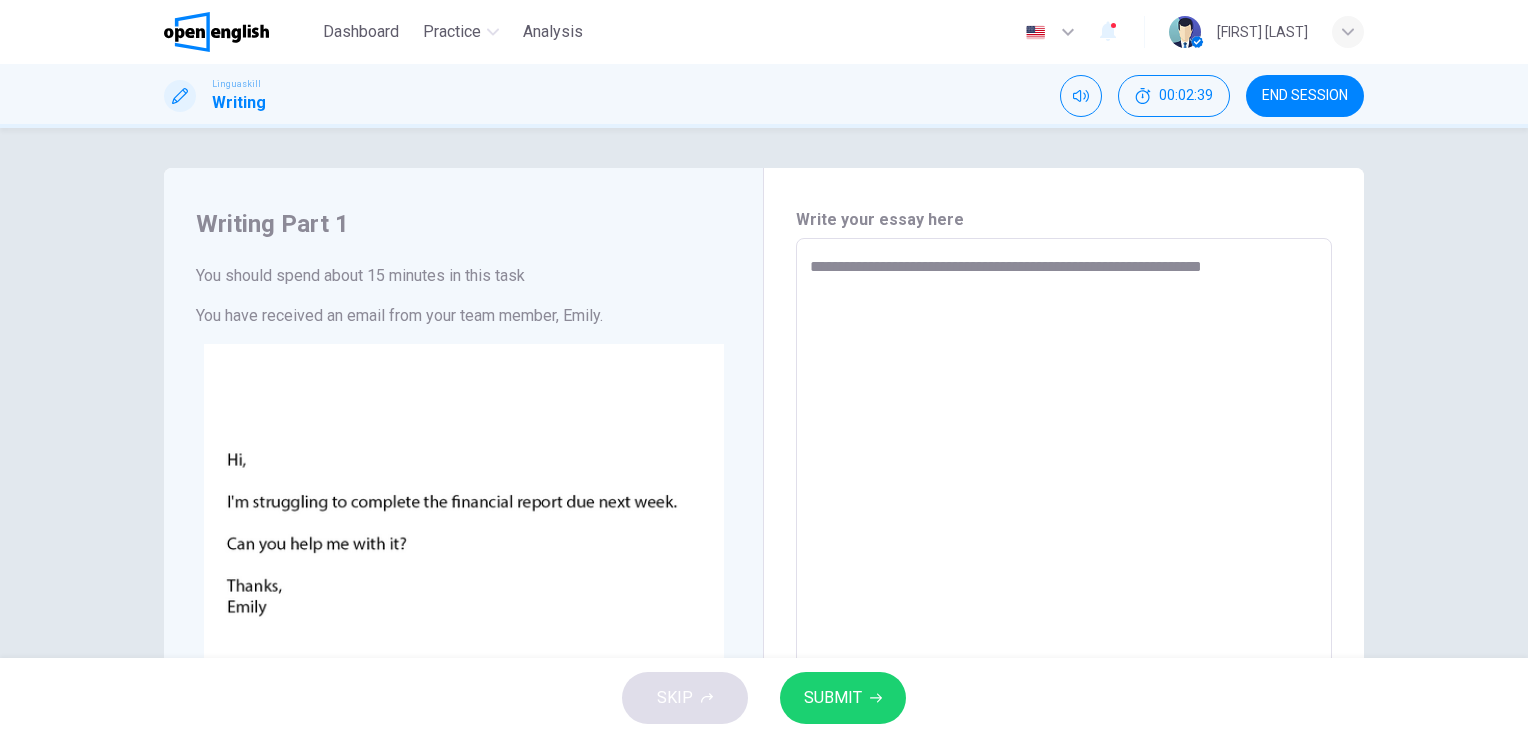 type on "**********" 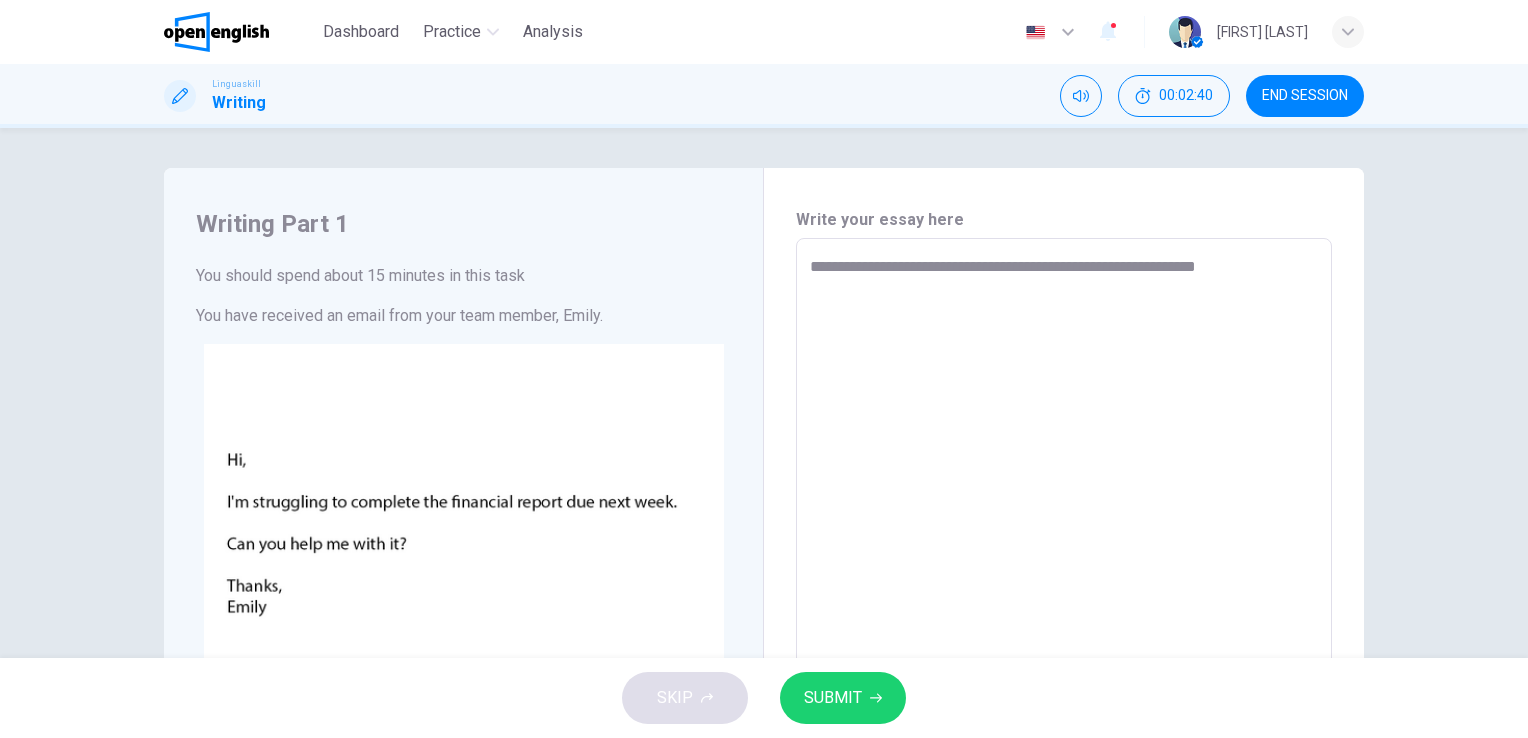 type 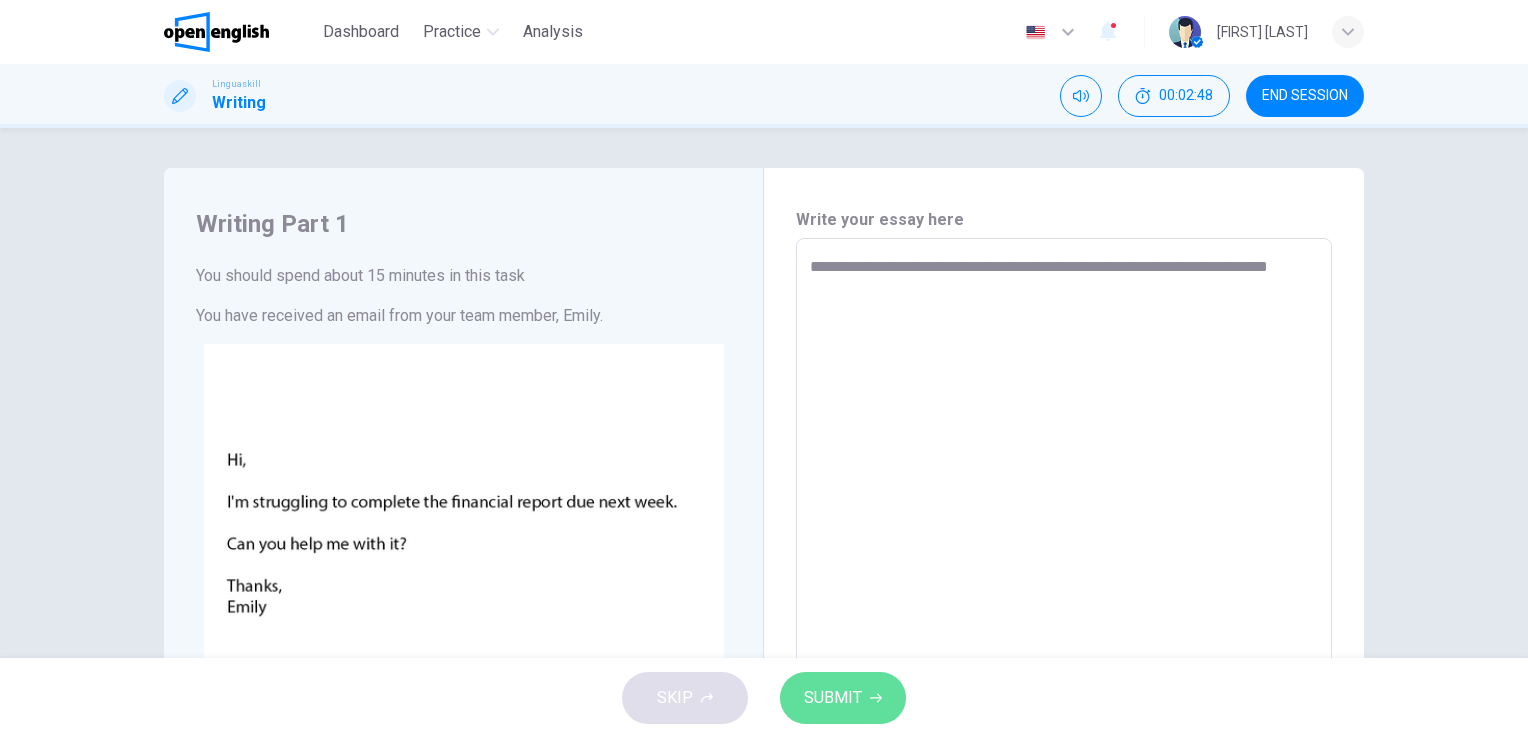 click on "SUBMIT" at bounding box center (833, 698) 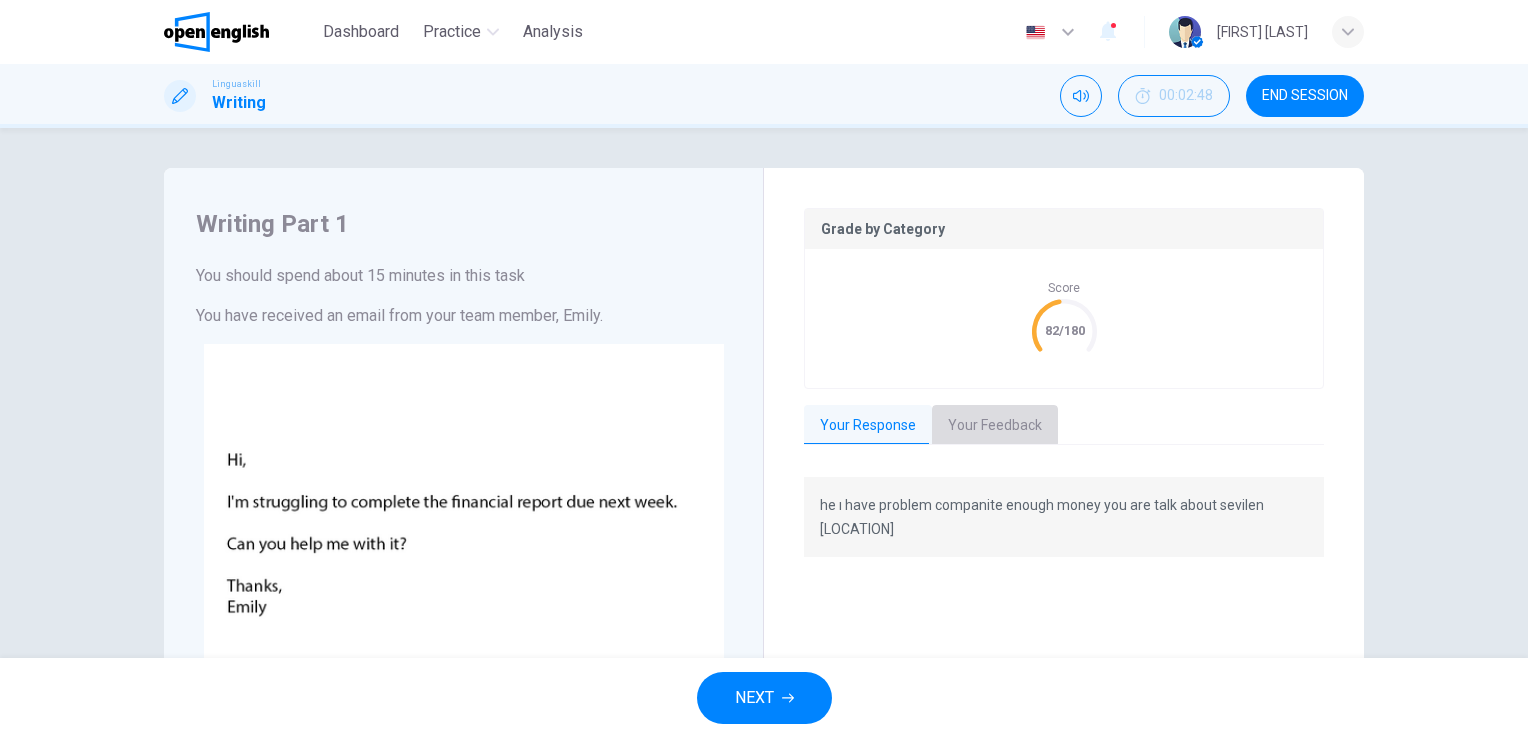 click on "Your Feedback" at bounding box center (995, 426) 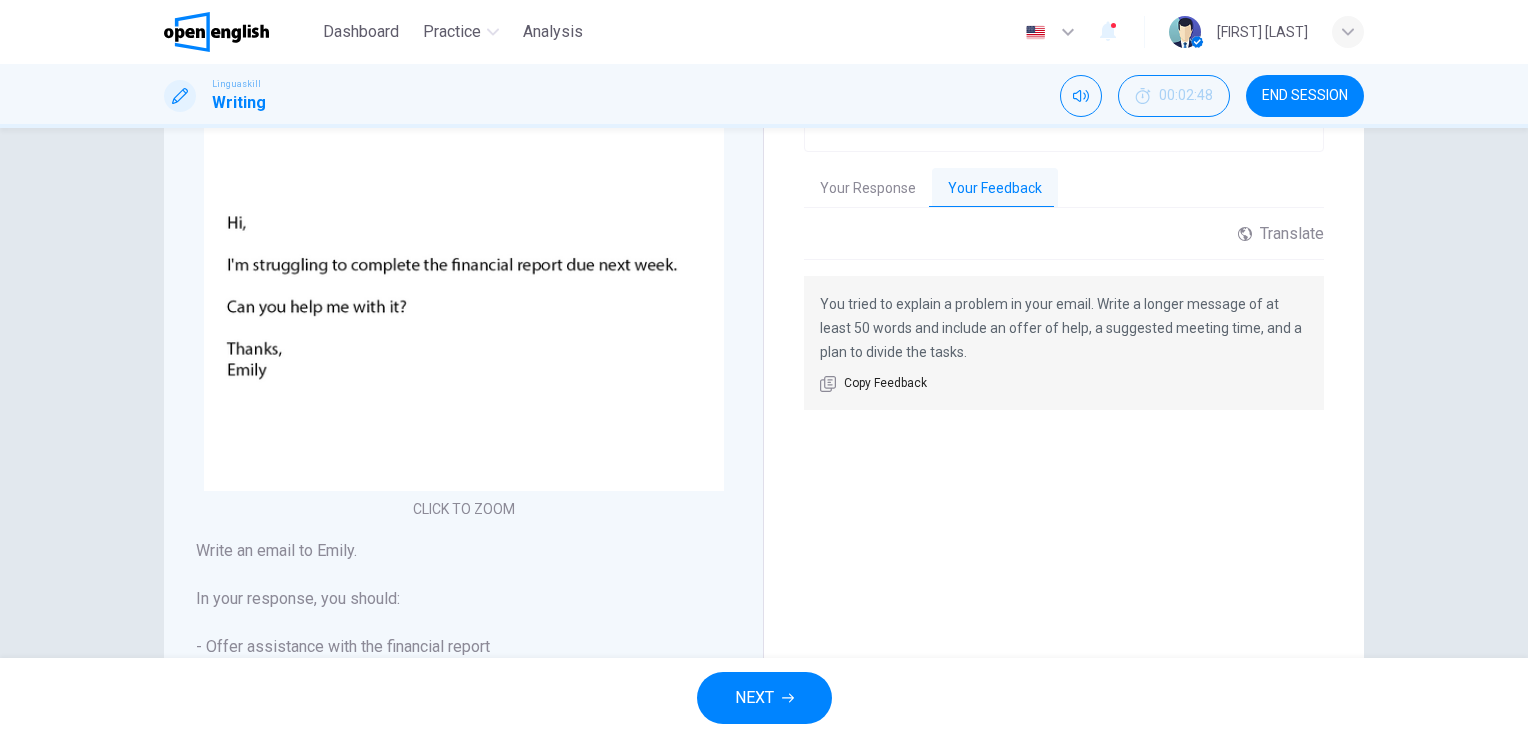 scroll, scrollTop: 0, scrollLeft: 0, axis: both 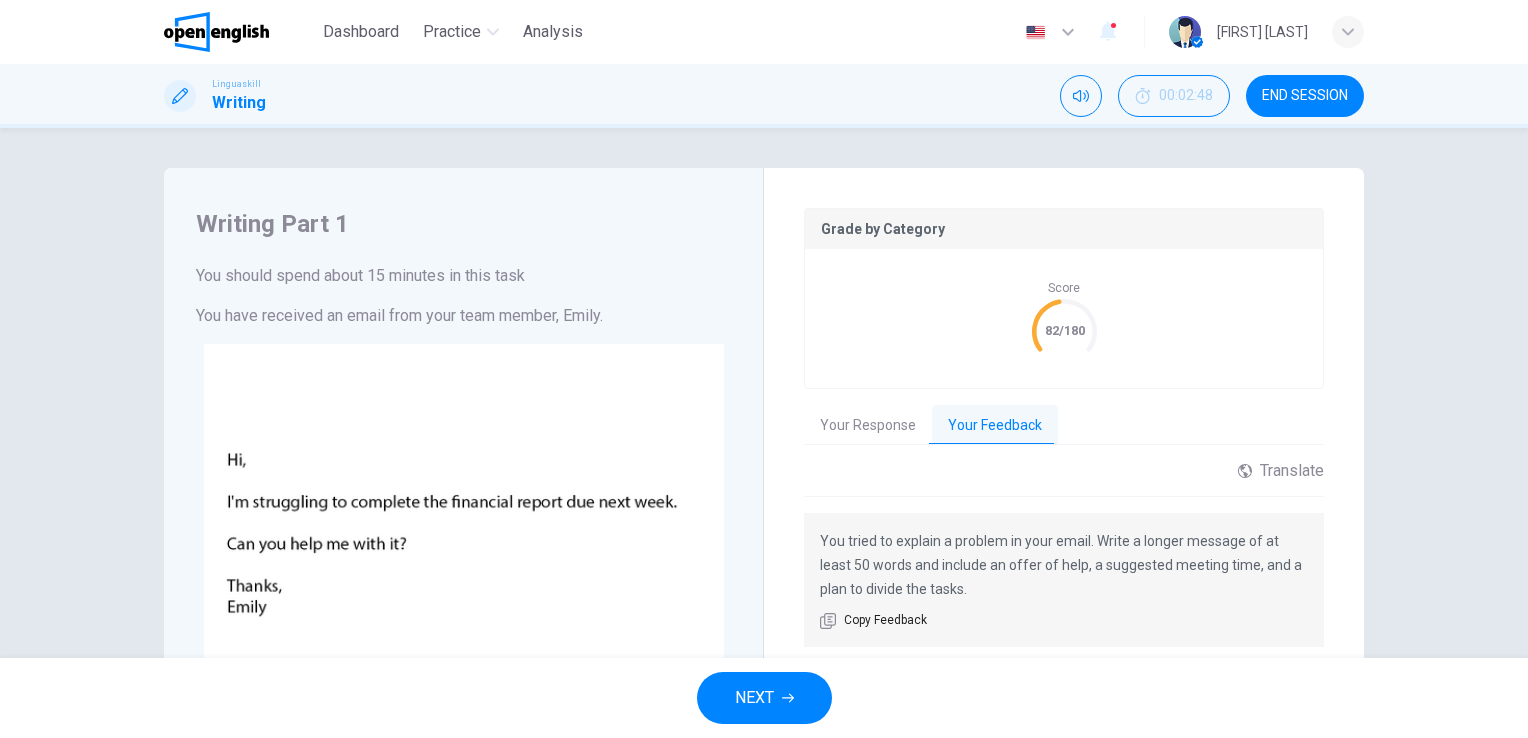 click on "Dashboard Practice Analysis English ** ​ Pınar A." at bounding box center (764, 32) 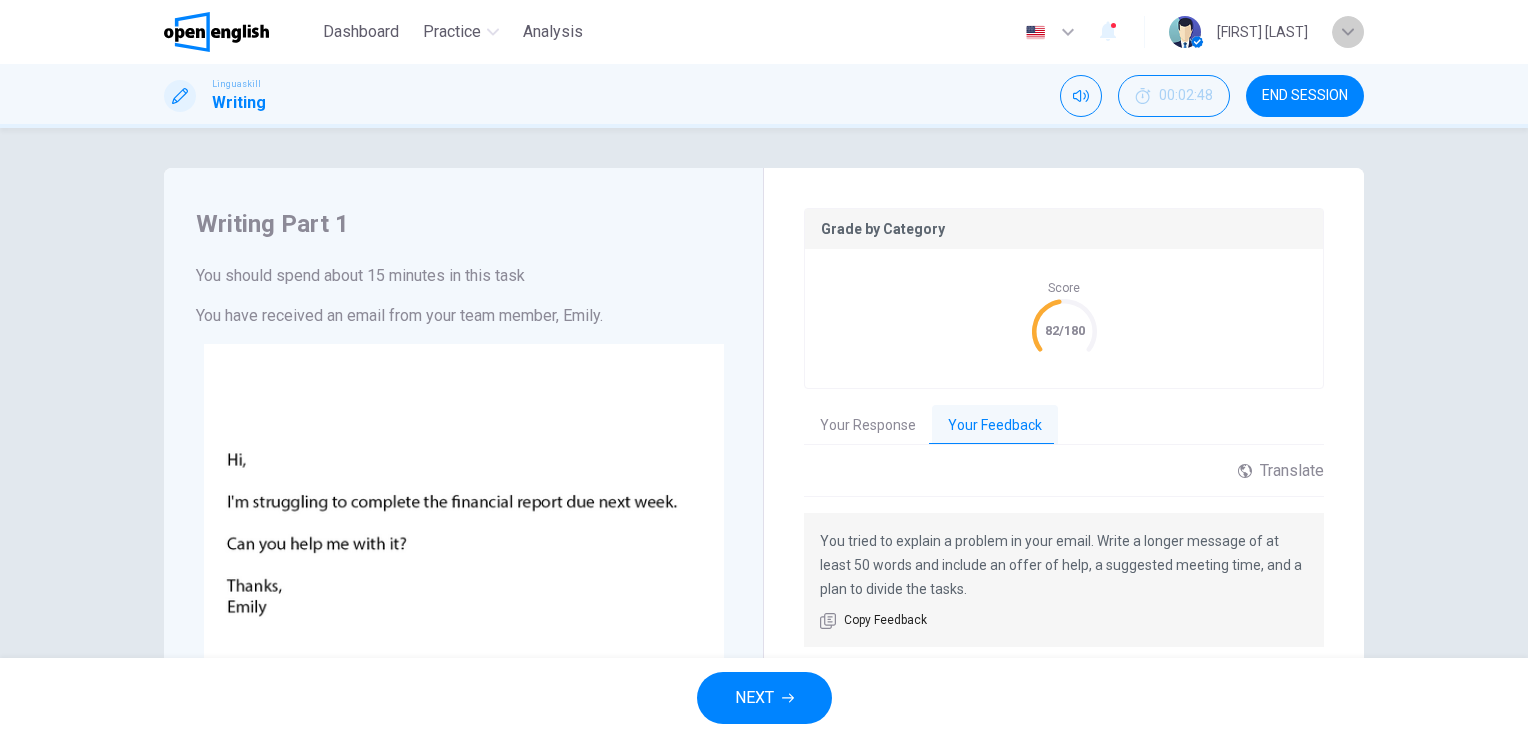 click at bounding box center (1348, 32) 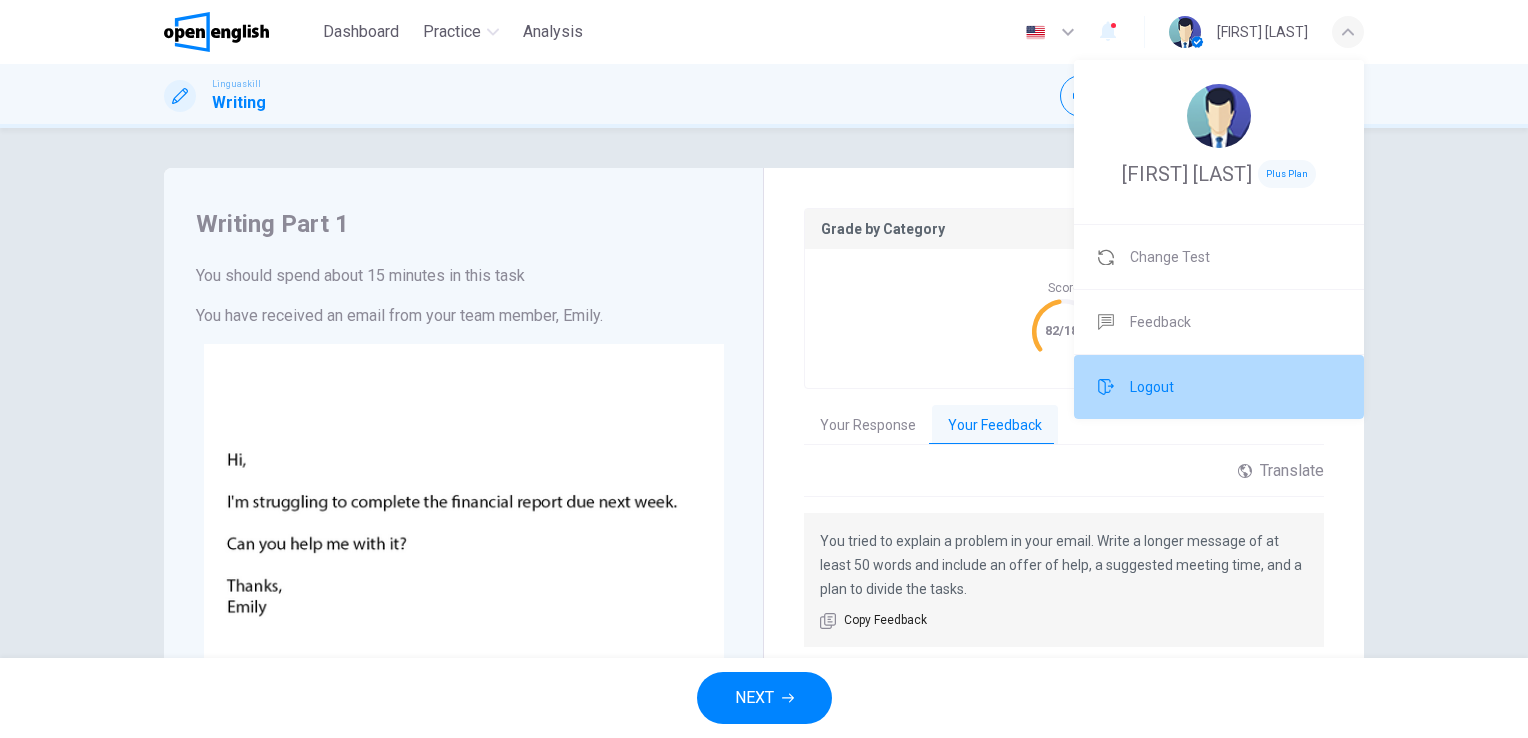 click on "Logout" at bounding box center [1219, 387] 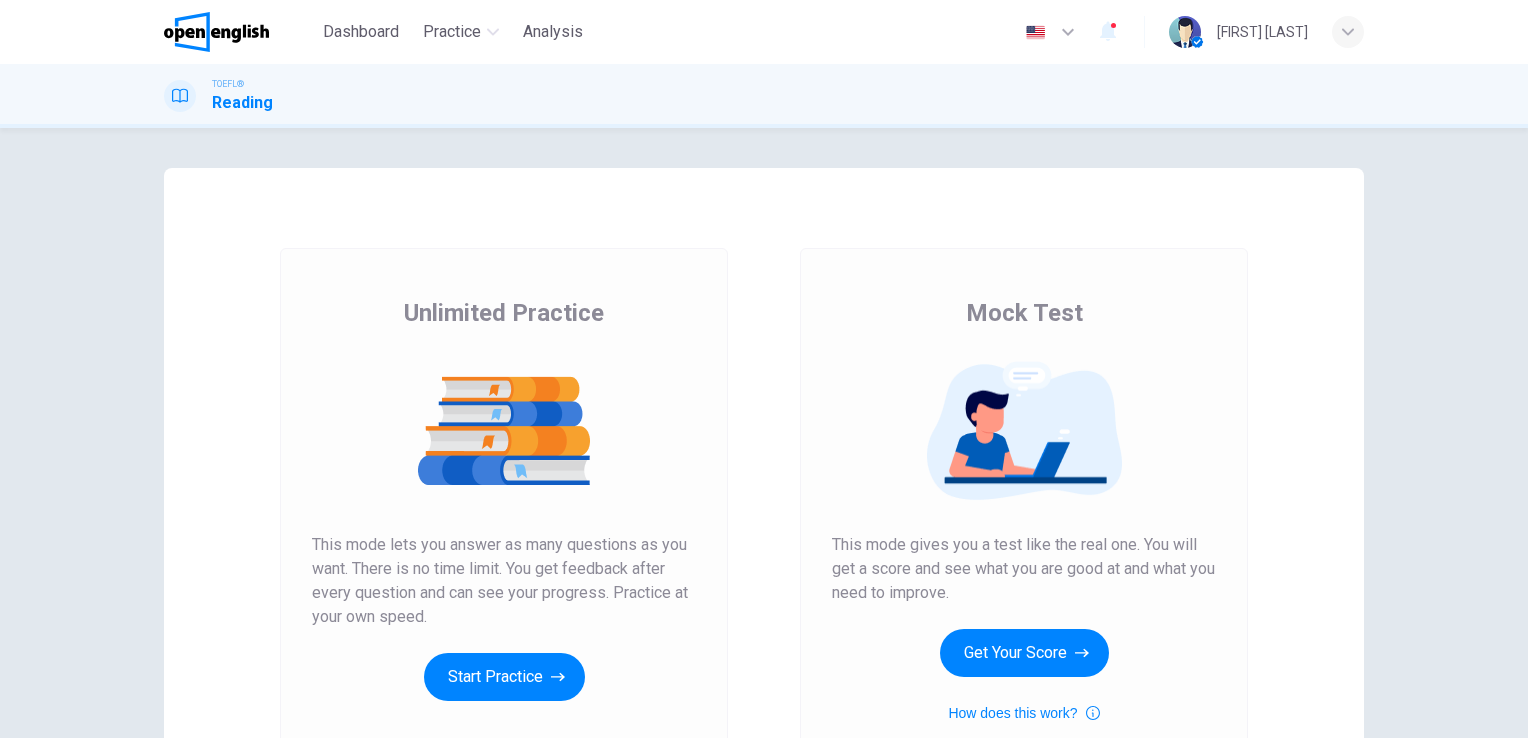 scroll, scrollTop: 0, scrollLeft: 0, axis: both 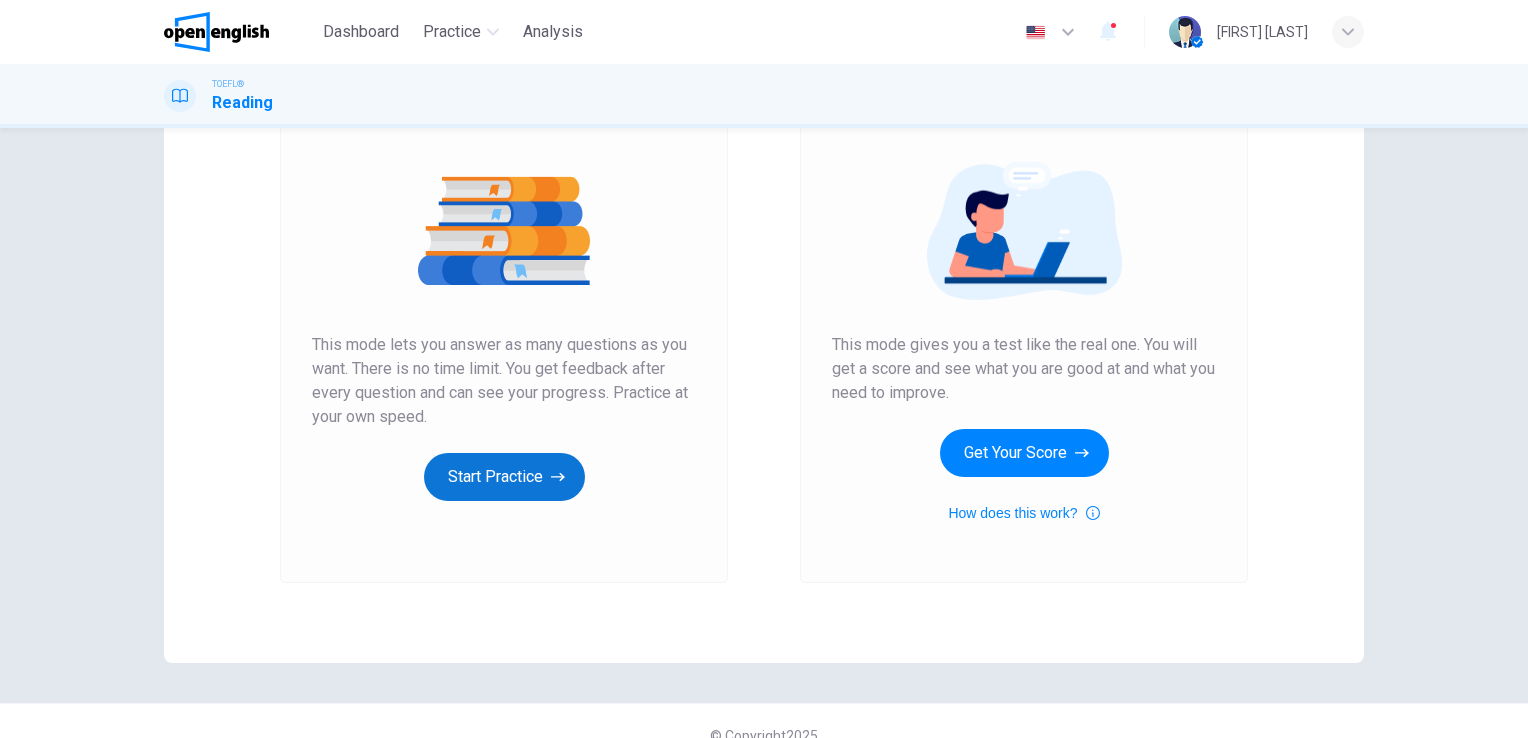 click on "Start Practice" at bounding box center [504, 477] 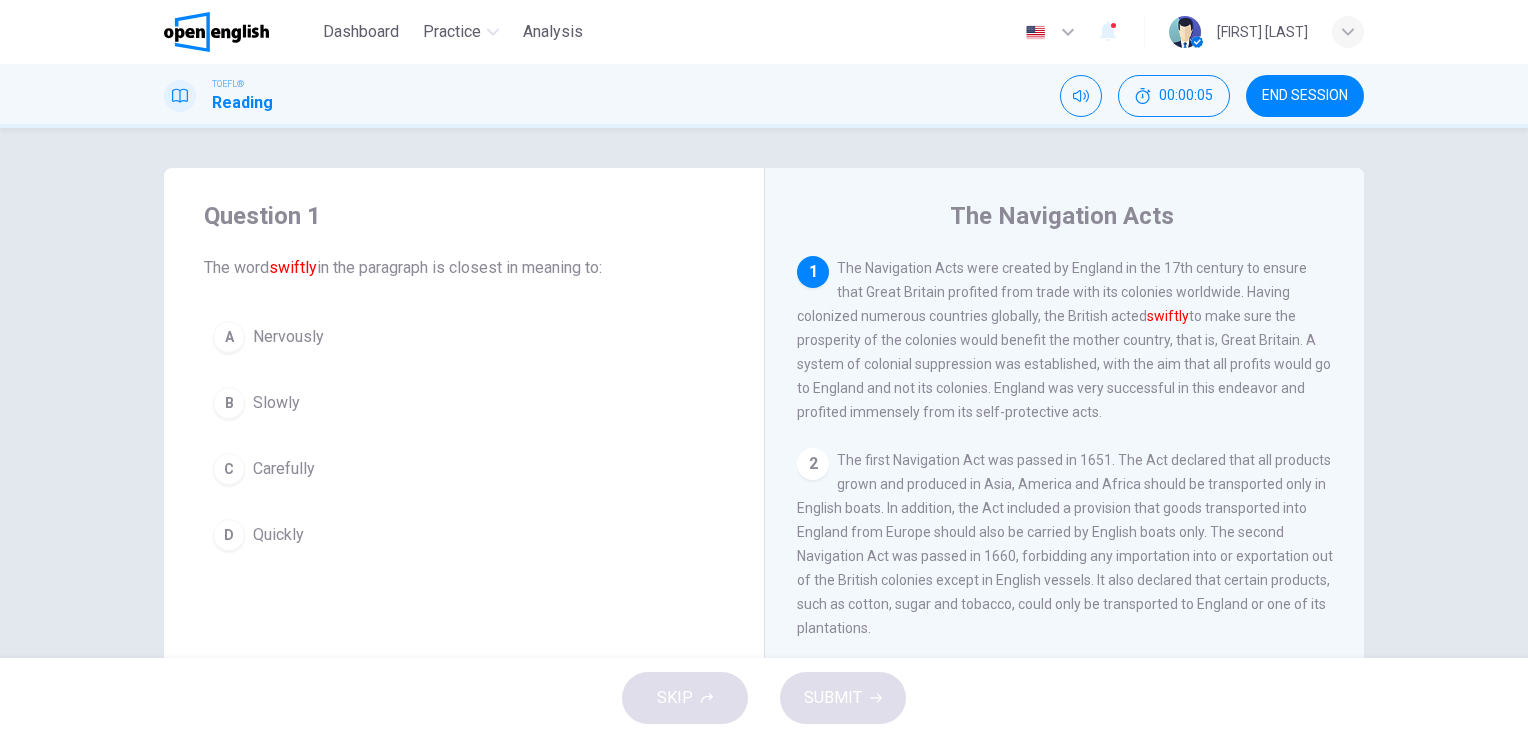 click on "swiftly" at bounding box center (1168, 316) 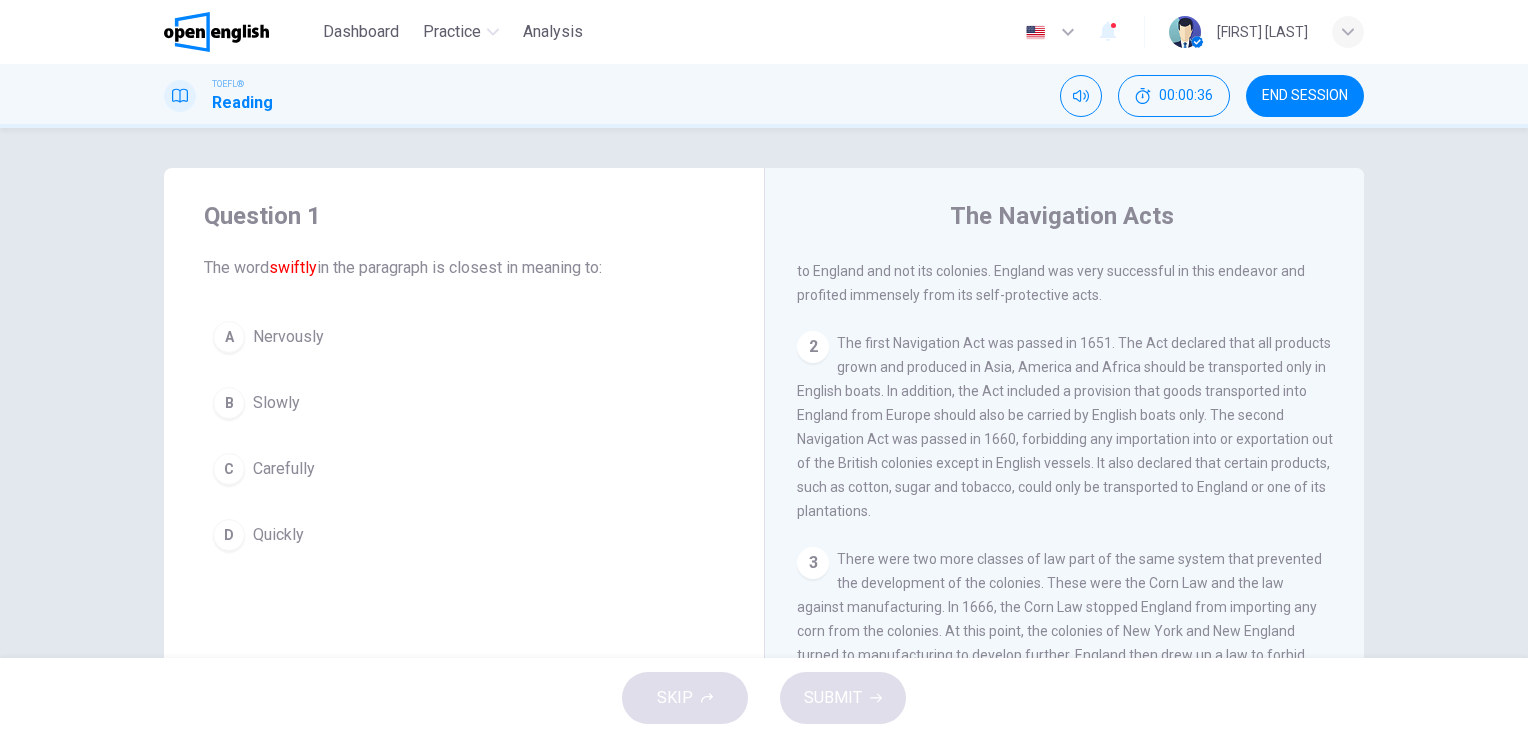 scroll, scrollTop: 0, scrollLeft: 0, axis: both 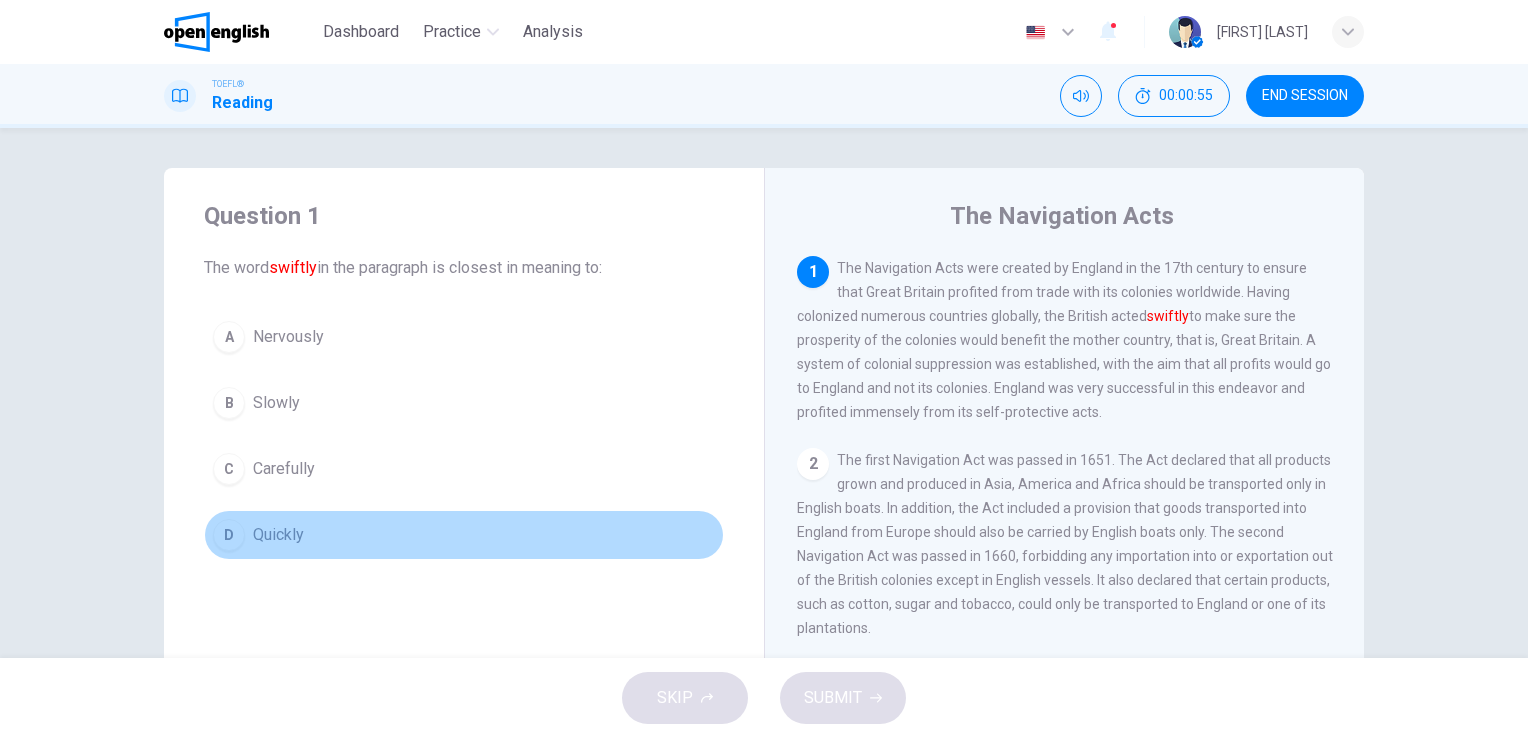 click on "Quickly" at bounding box center (278, 535) 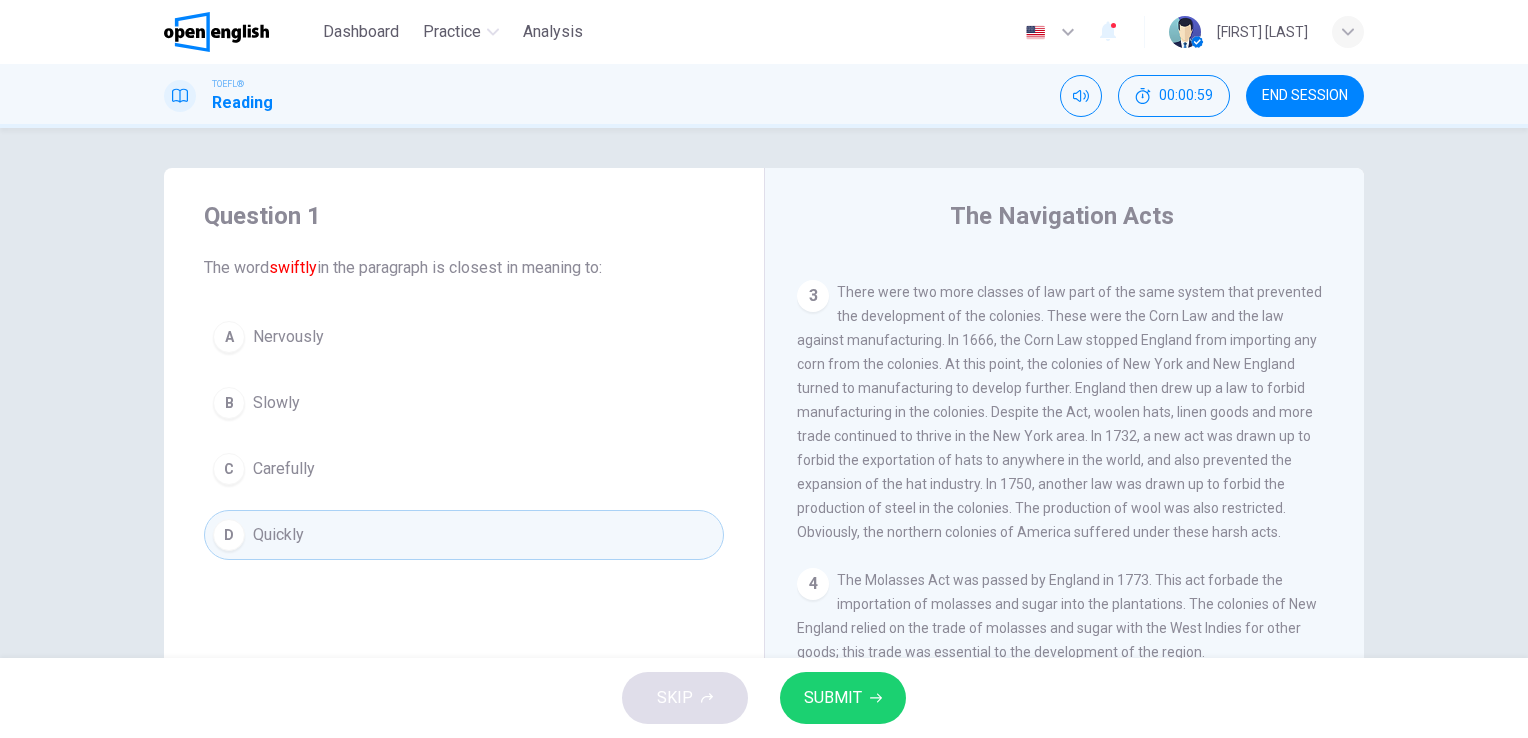 scroll, scrollTop: 0, scrollLeft: 0, axis: both 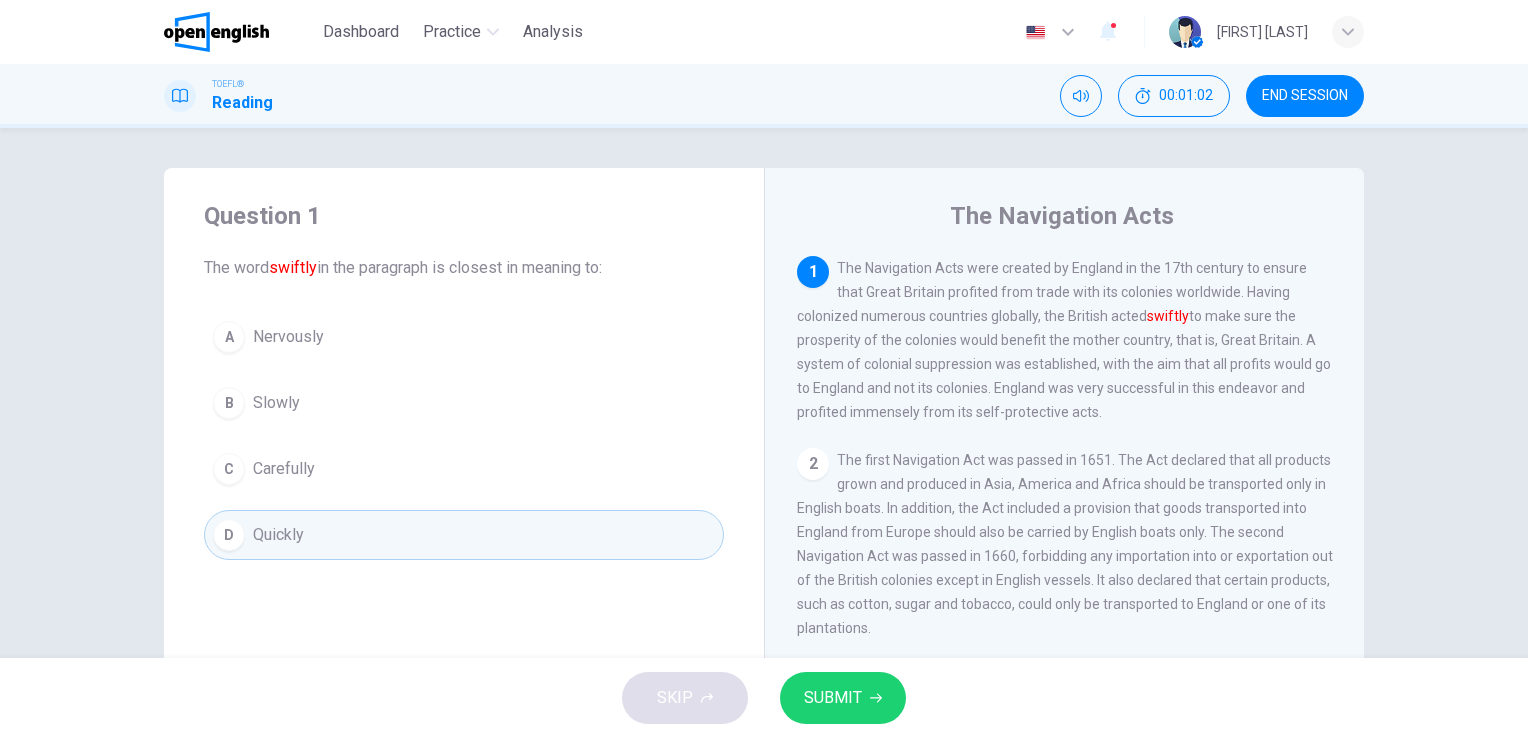 click on "SUBMIT" at bounding box center (833, 698) 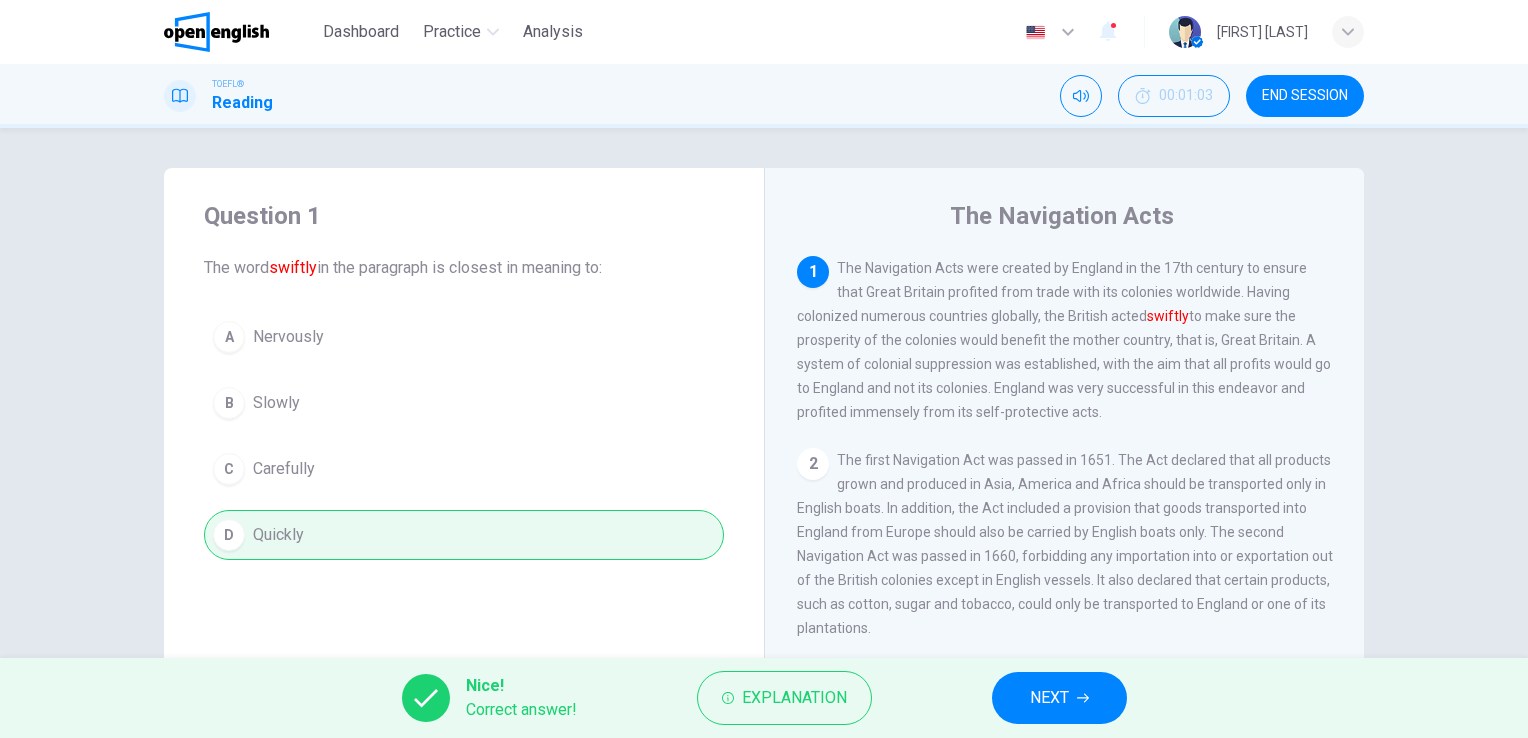 scroll, scrollTop: 200, scrollLeft: 0, axis: vertical 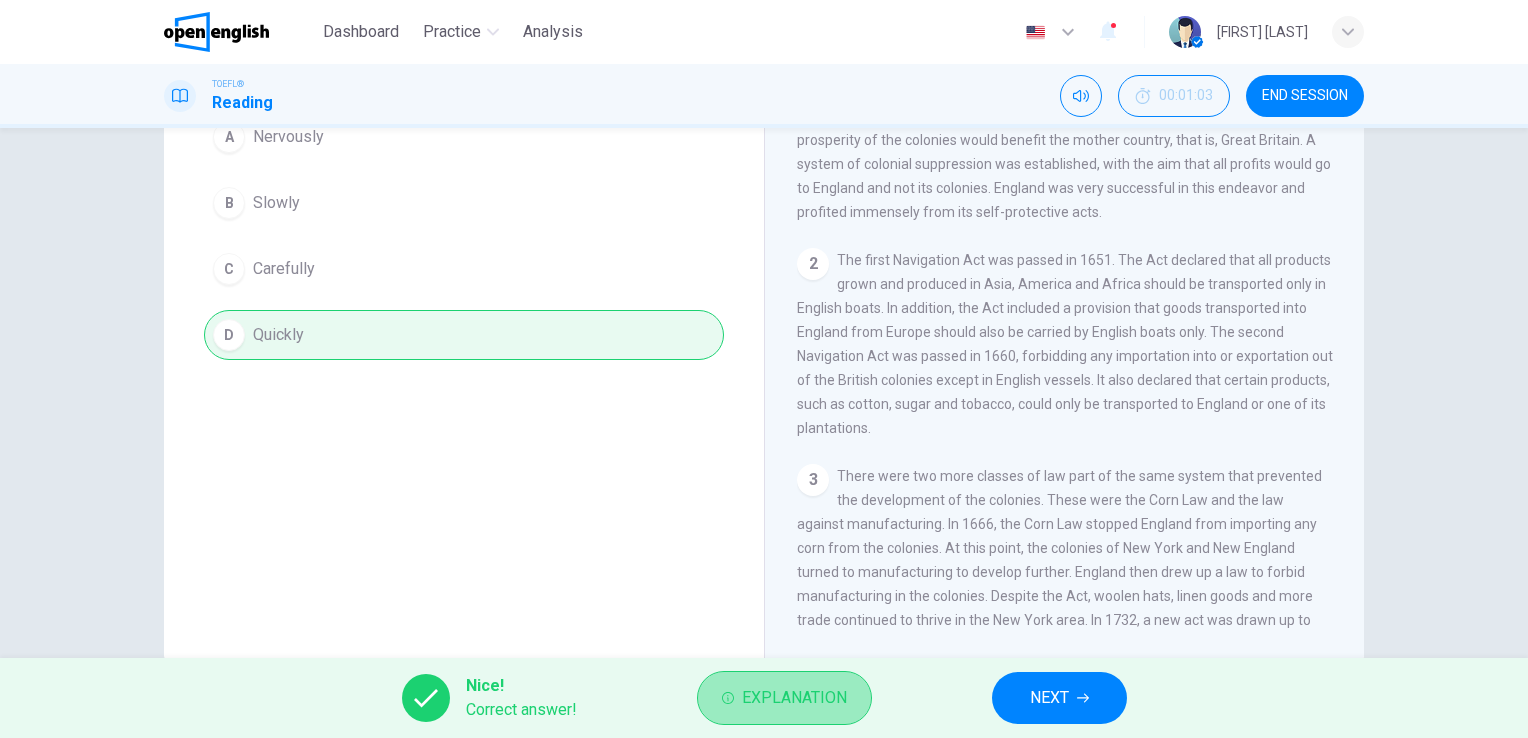 click on "Explanation" at bounding box center (794, 698) 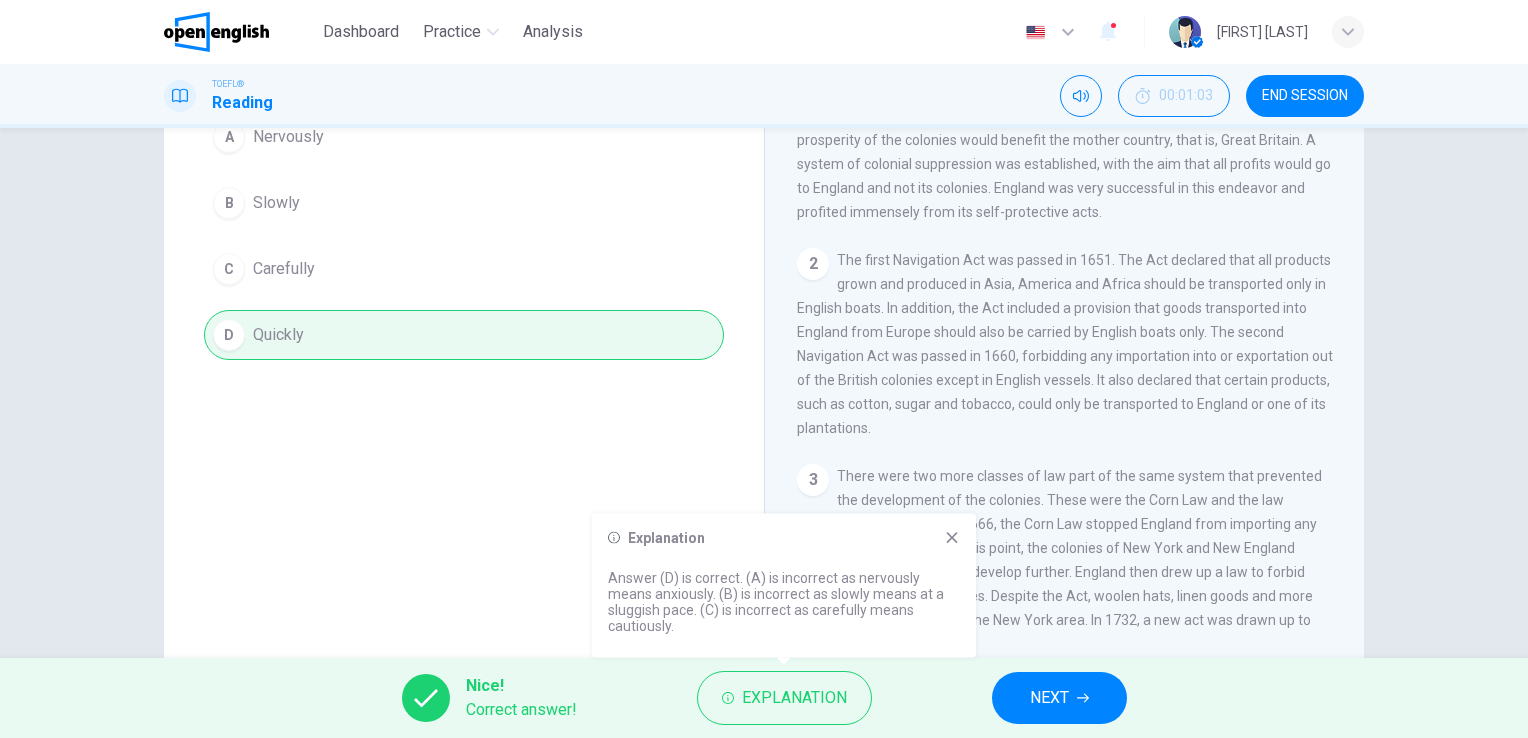click 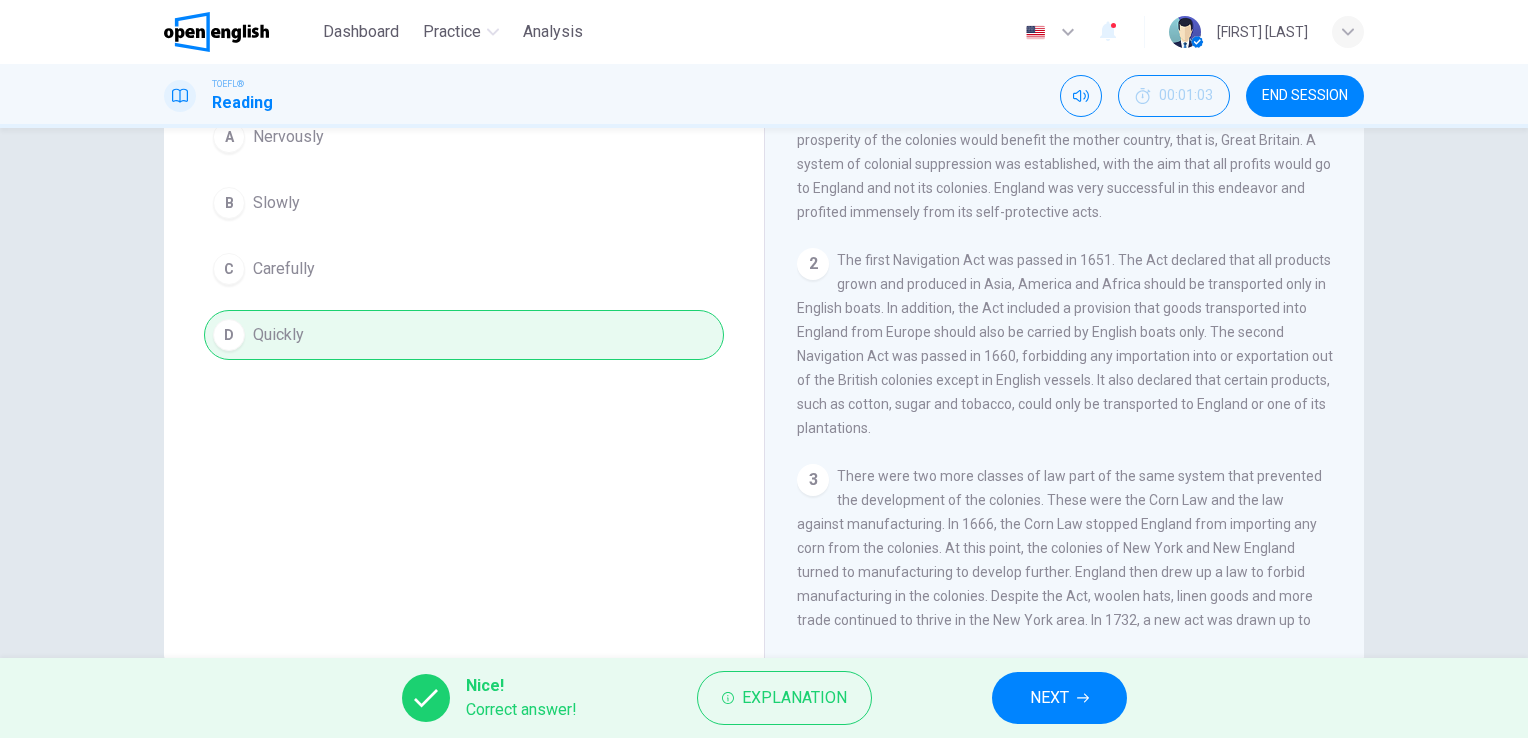 click on "NEXT" at bounding box center [1059, 698] 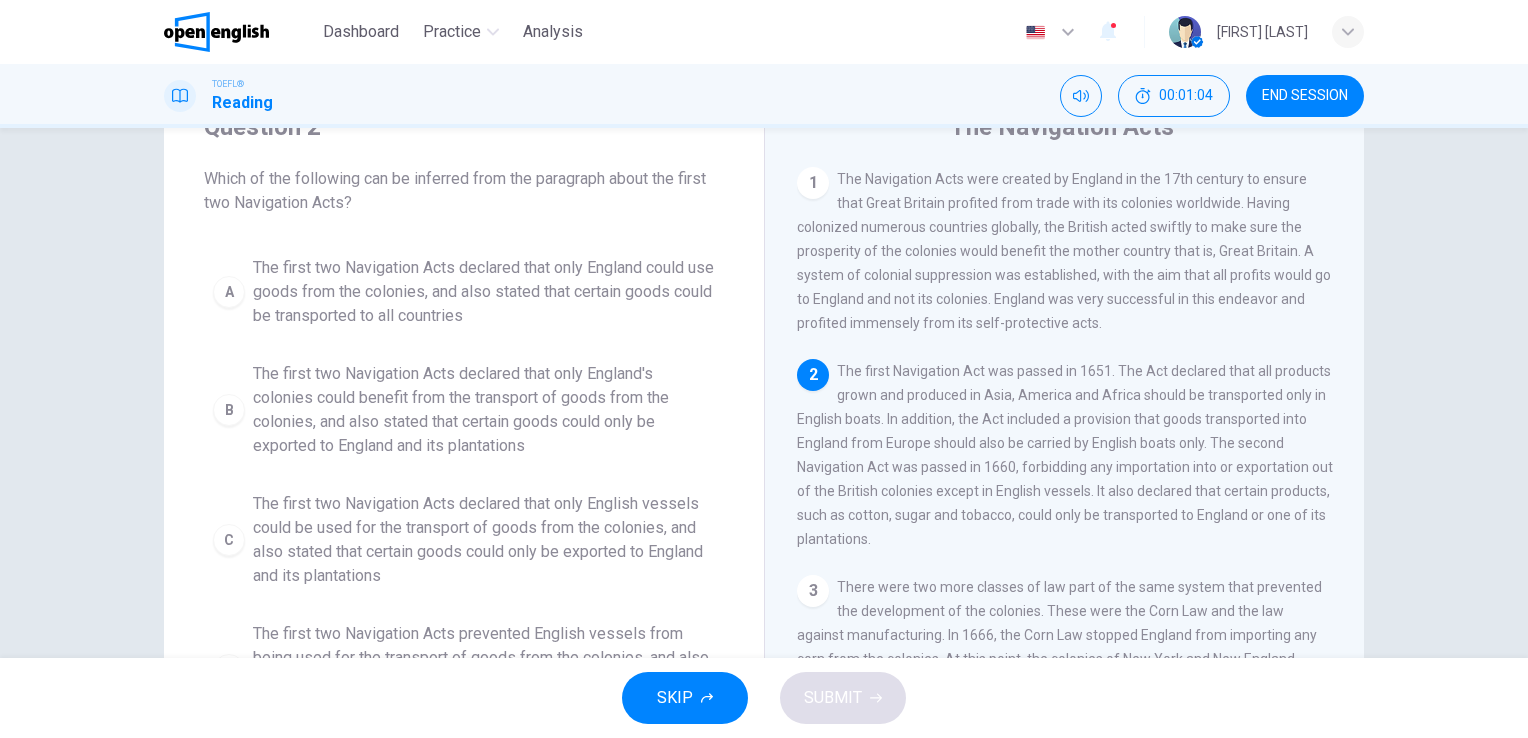 scroll, scrollTop: 0, scrollLeft: 0, axis: both 